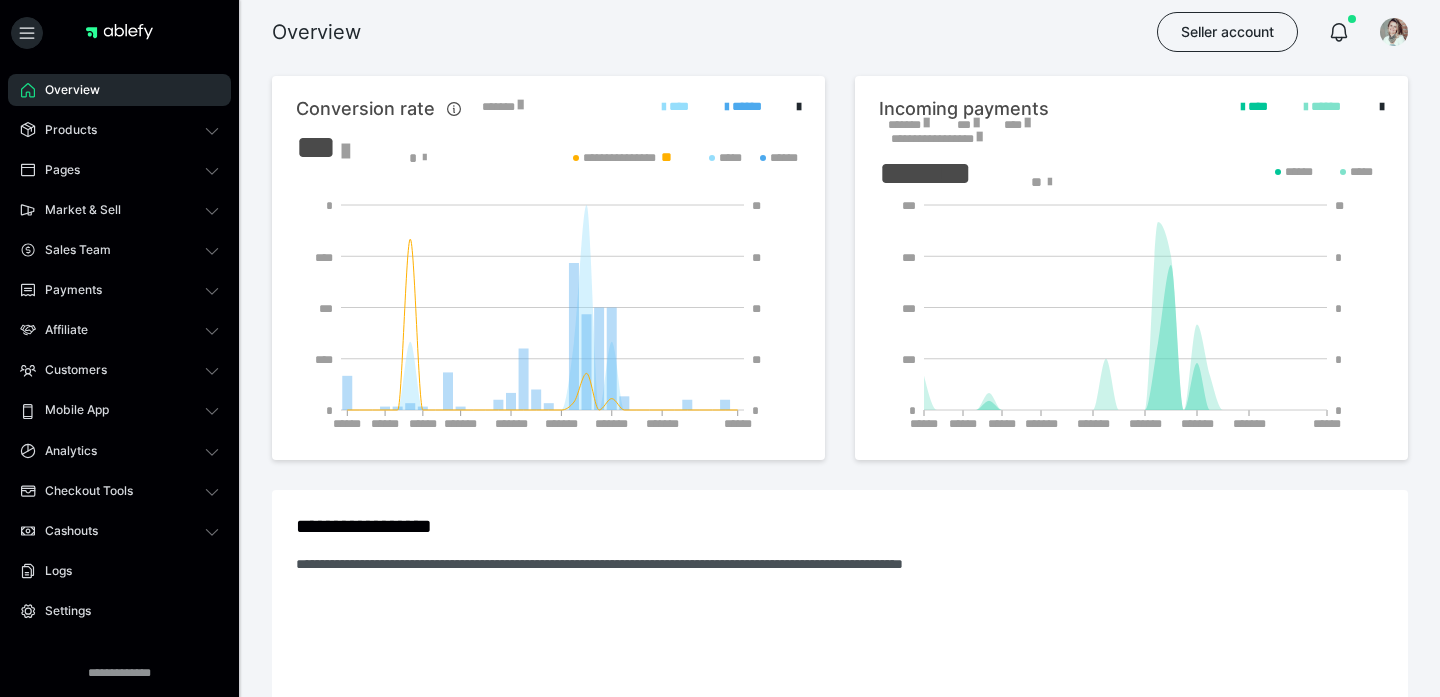 scroll, scrollTop: 0, scrollLeft: 0, axis: both 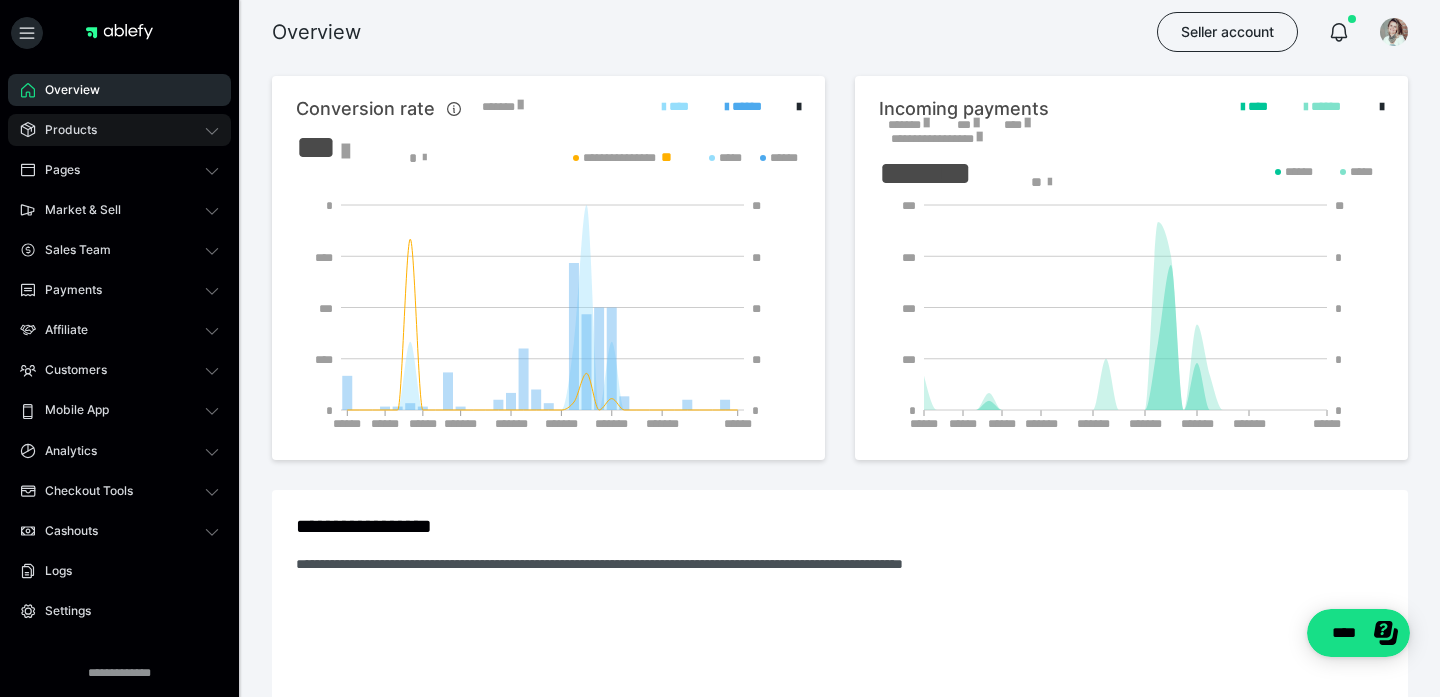 click on "Products" at bounding box center [119, 130] 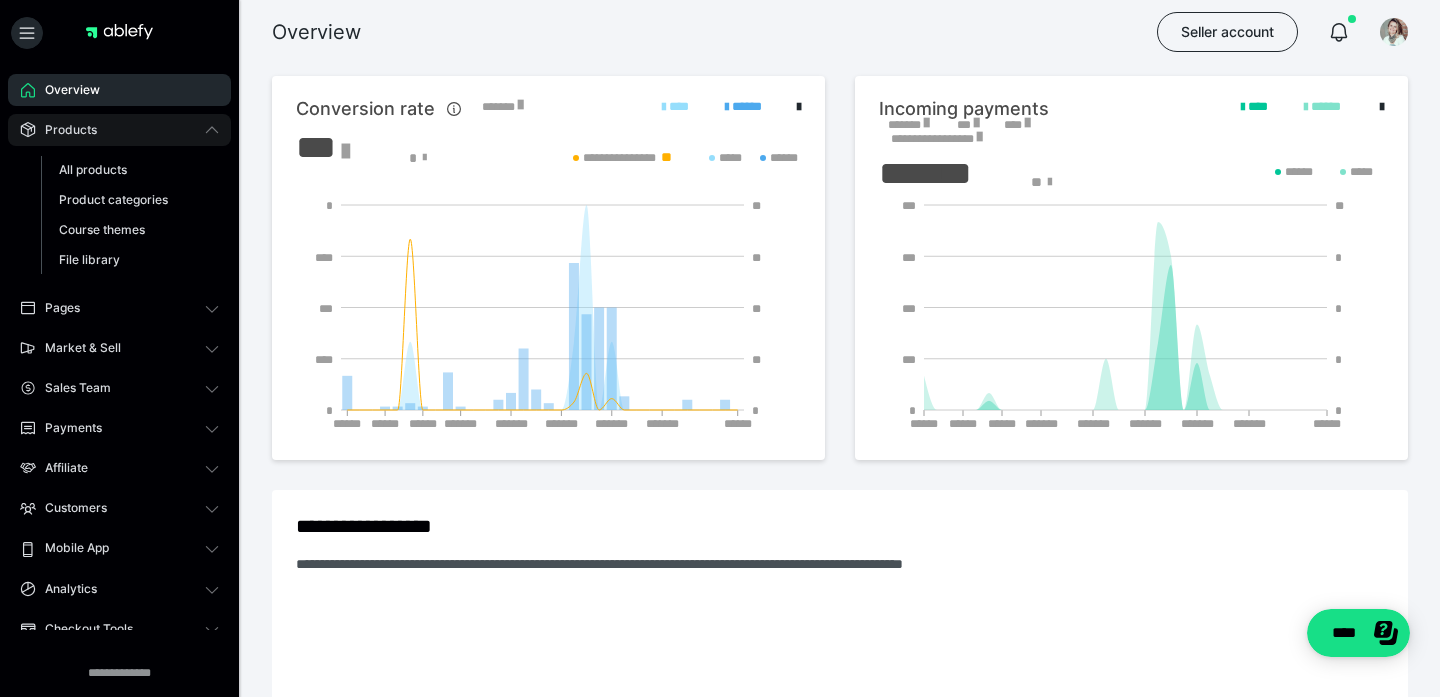click on "Products" at bounding box center [64, 130] 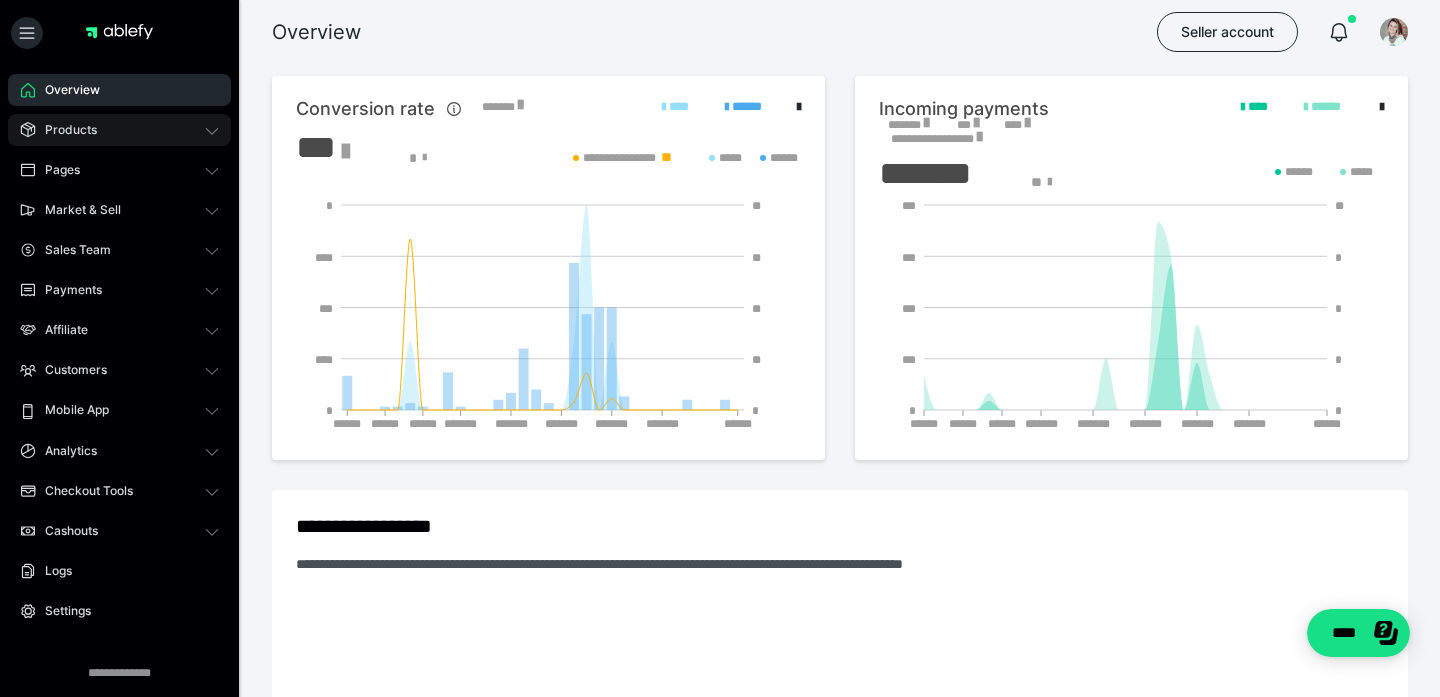 click on "Products" at bounding box center [64, 130] 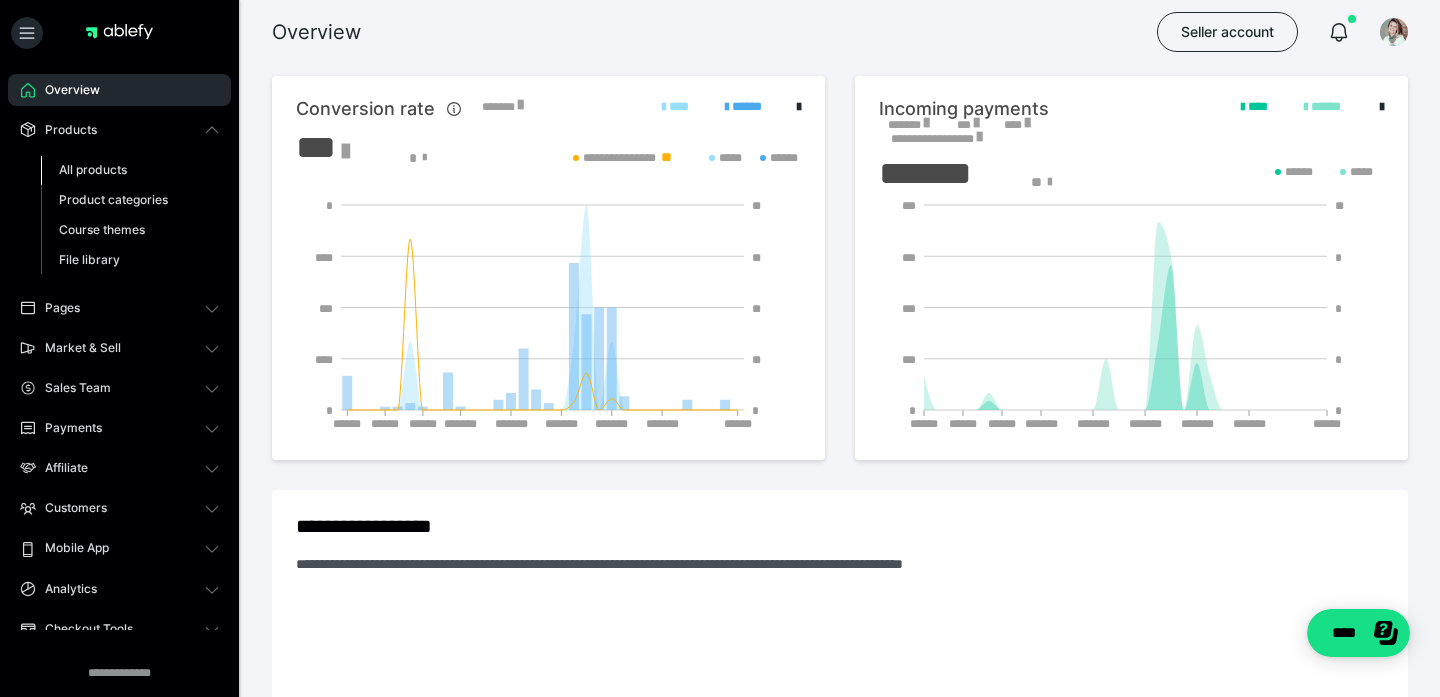 click on "All products" at bounding box center (93, 169) 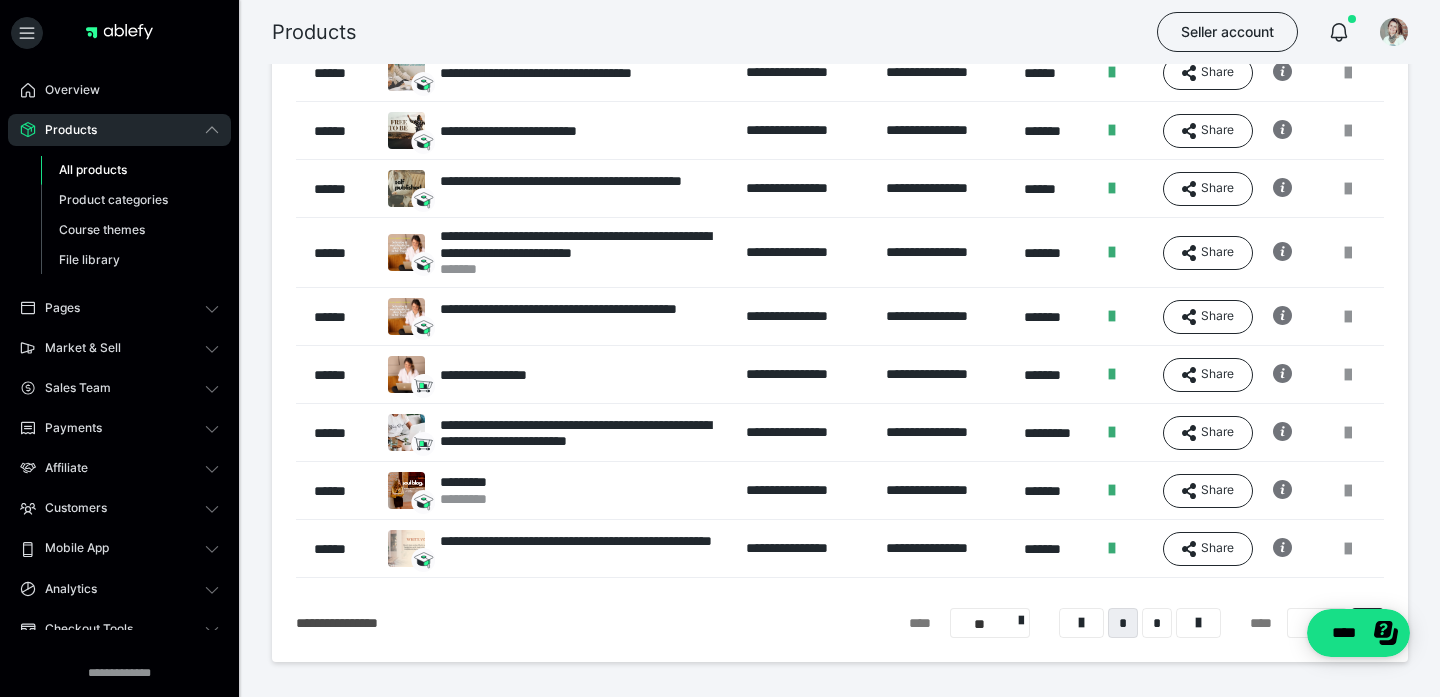 scroll, scrollTop: 257, scrollLeft: 0, axis: vertical 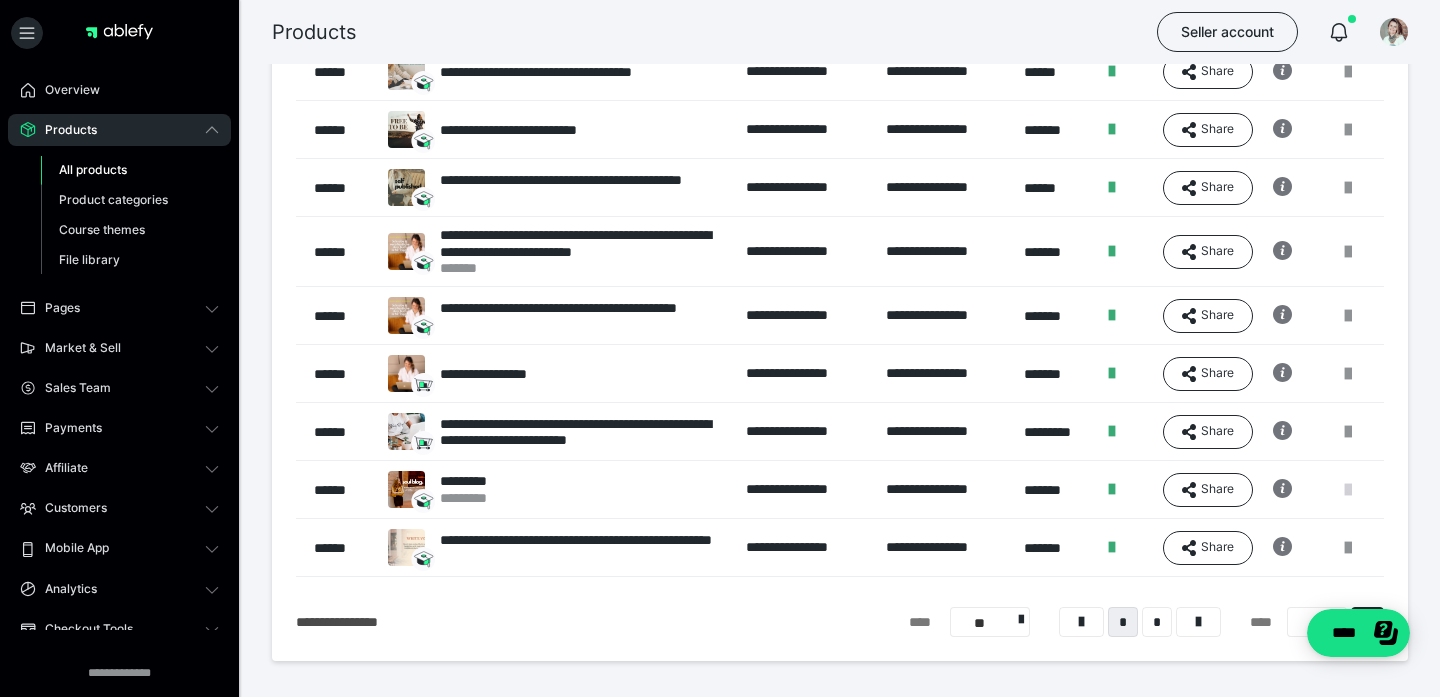 click at bounding box center [1348, 490] 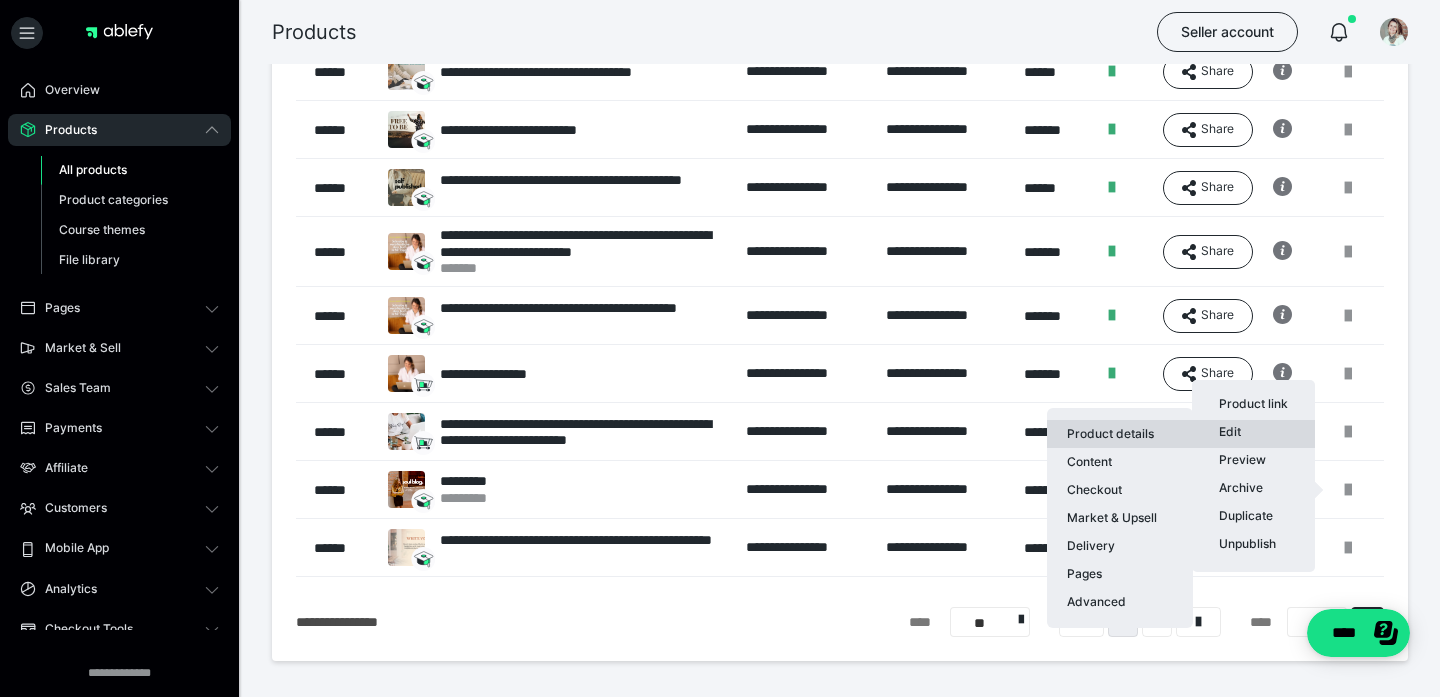 click on "Product details" at bounding box center [1120, 434] 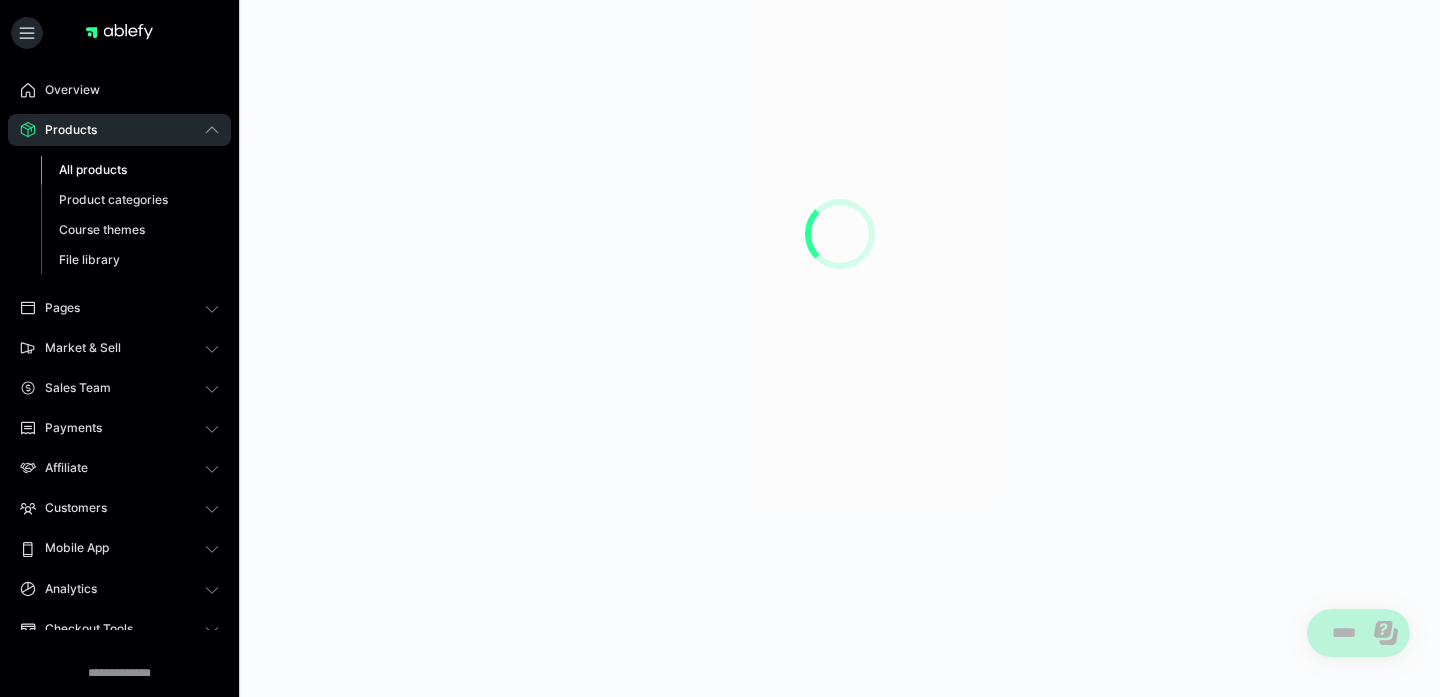 scroll, scrollTop: 0, scrollLeft: 0, axis: both 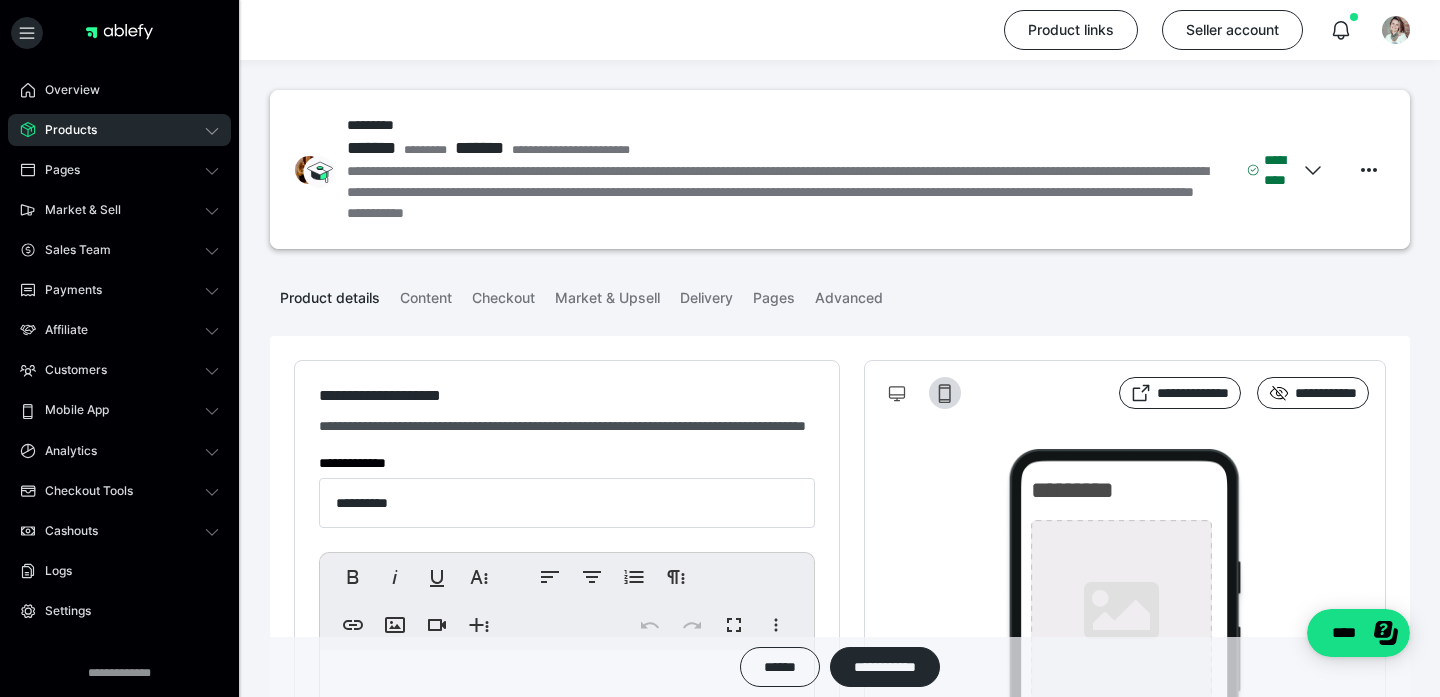 type on "*********" 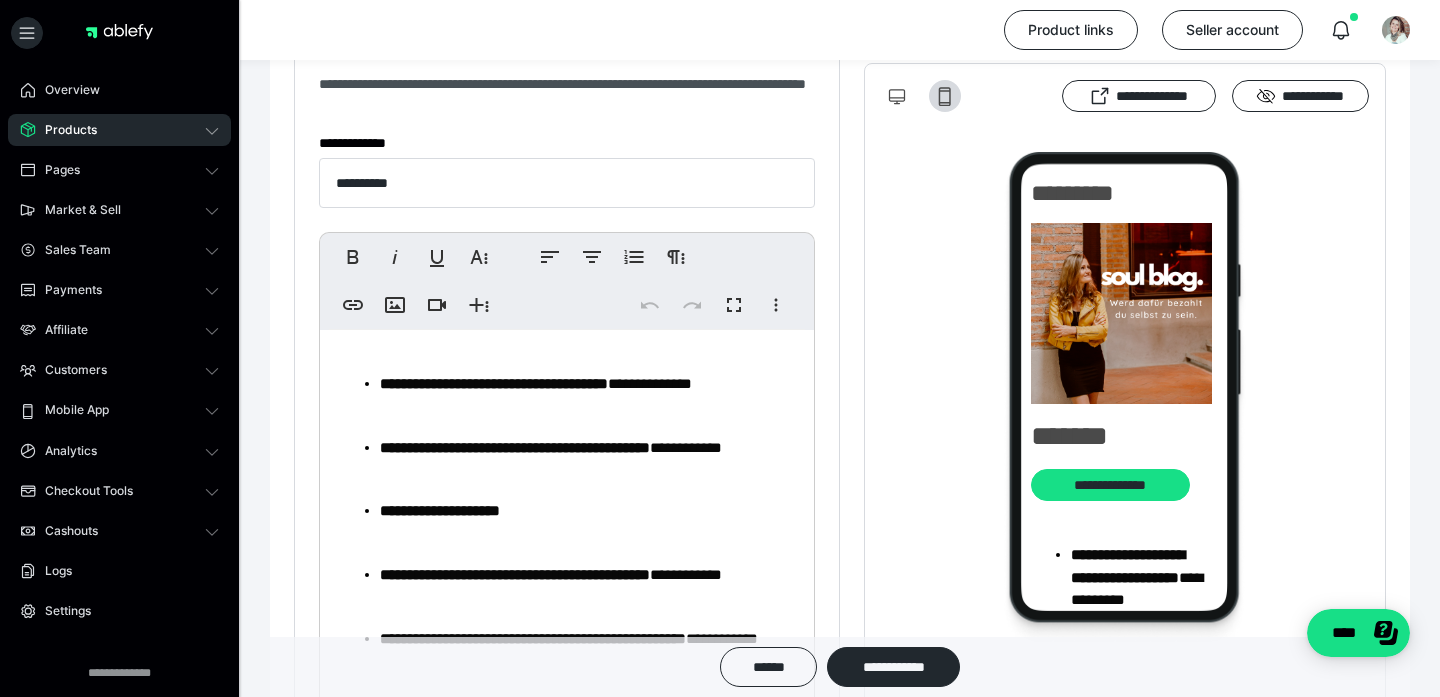 scroll, scrollTop: 427, scrollLeft: 0, axis: vertical 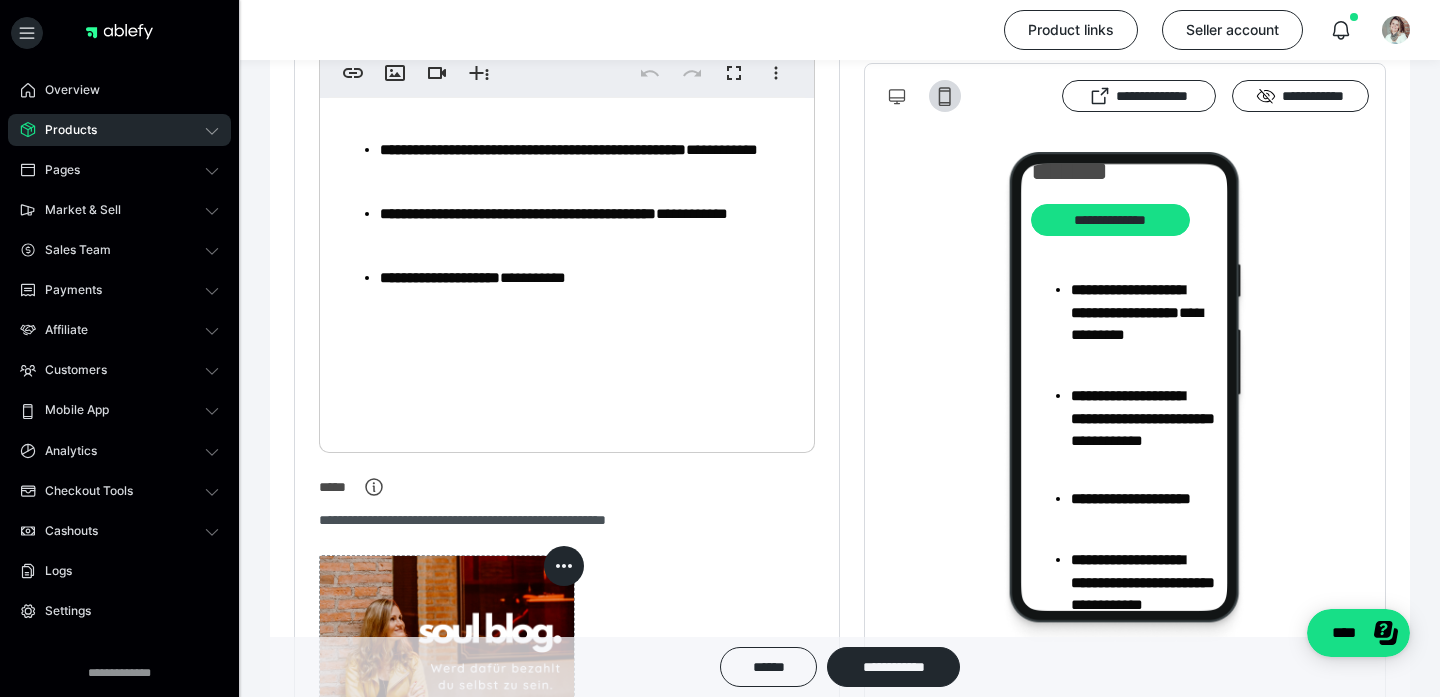 click on "**********" at bounding box center [567, 142] 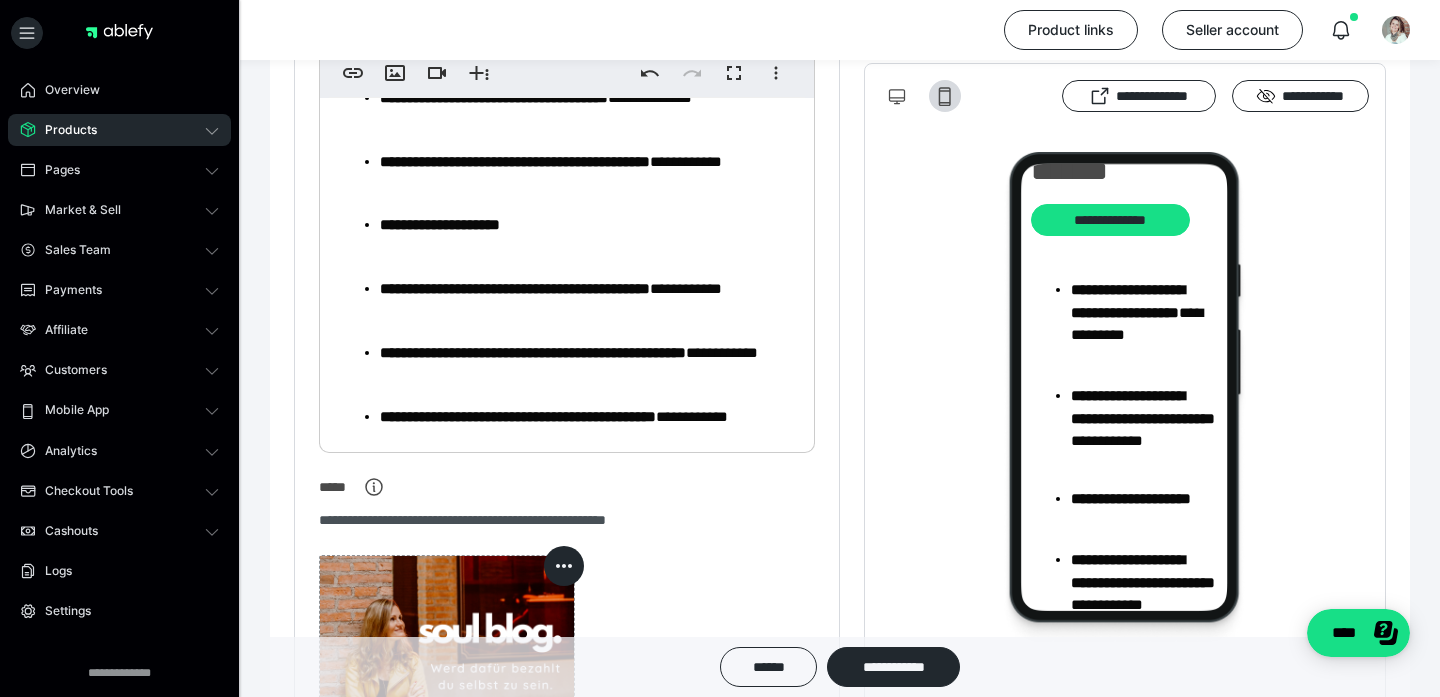 scroll, scrollTop: 0, scrollLeft: 0, axis: both 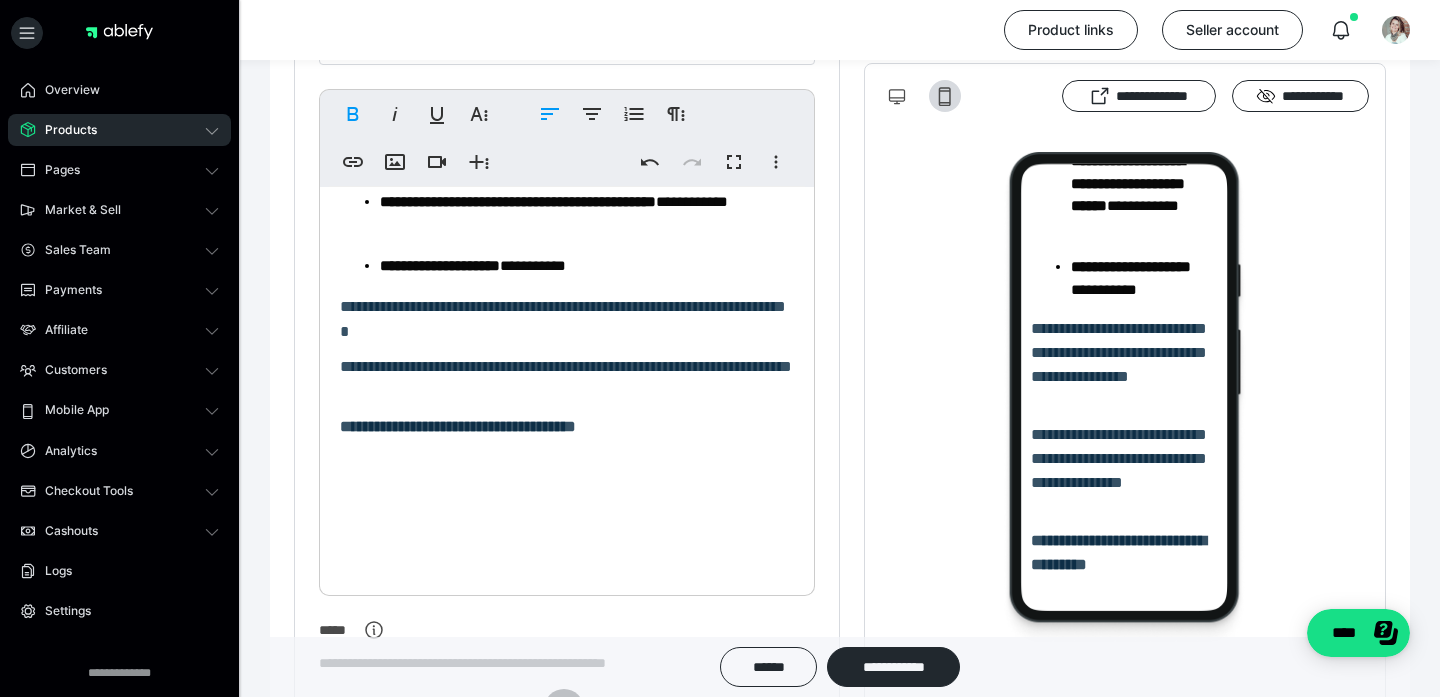 click on "**********" 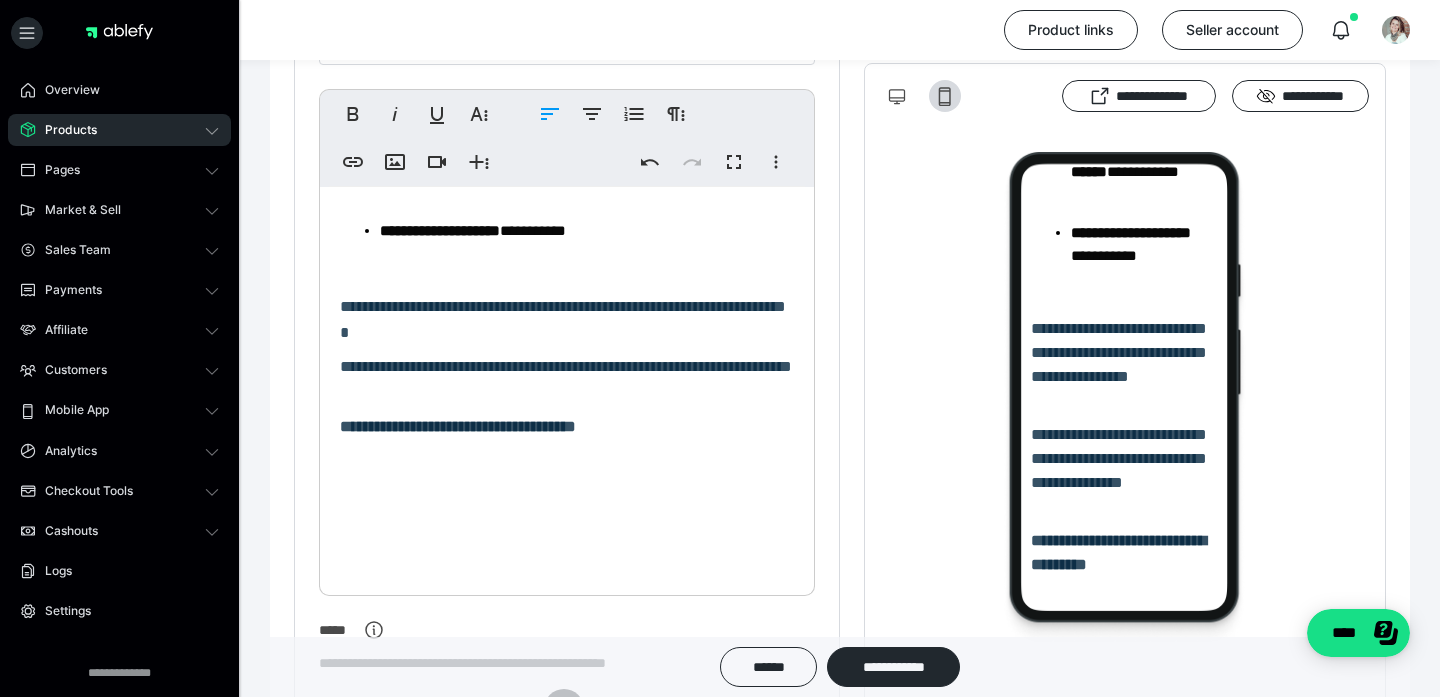 scroll, scrollTop: 393, scrollLeft: 0, axis: vertical 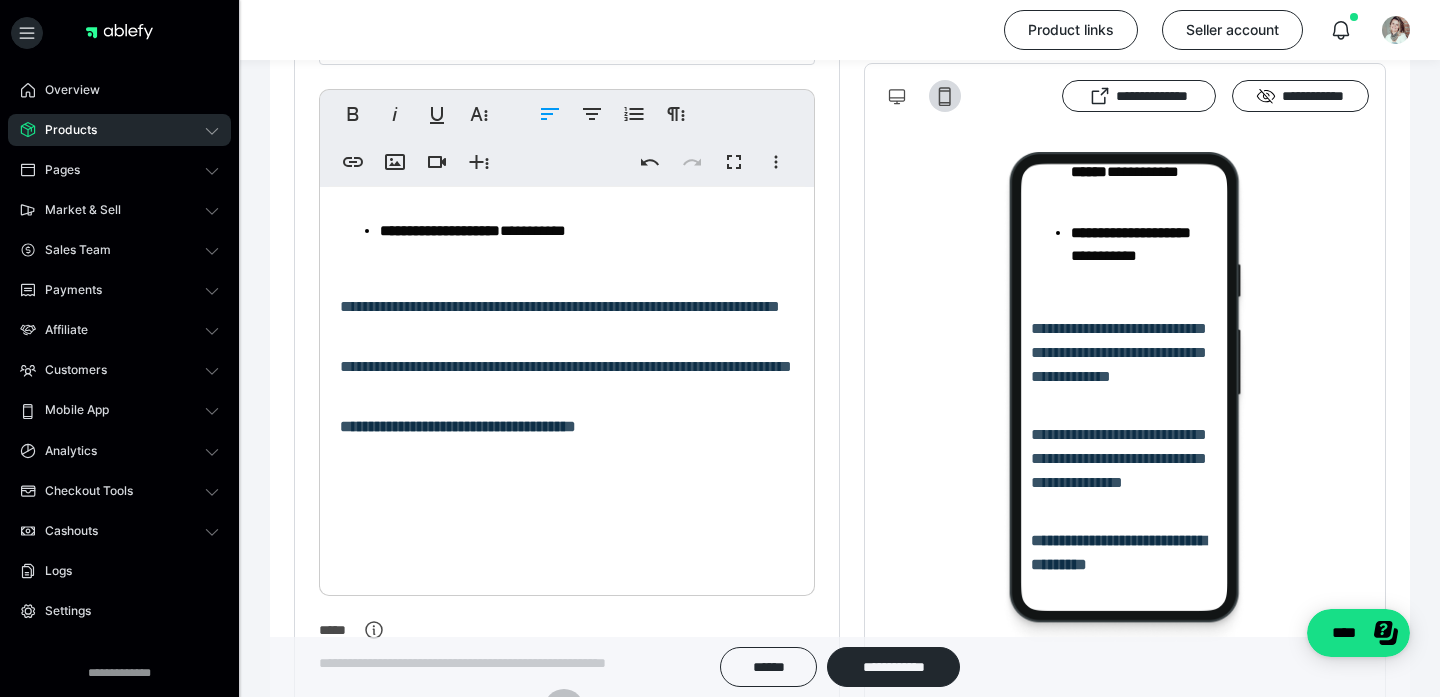 type 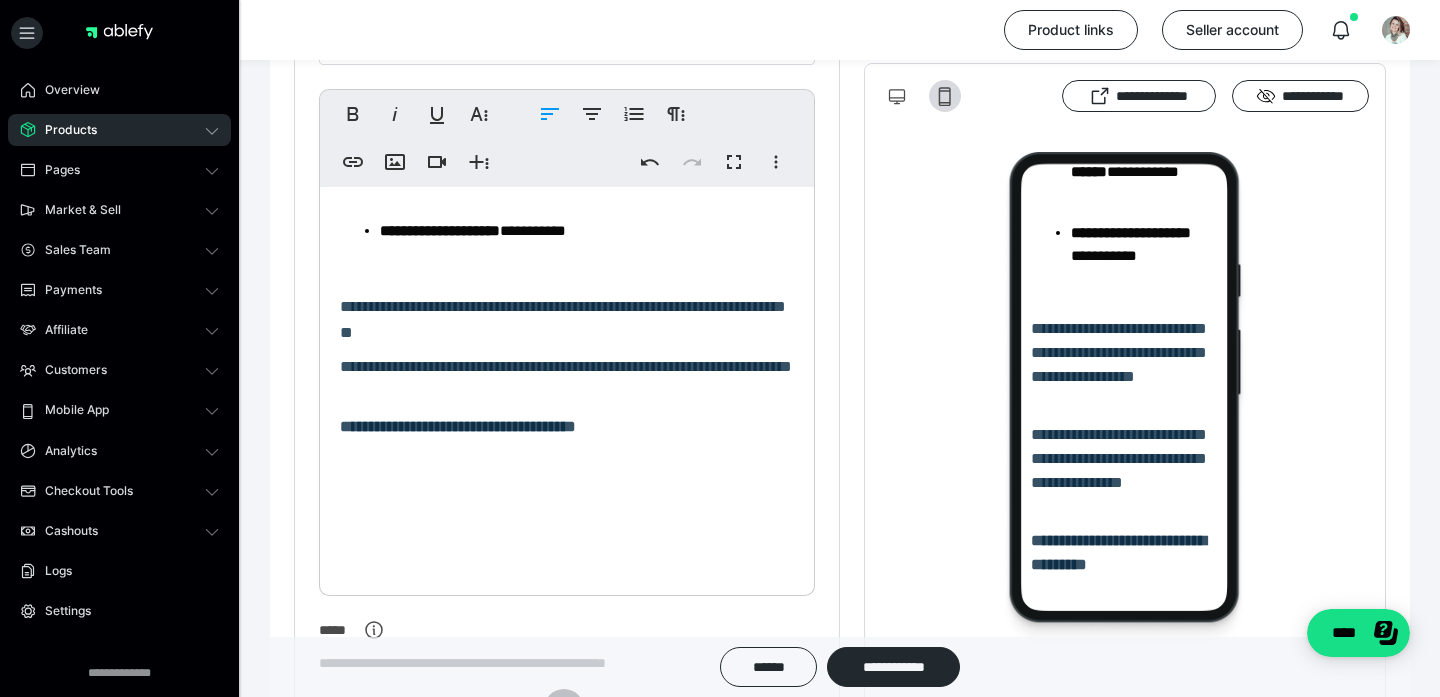 click on "**********" at bounding box center [567, 190] 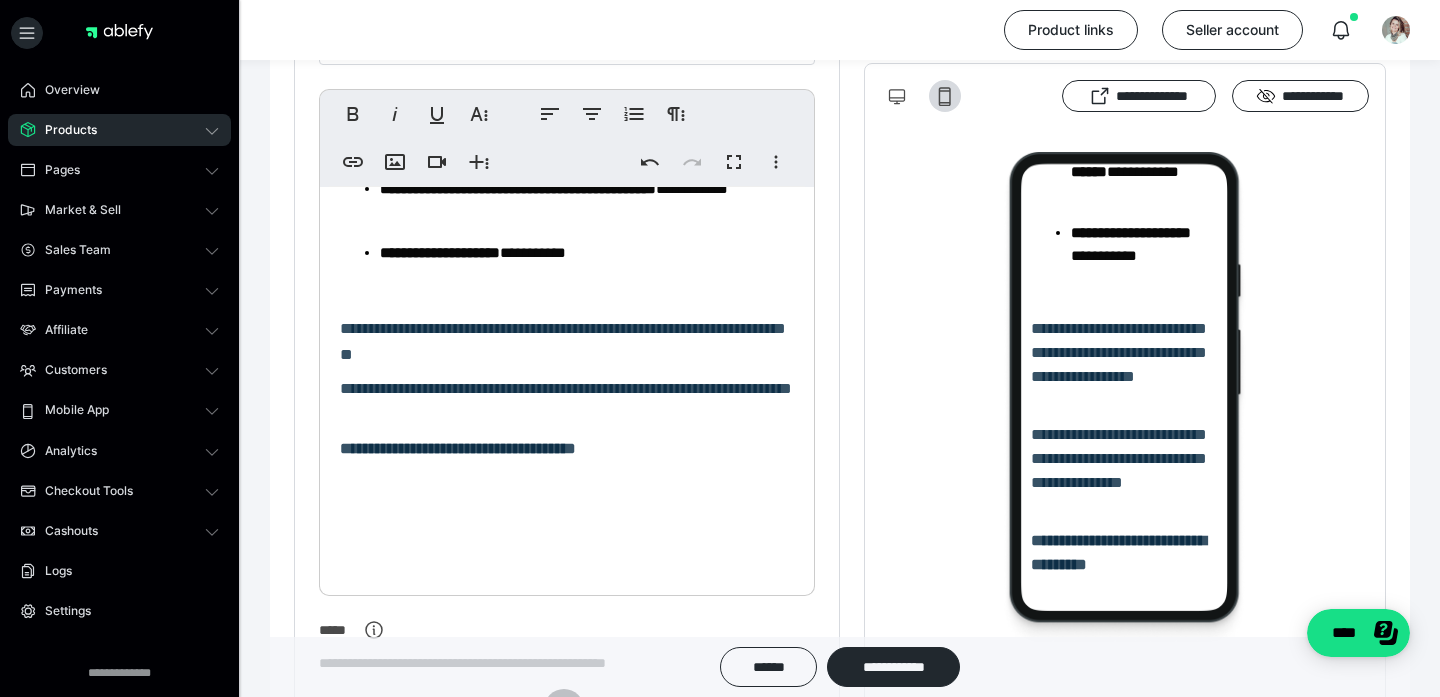 scroll, scrollTop: 371, scrollLeft: 0, axis: vertical 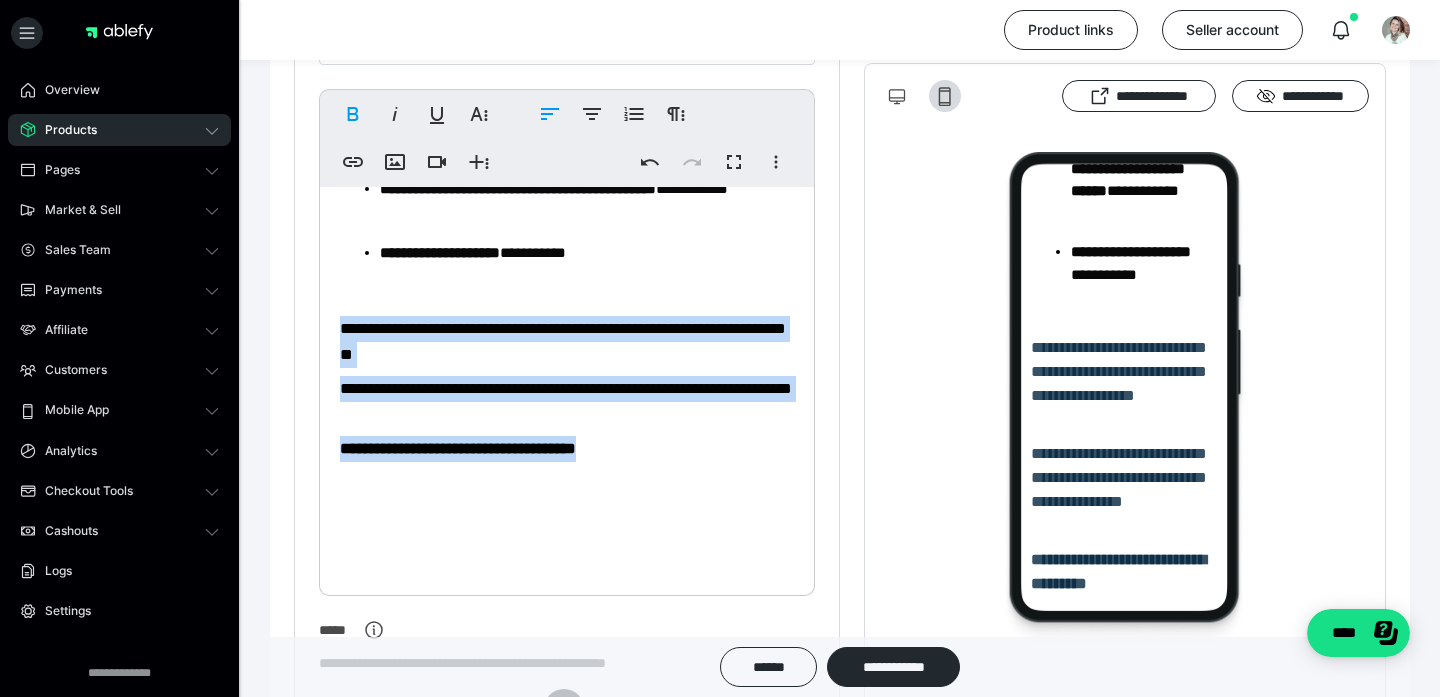 drag, startPoint x: 670, startPoint y: 557, endPoint x: 334, endPoint y: 418, distance: 363.61655 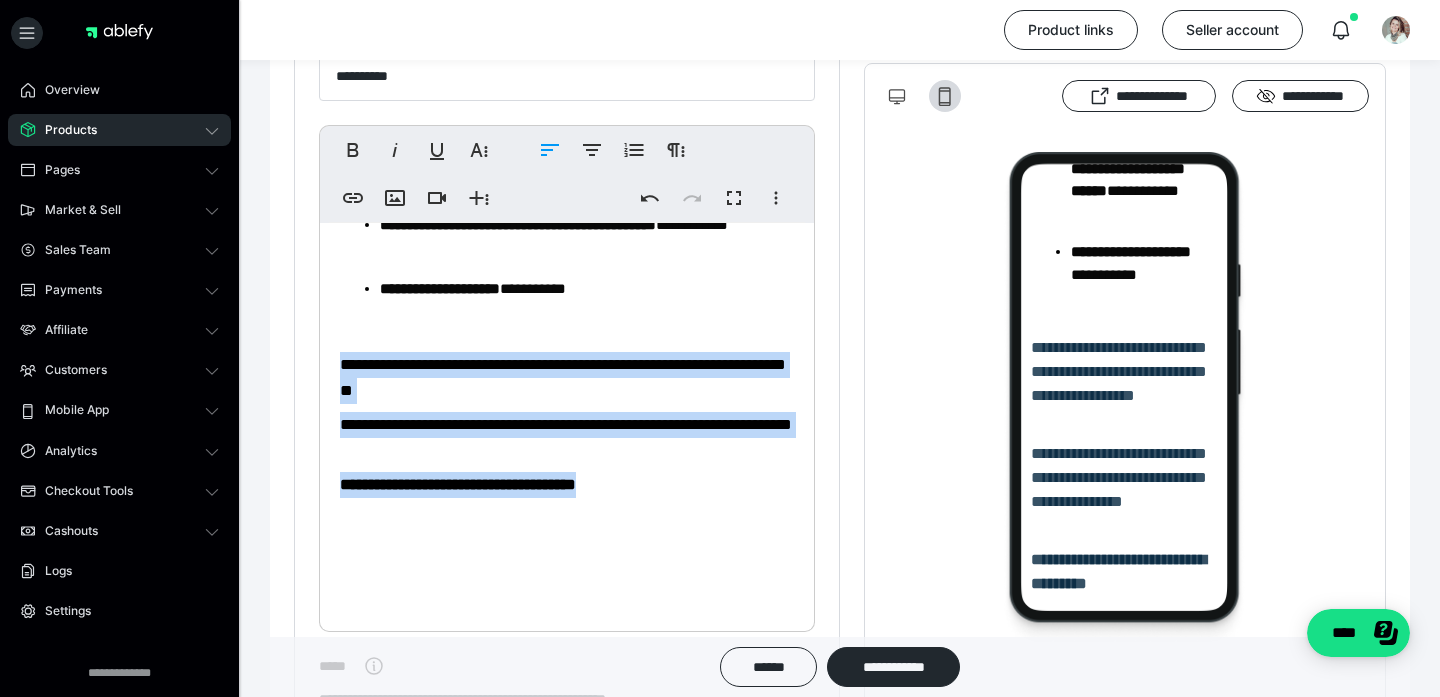 scroll, scrollTop: 474, scrollLeft: 0, axis: vertical 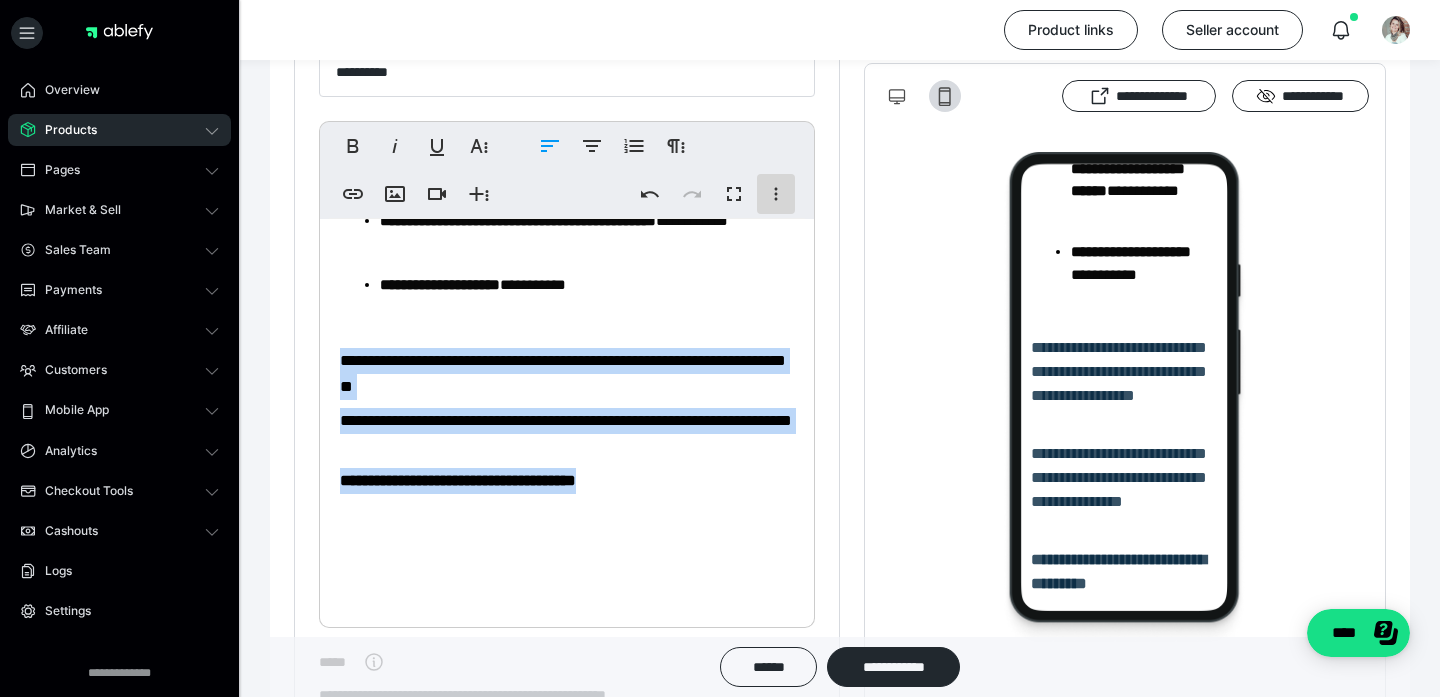 click 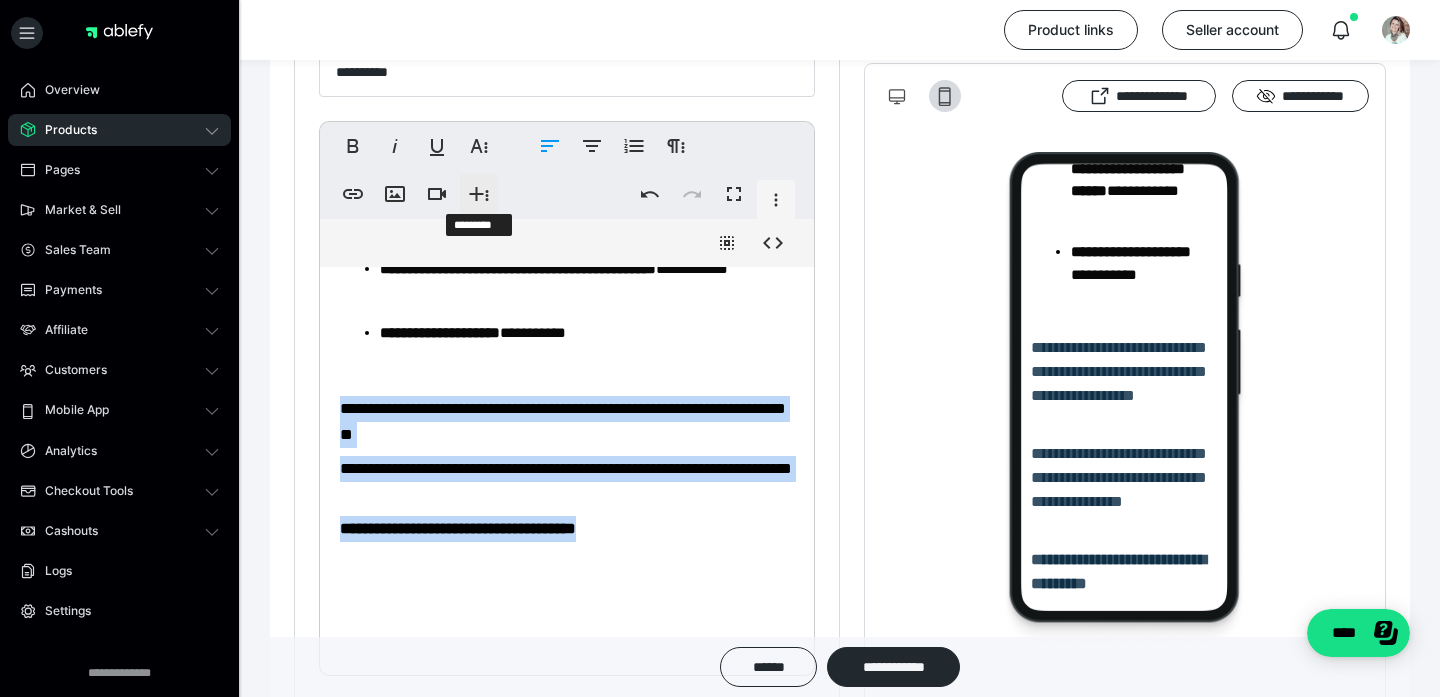 click 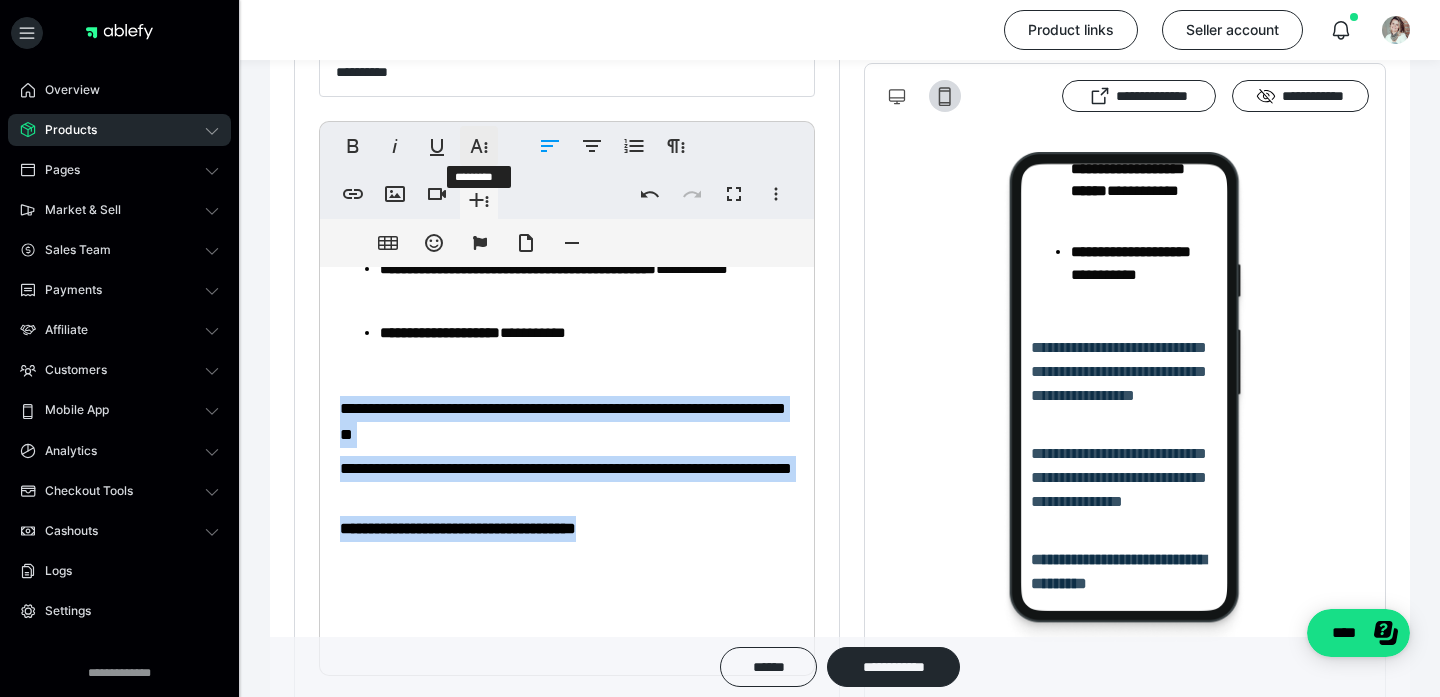 click 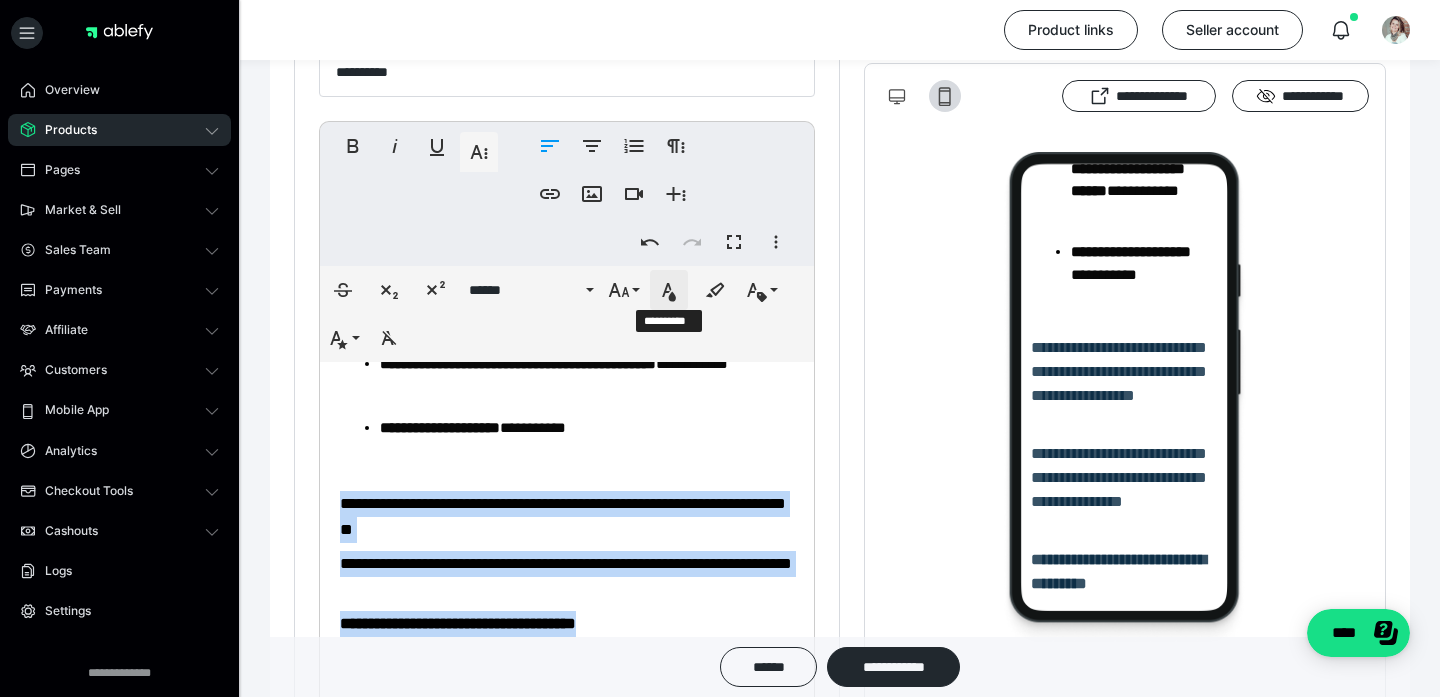 click 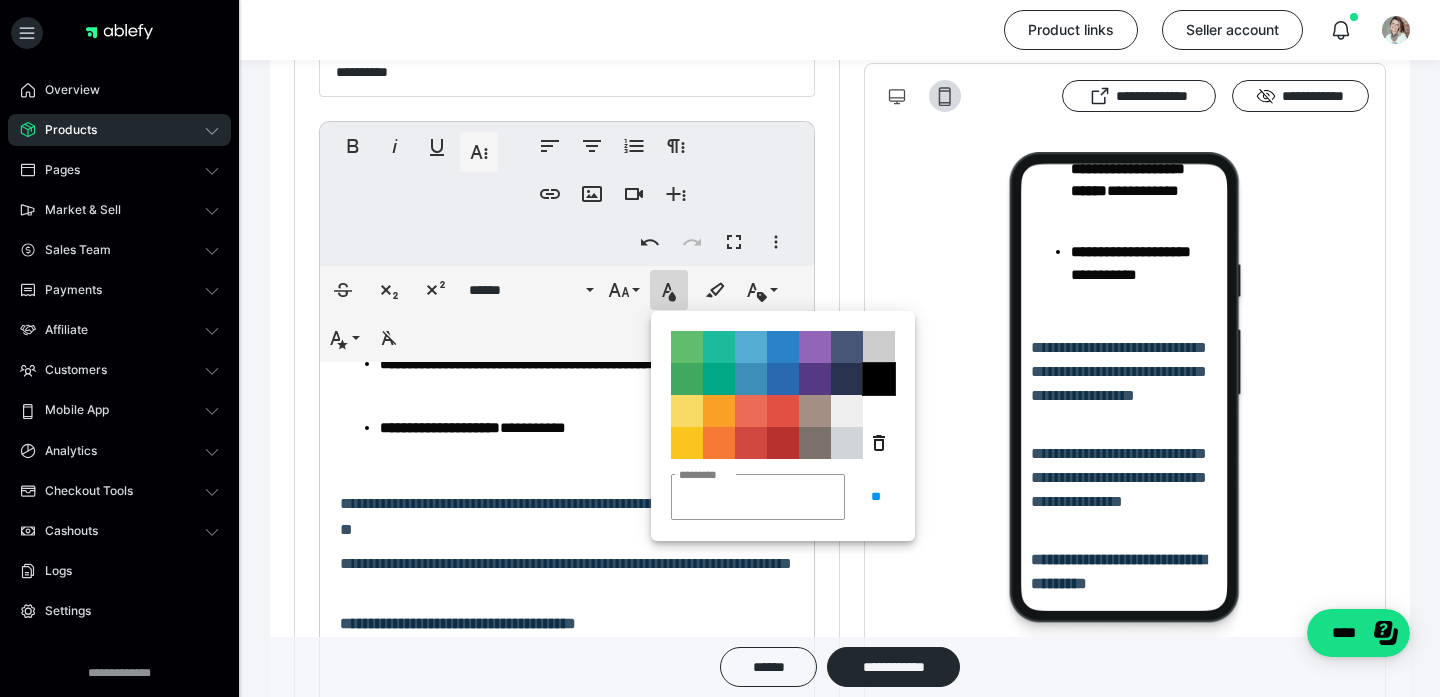 click on "**********" at bounding box center (879, 379) 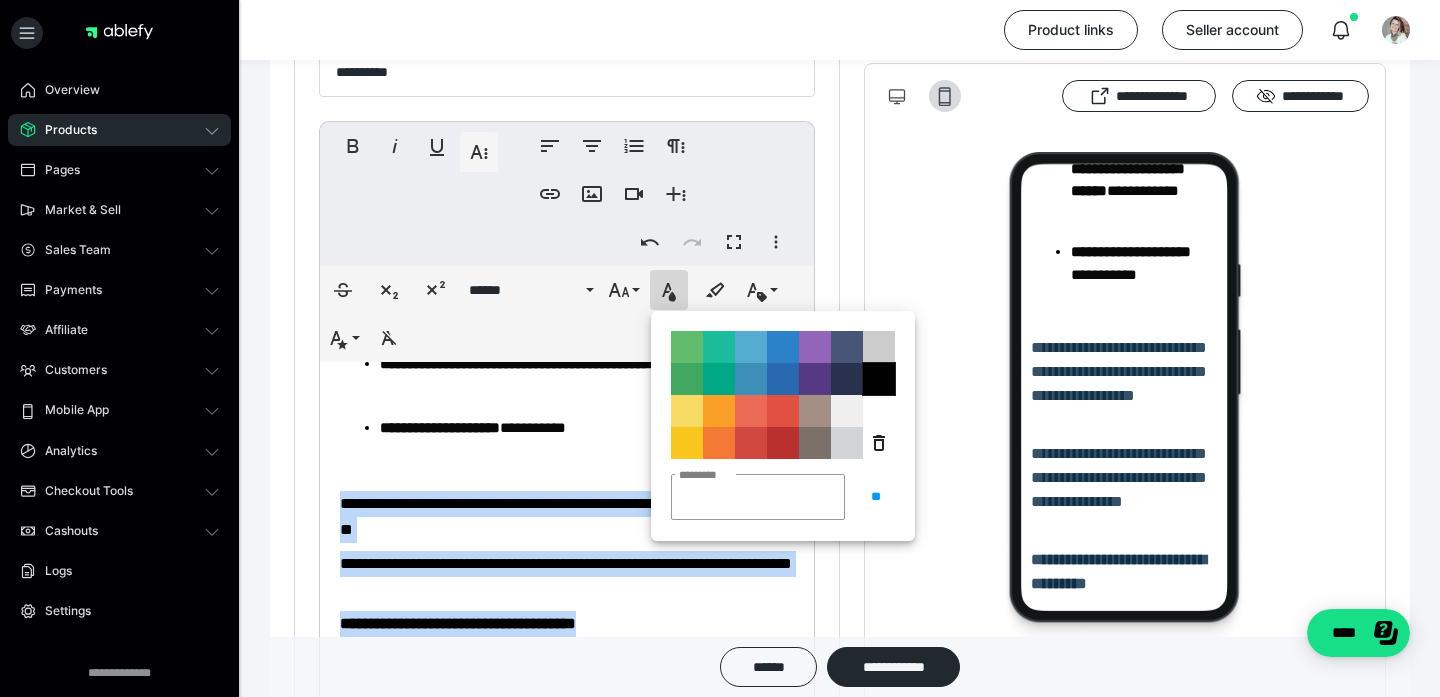 scroll, scrollTop: 0, scrollLeft: 0, axis: both 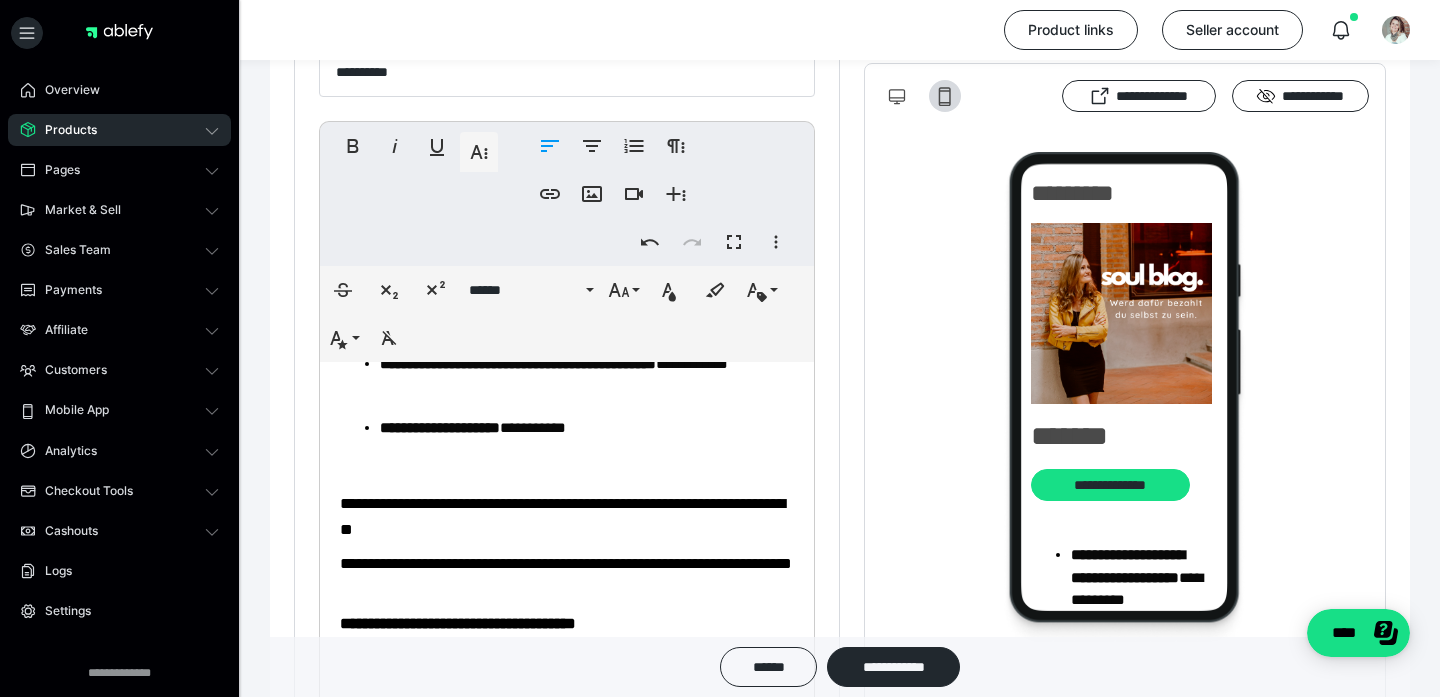 click on "**********" at bounding box center [567, 376] 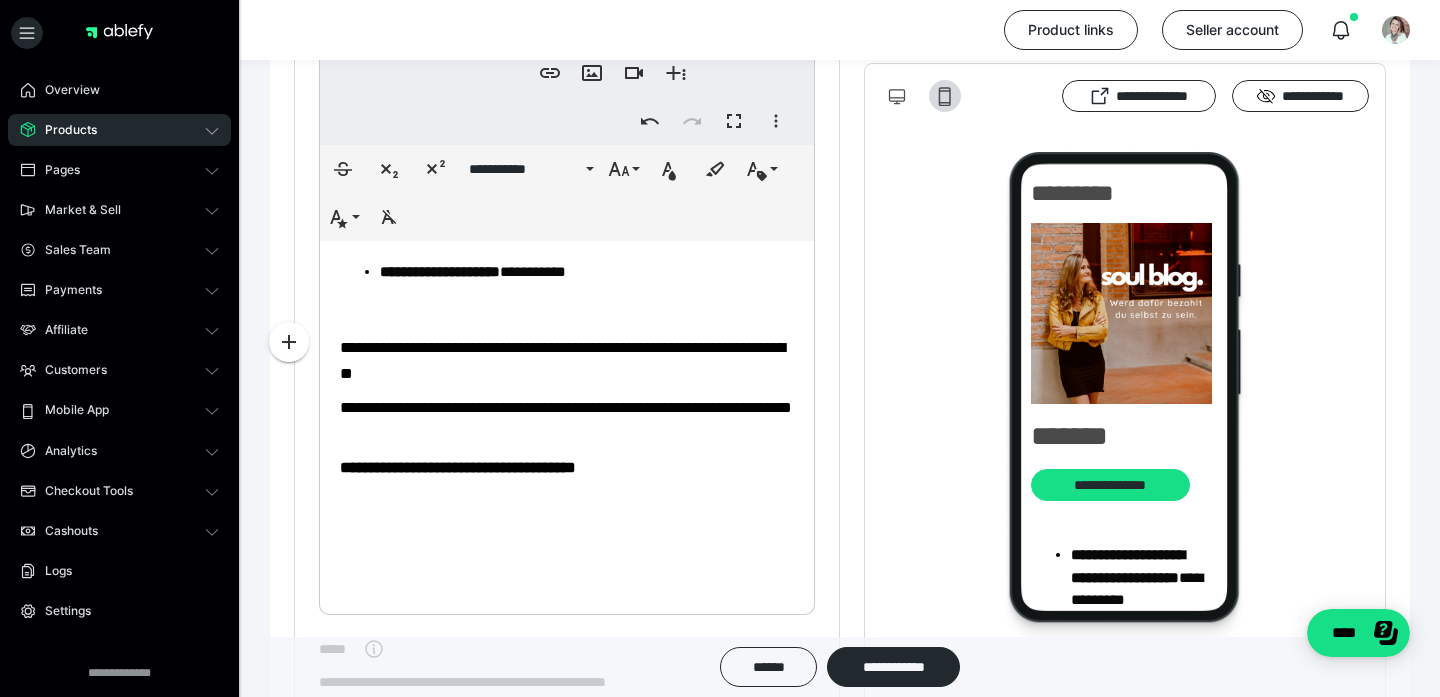 scroll, scrollTop: 638, scrollLeft: 0, axis: vertical 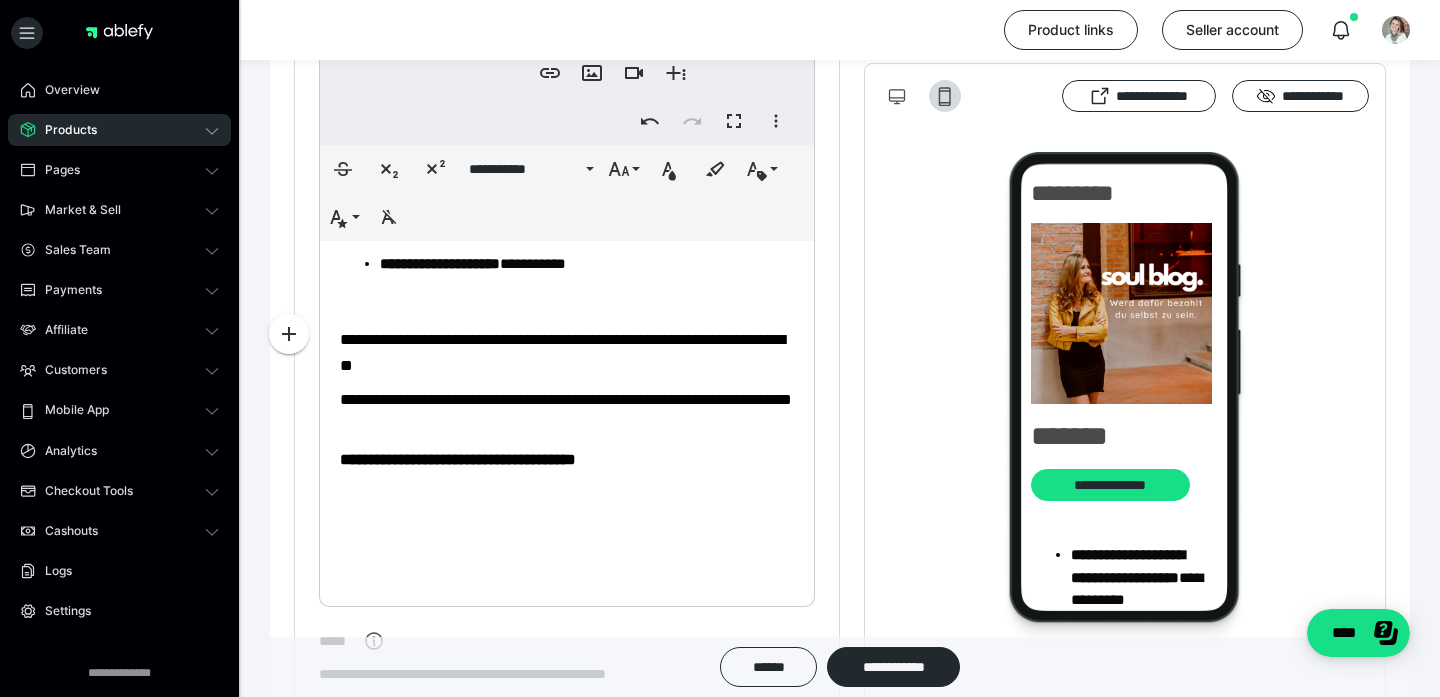 click on "**********" at bounding box center (518, 199) 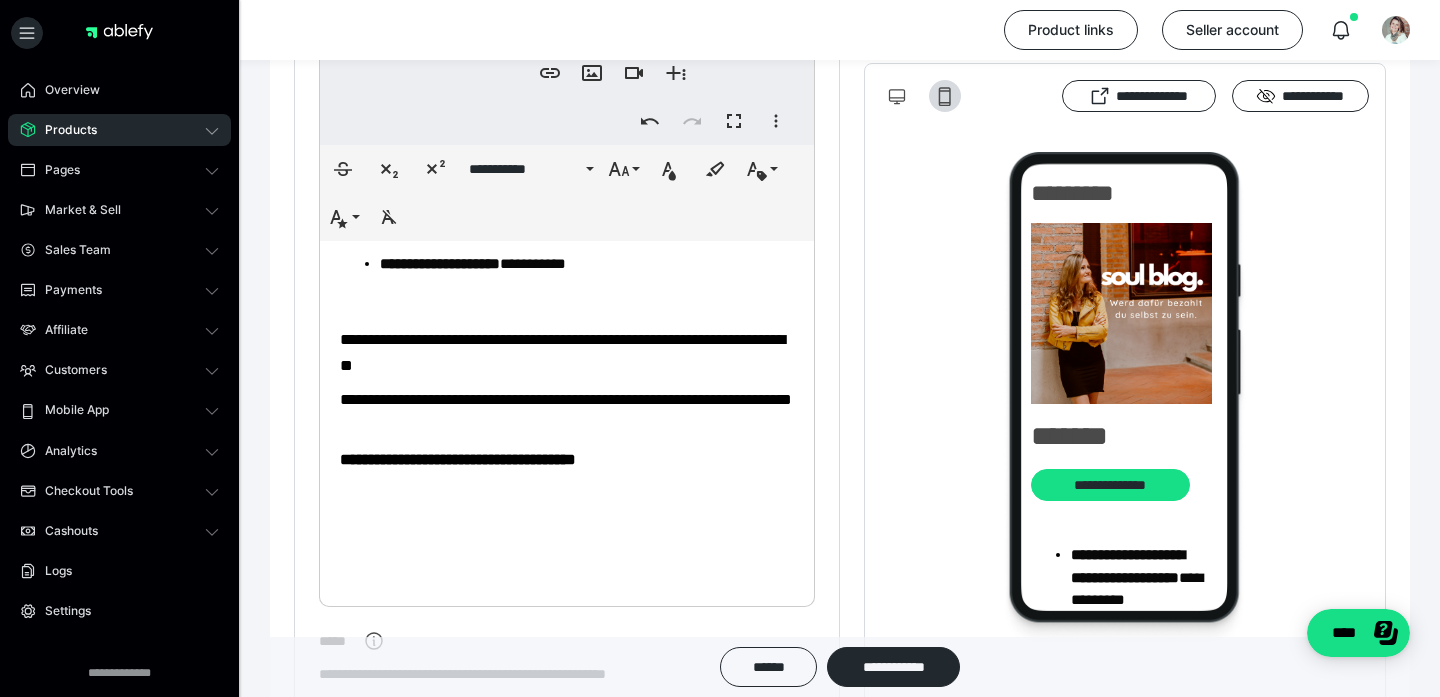 click on "**********" at bounding box center [473, 263] 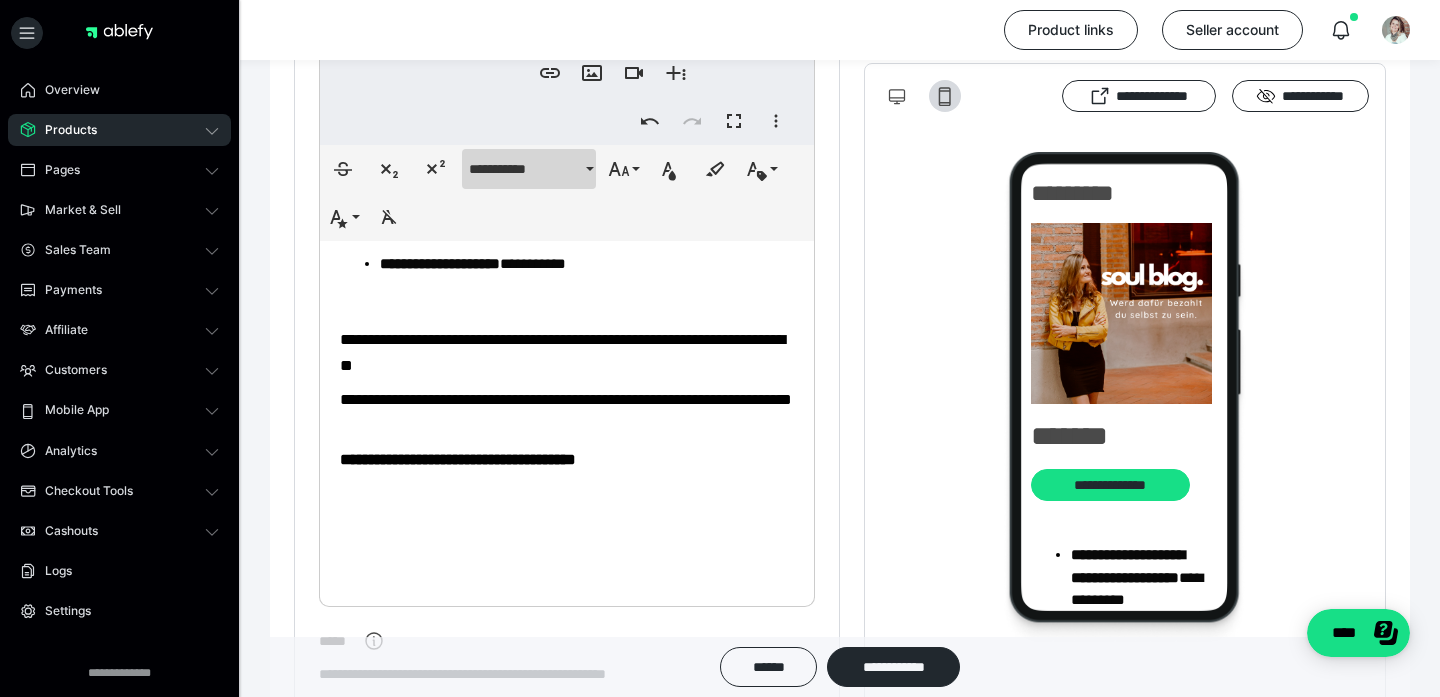 click on "**********" at bounding box center (525, 169) 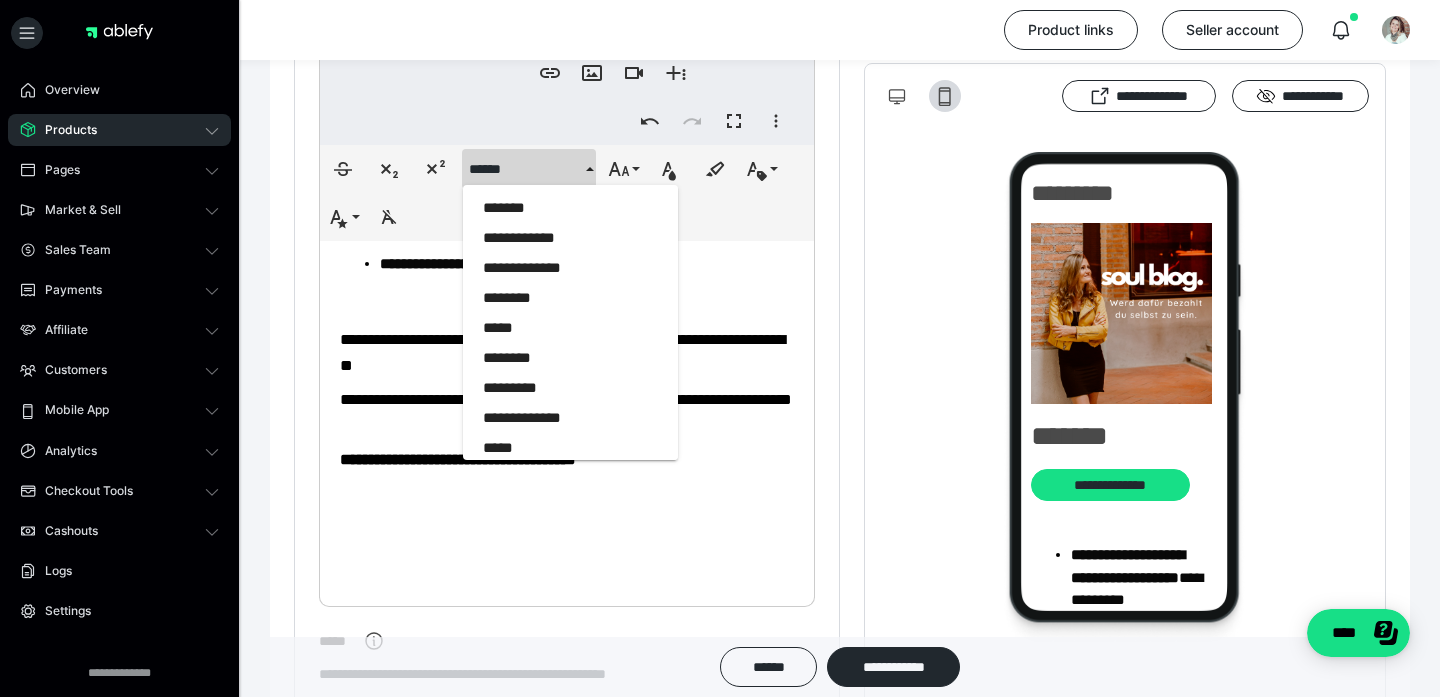 click on "**********" at bounding box center [567, 412] 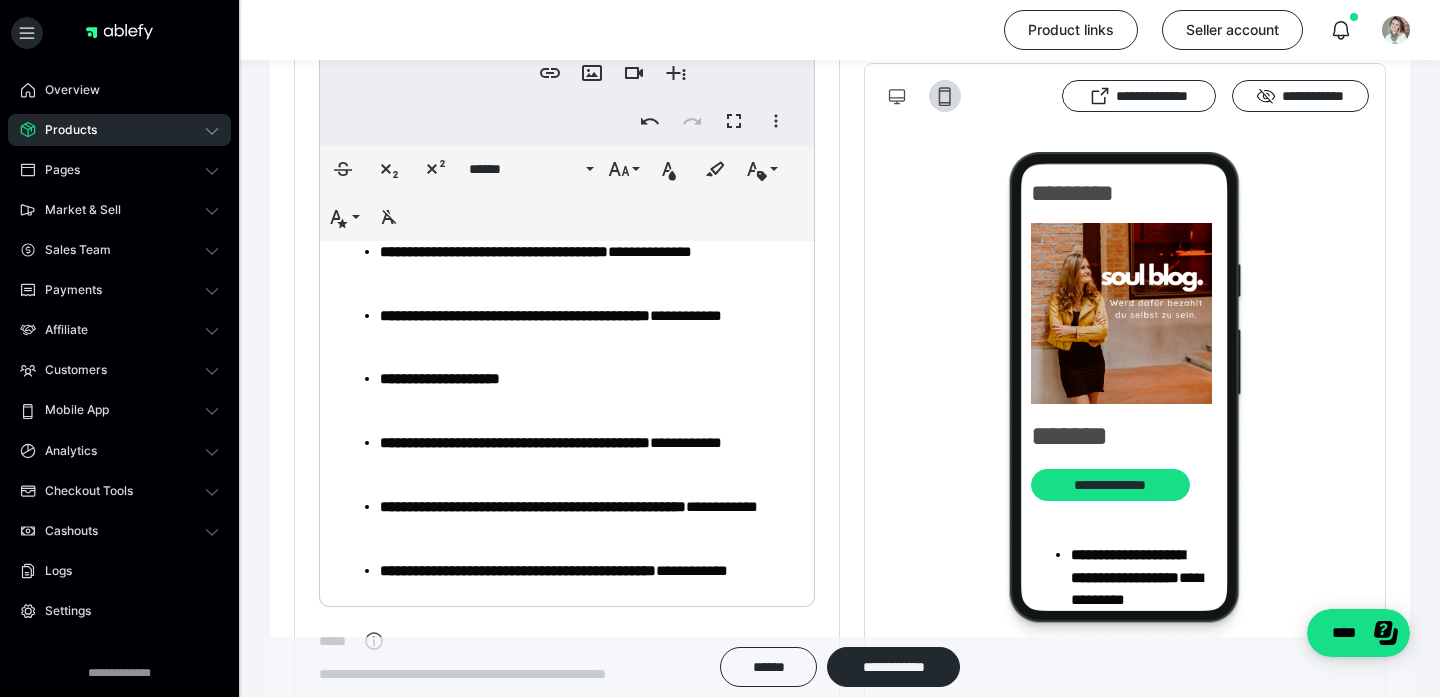 scroll, scrollTop: 0, scrollLeft: 0, axis: both 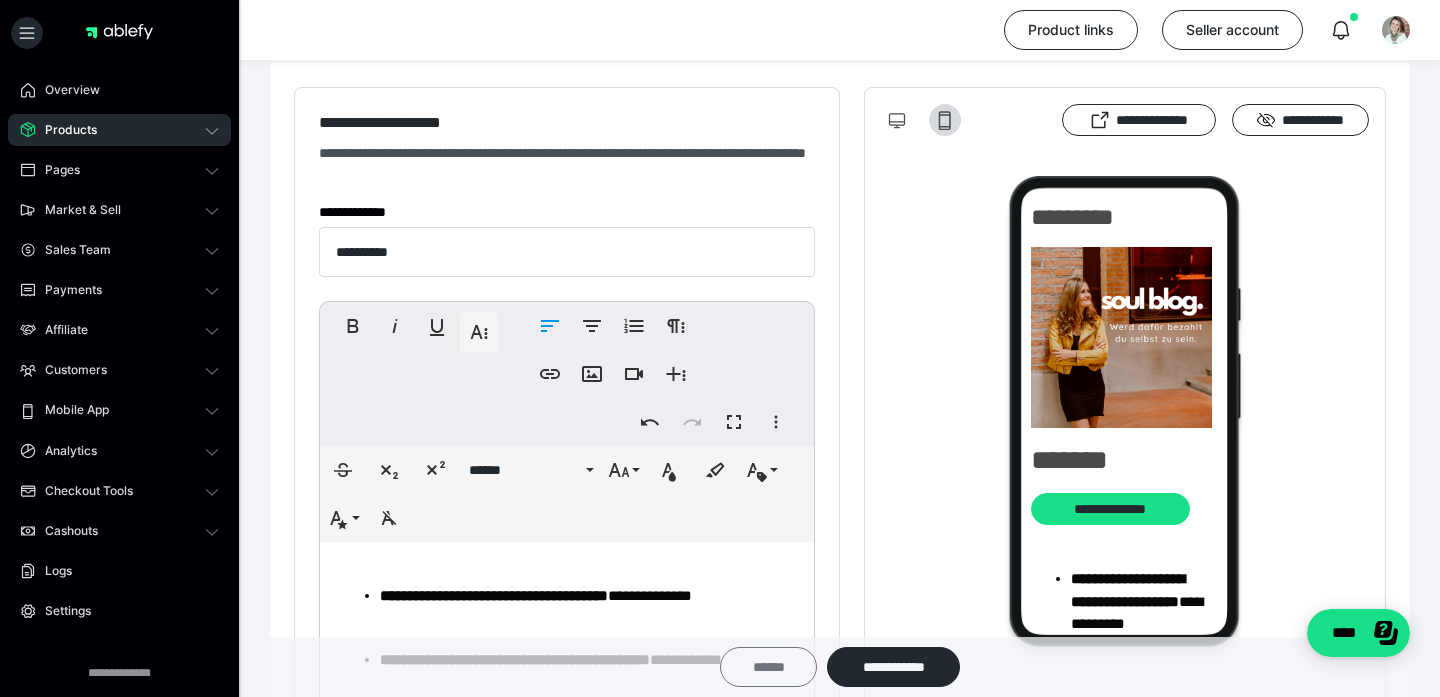 click on "******" at bounding box center [768, 667] 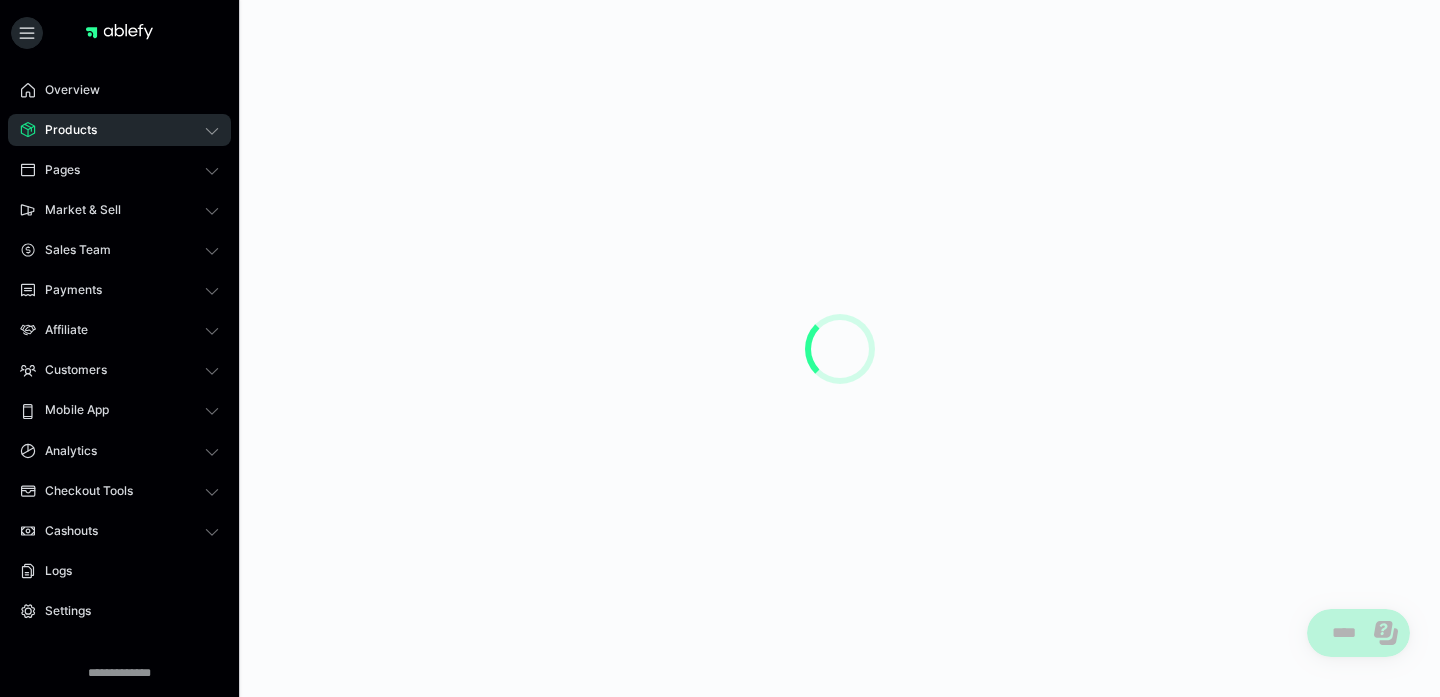 scroll, scrollTop: 0, scrollLeft: 0, axis: both 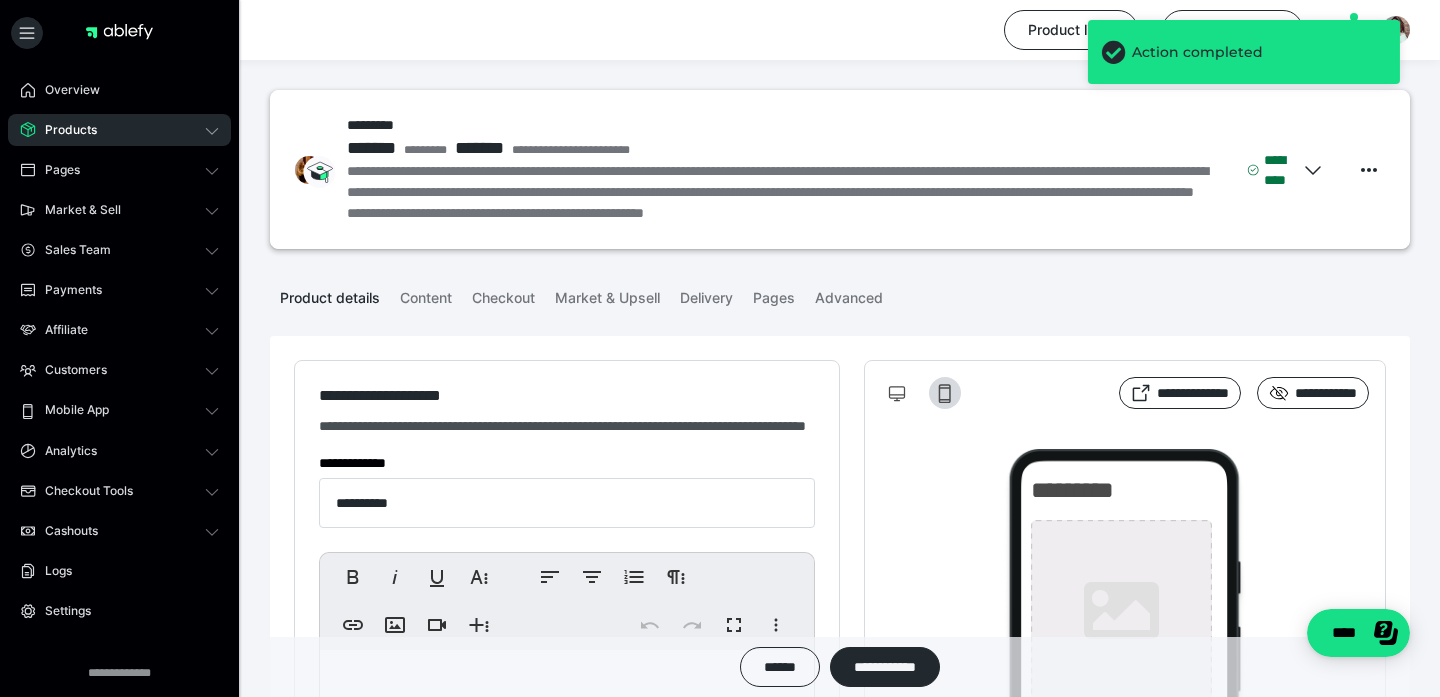 type on "*********" 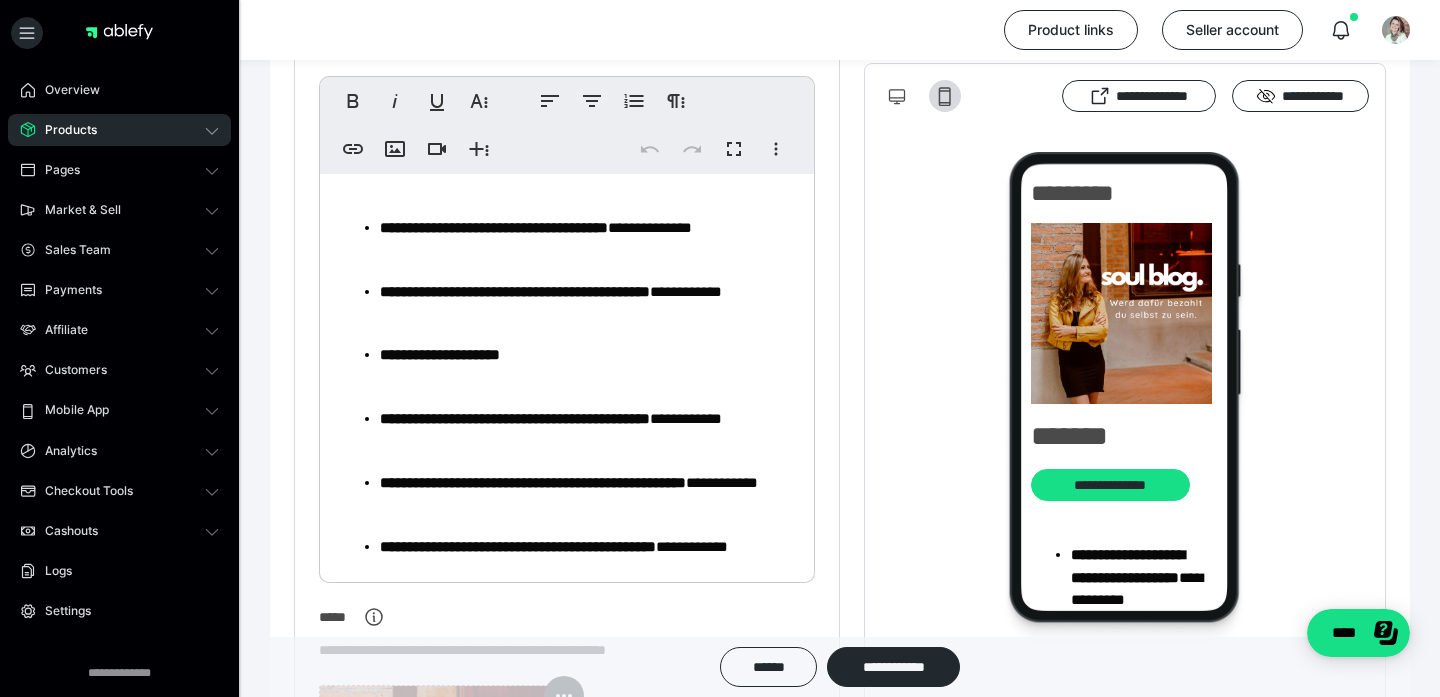 scroll, scrollTop: 523, scrollLeft: 0, axis: vertical 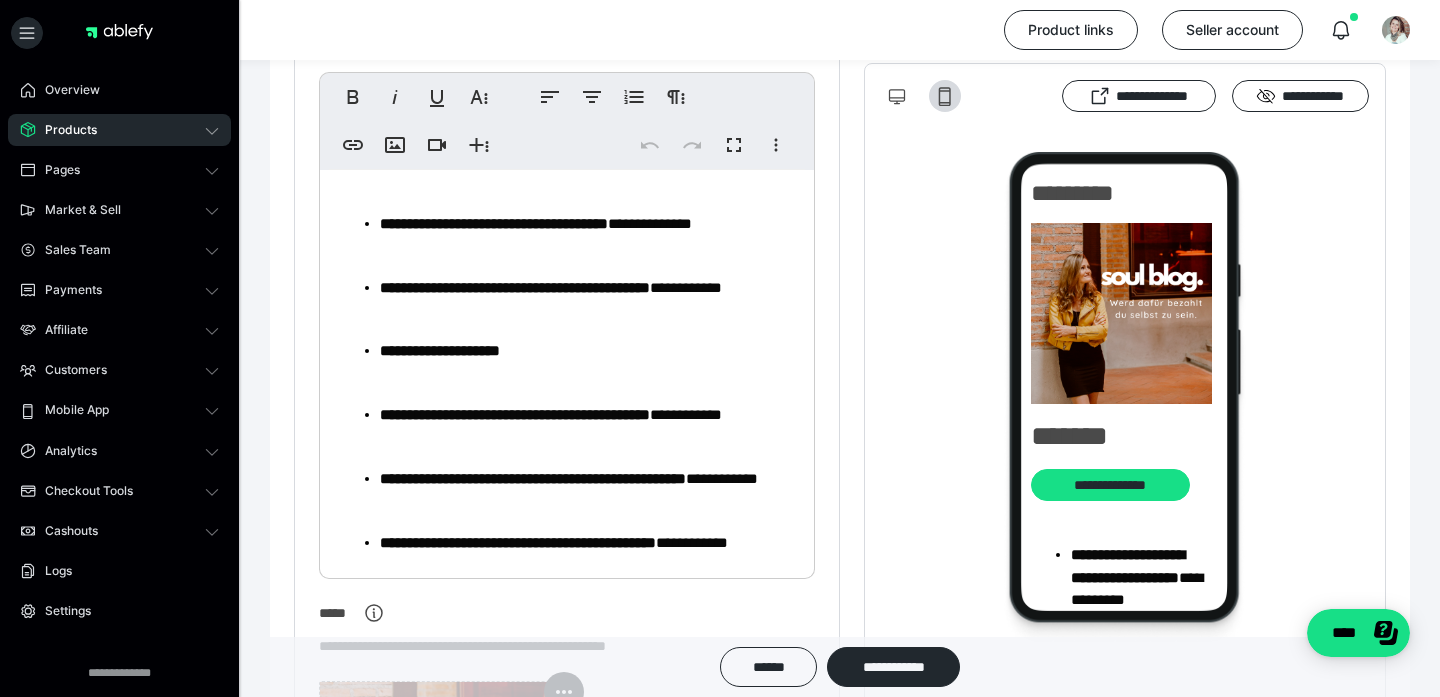 click on "**********" at bounding box center [567, 555] 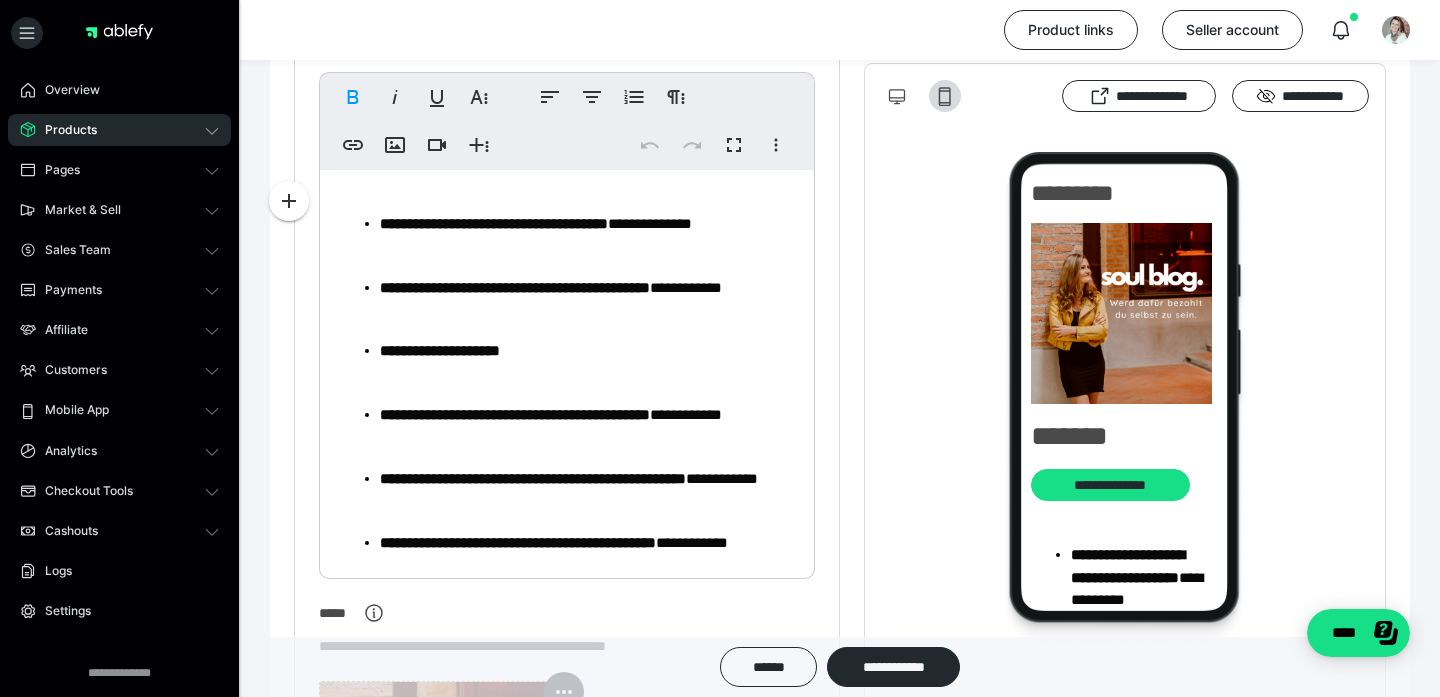 scroll, scrollTop: 0, scrollLeft: 0, axis: both 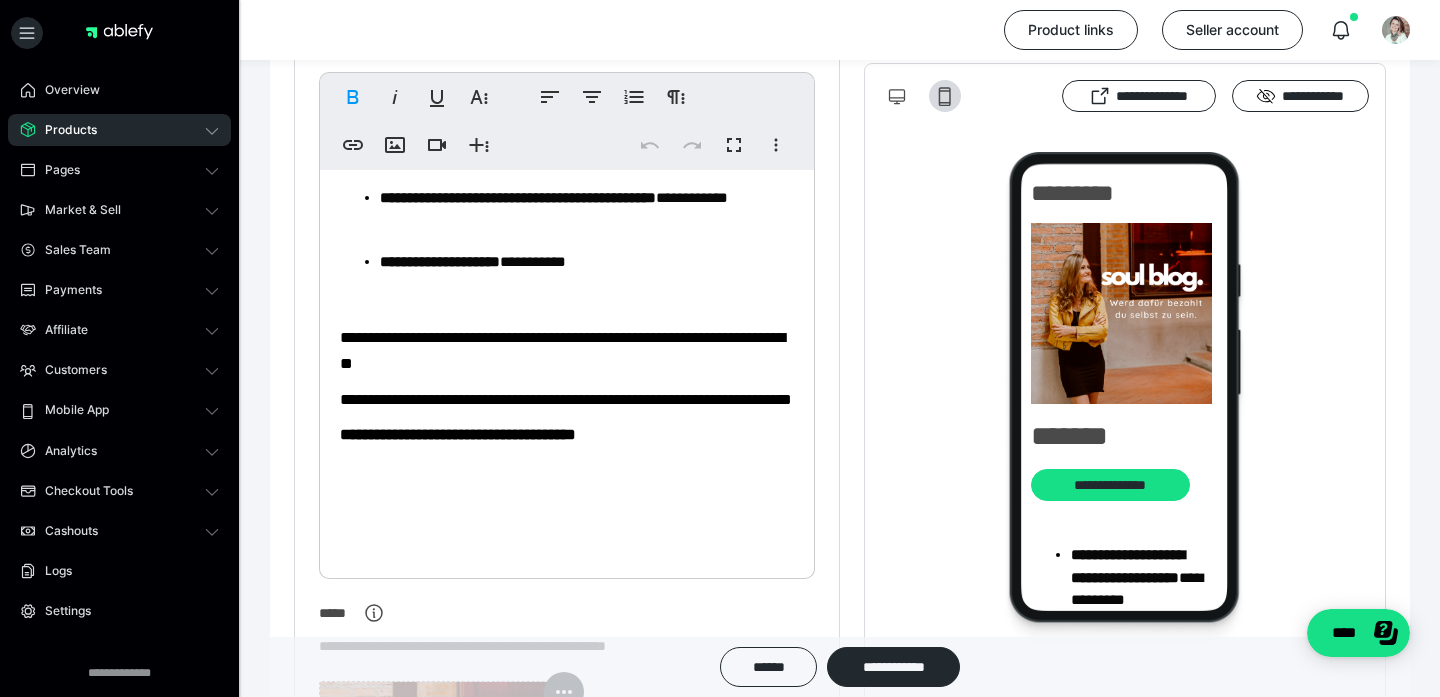 click on "**********" at bounding box center [567, 210] 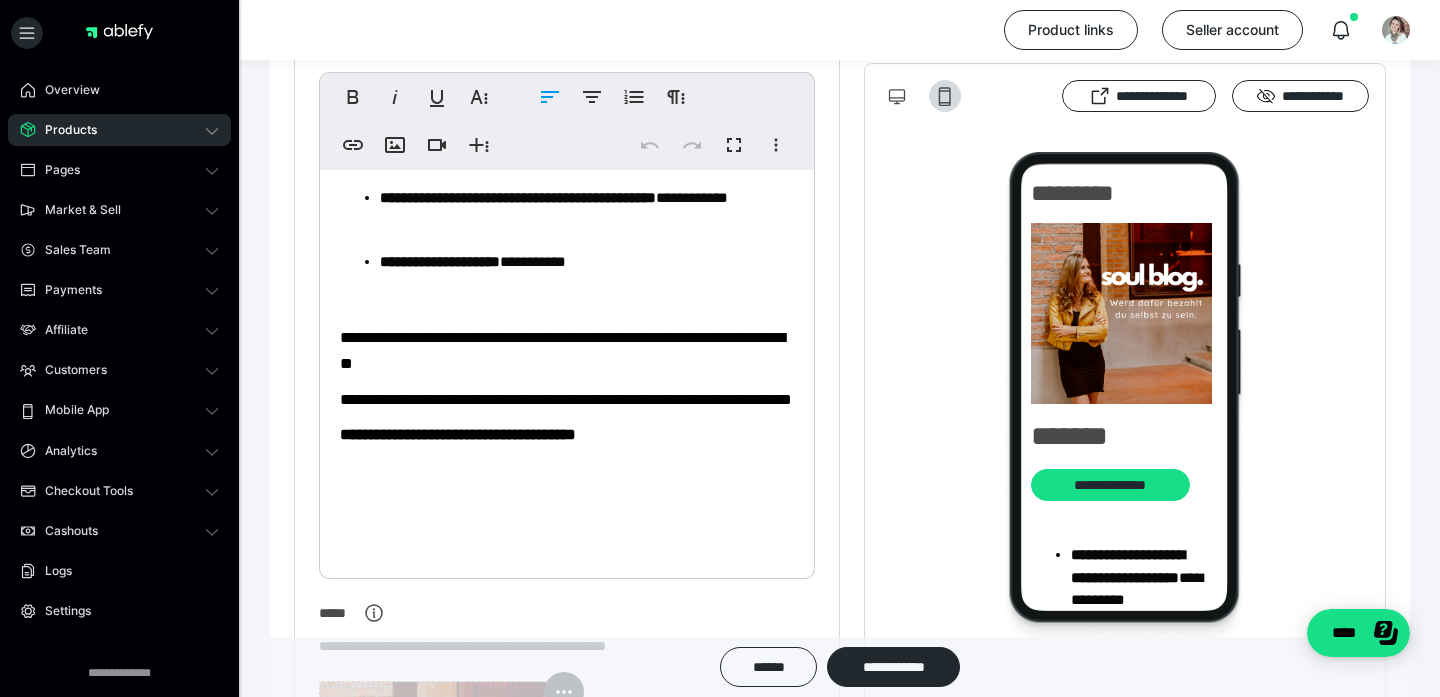 click on "**********" at bounding box center [562, 350] 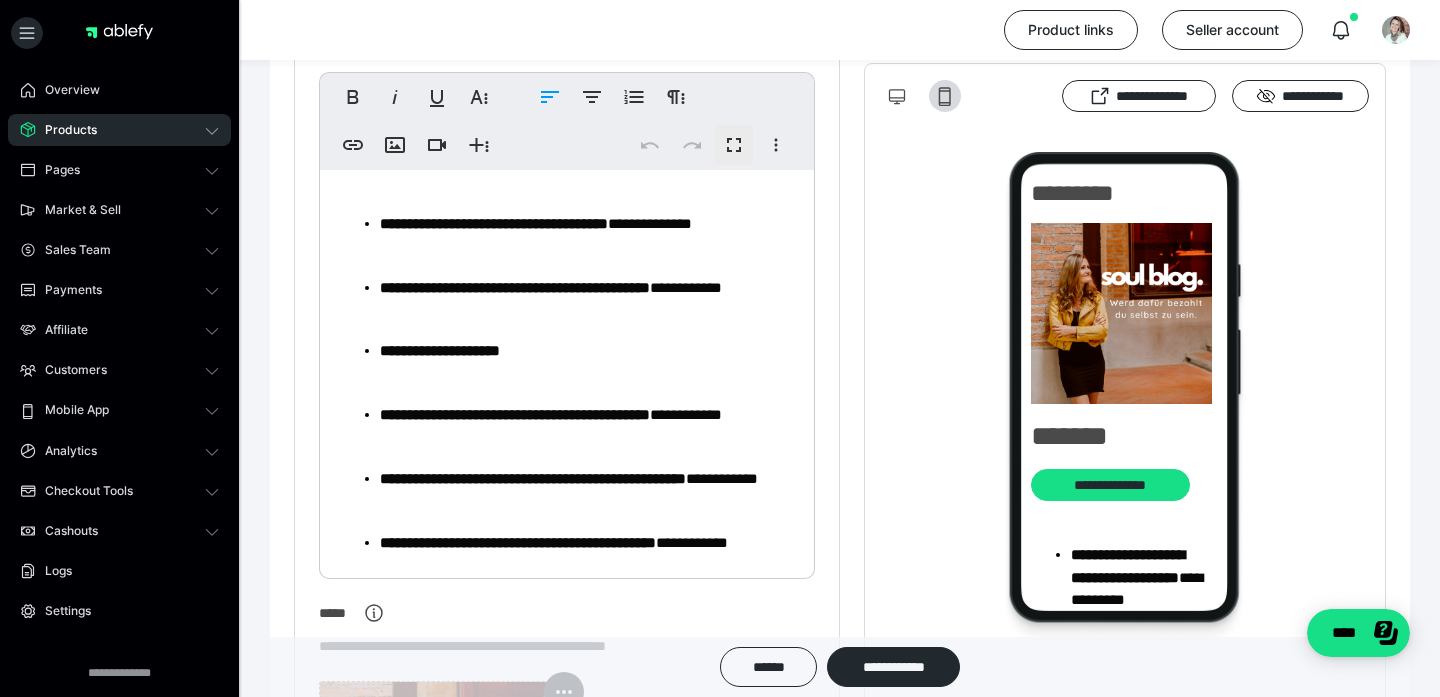 scroll, scrollTop: 0, scrollLeft: 0, axis: both 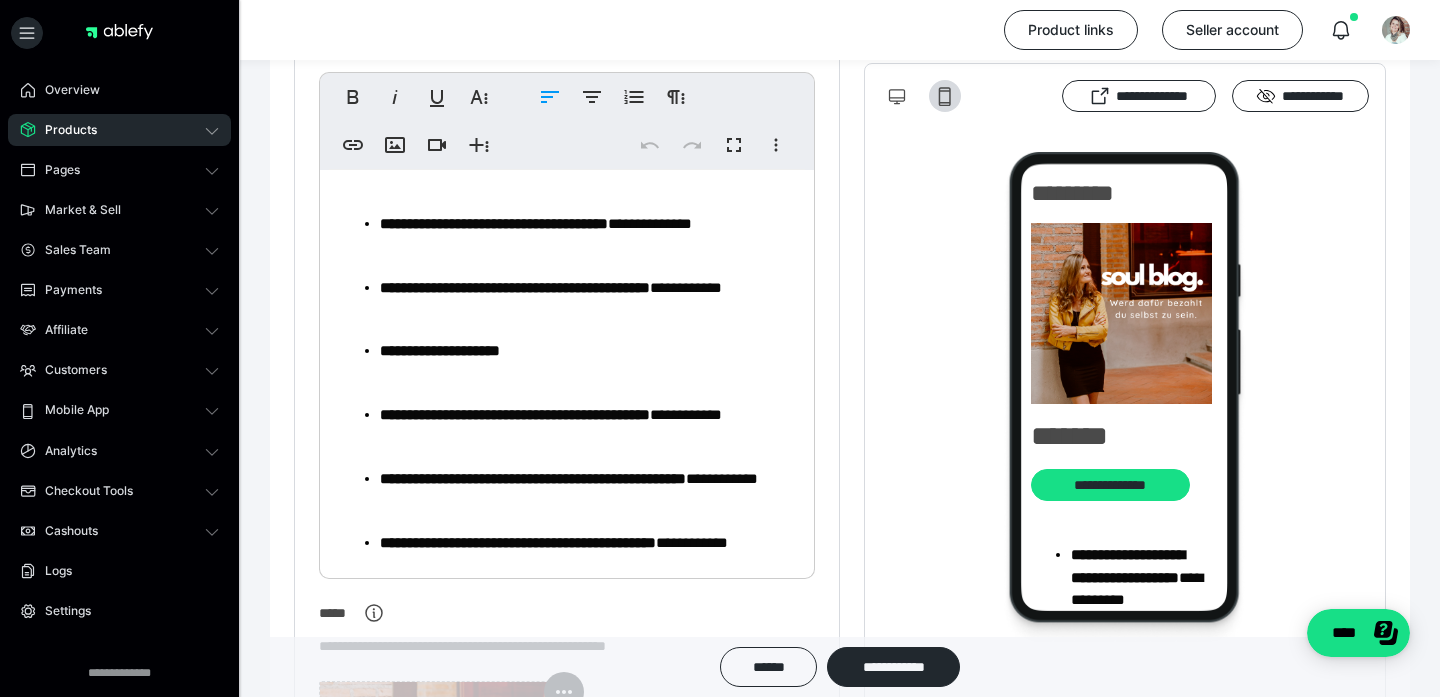 click on "**********" at bounding box center [587, 351] 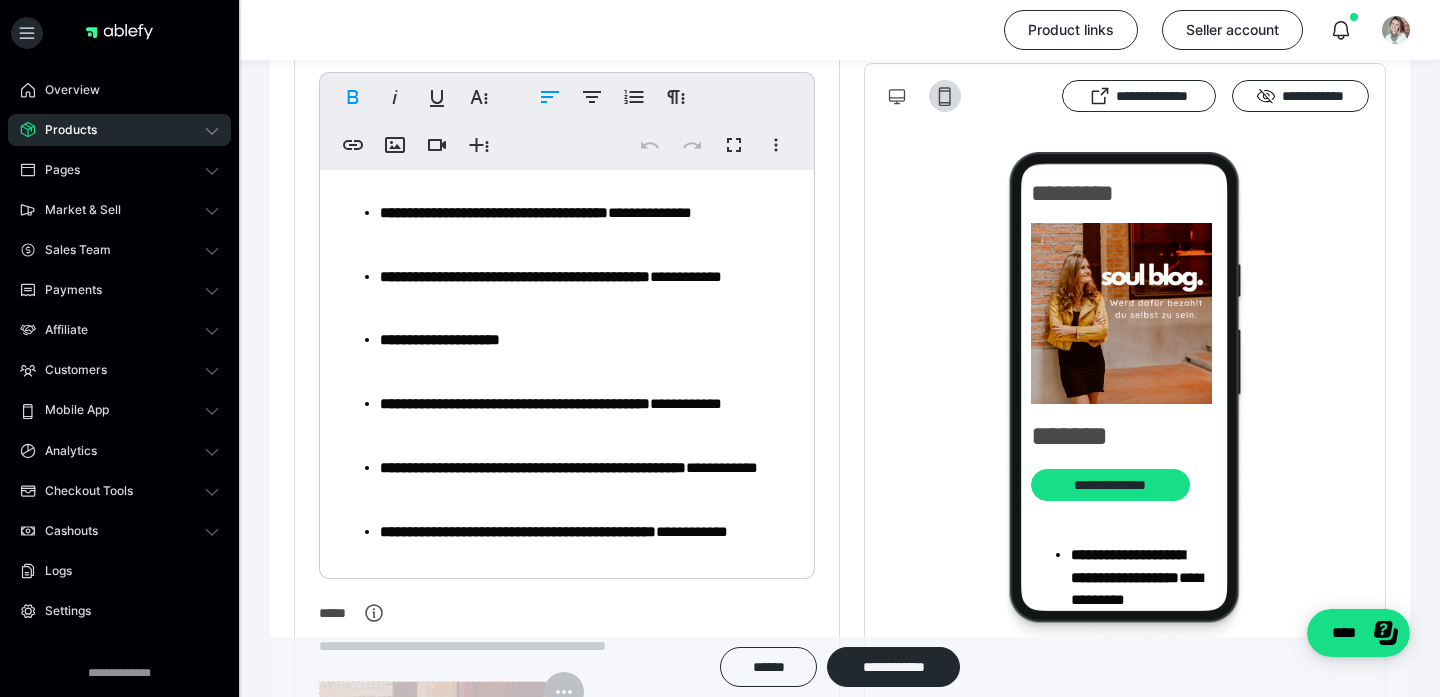 scroll, scrollTop: 12, scrollLeft: 0, axis: vertical 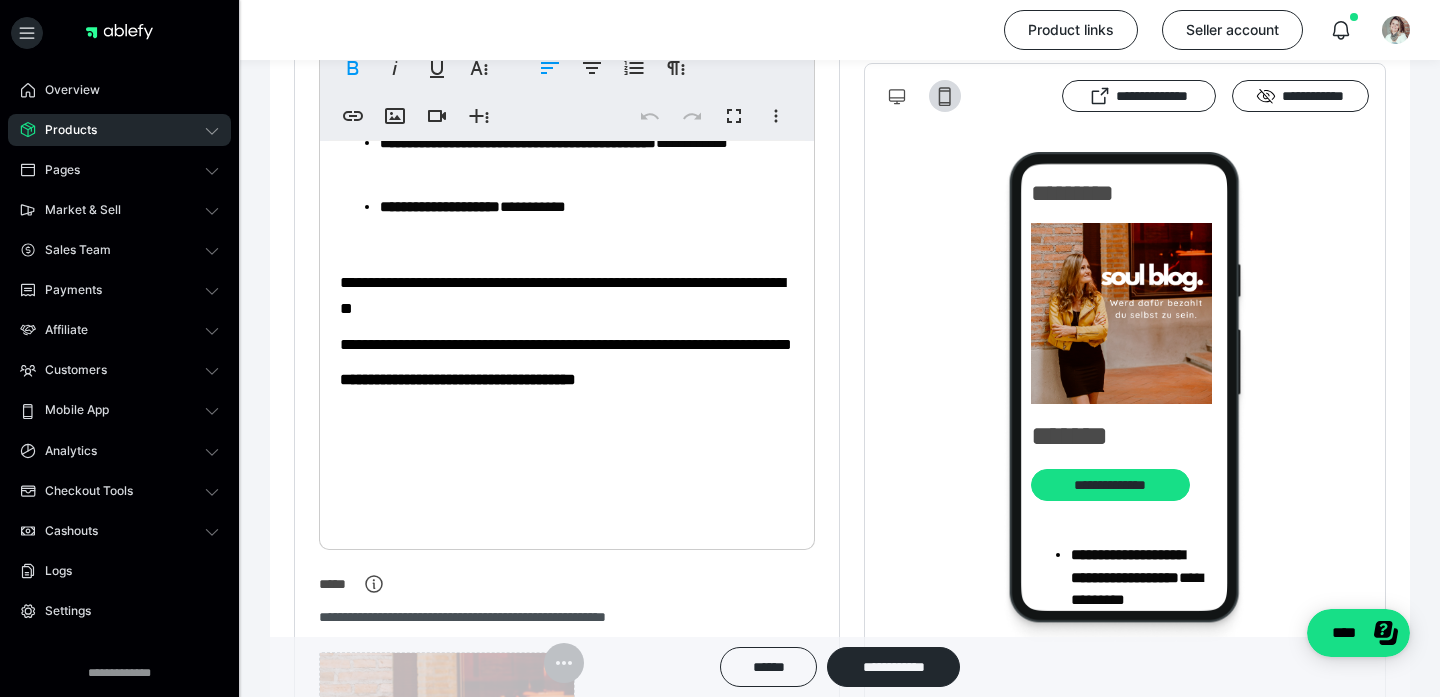 click on "**********" at bounding box center (562, 295) 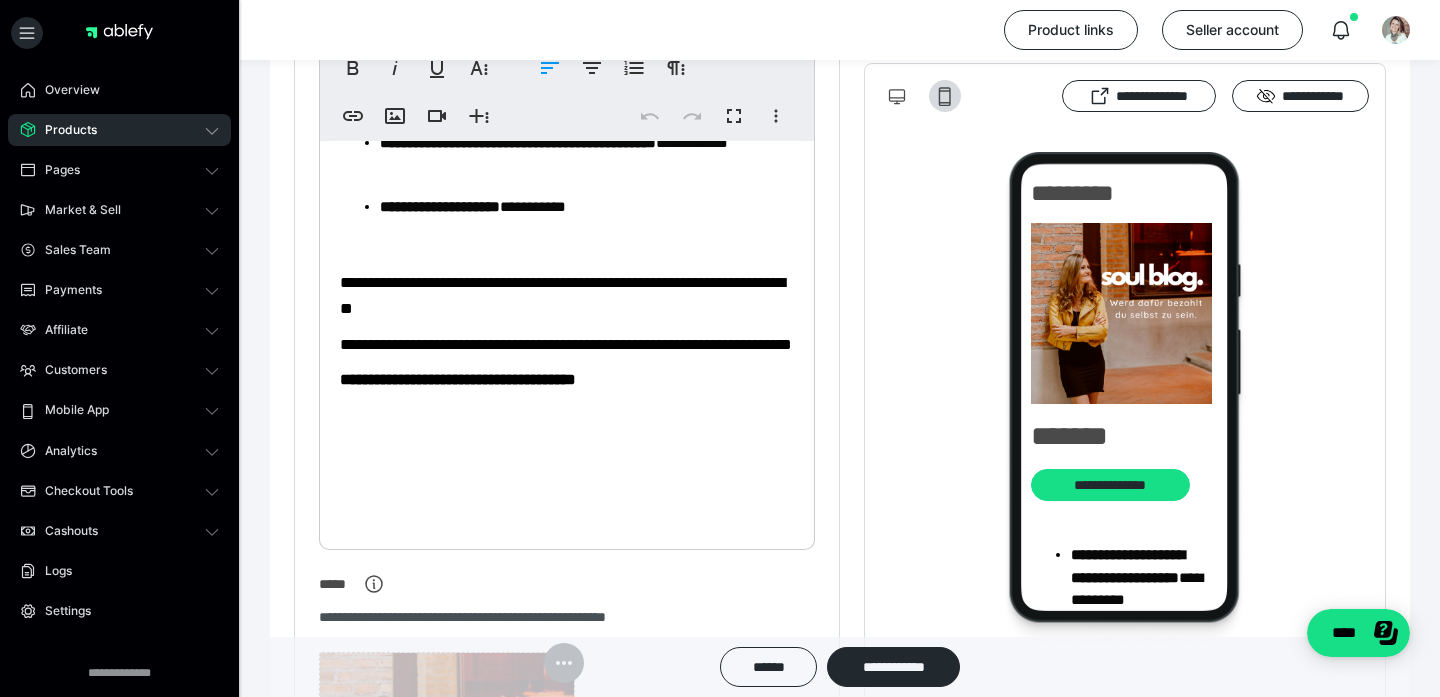 click on "**********" at bounding box center (562, 295) 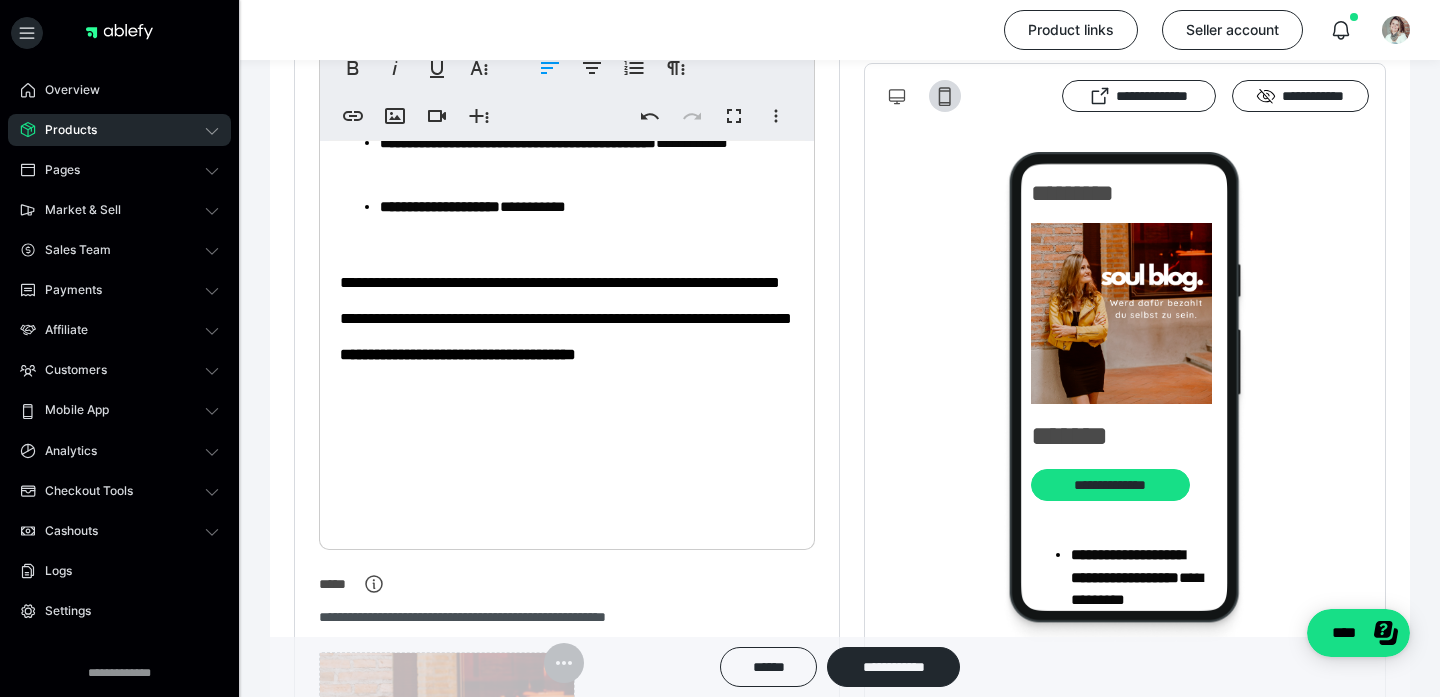 type 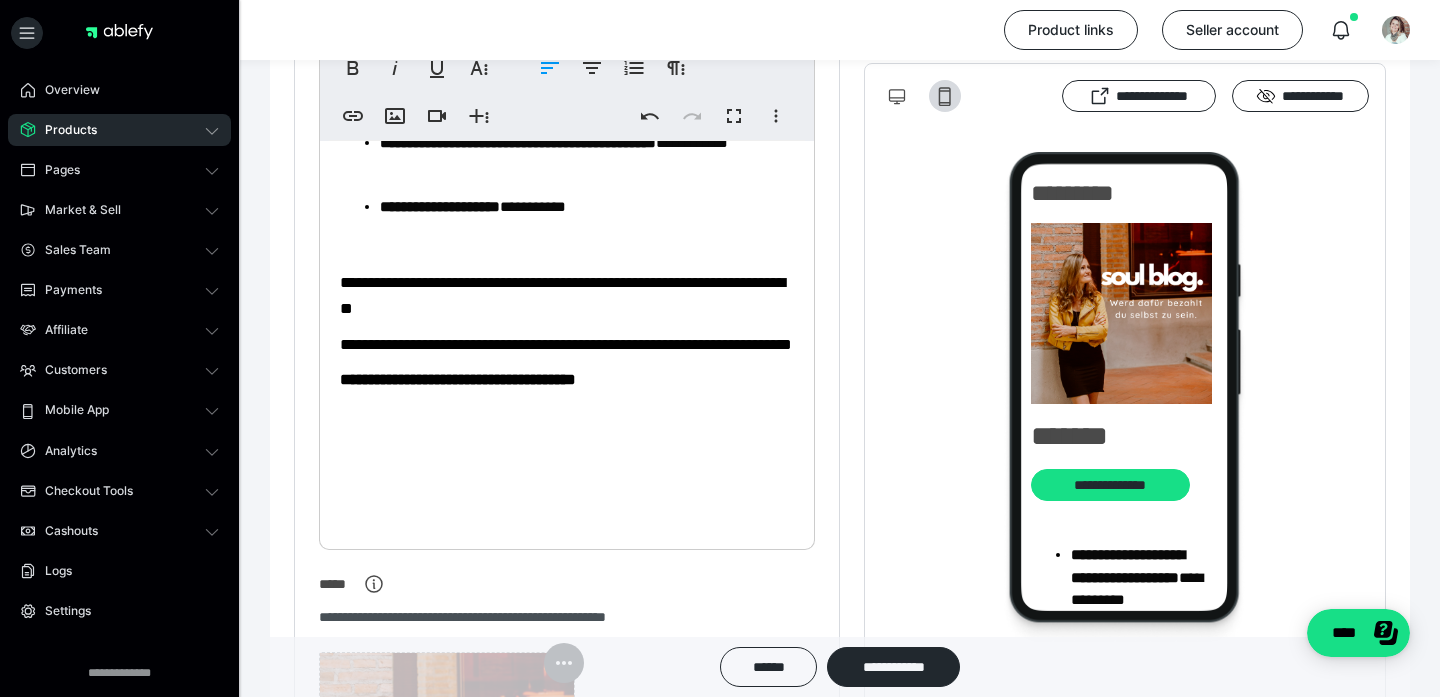 click on "**********" at bounding box center (567, 295) 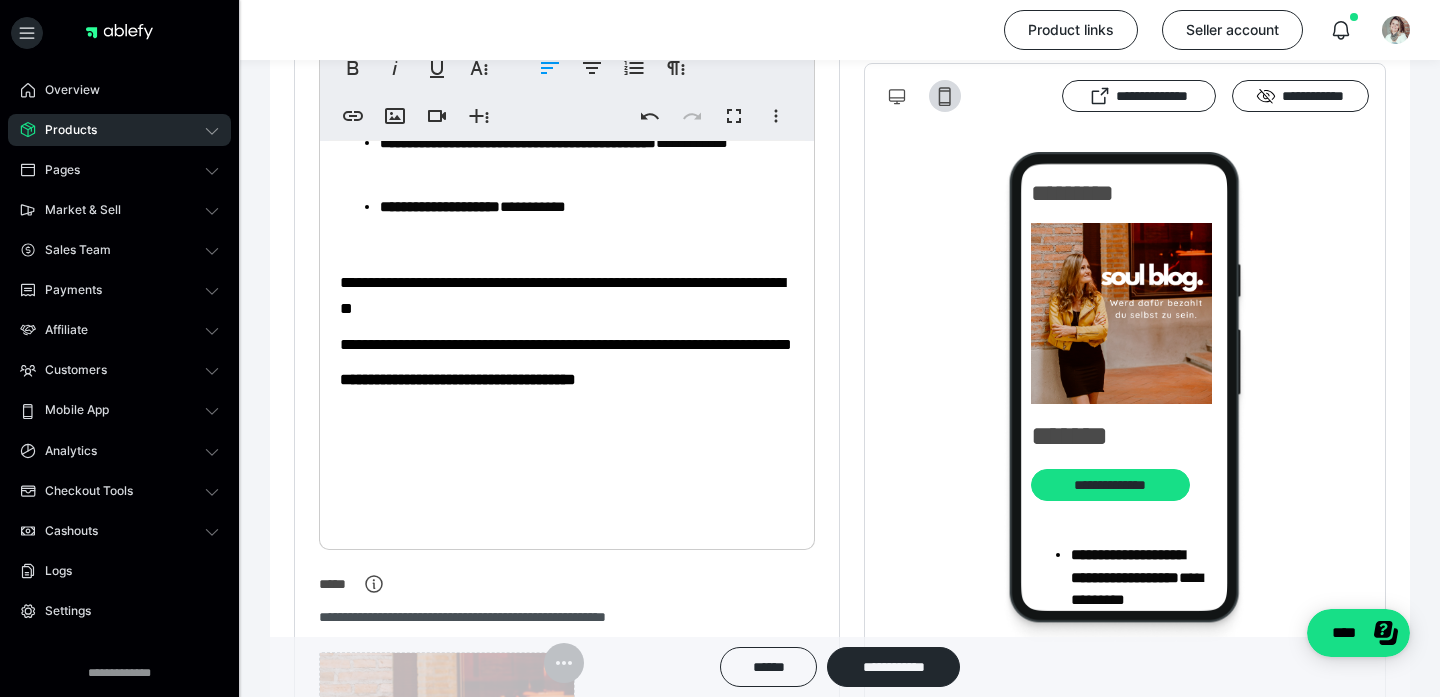 click on "**********" at bounding box center [562, 295] 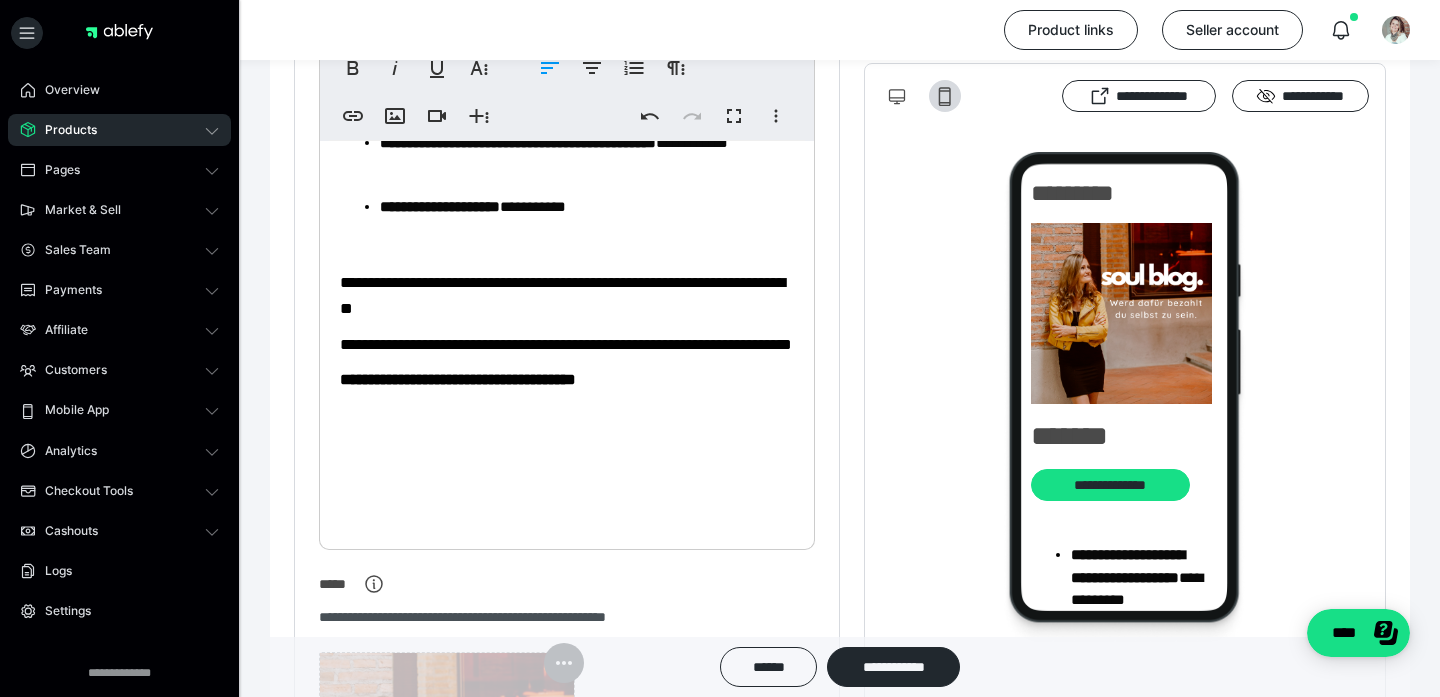 scroll, scrollTop: 280, scrollLeft: 0, axis: vertical 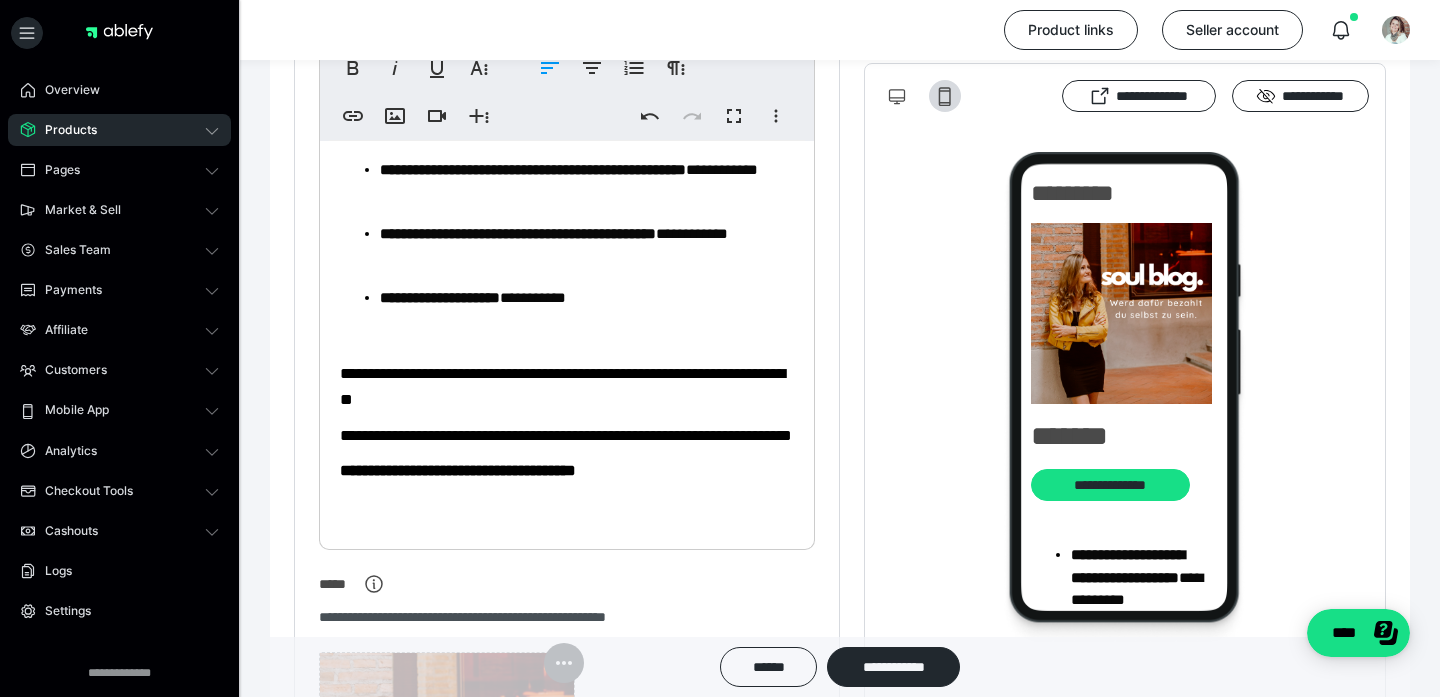 click on "**********" at bounding box center (562, 386) 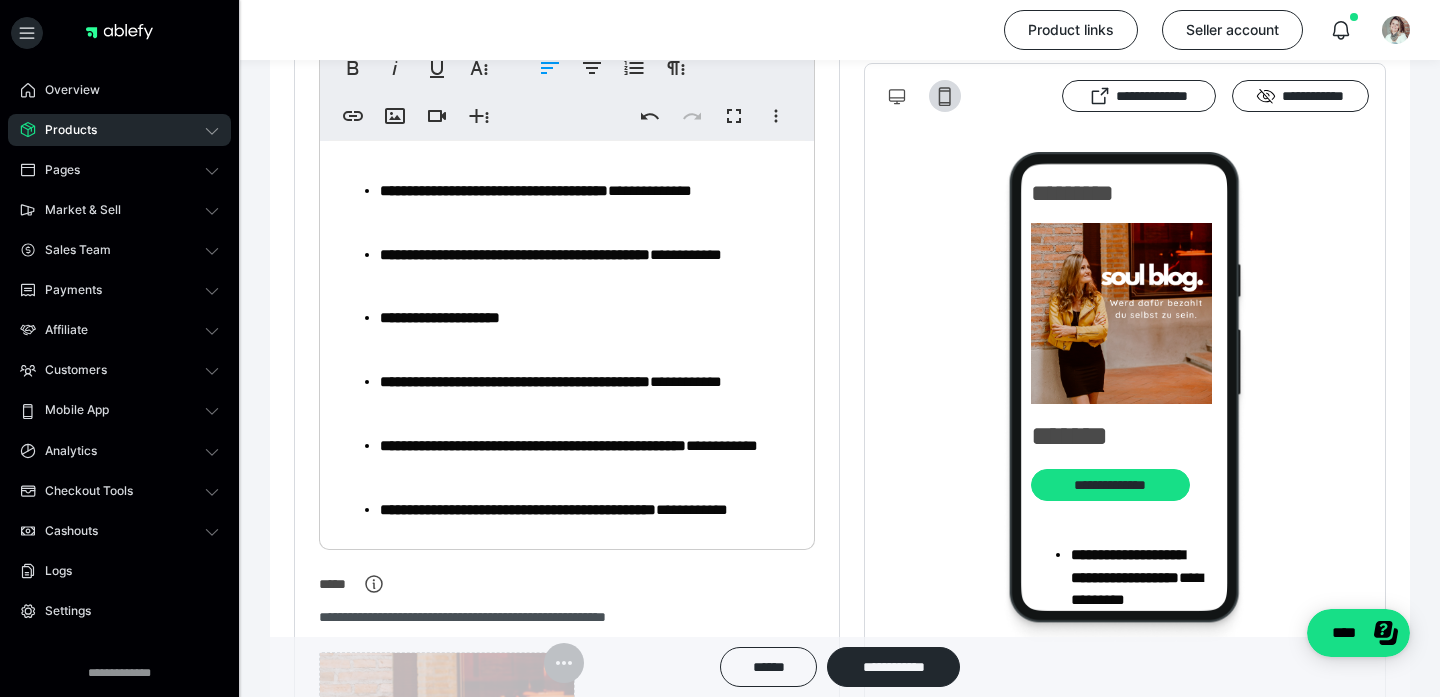 scroll, scrollTop: 0, scrollLeft: 0, axis: both 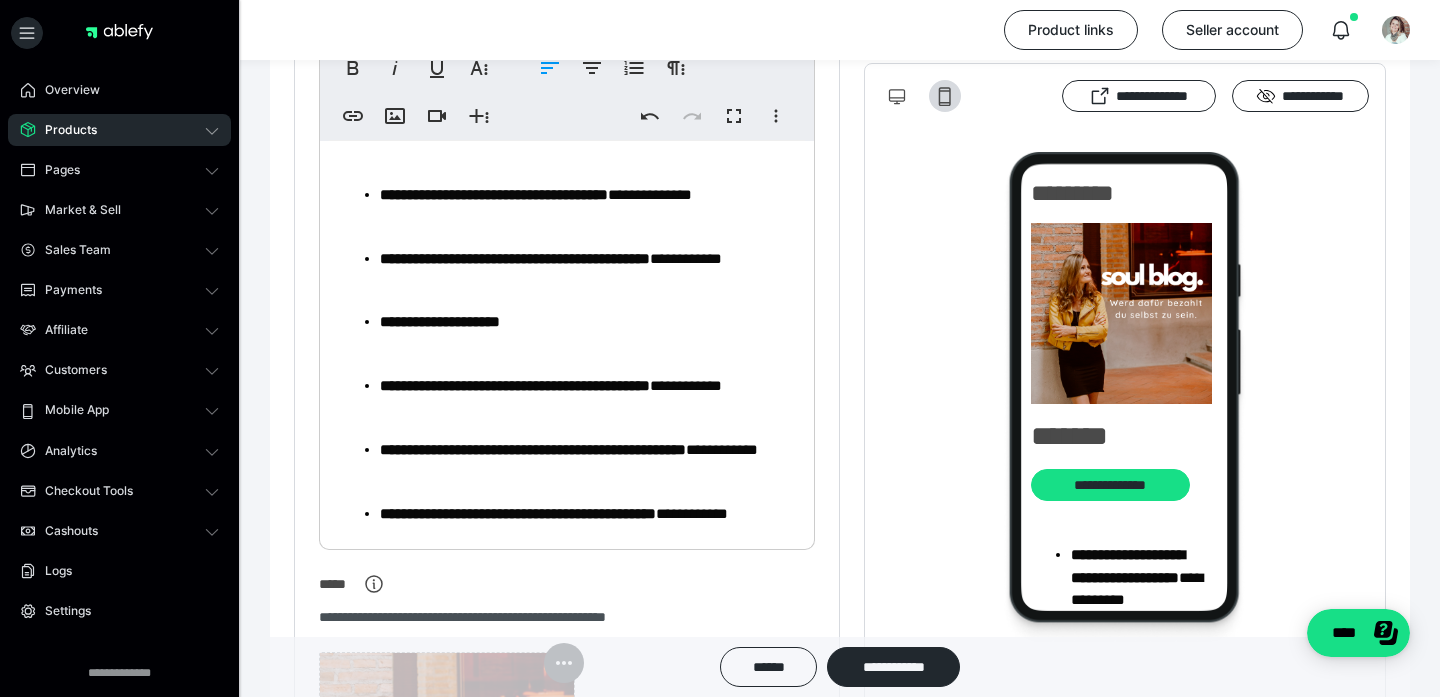 click on "**********" at bounding box center (587, 322) 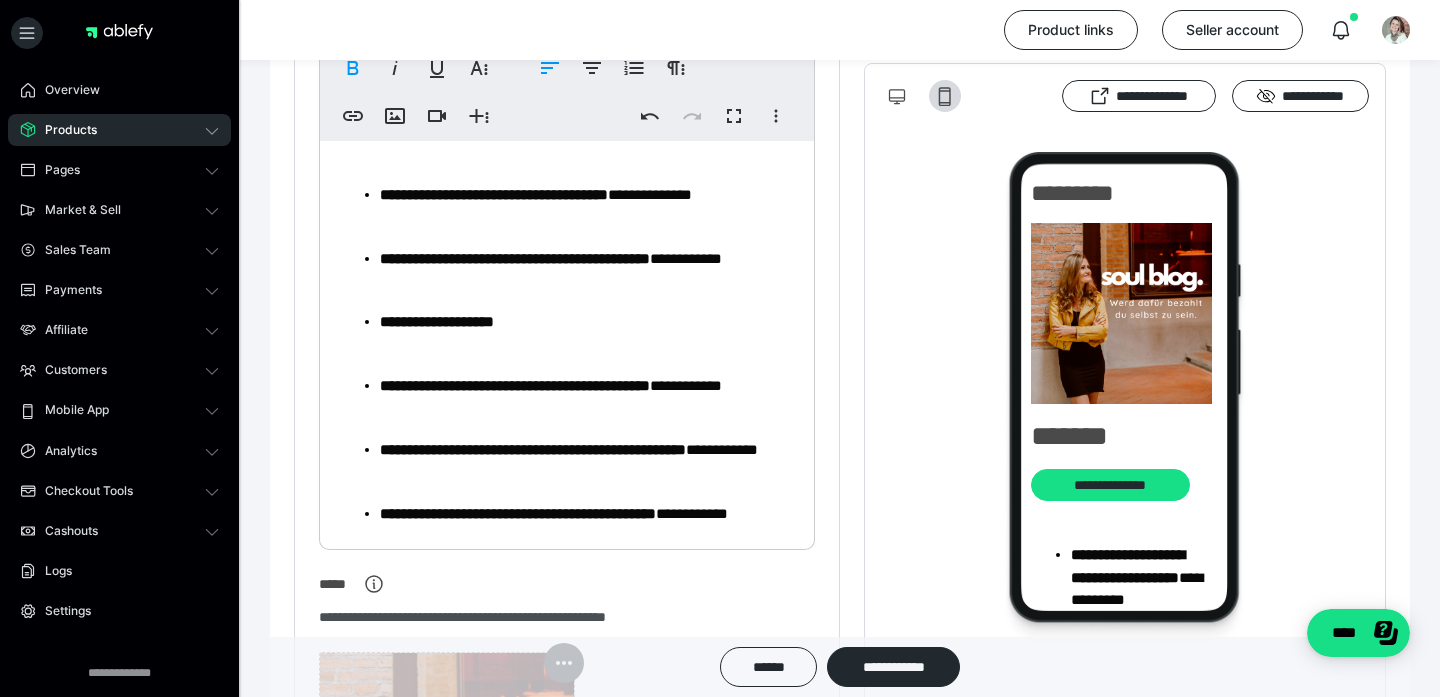 click on "**********" at bounding box center [587, 322] 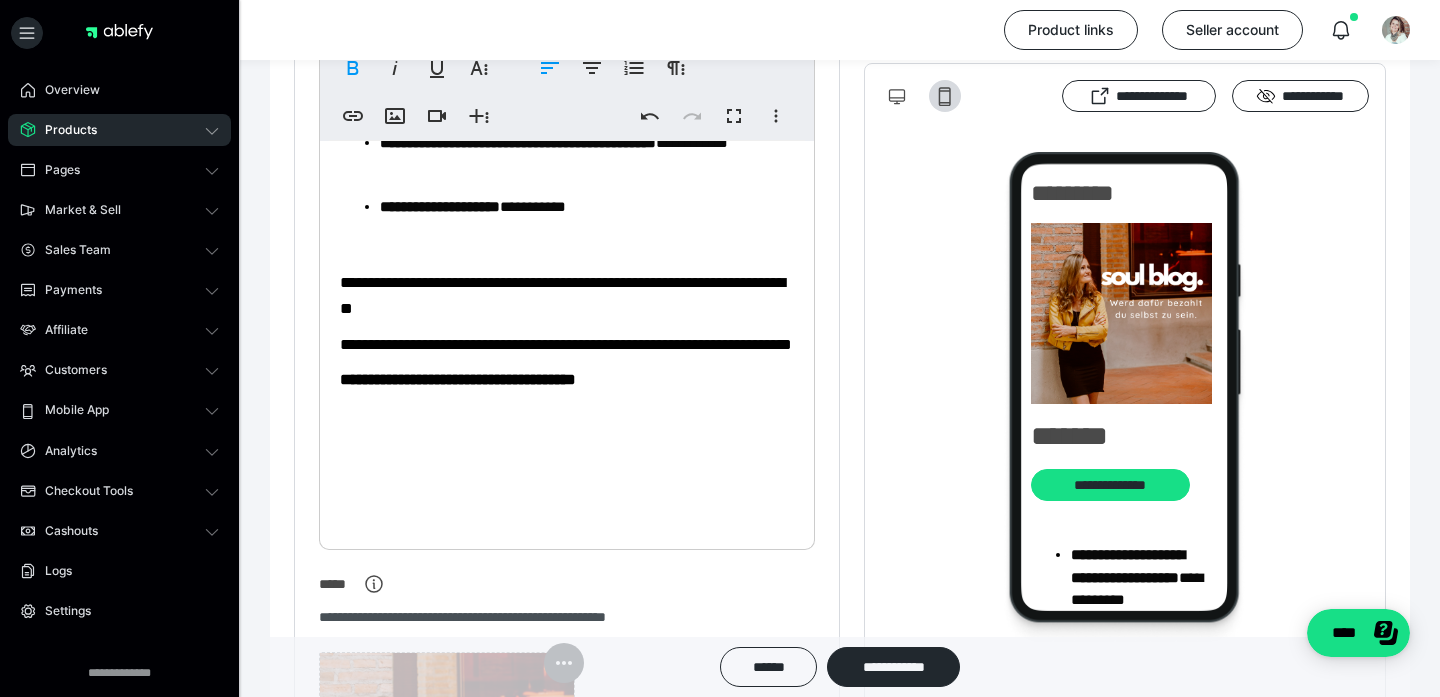 scroll, scrollTop: 373, scrollLeft: 0, axis: vertical 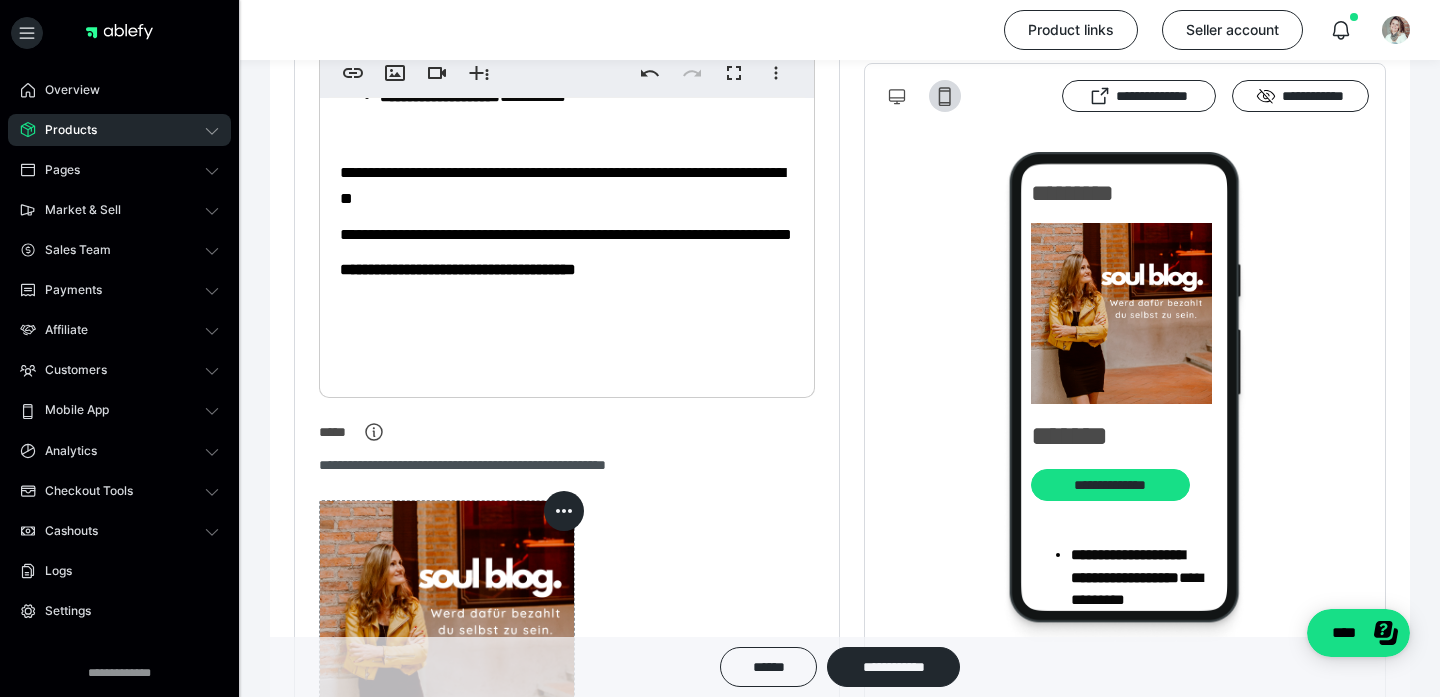 click on "**********" at bounding box center (562, 185) 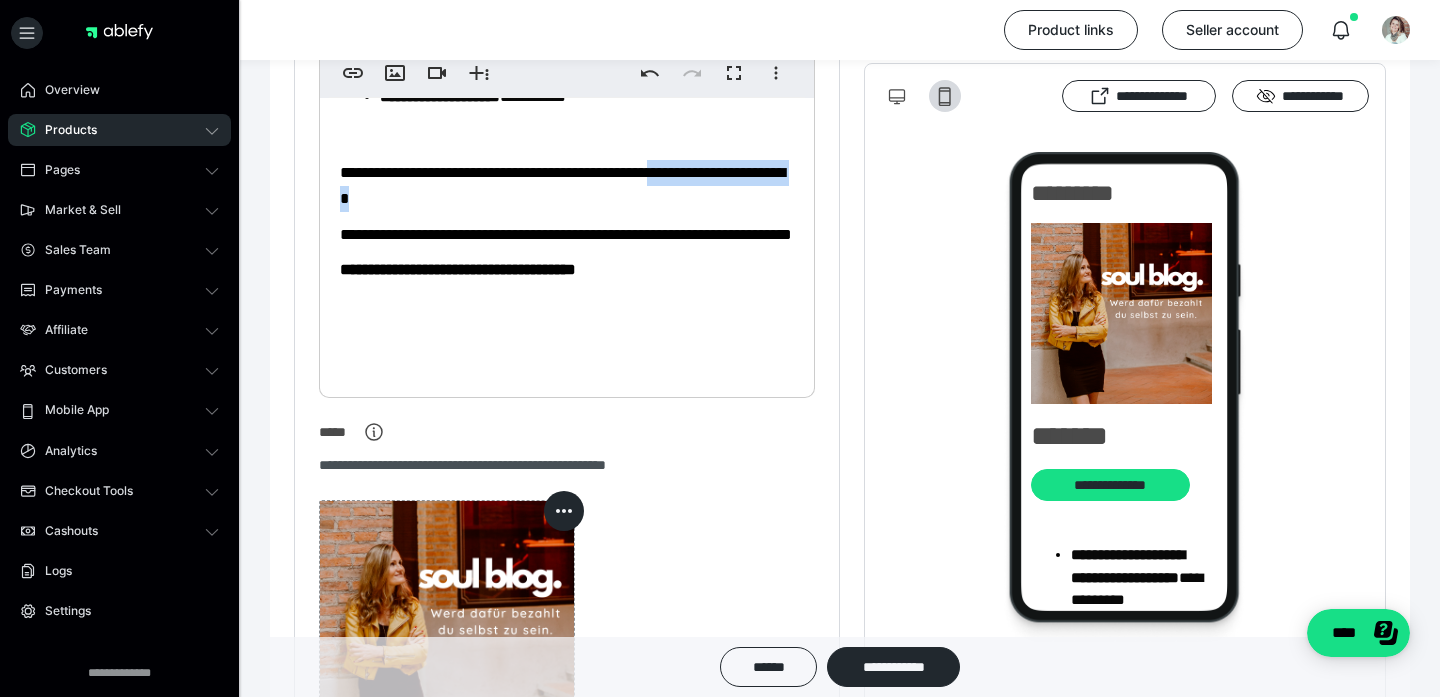 drag, startPoint x: 707, startPoint y: 267, endPoint x: 767, endPoint y: 287, distance: 63.245552 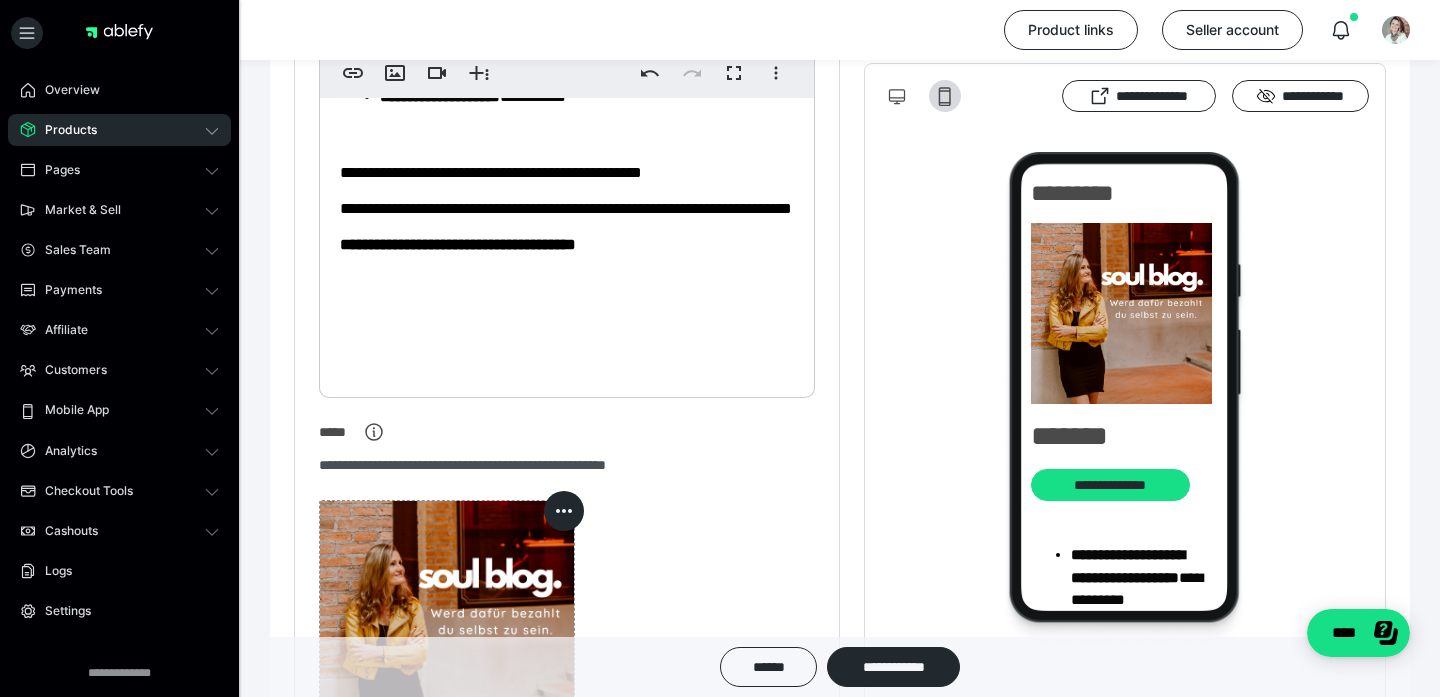 click on "**********" at bounding box center (491, 172) 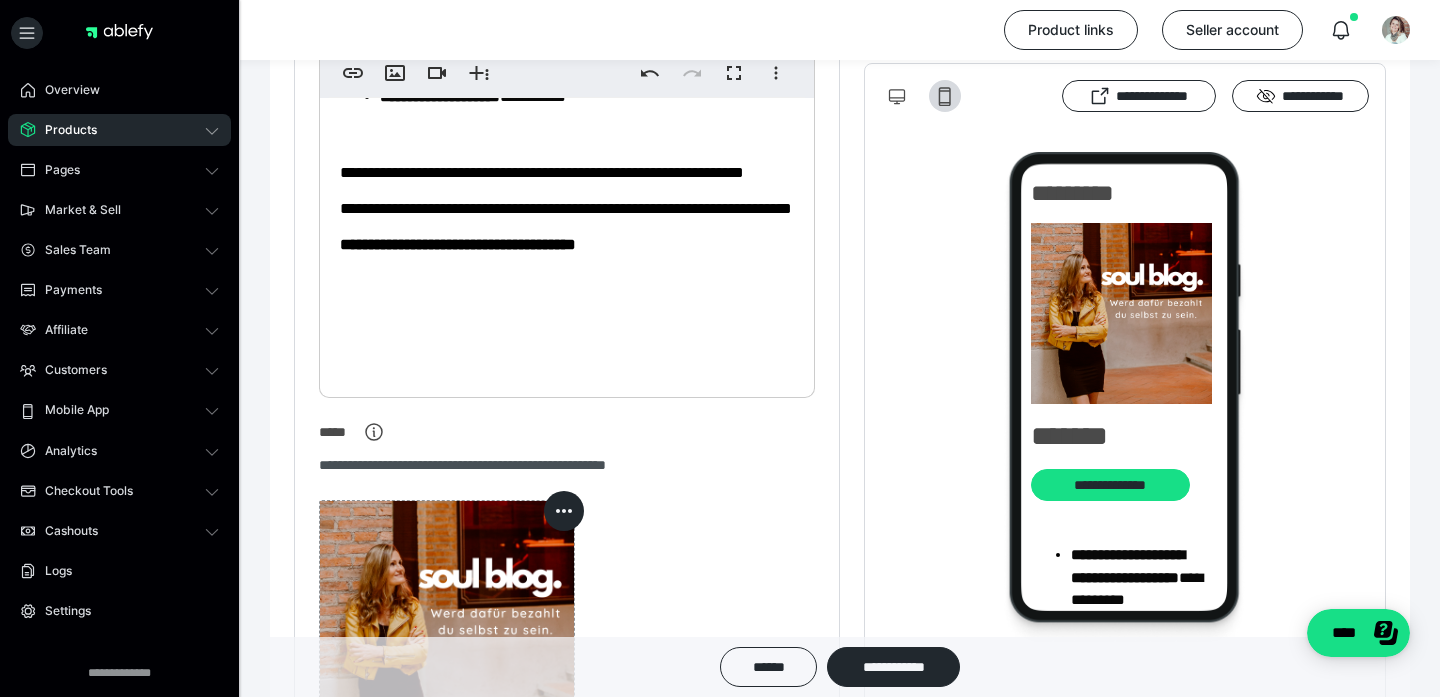 click on "**********" at bounding box center (567, 209) 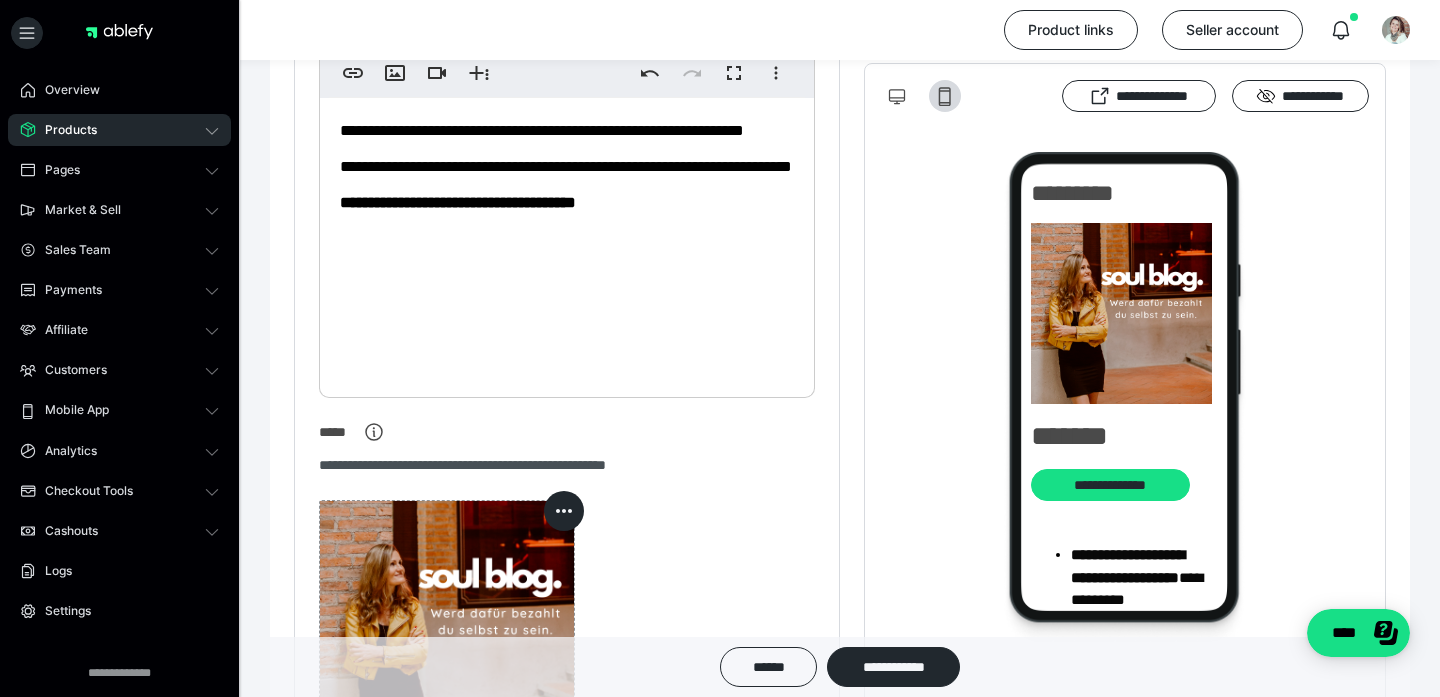 scroll, scrollTop: 371, scrollLeft: 0, axis: vertical 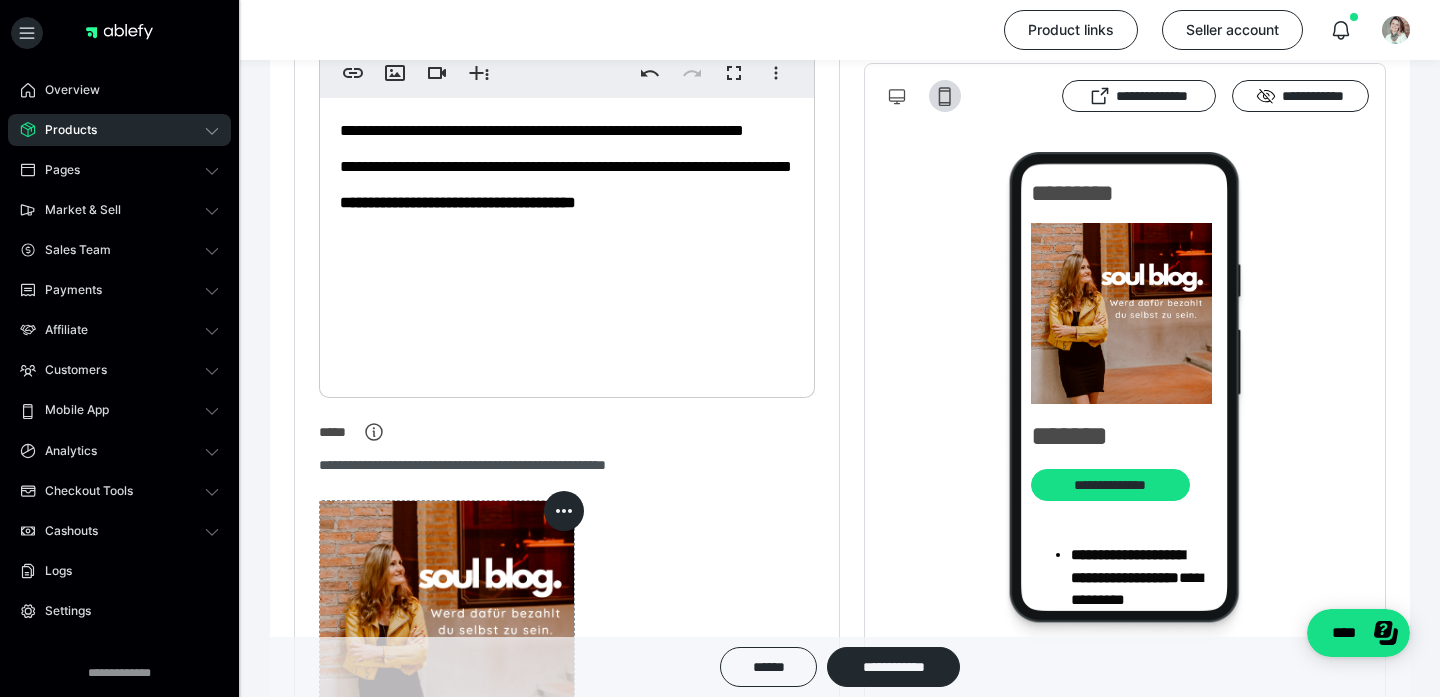 click on "**********" at bounding box center (566, 166) 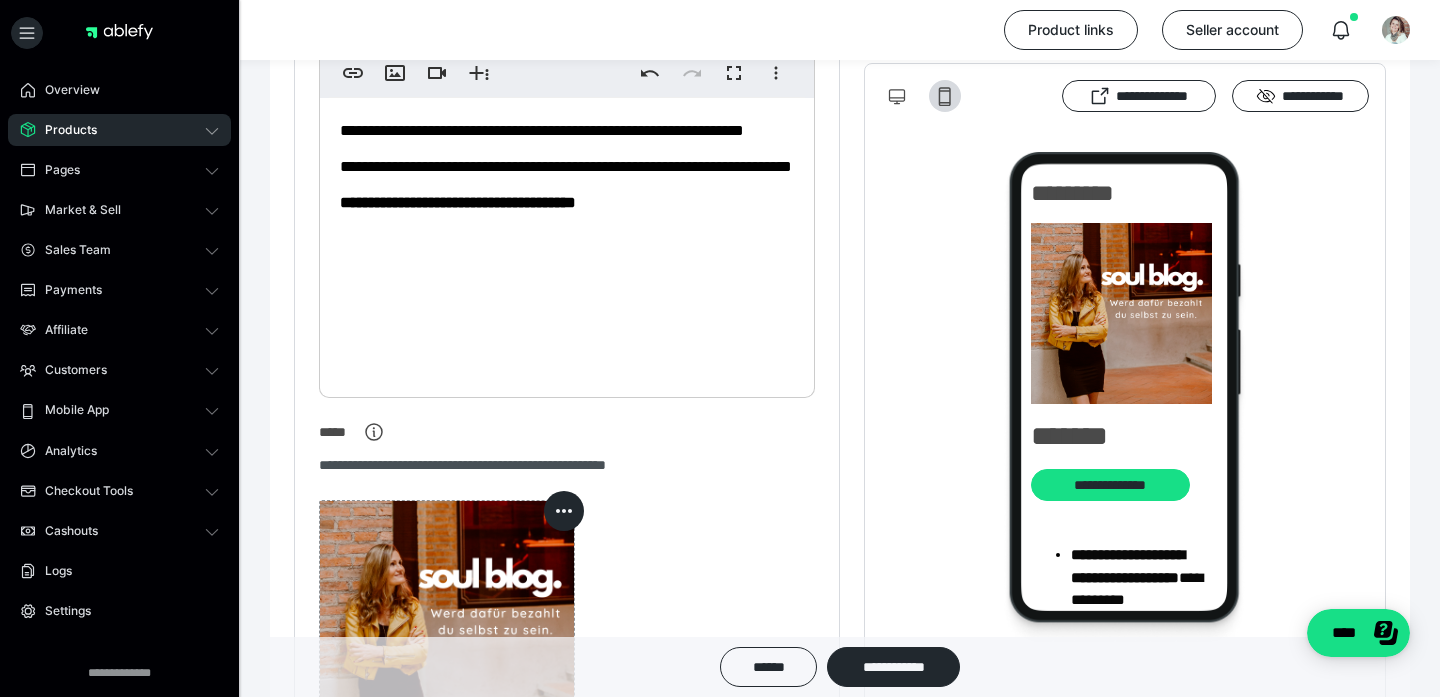 click on "**********" at bounding box center (566, 166) 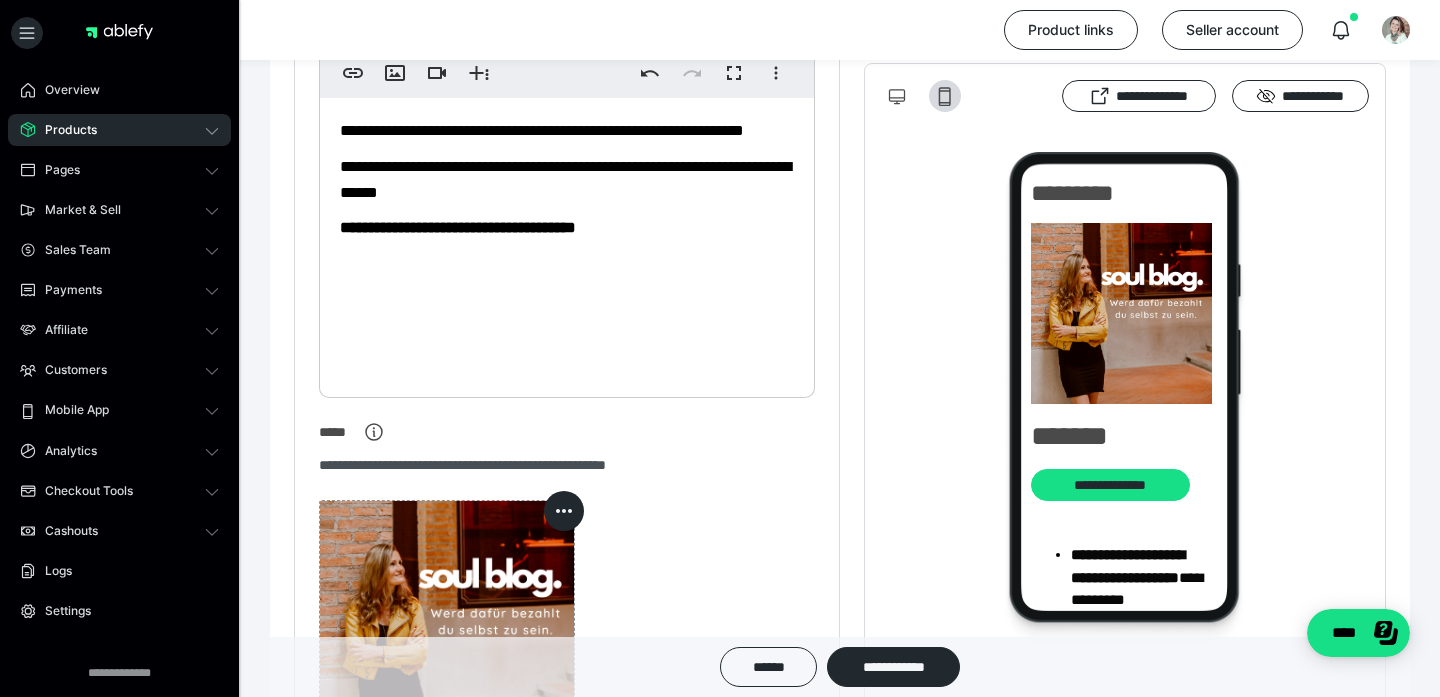 click on "**********" at bounding box center (565, 179) 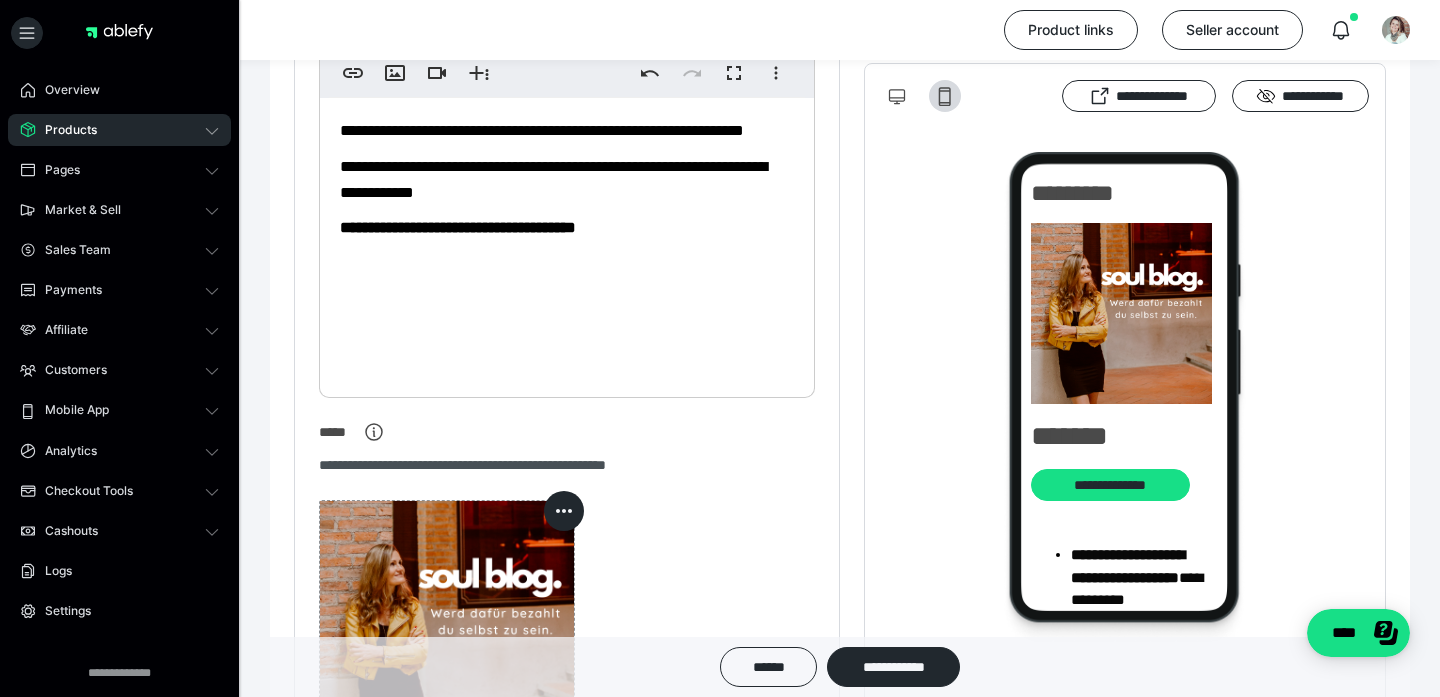 click on "**********" at bounding box center [553, 179] 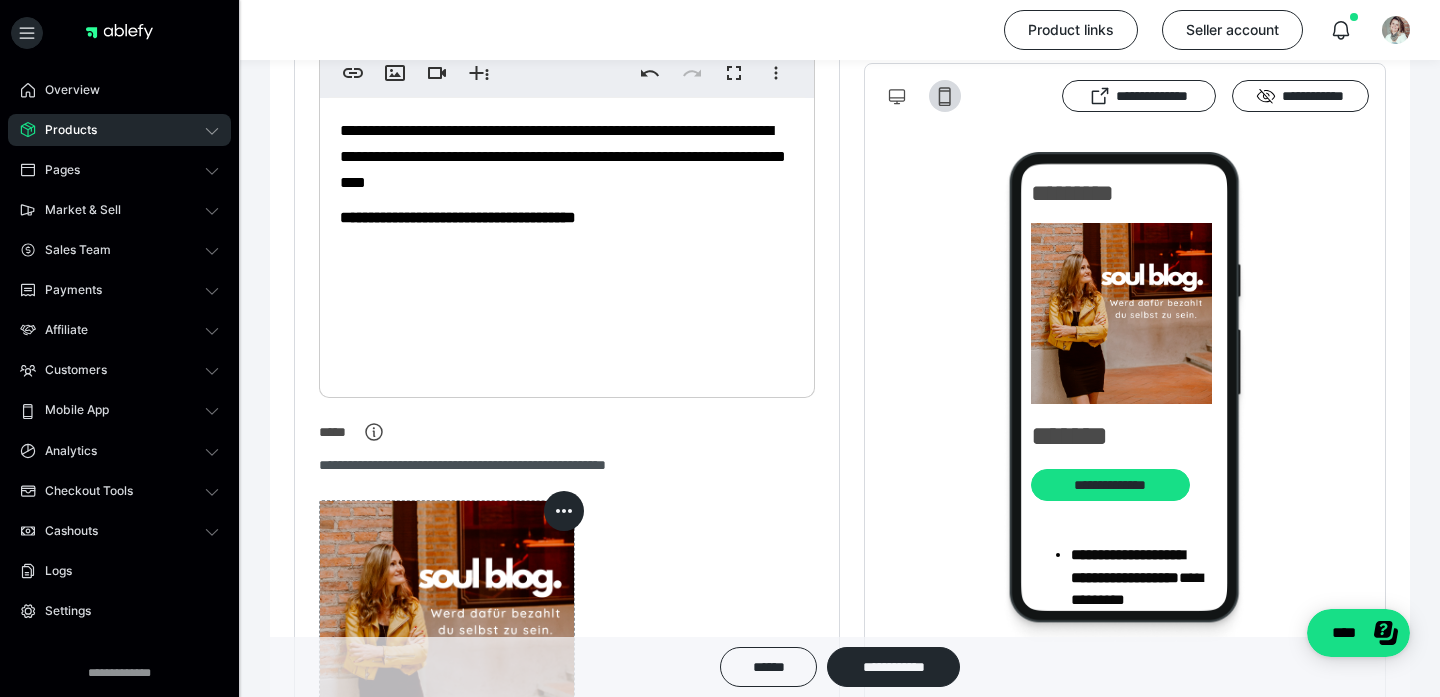scroll, scrollTop: 336, scrollLeft: 0, axis: vertical 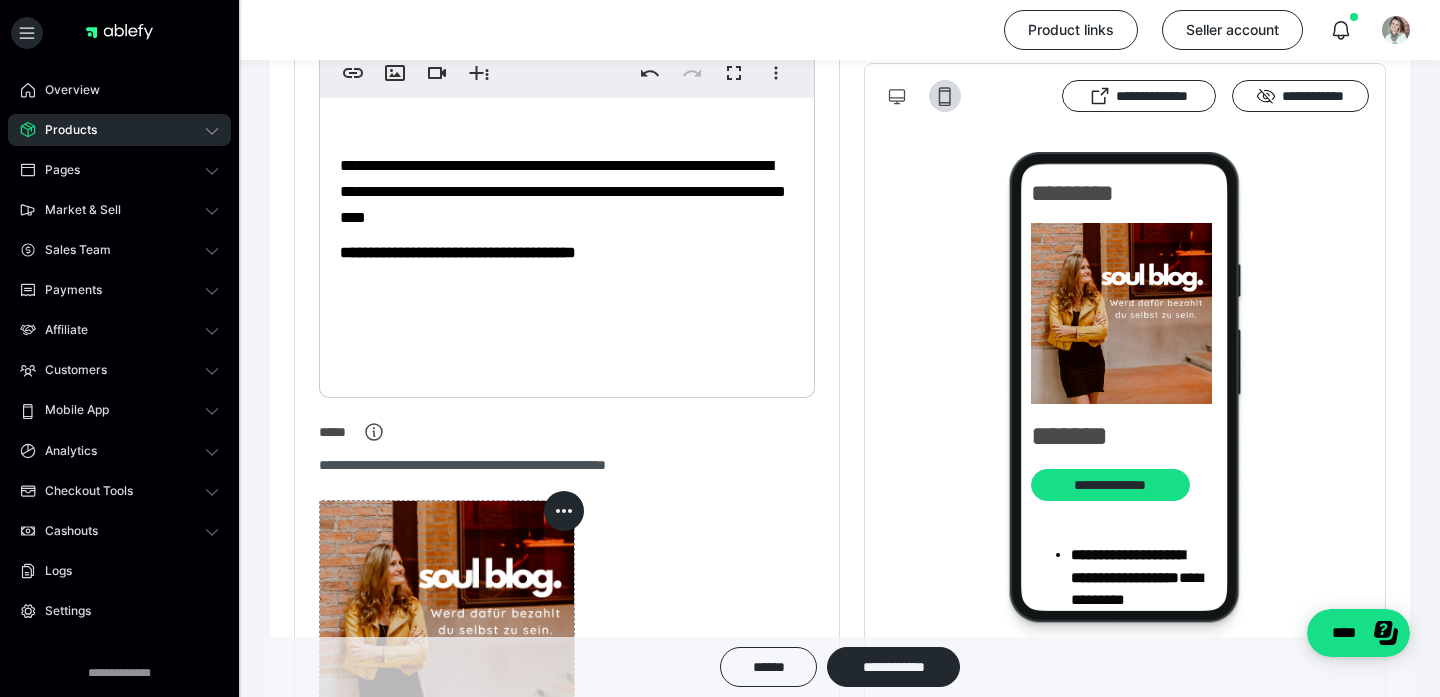click on "**********" at bounding box center (567, 253) 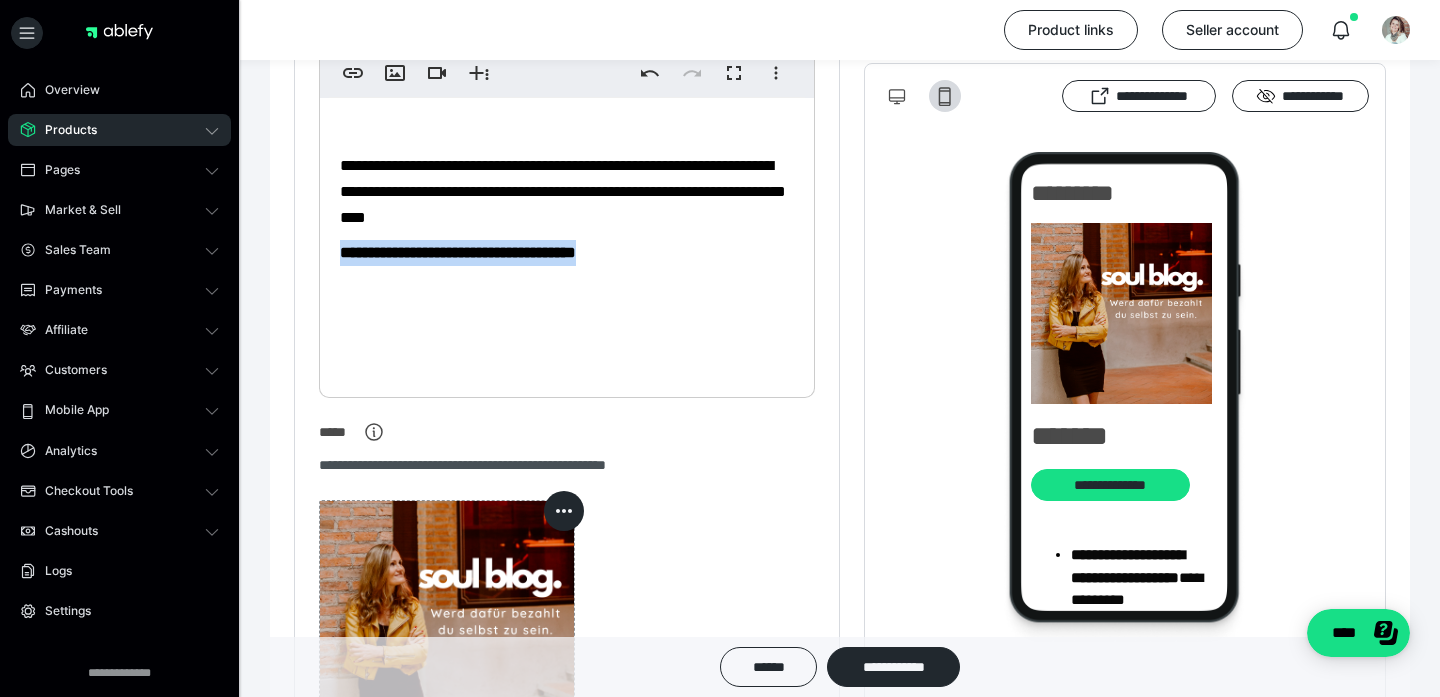 drag, startPoint x: 650, startPoint y: 347, endPoint x: 254, endPoint y: 354, distance: 396.06186 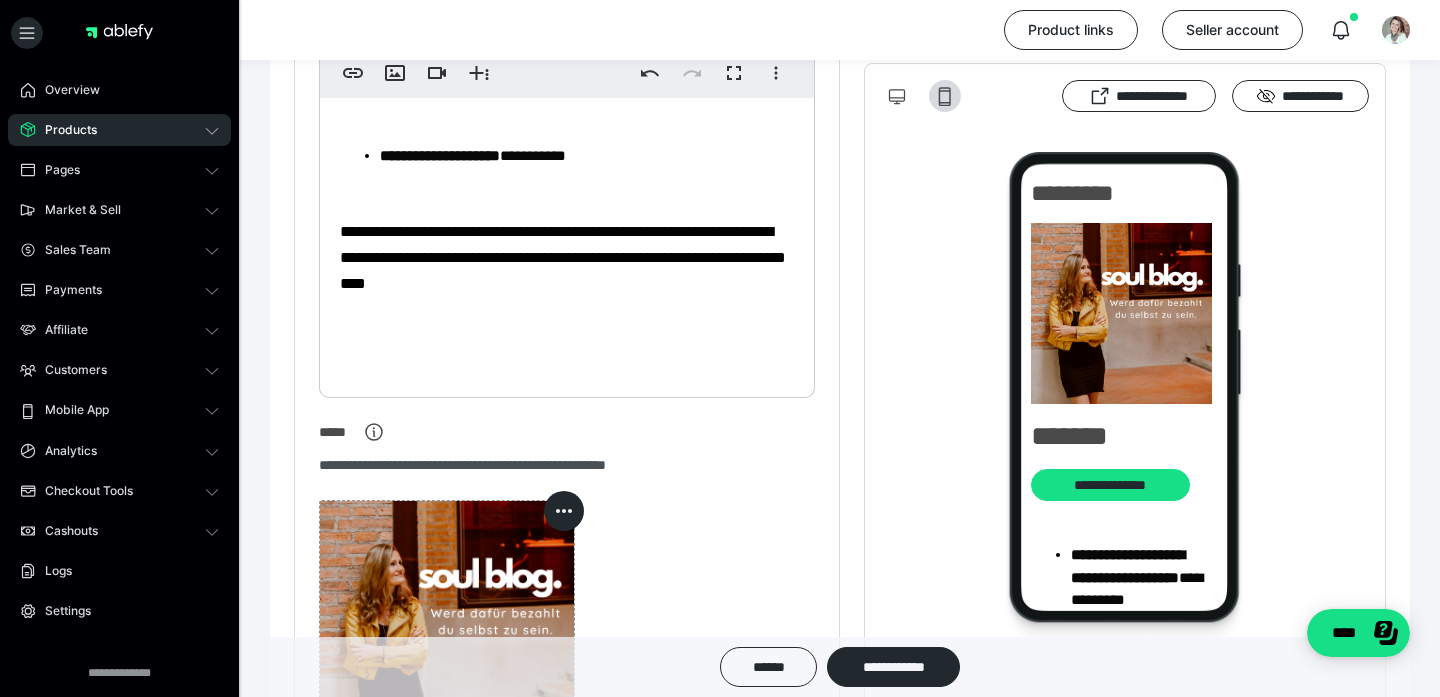 scroll, scrollTop: 273, scrollLeft: 0, axis: vertical 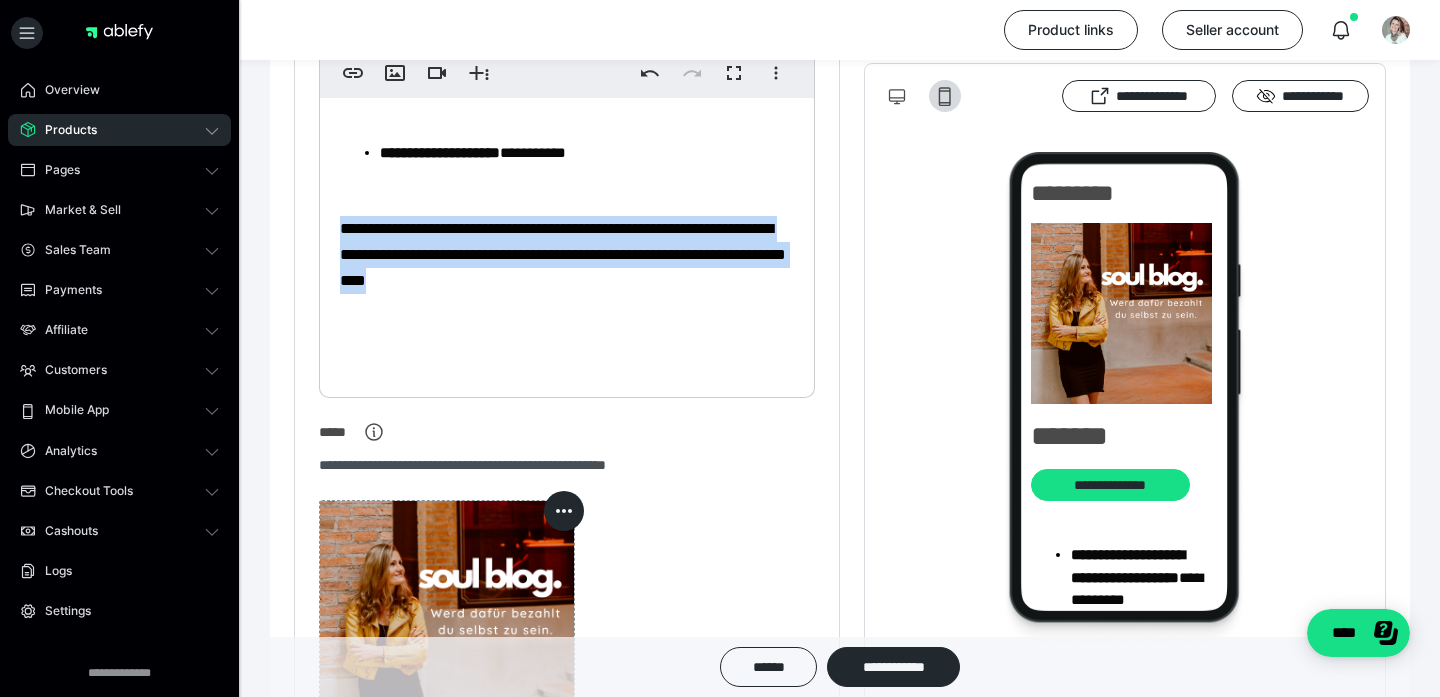 drag, startPoint x: 619, startPoint y: 374, endPoint x: 322, endPoint y: 324, distance: 301.17935 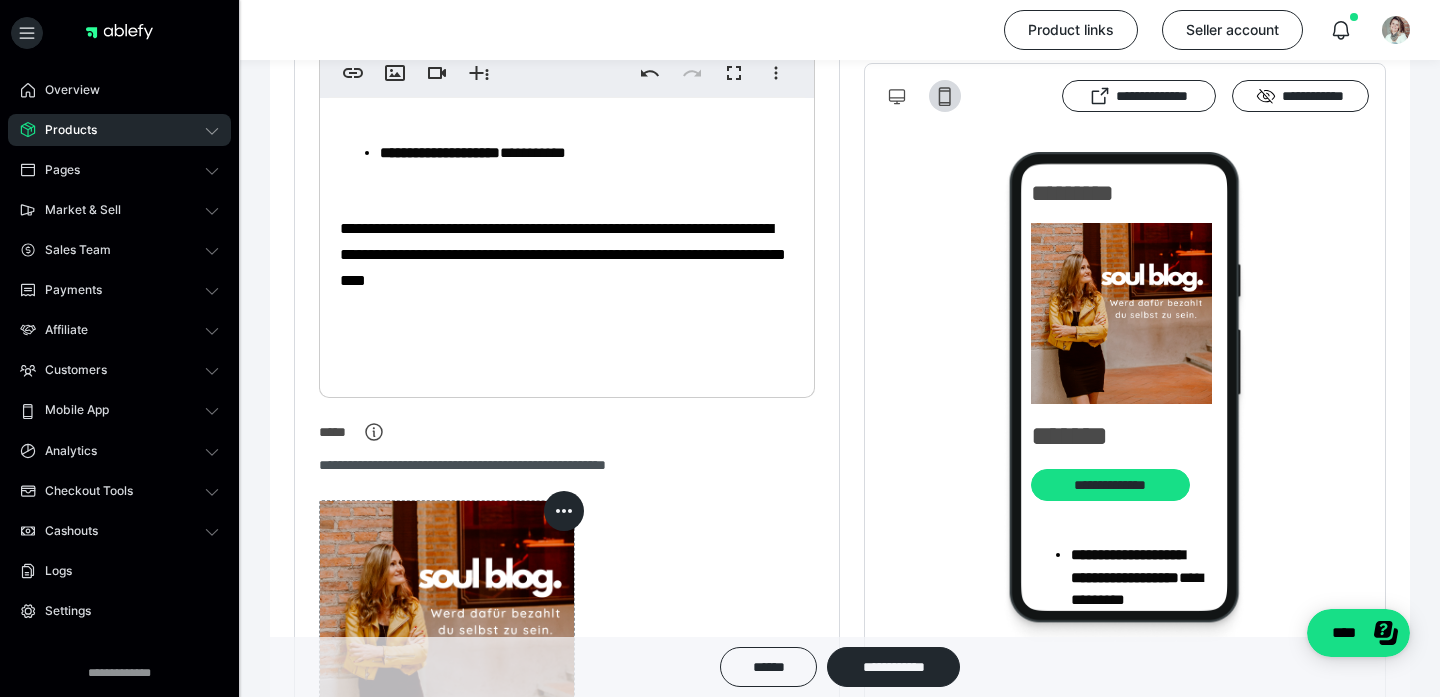 click on "**********" at bounding box center (567, 296) 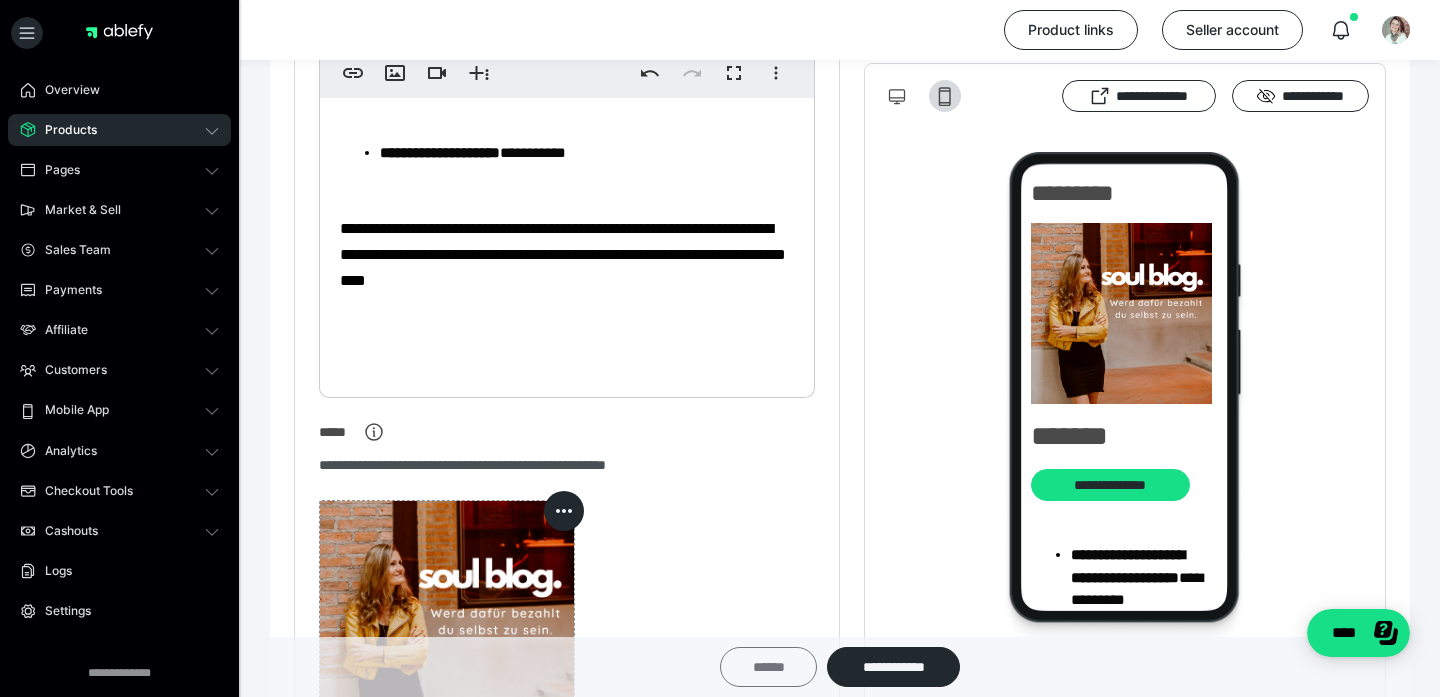 click on "******" at bounding box center [768, 667] 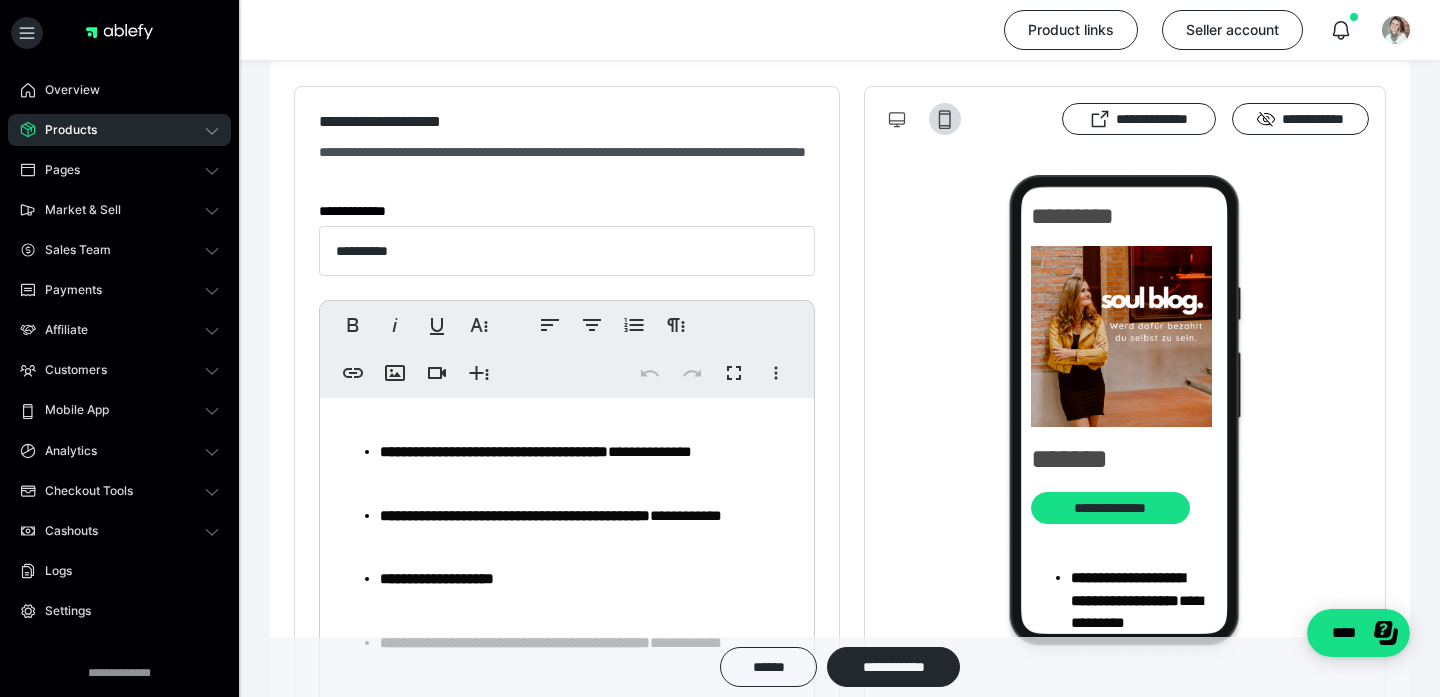 scroll, scrollTop: 259, scrollLeft: 0, axis: vertical 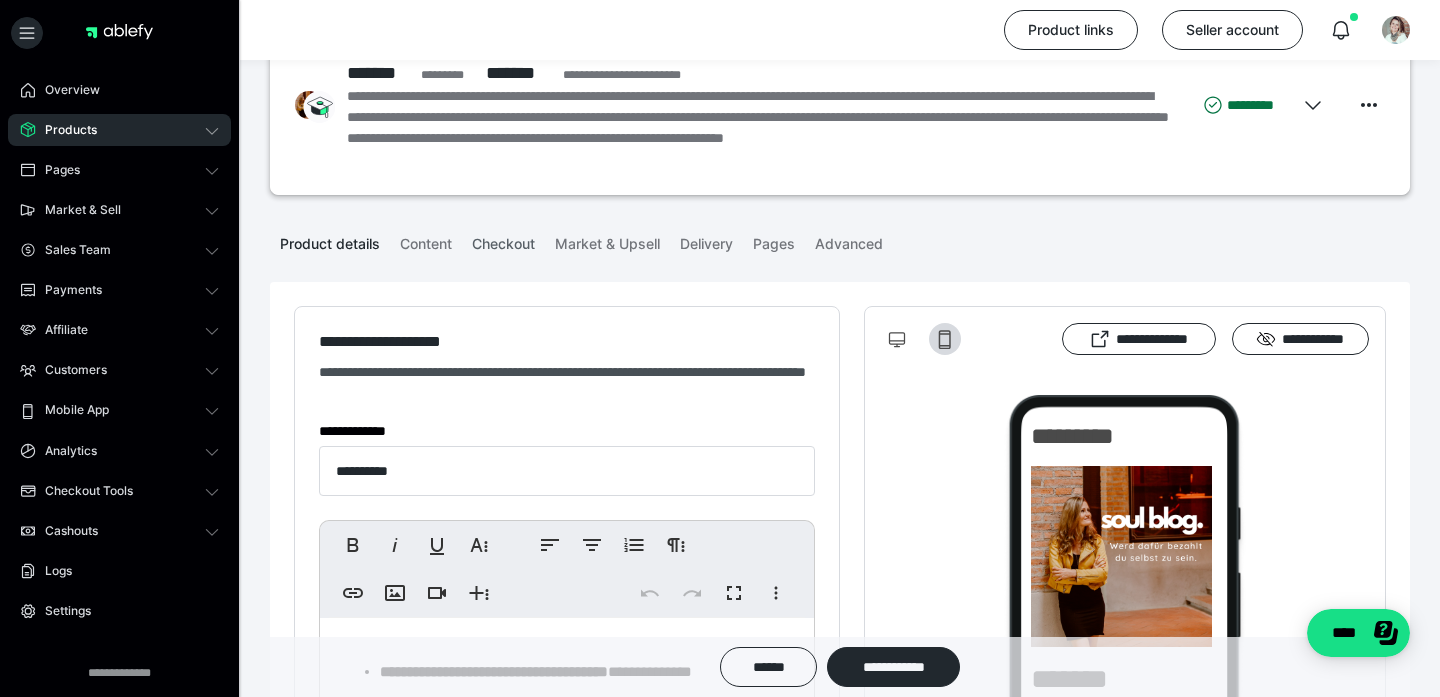 click on "Checkout" at bounding box center (503, 240) 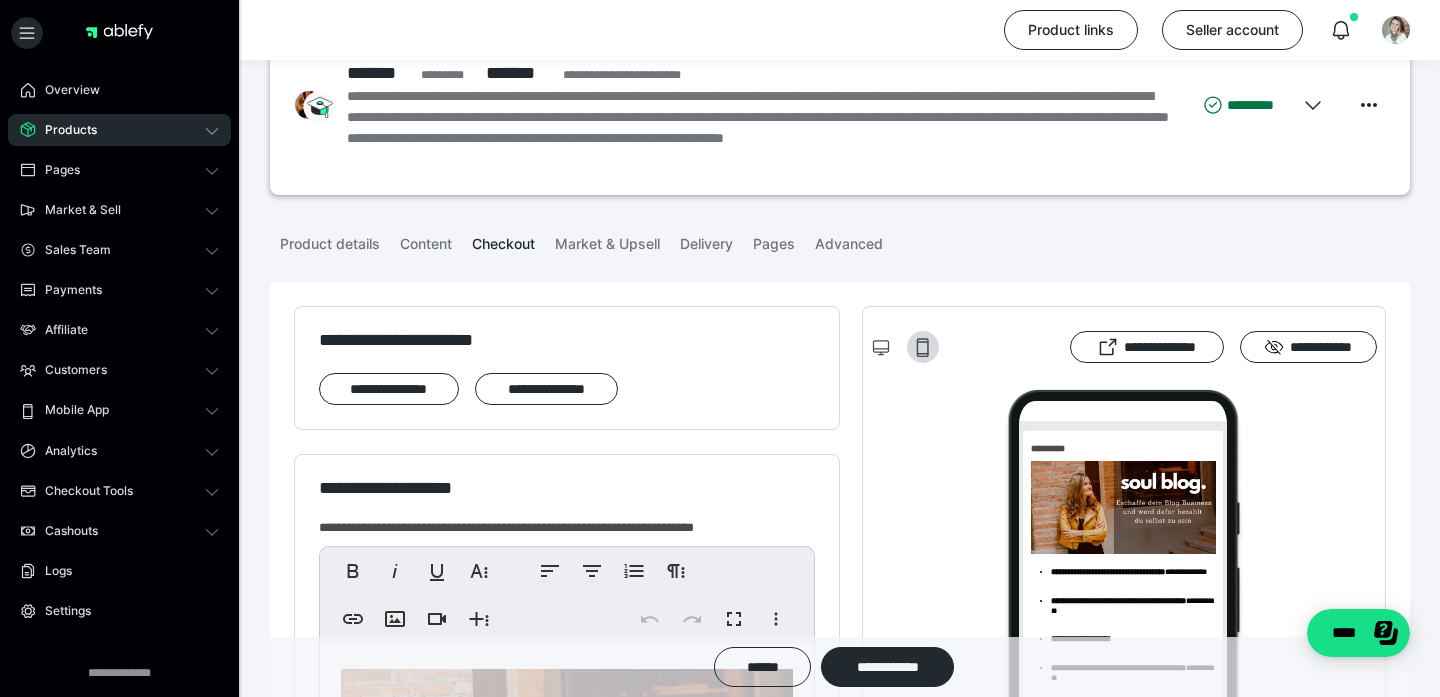 scroll, scrollTop: 0, scrollLeft: 0, axis: both 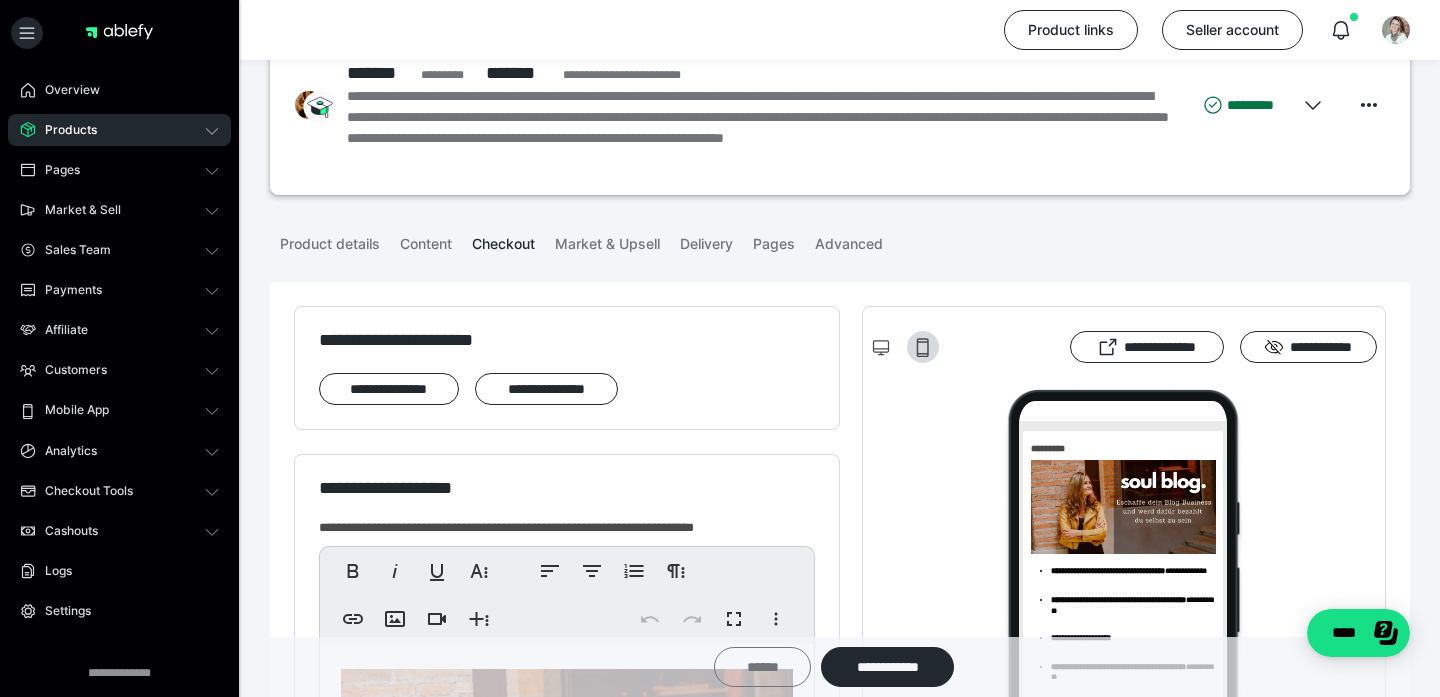 click on "******" at bounding box center (762, 667) 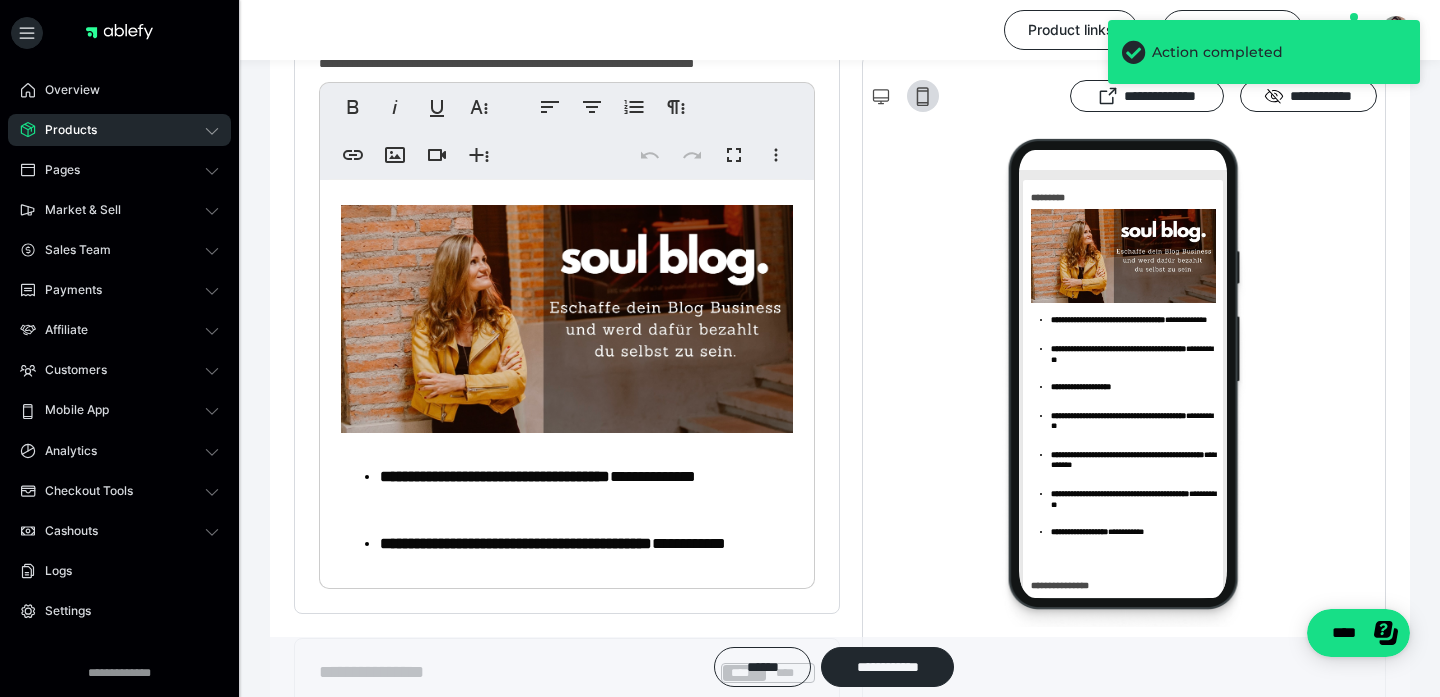scroll, scrollTop: 541, scrollLeft: 0, axis: vertical 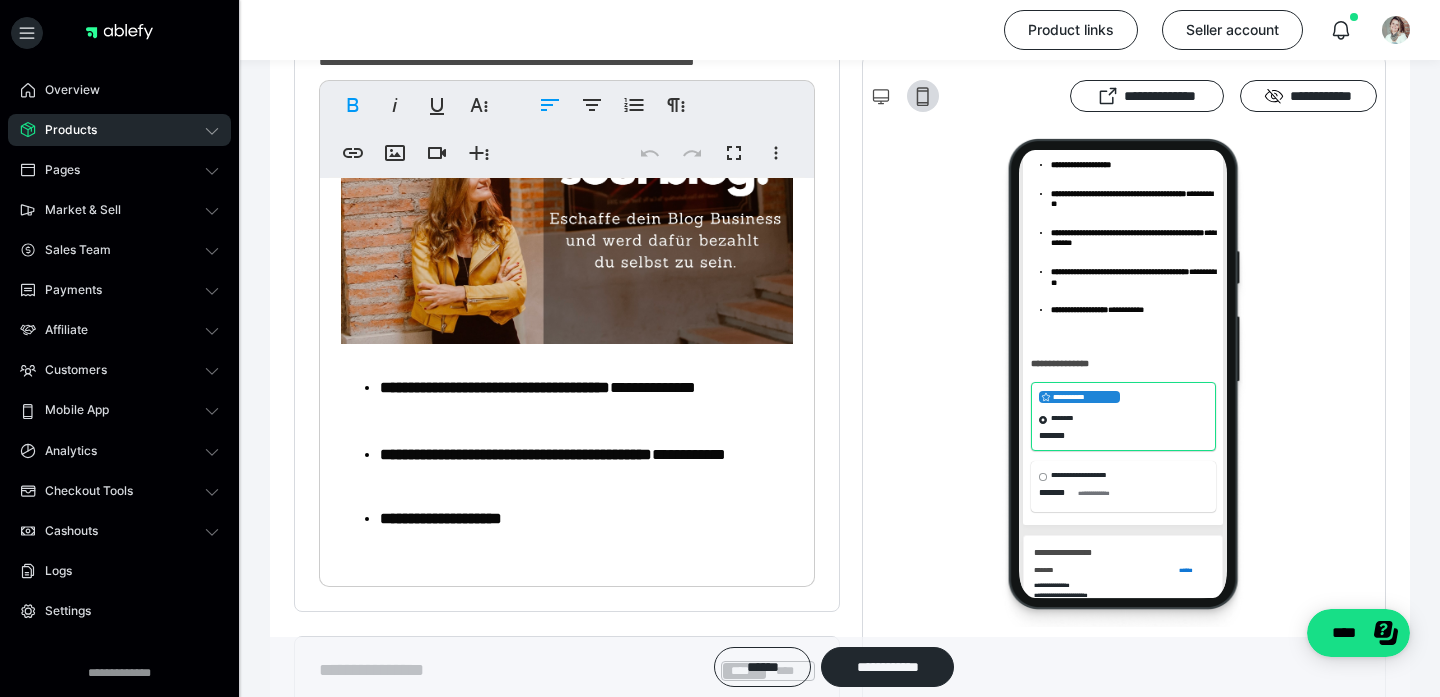 click on "**********" at bounding box center [587, 388] 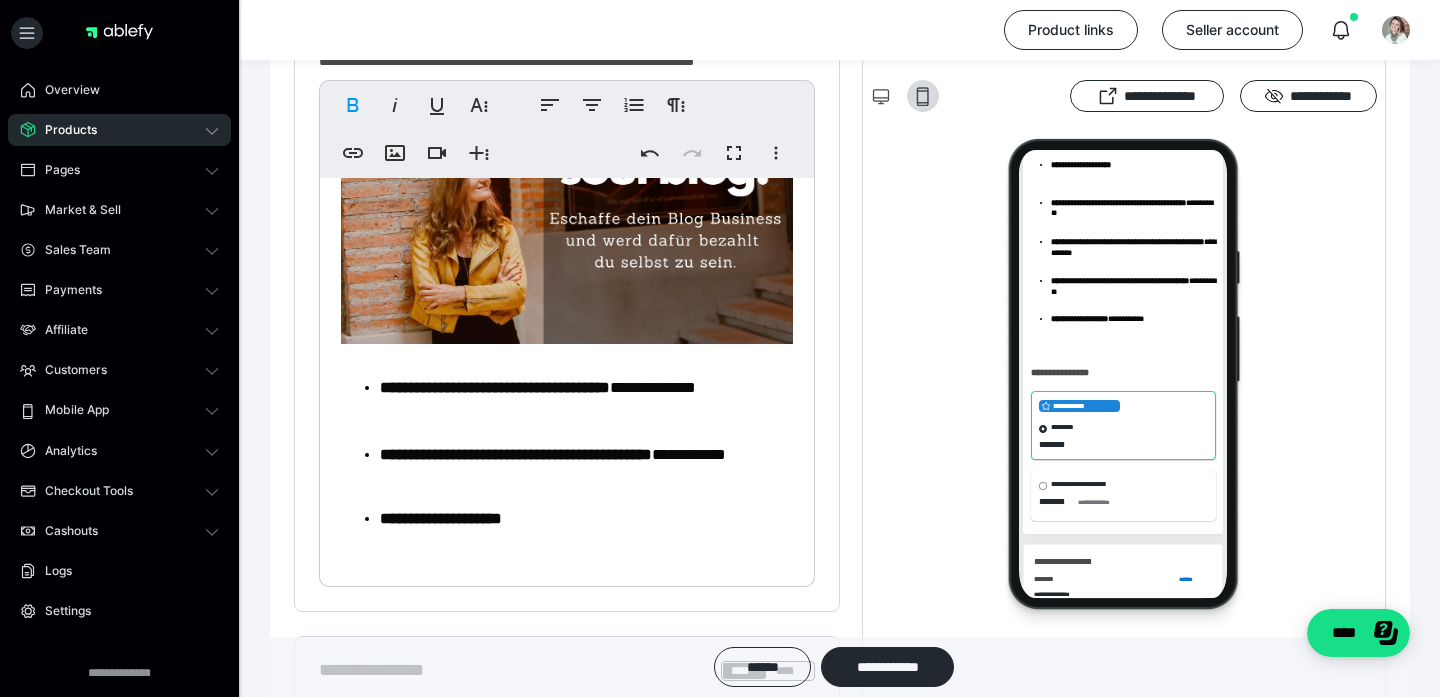 scroll, scrollTop: 151, scrollLeft: 0, axis: vertical 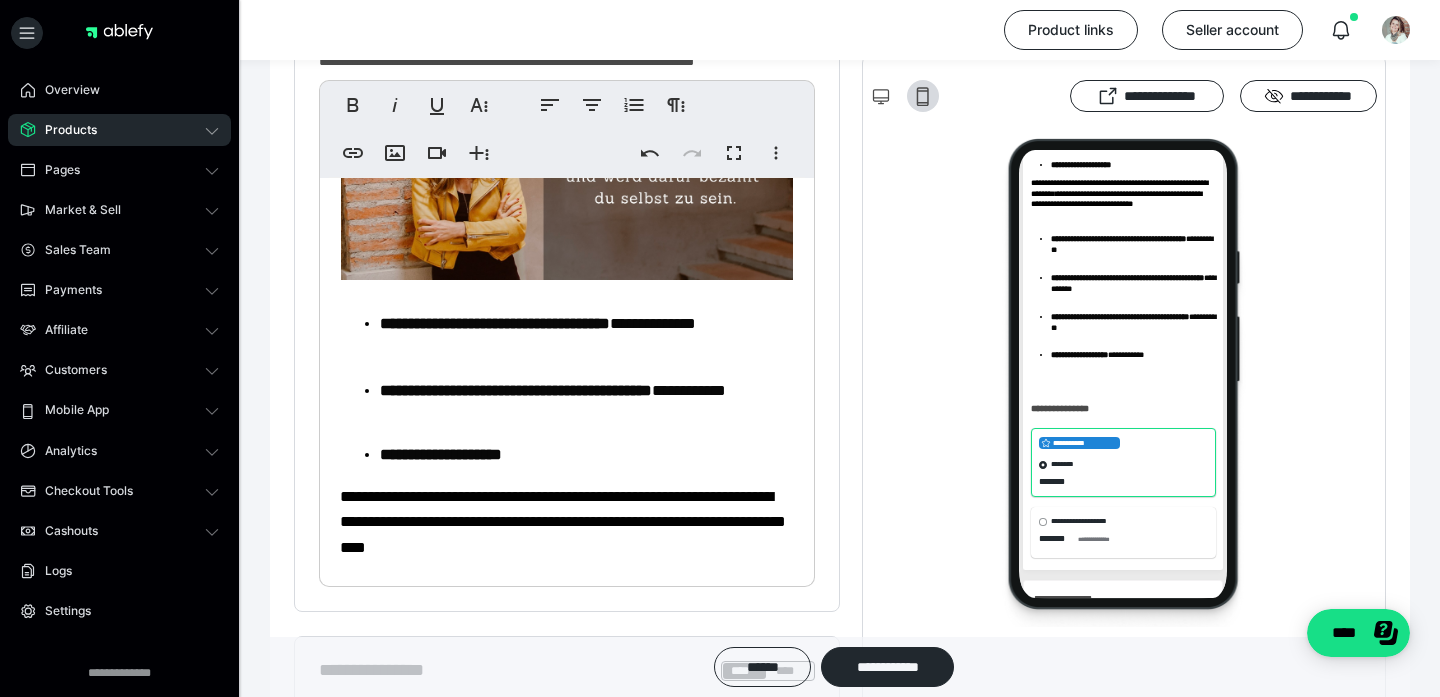 click at bounding box center [1124, 381] 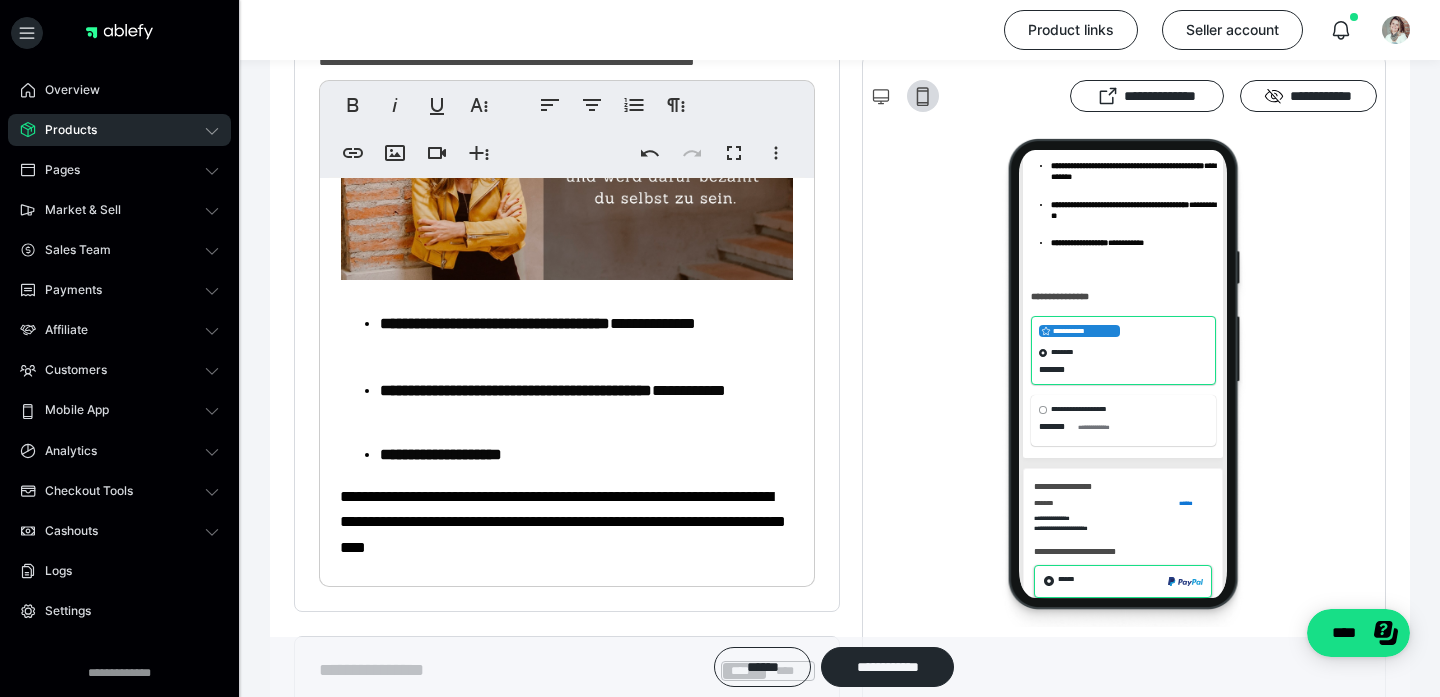 scroll, scrollTop: 336, scrollLeft: 0, axis: vertical 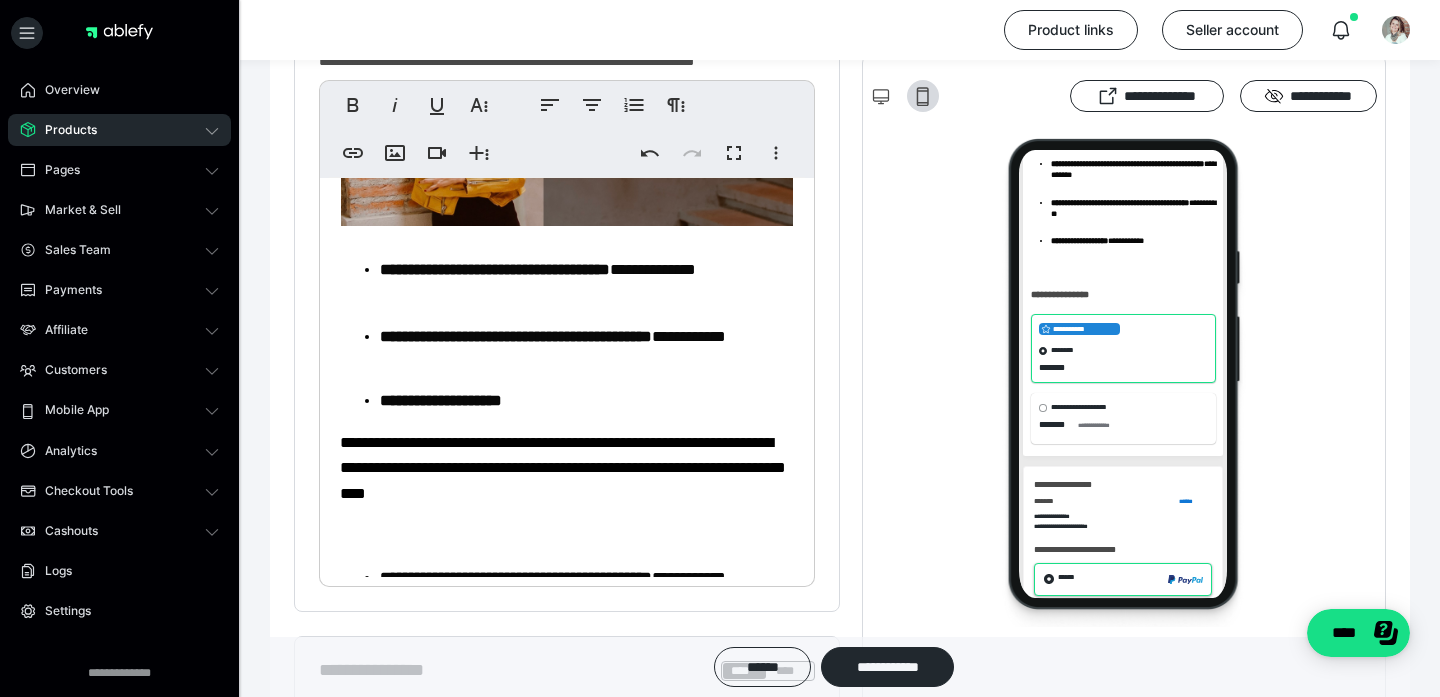 click on "**********" at bounding box center (567, 411) 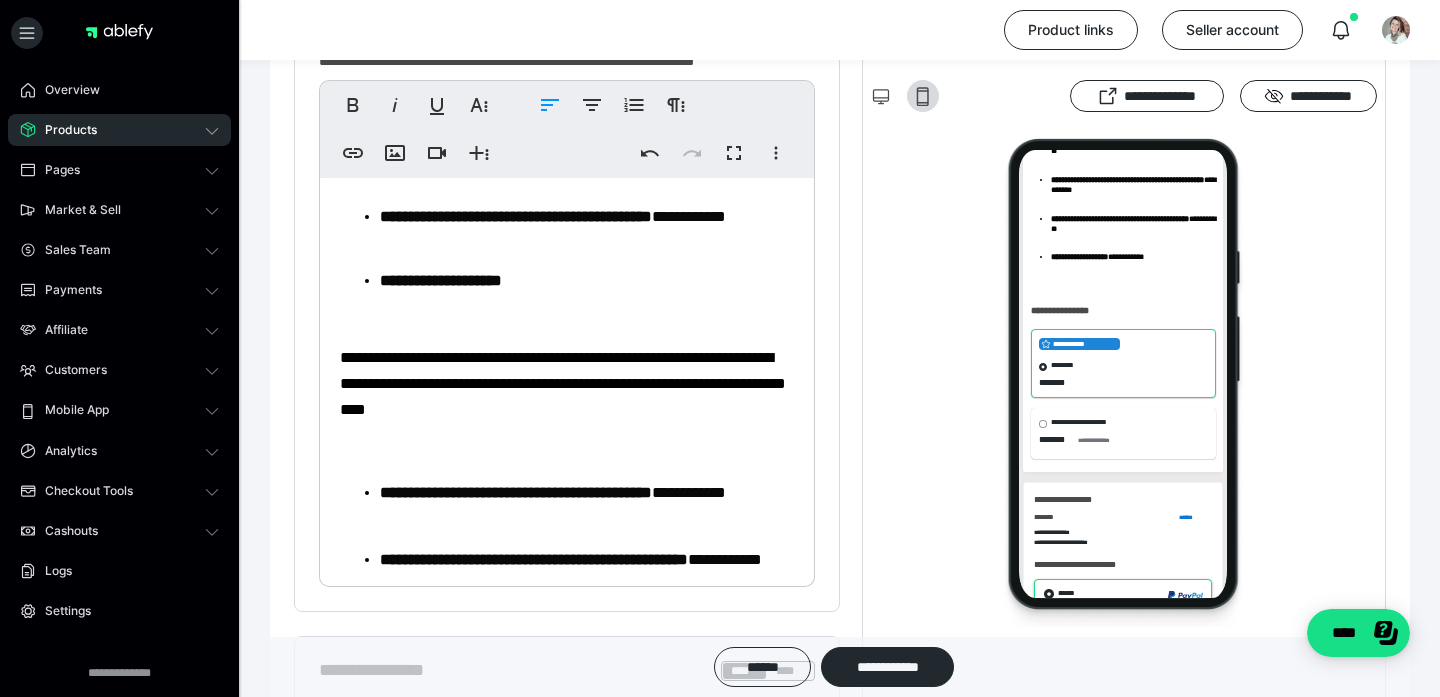 scroll, scrollTop: 320, scrollLeft: 0, axis: vertical 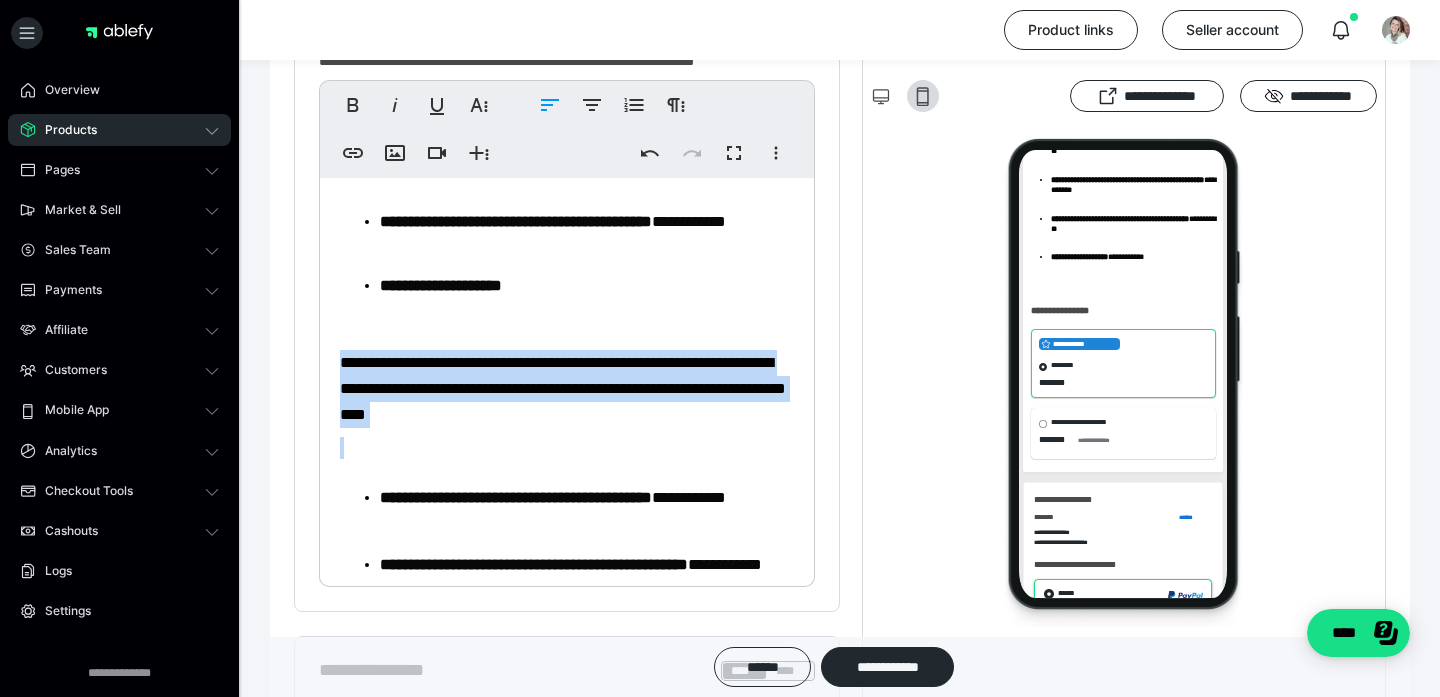drag, startPoint x: 628, startPoint y: 450, endPoint x: 297, endPoint y: 379, distance: 338.52917 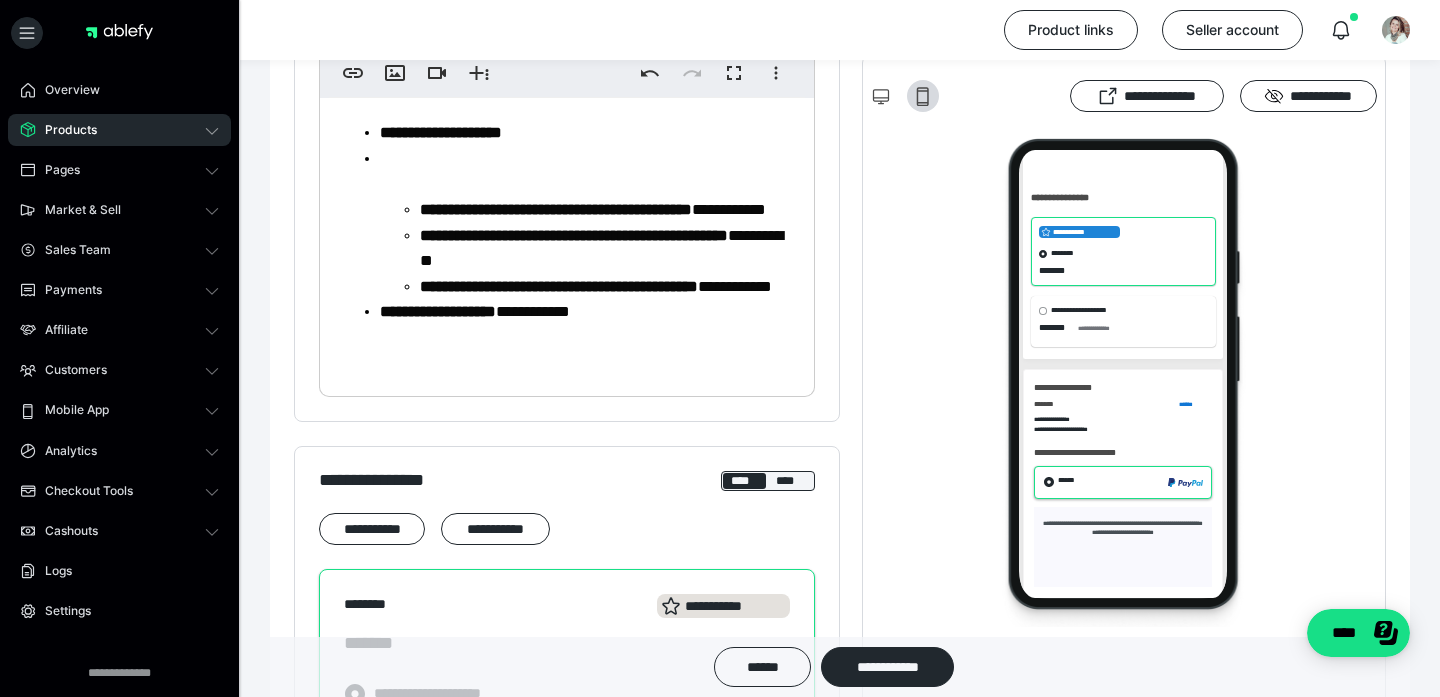 scroll, scrollTop: 734, scrollLeft: 0, axis: vertical 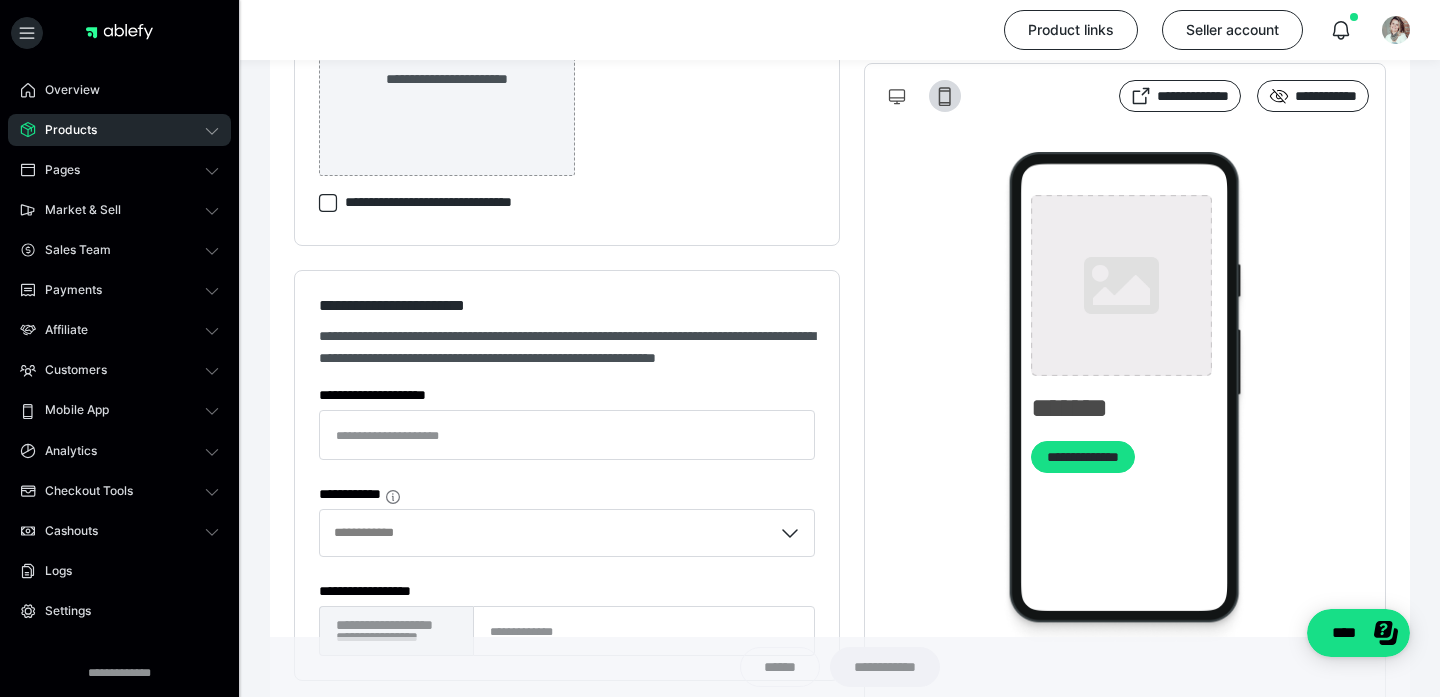 type on "*********" 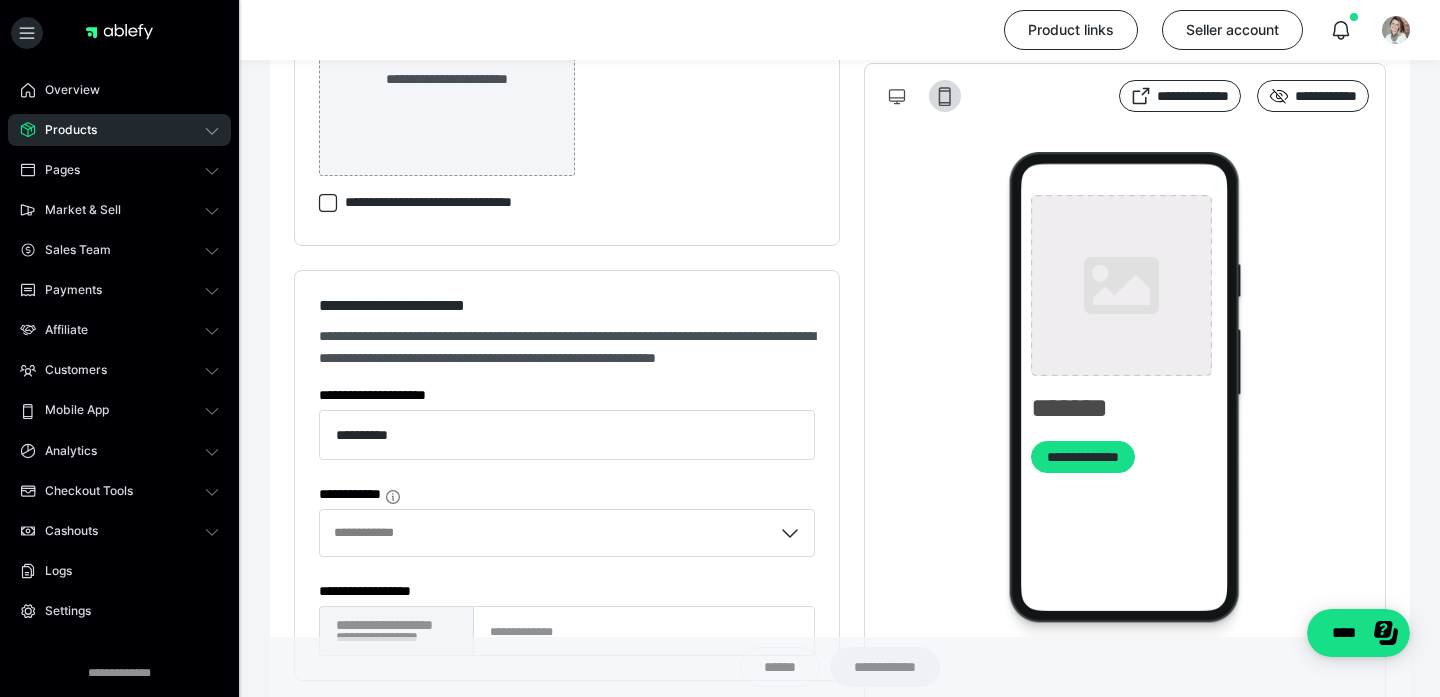 type on "*********" 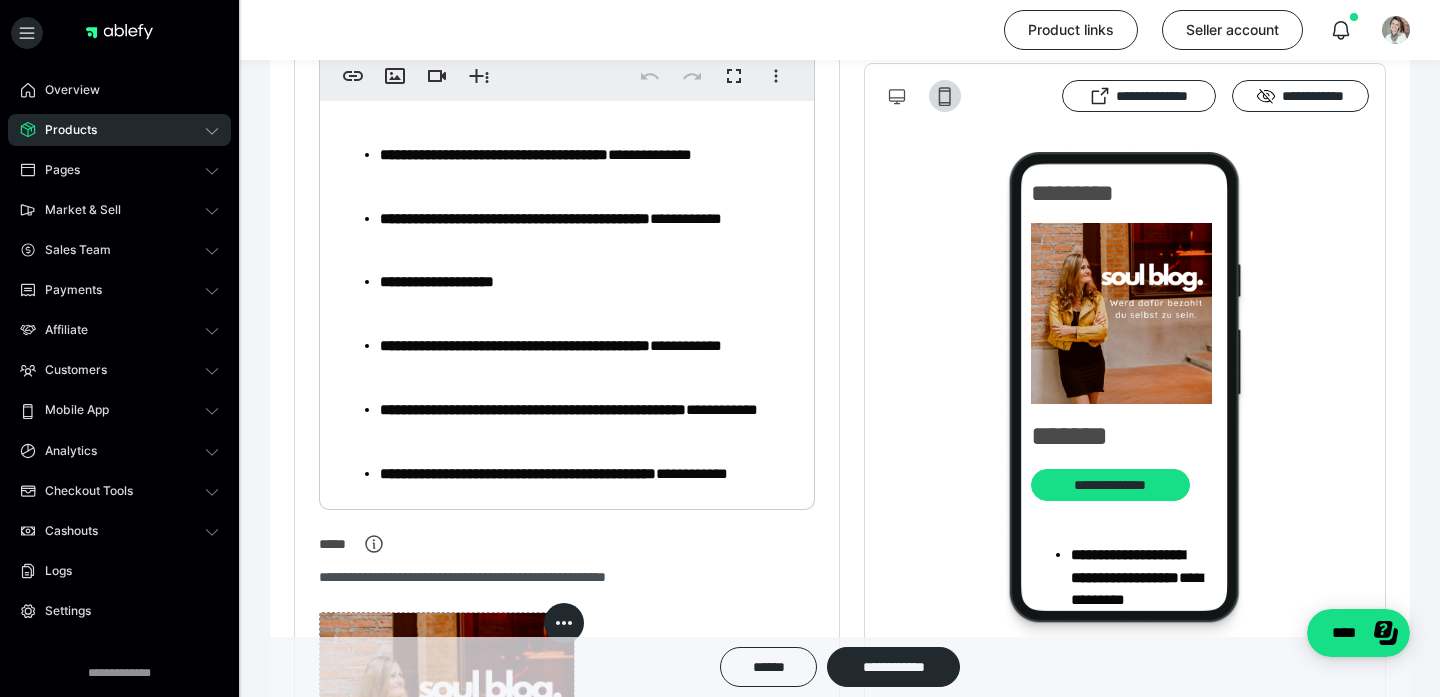 scroll, scrollTop: 639, scrollLeft: 0, axis: vertical 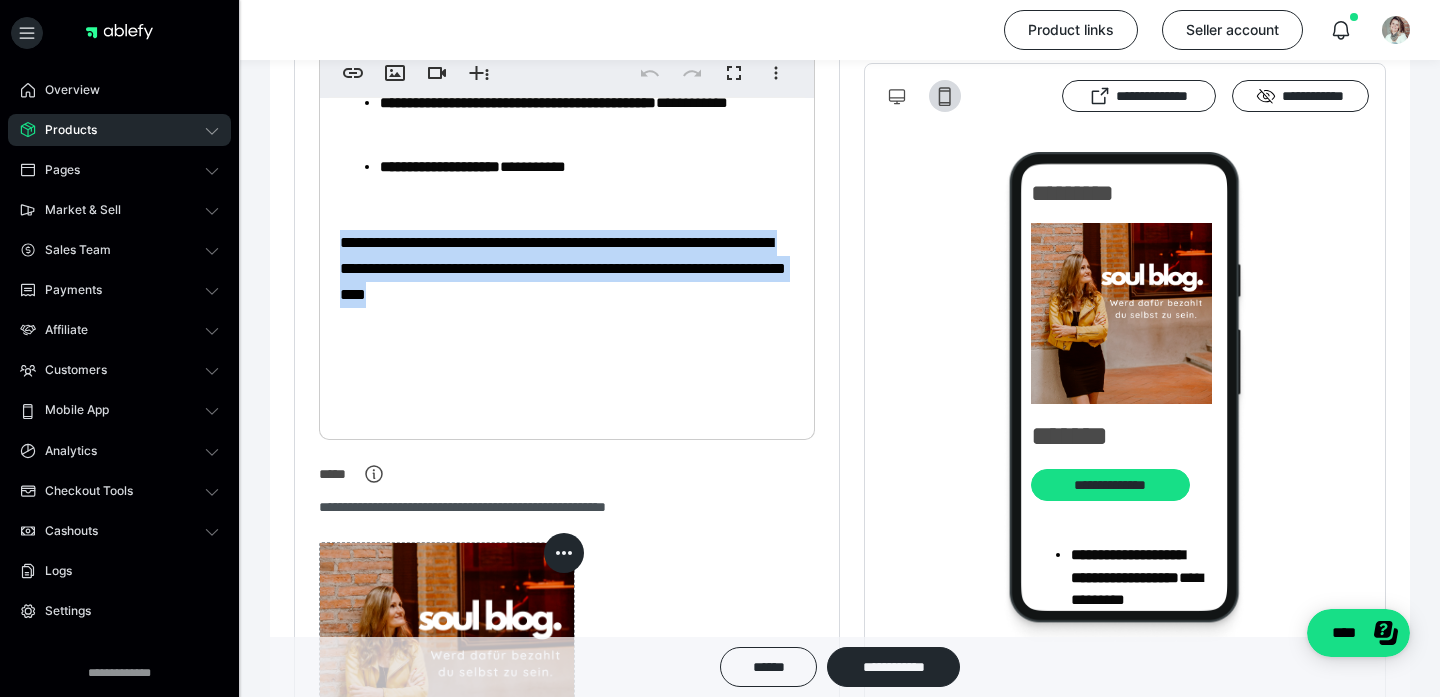 drag, startPoint x: 587, startPoint y: 396, endPoint x: 312, endPoint y: 344, distance: 279.8732 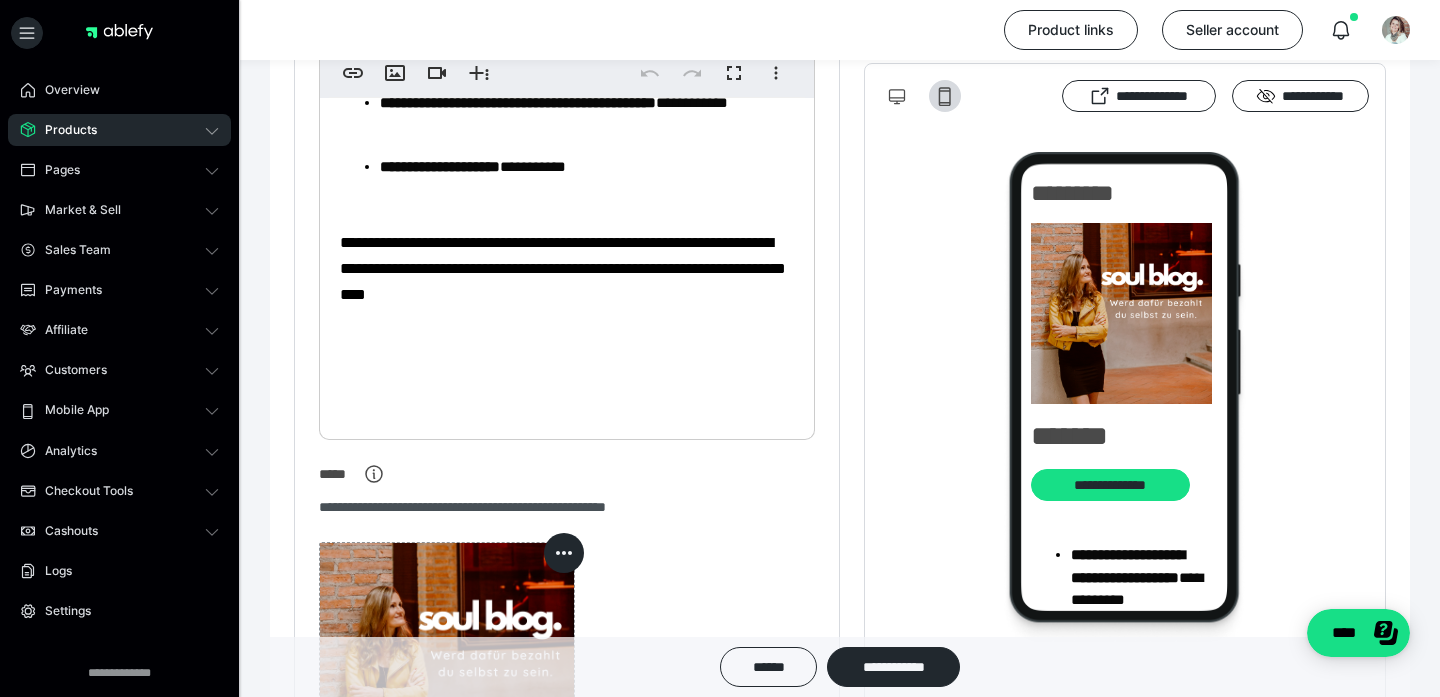 click on "**********" at bounding box center (567, 293) 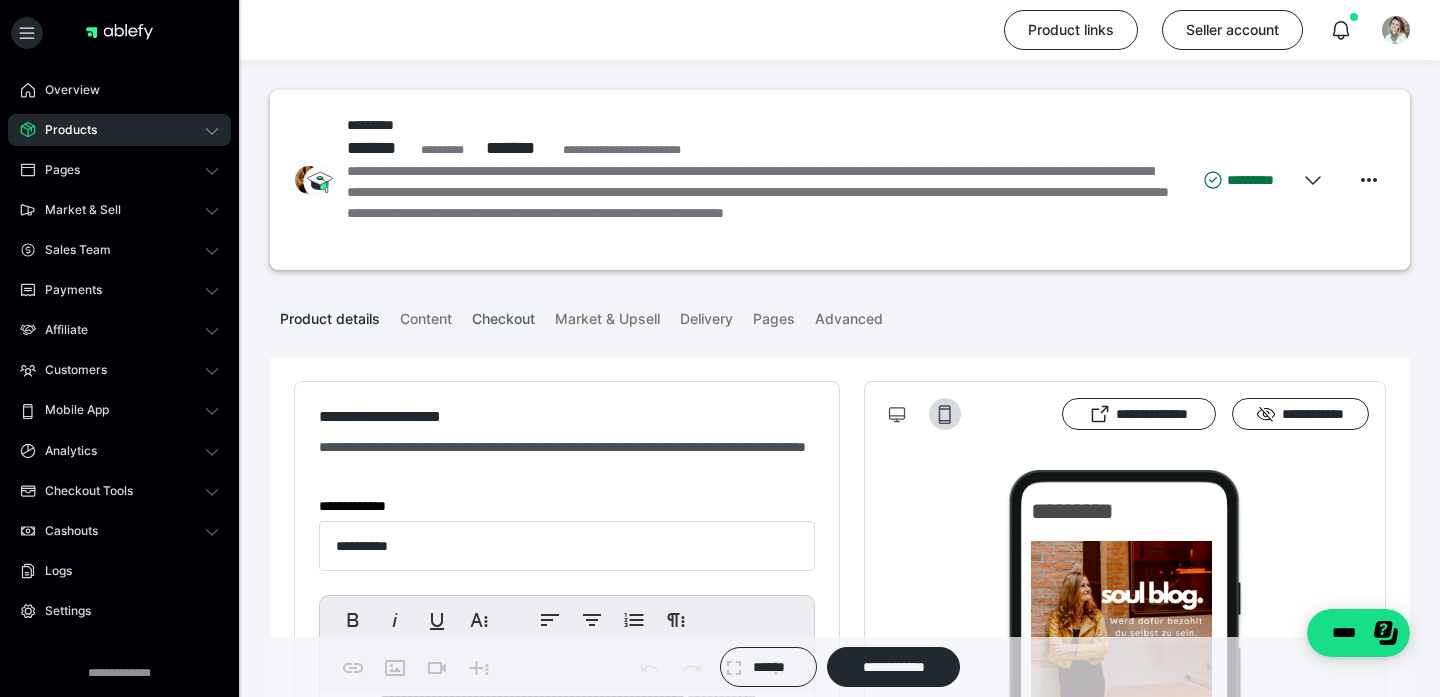 scroll, scrollTop: 0, scrollLeft: 0, axis: both 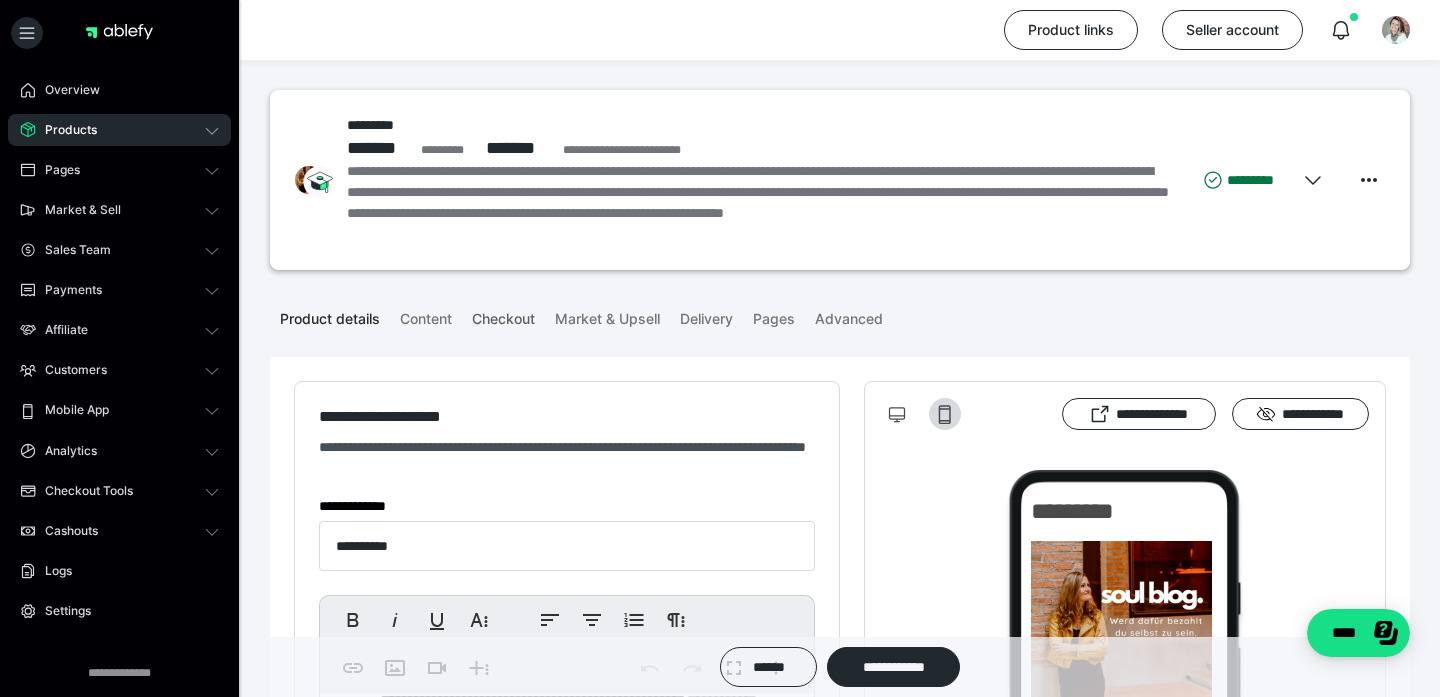 click on "Checkout" at bounding box center (503, 315) 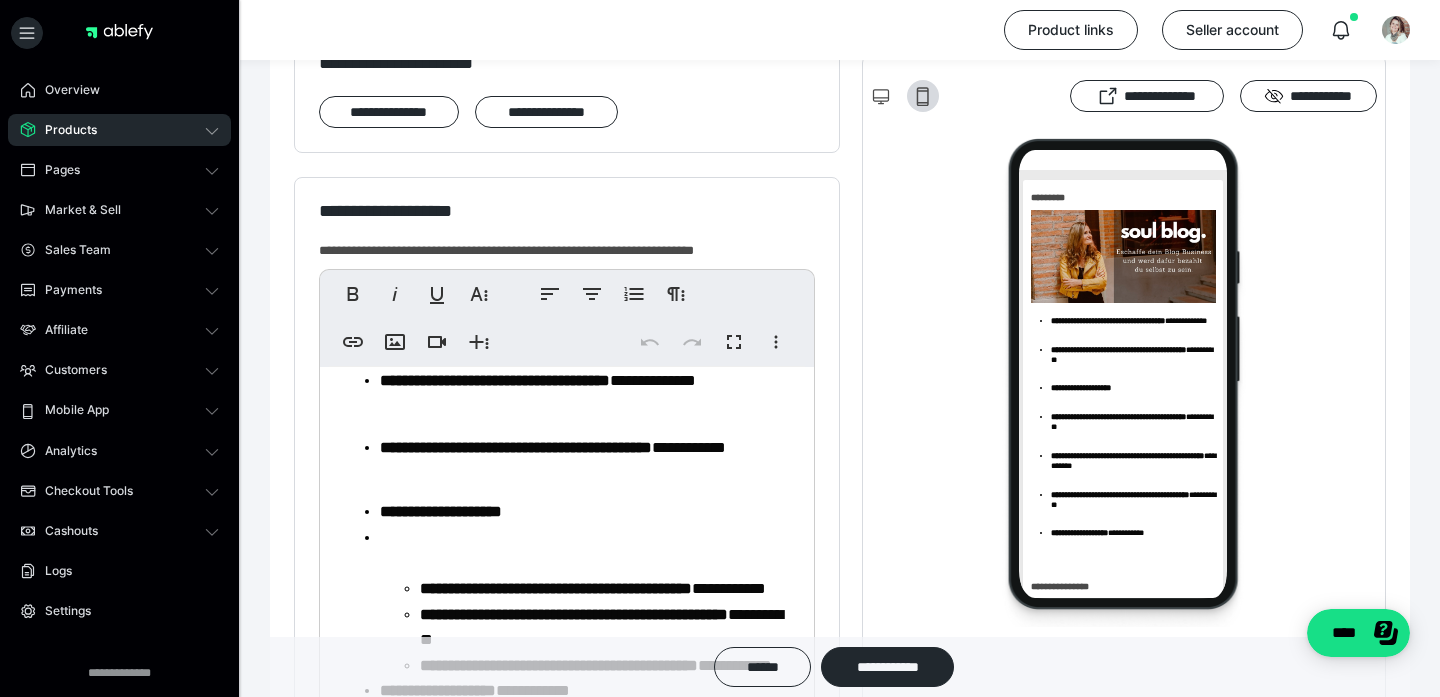 scroll, scrollTop: 0, scrollLeft: 0, axis: both 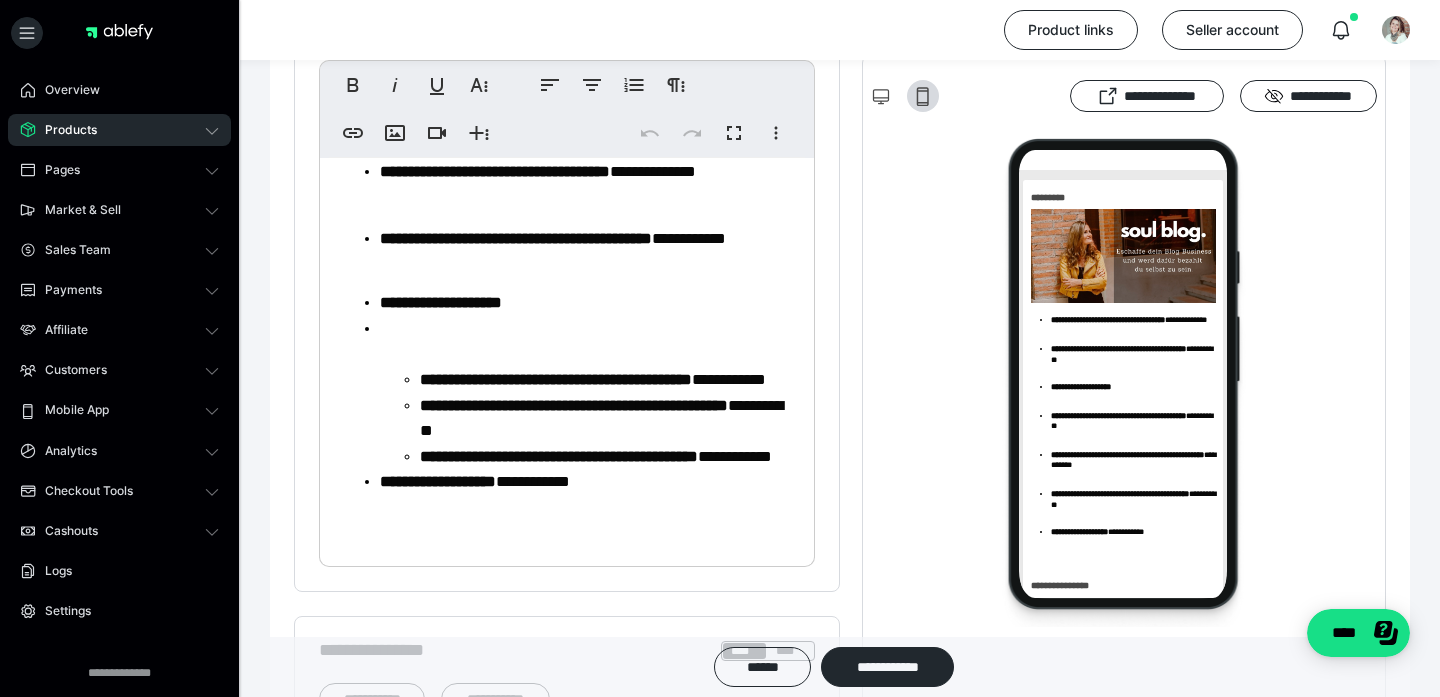 click on "**********" at bounding box center (587, 393) 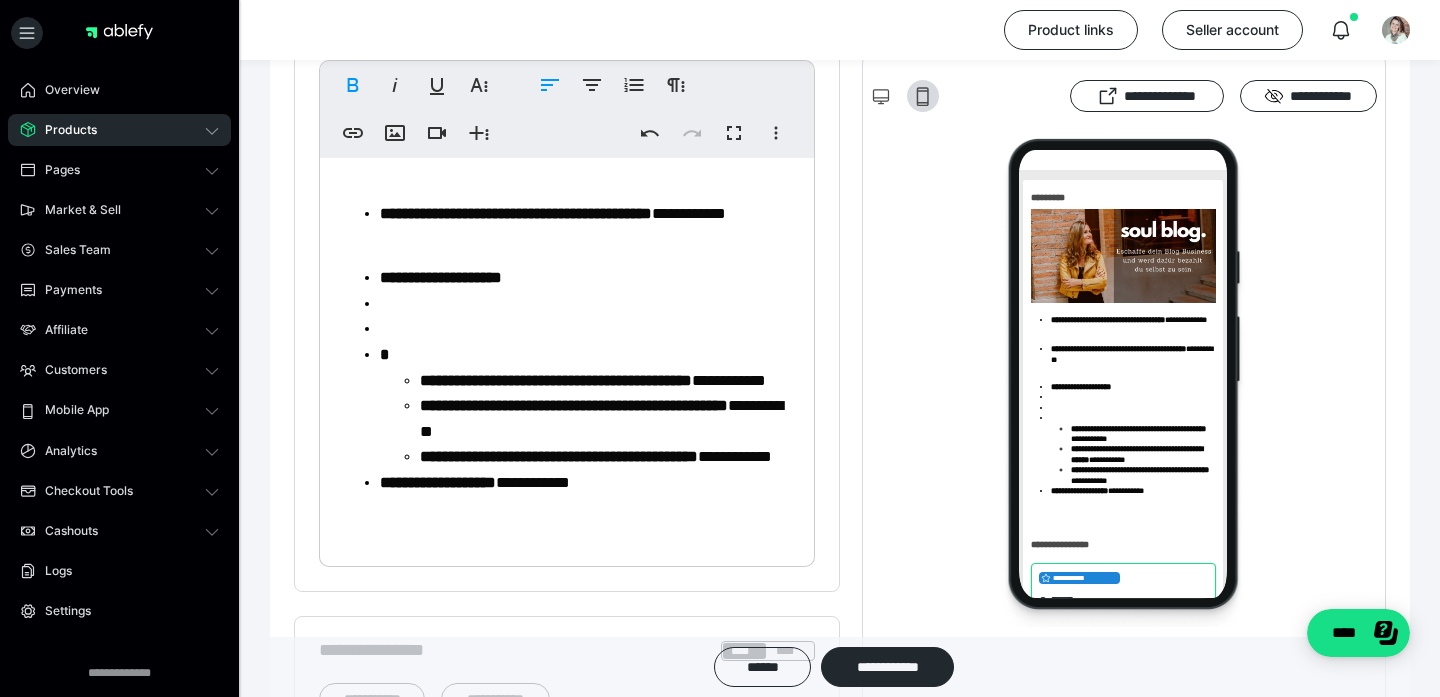 scroll, scrollTop: 374, scrollLeft: 0, axis: vertical 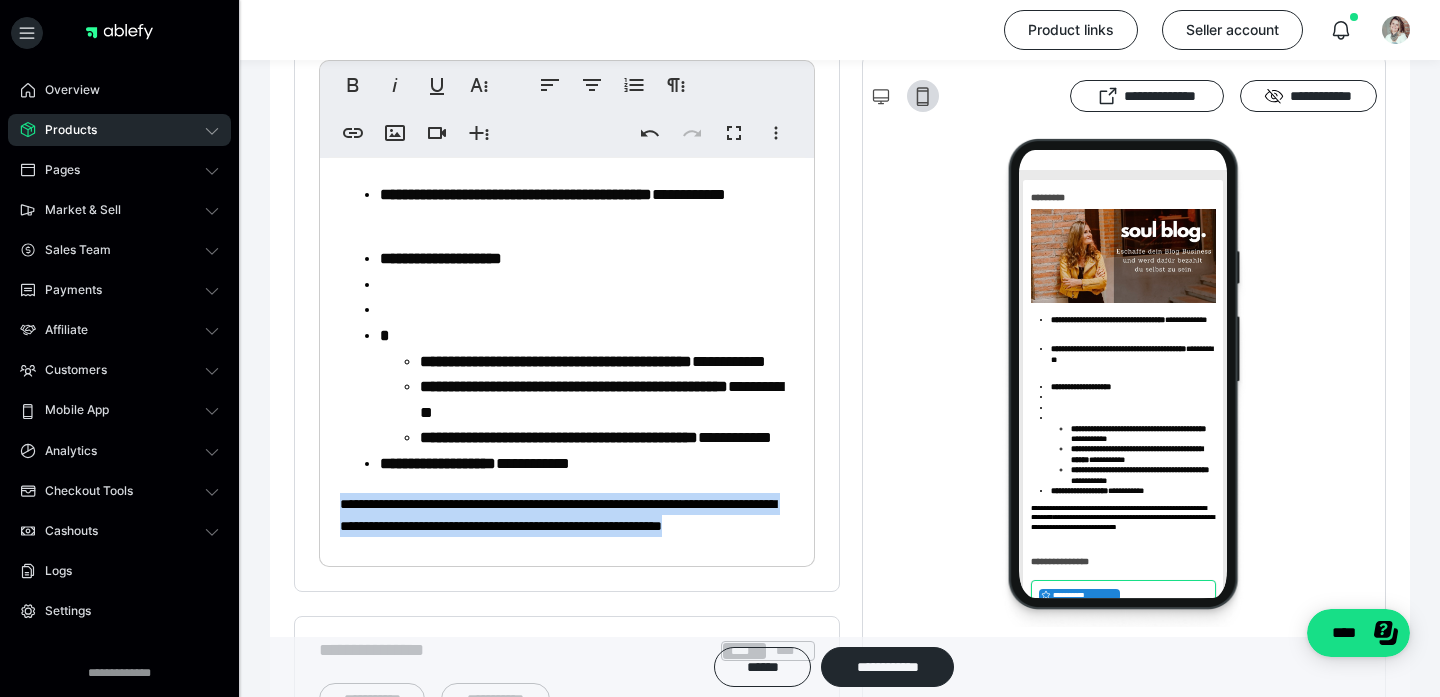 drag, startPoint x: 514, startPoint y: 540, endPoint x: 332, endPoint y: 500, distance: 186.34377 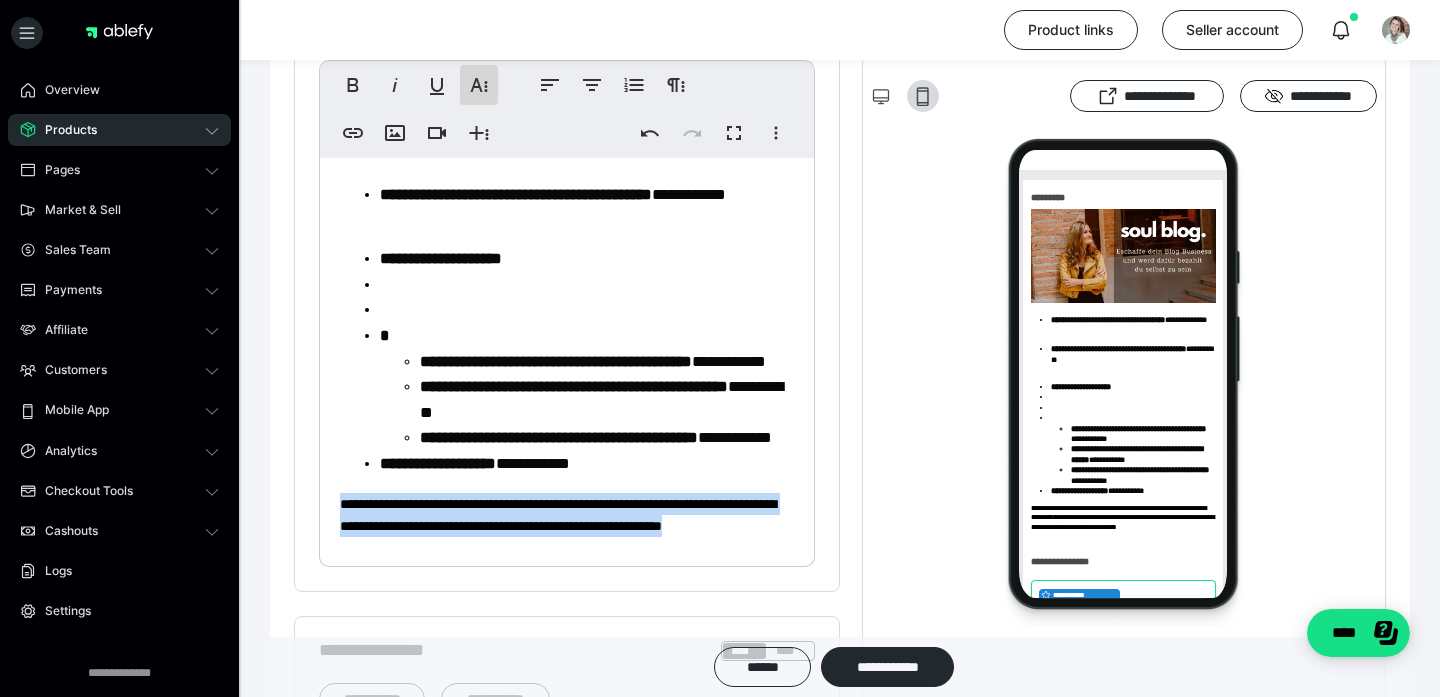 click 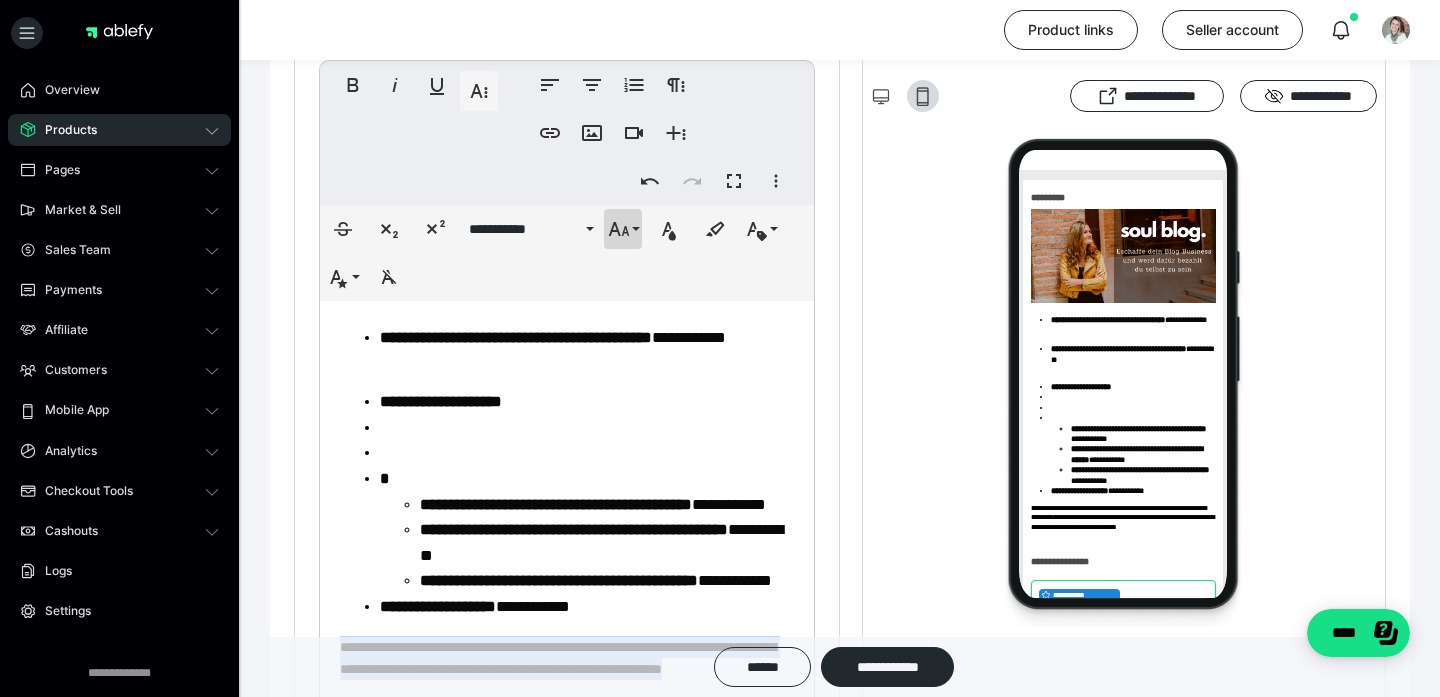click on "*********" at bounding box center [623, 229] 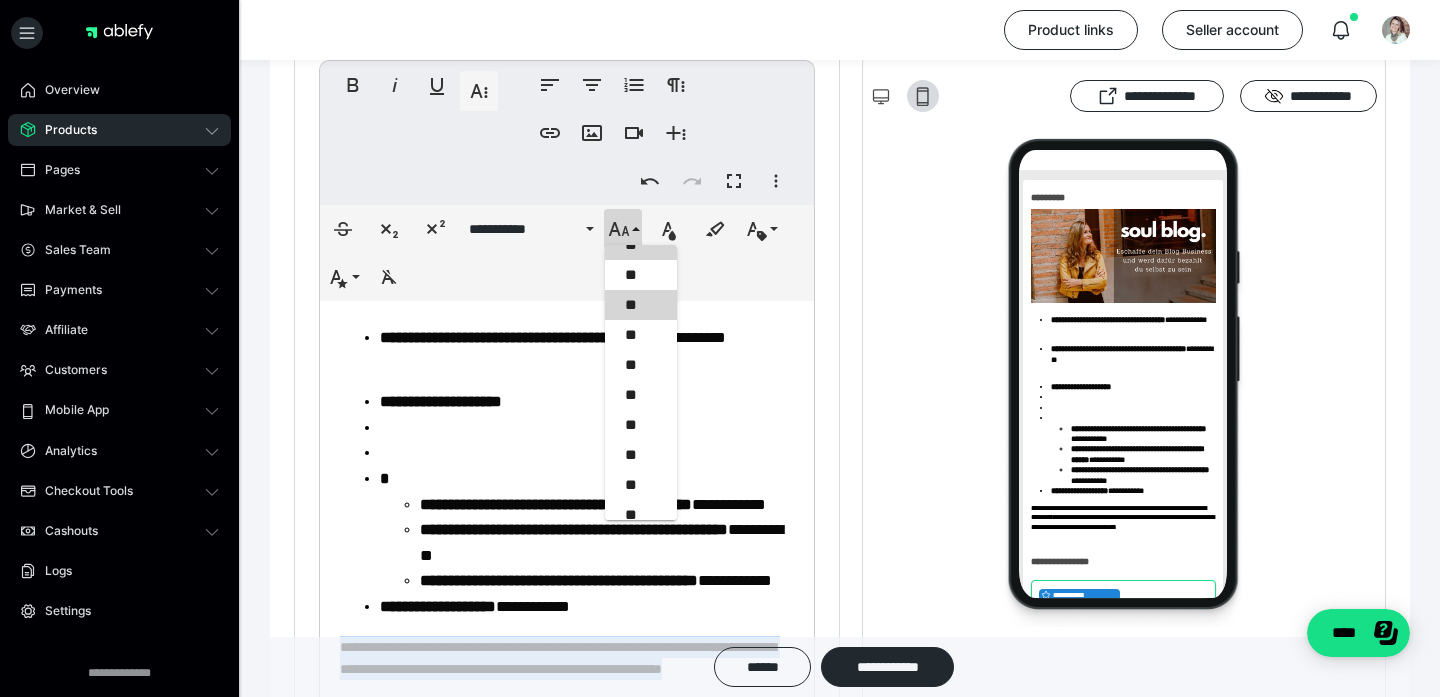 click on "**" at bounding box center [641, 305] 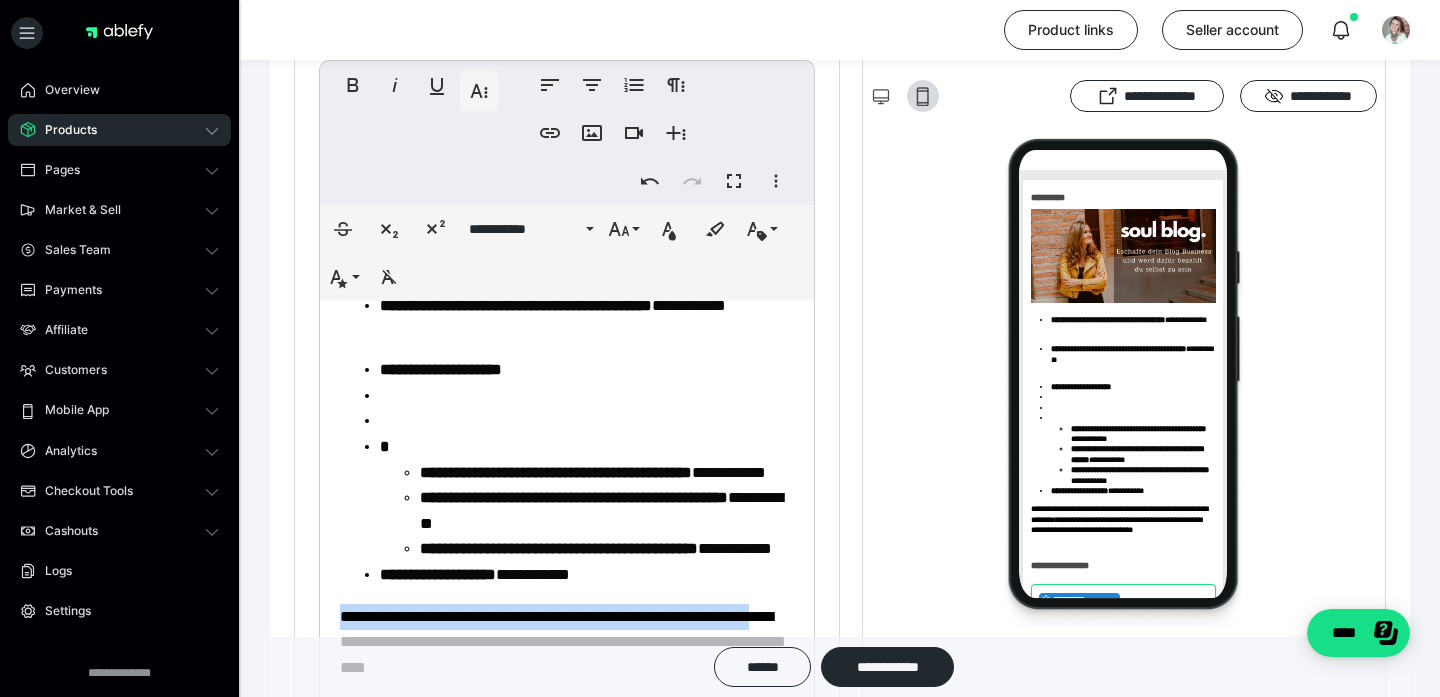 scroll, scrollTop: 424, scrollLeft: 0, axis: vertical 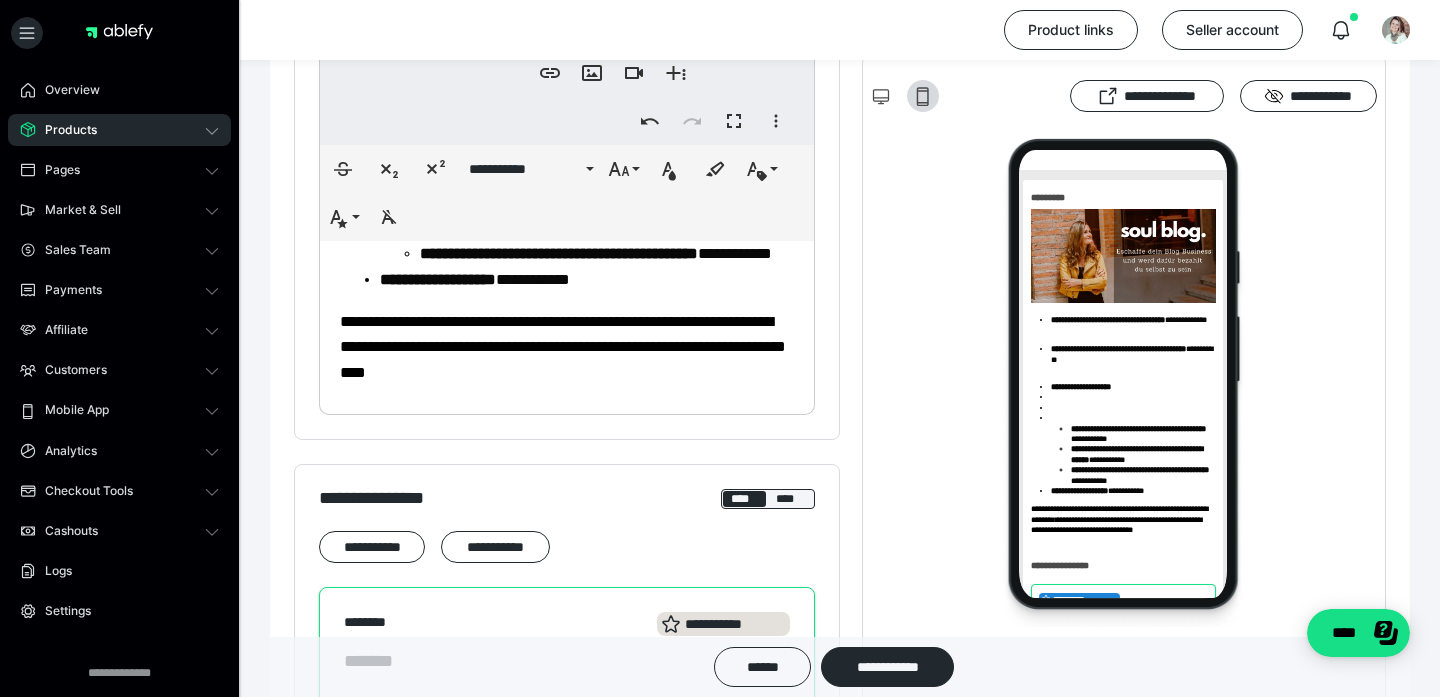 click on "**********" at bounding box center (567, 26) 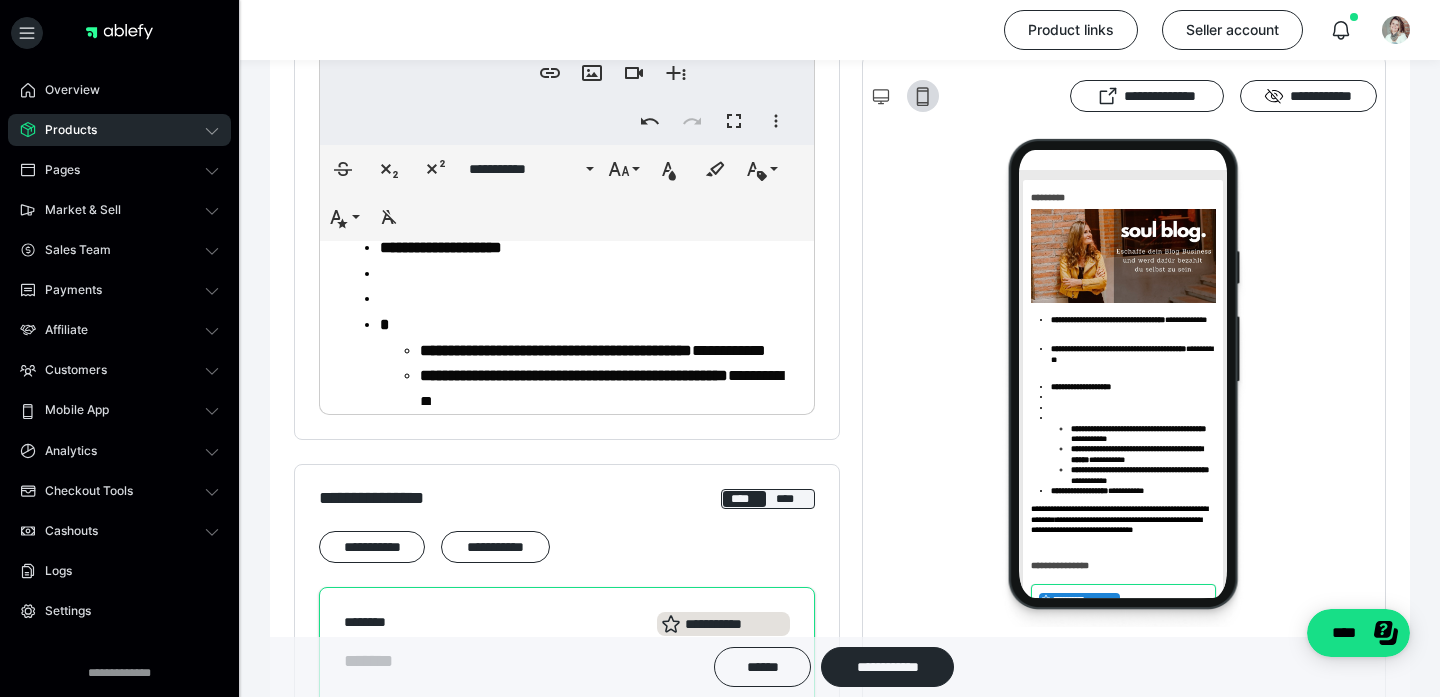 scroll, scrollTop: 179, scrollLeft: 0, axis: vertical 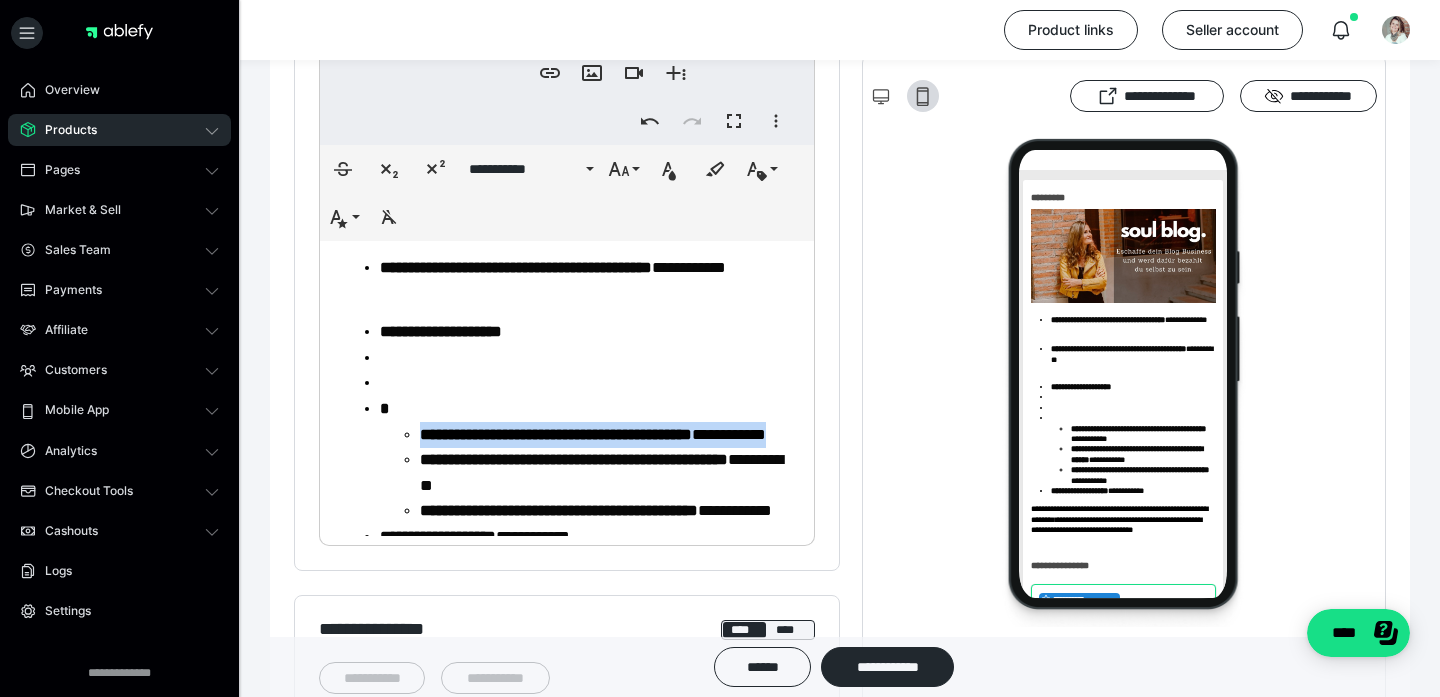 drag, startPoint x: 622, startPoint y: 477, endPoint x: 420, endPoint y: 448, distance: 204.07106 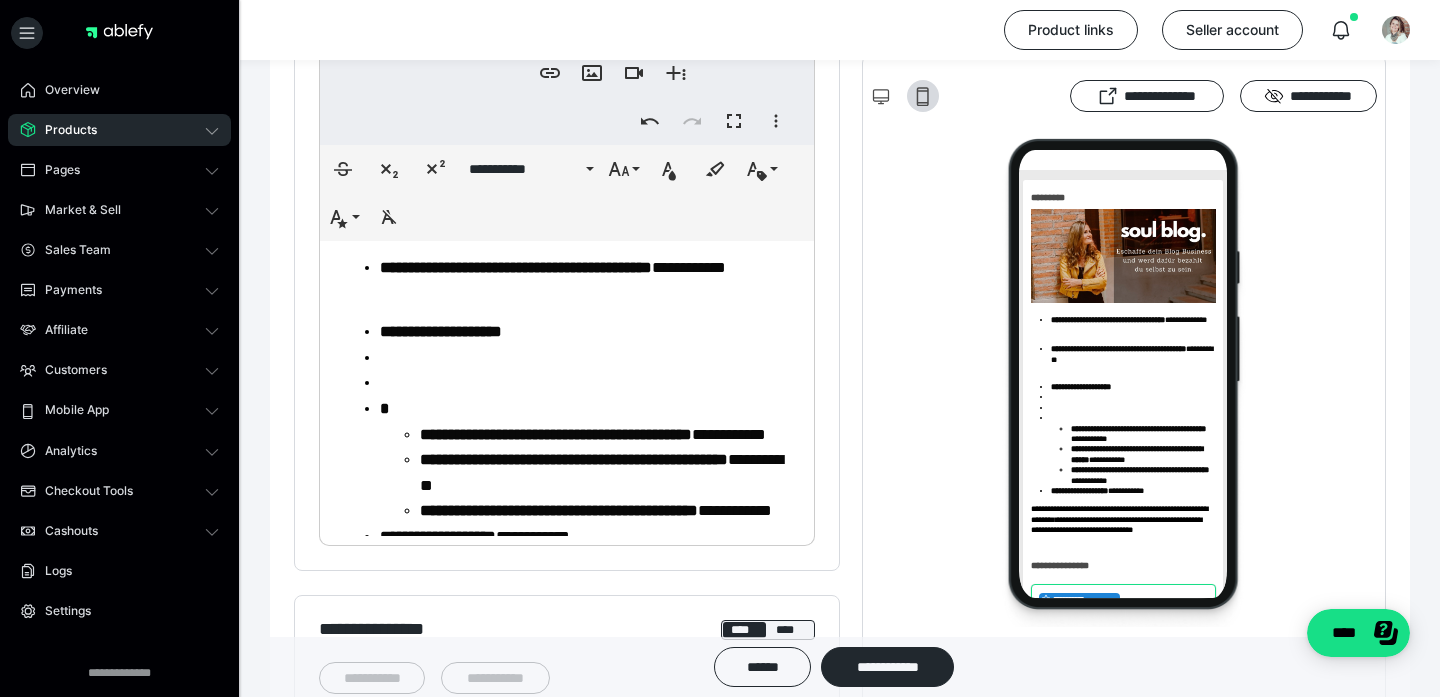 click at bounding box center [587, 358] 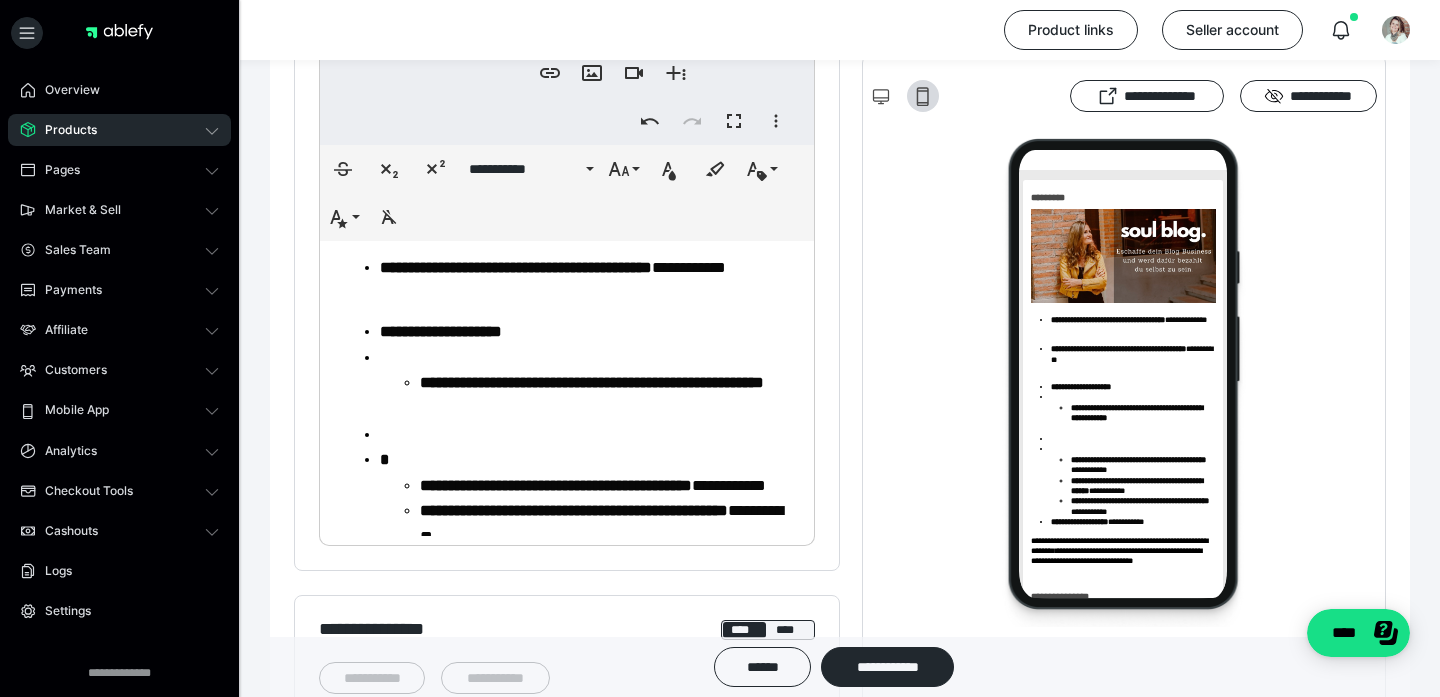 click on "**********" at bounding box center (587, 395) 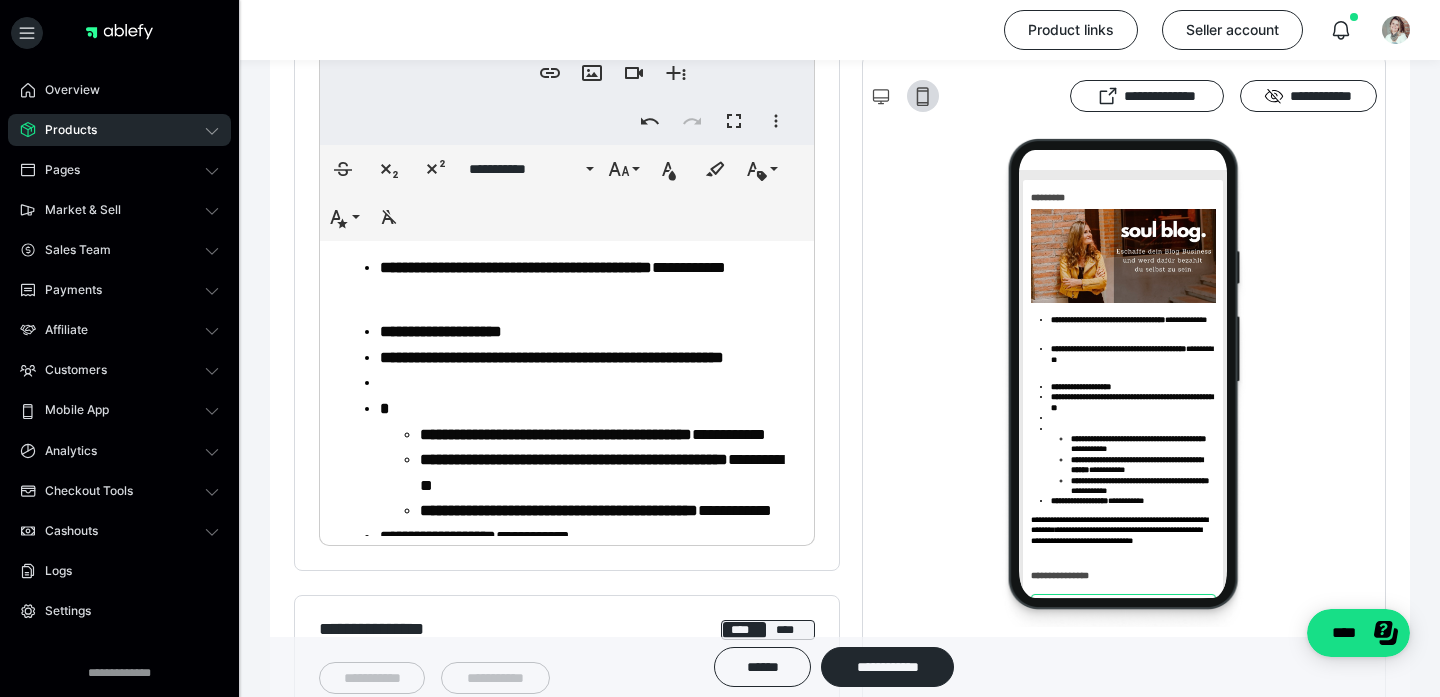 click on "**********" at bounding box center [556, 434] 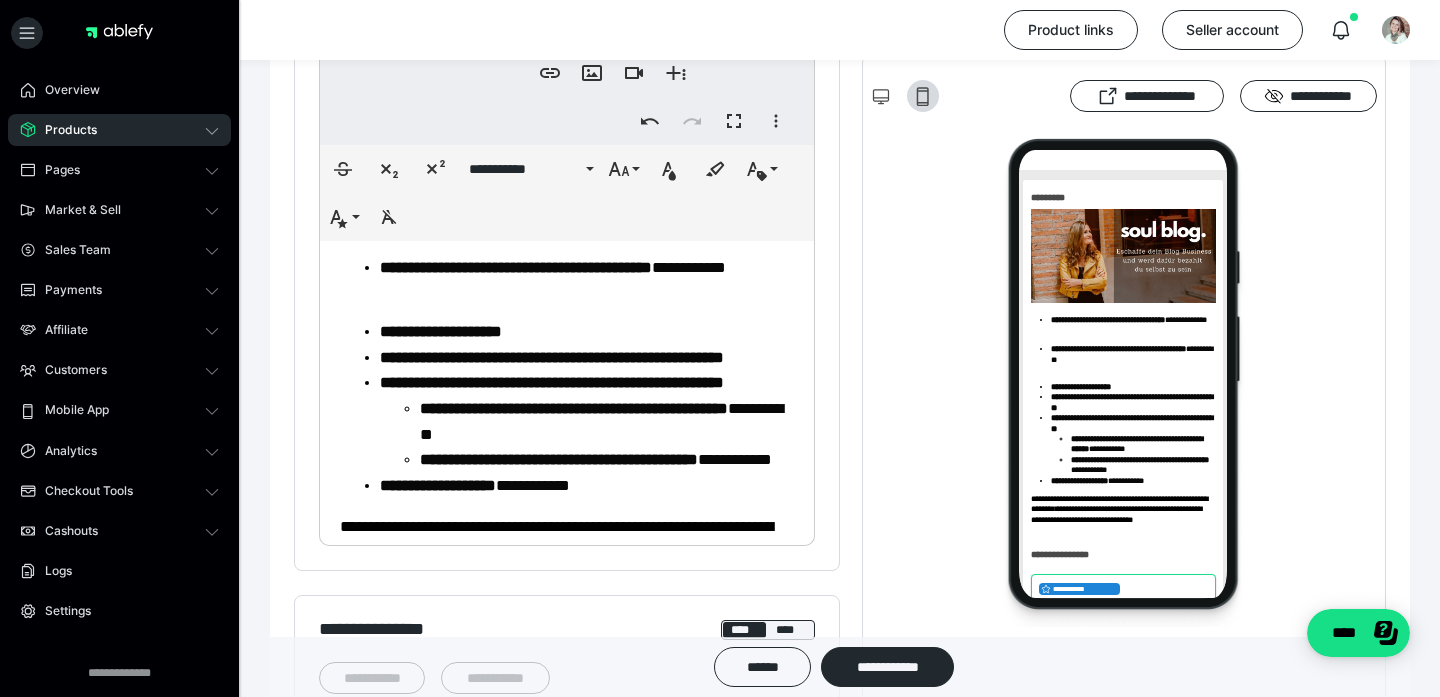 click on "**********" at bounding box center (587, 421) 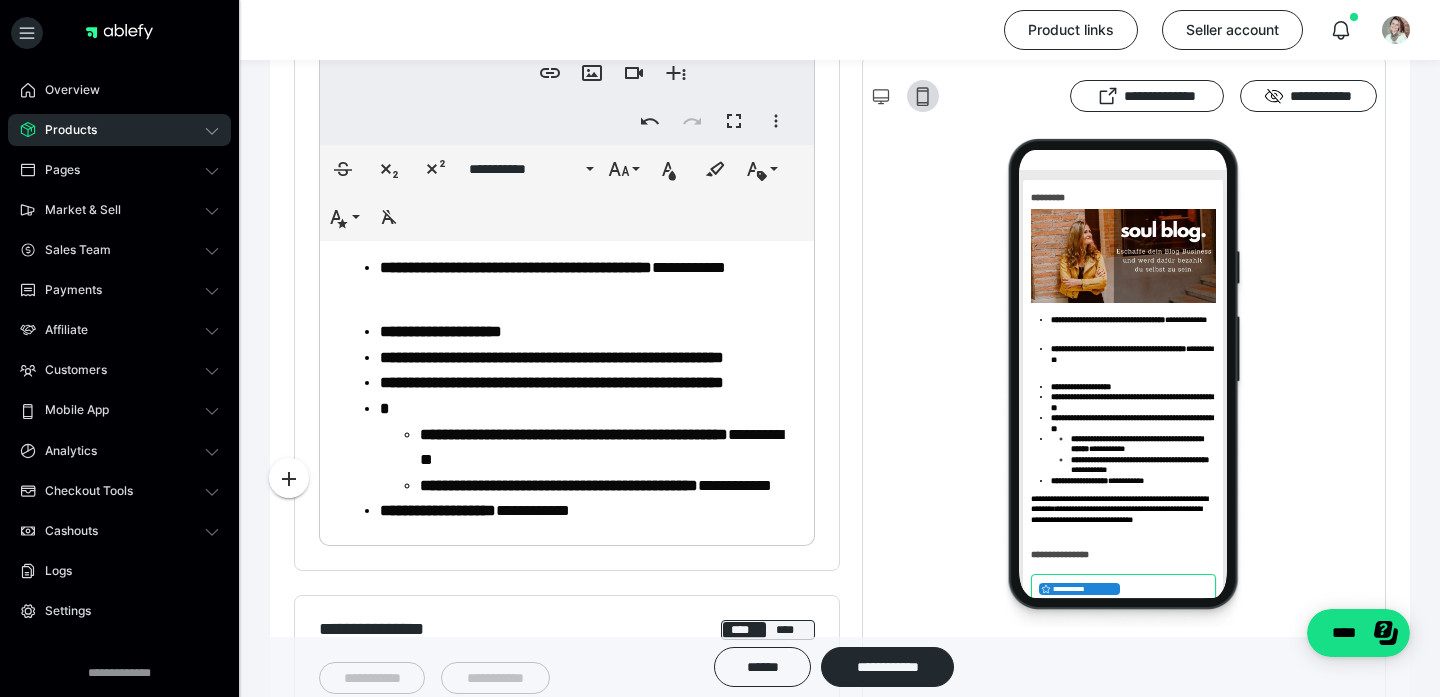 click on "**********" at bounding box center [574, 434] 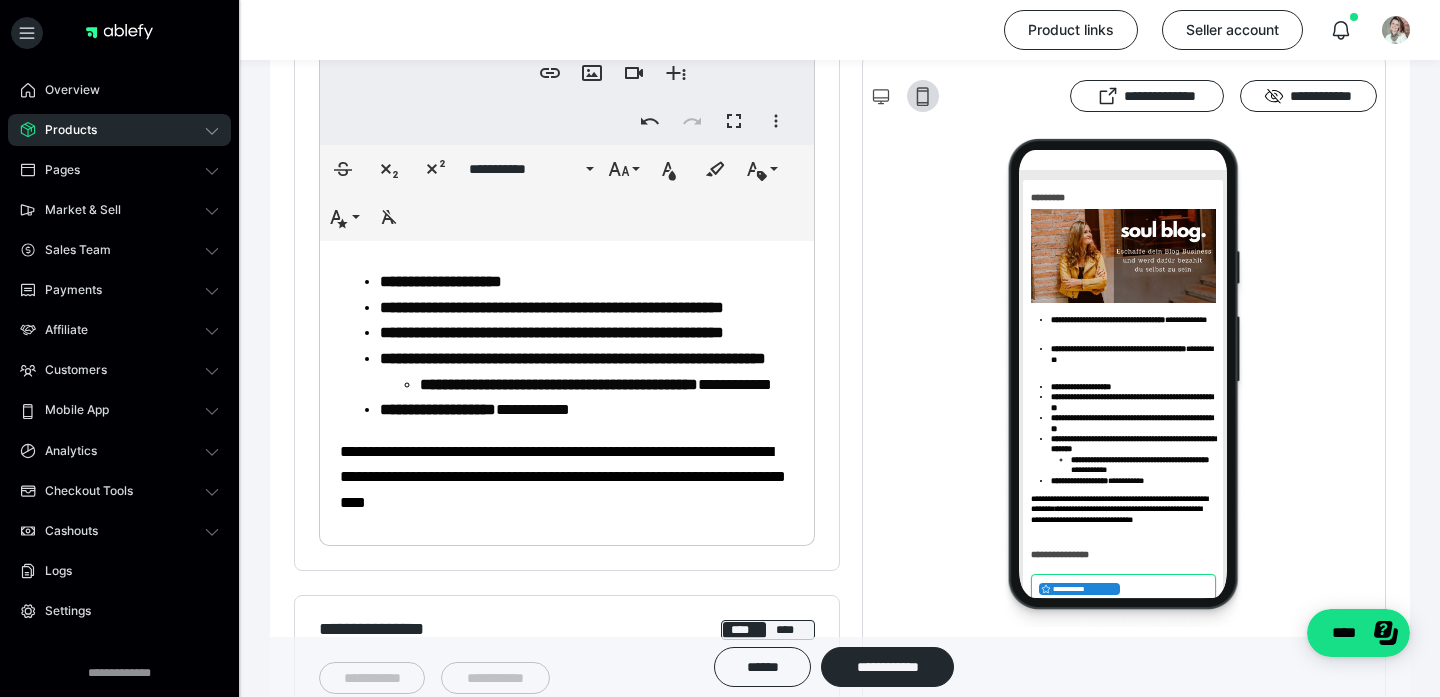 scroll, scrollTop: 399, scrollLeft: 0, axis: vertical 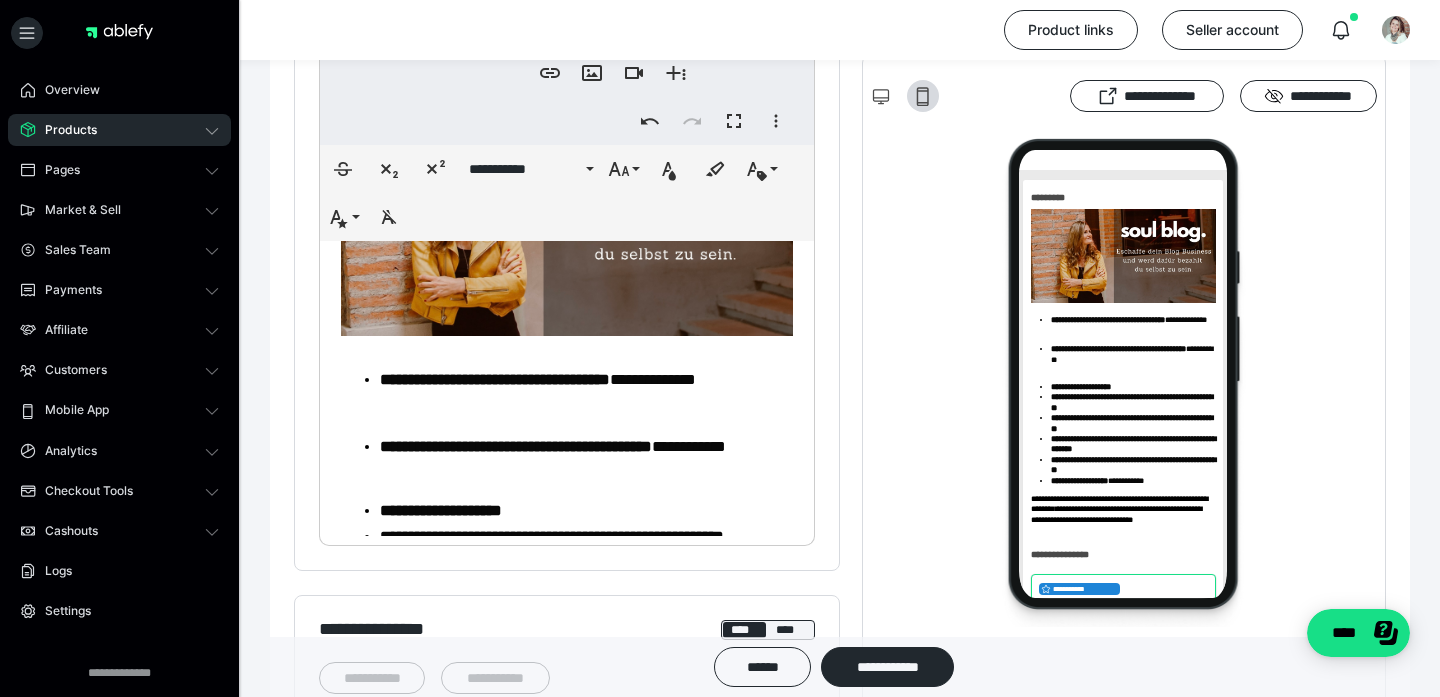 click on "**********" at bounding box center [567, 424] 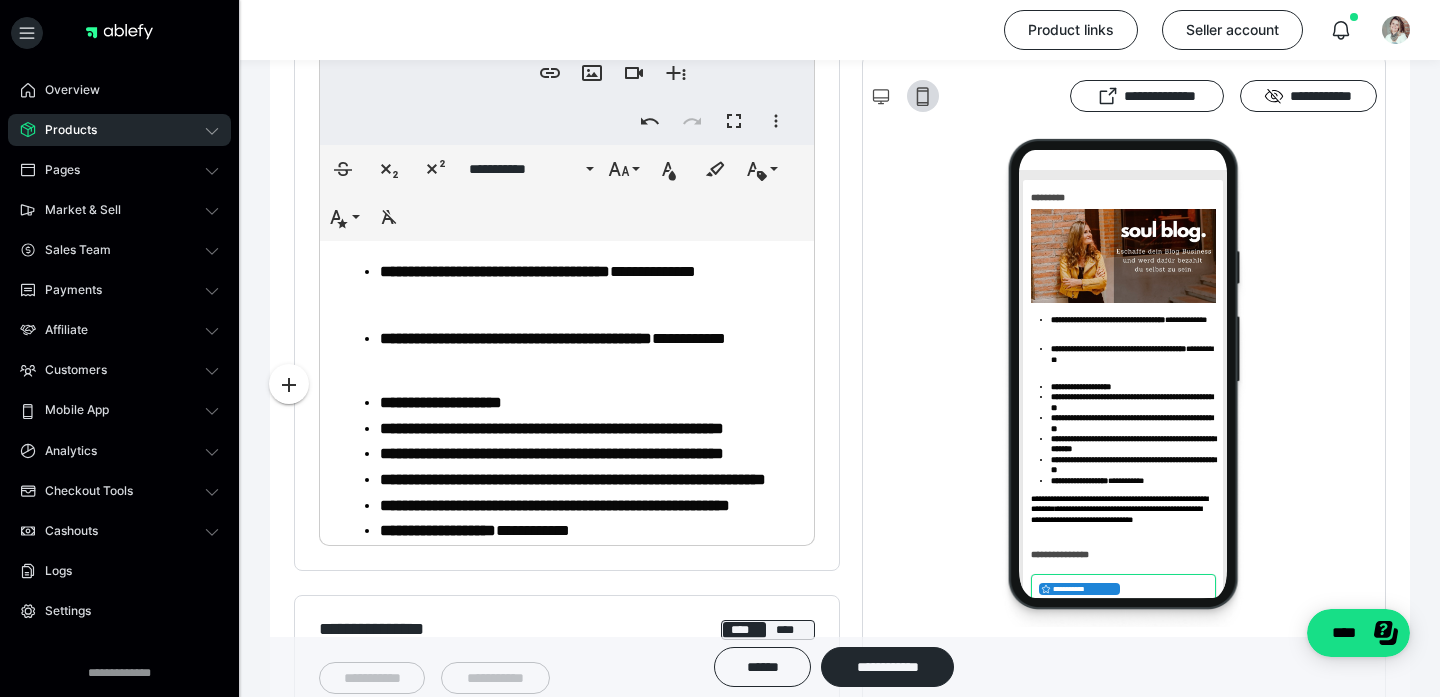 scroll, scrollTop: 243, scrollLeft: 0, axis: vertical 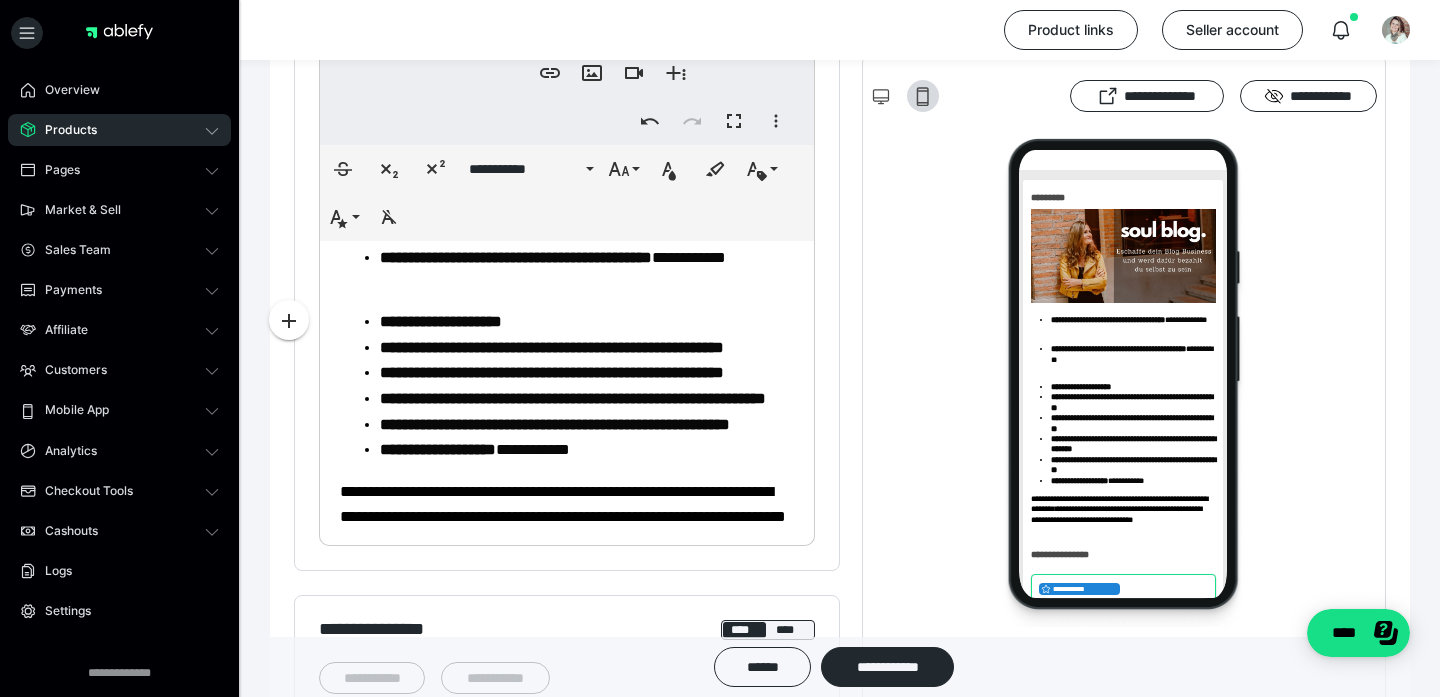 click on "**********" at bounding box center (587, 191) 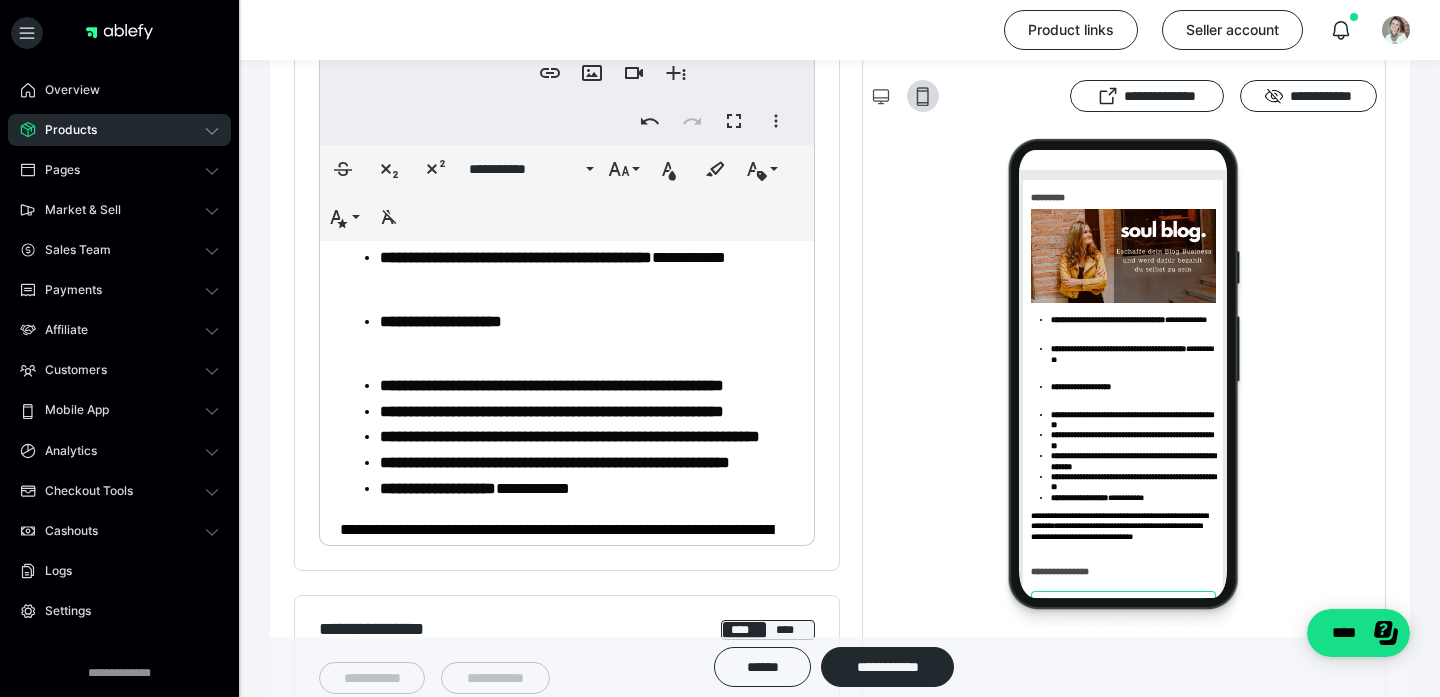click on "**********" at bounding box center [587, 191] 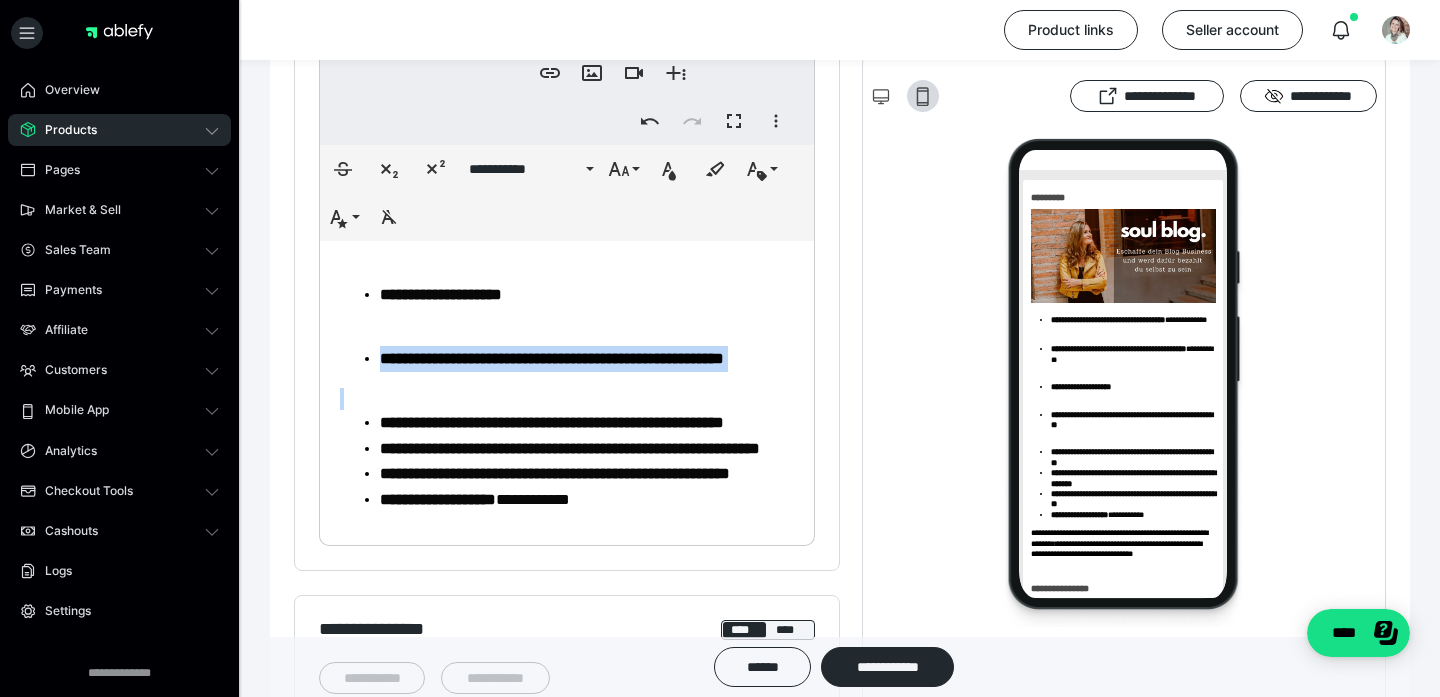 scroll, scrollTop: 271, scrollLeft: 0, axis: vertical 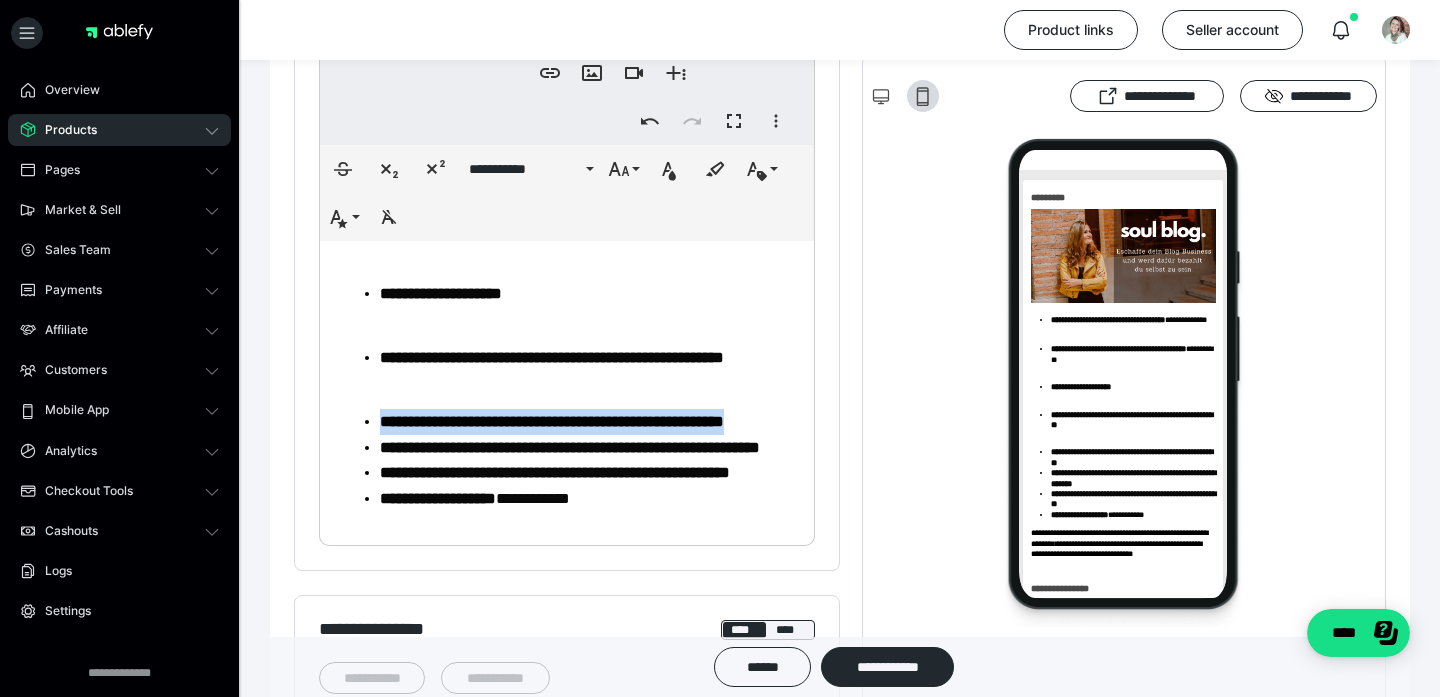 drag, startPoint x: 493, startPoint y: 487, endPoint x: 359, endPoint y: 454, distance: 138.00362 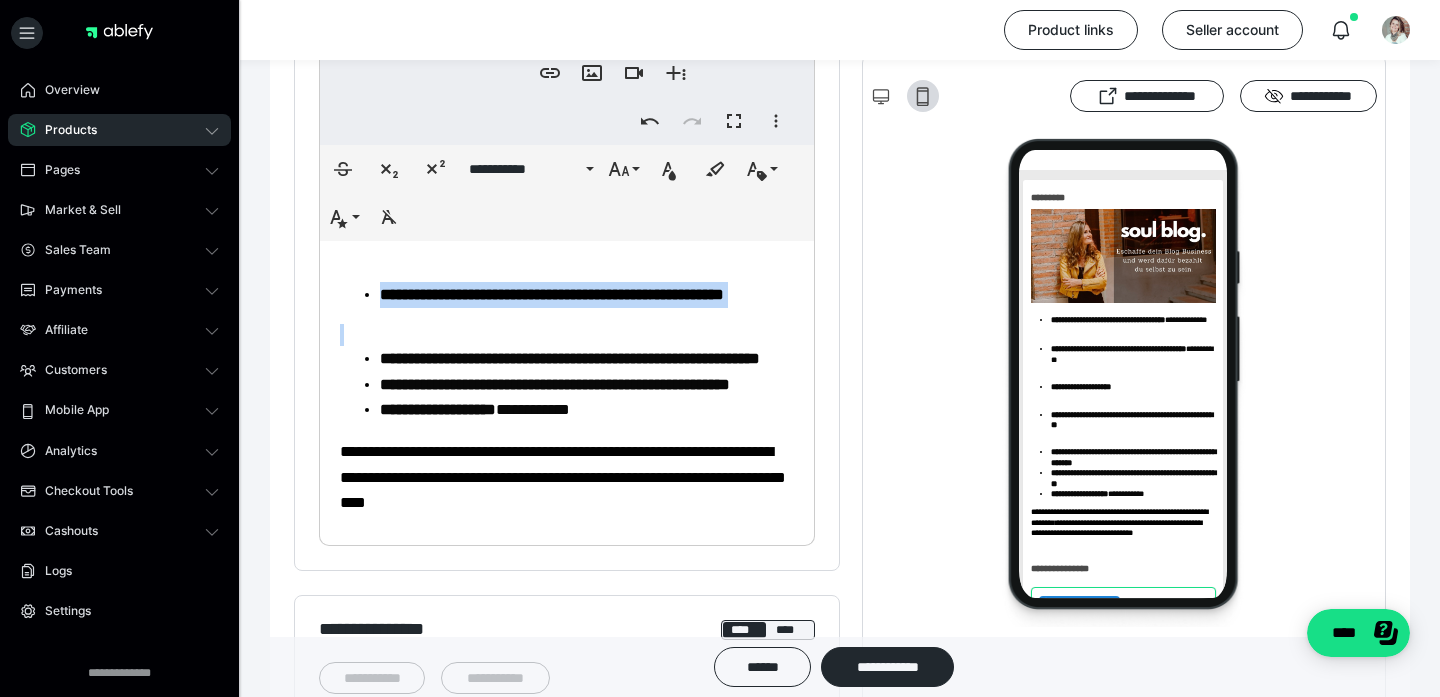 scroll, scrollTop: 370, scrollLeft: 0, axis: vertical 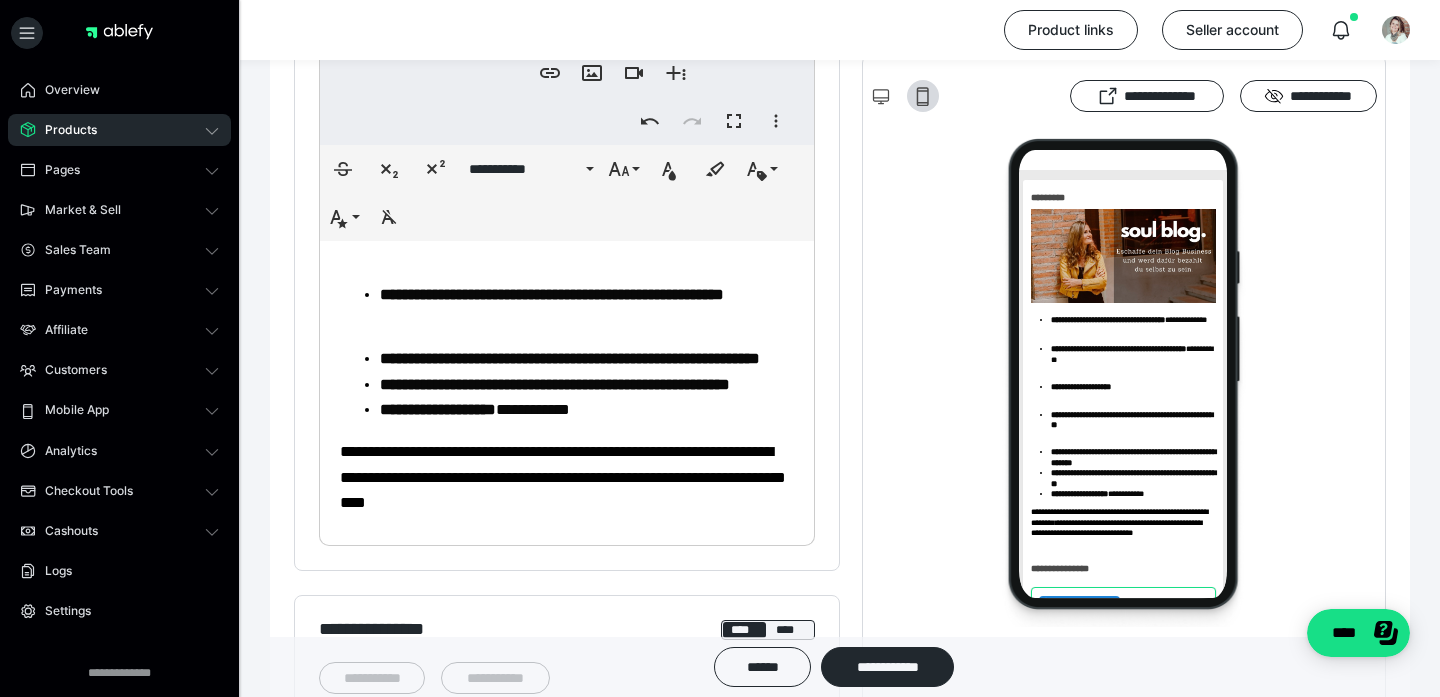 click on "**********" at bounding box center (587, 100) 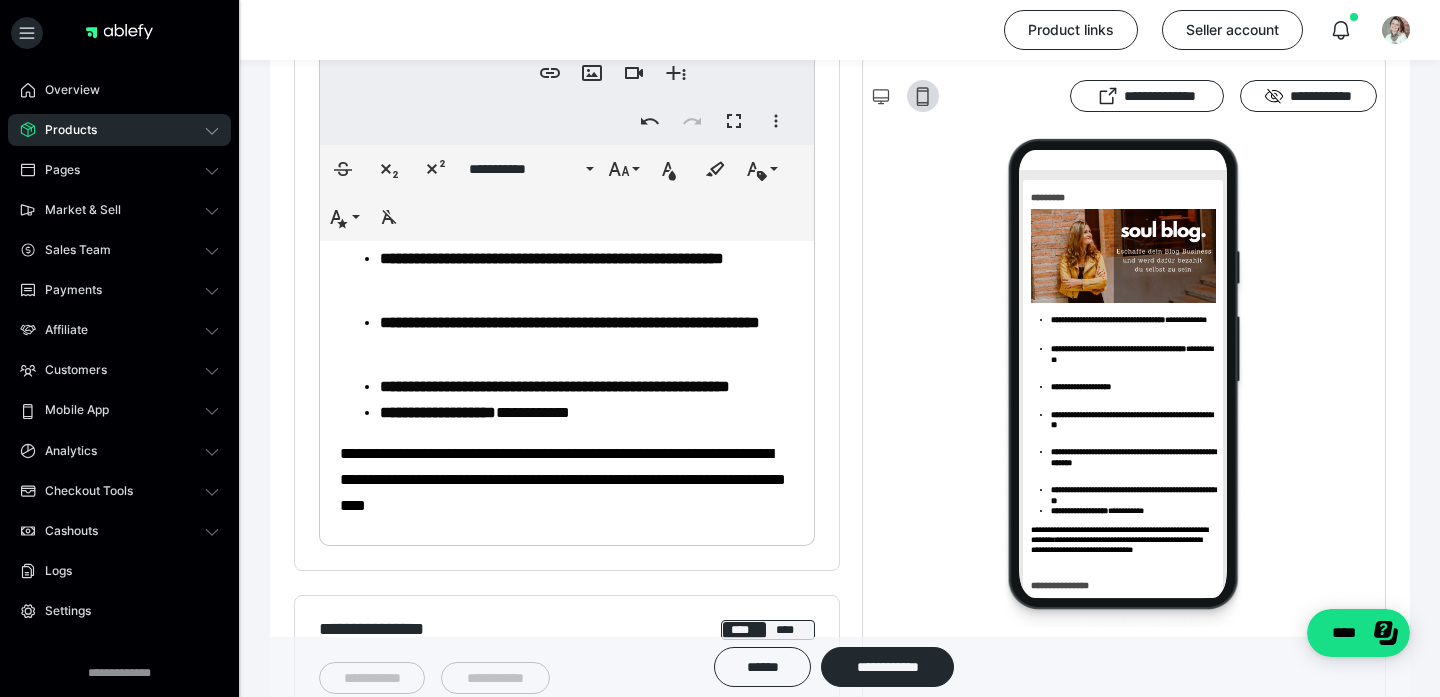 click on "**********" at bounding box center (587, 64) 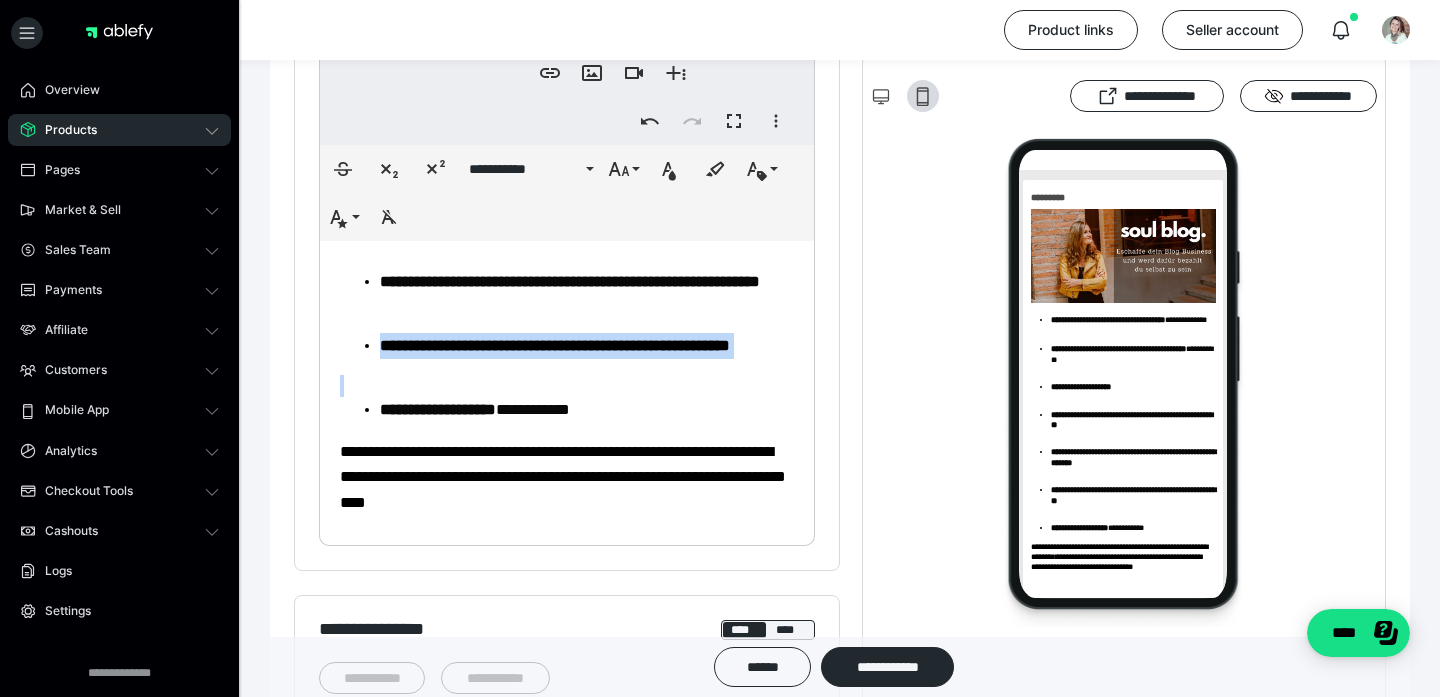scroll, scrollTop: 501, scrollLeft: 0, axis: vertical 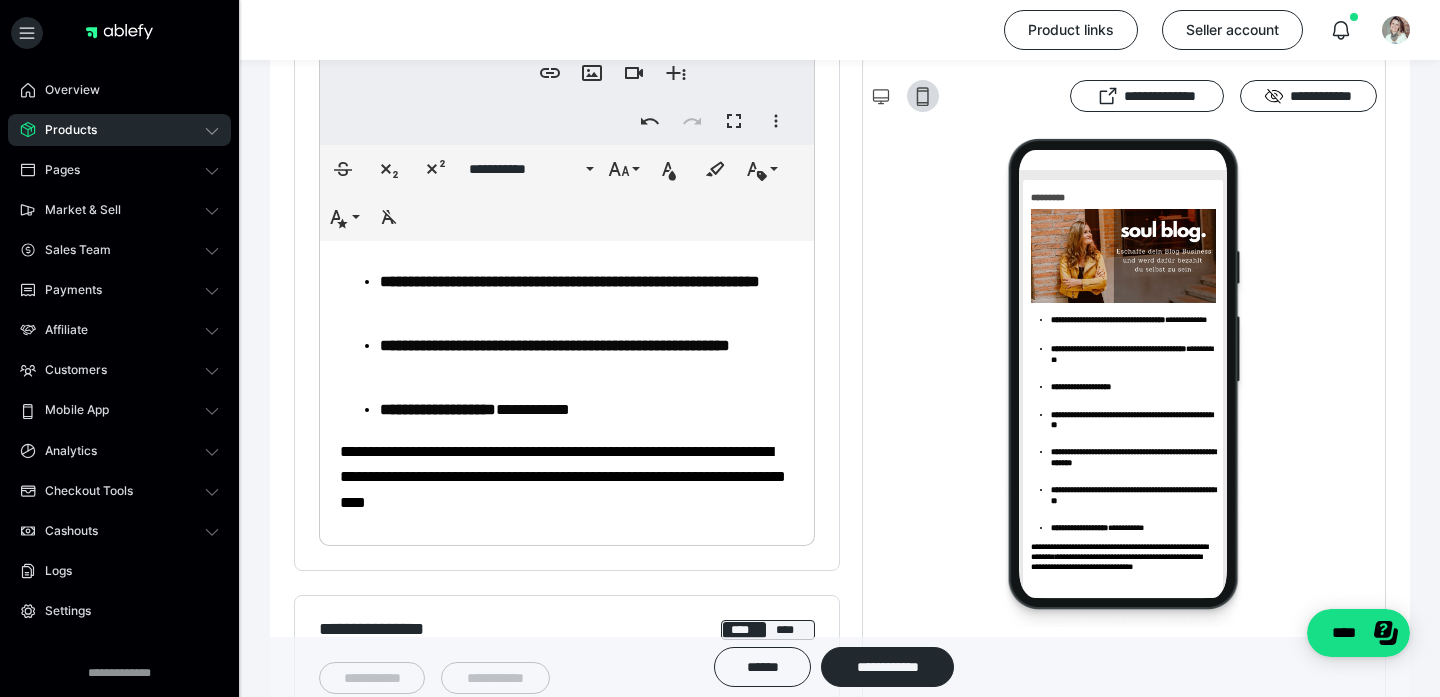 click on "**********" at bounding box center [587, 23] 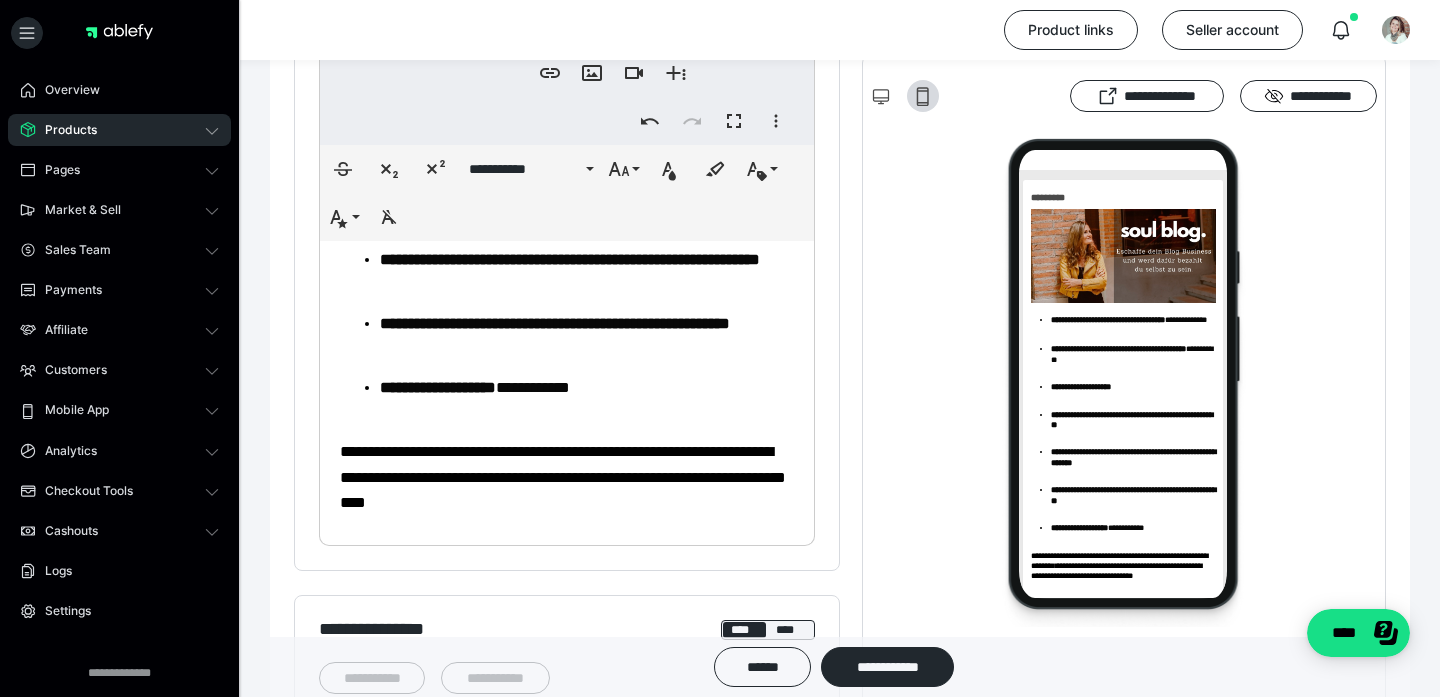 click on "**********" at bounding box center (567, 120) 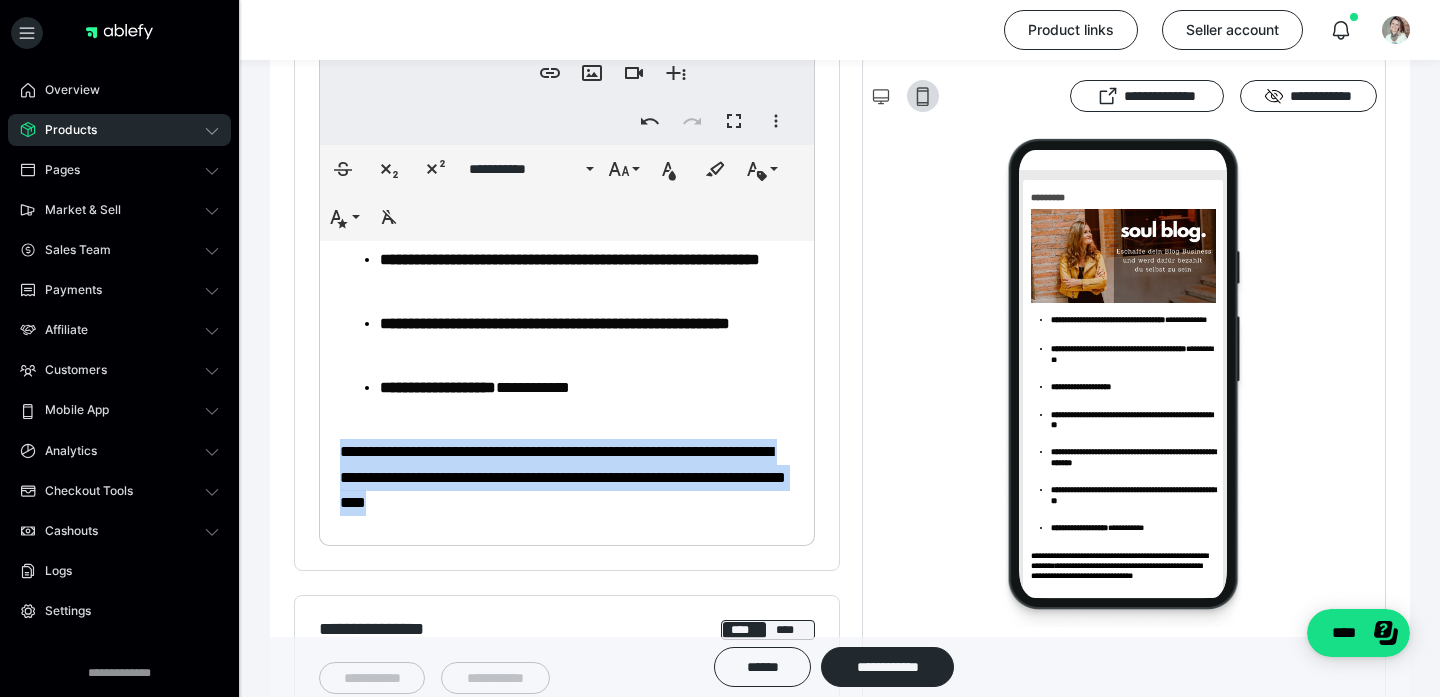 drag, startPoint x: 606, startPoint y: 527, endPoint x: 294, endPoint y: 475, distance: 316.30365 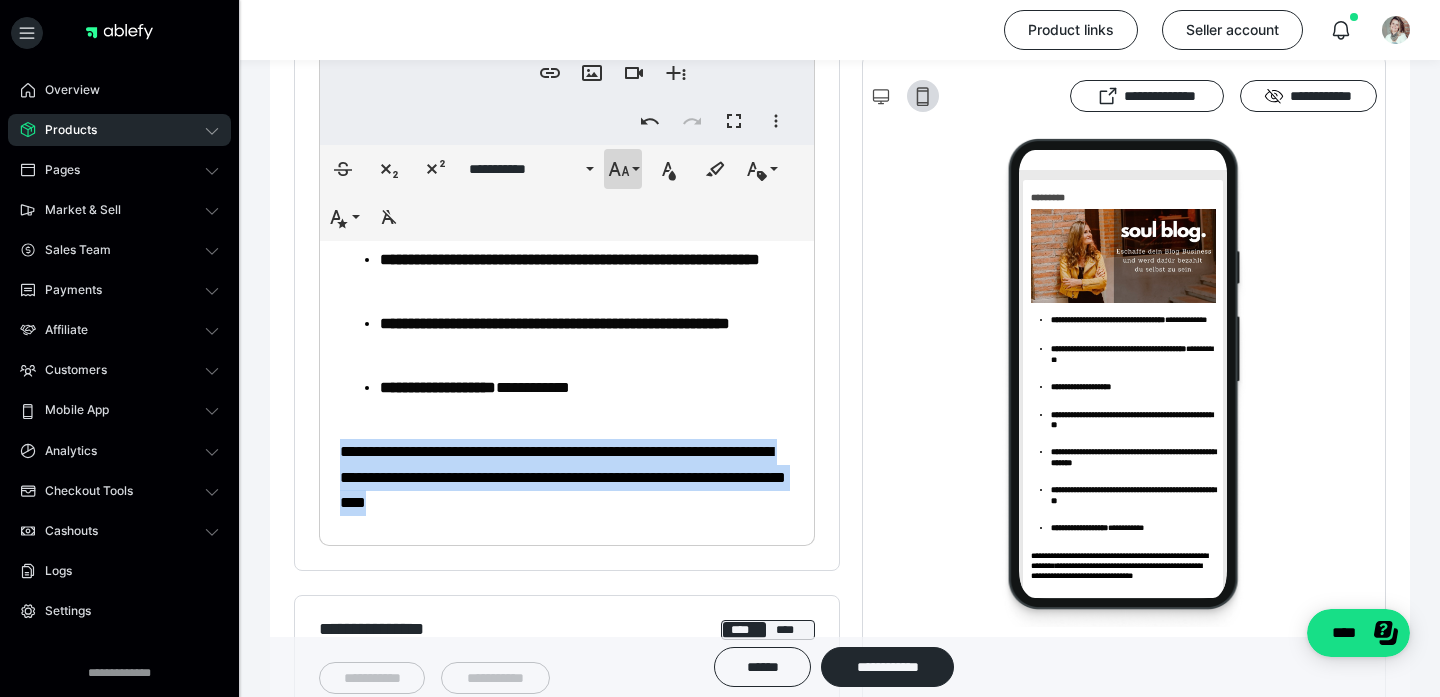 click on "*********" at bounding box center (623, 169) 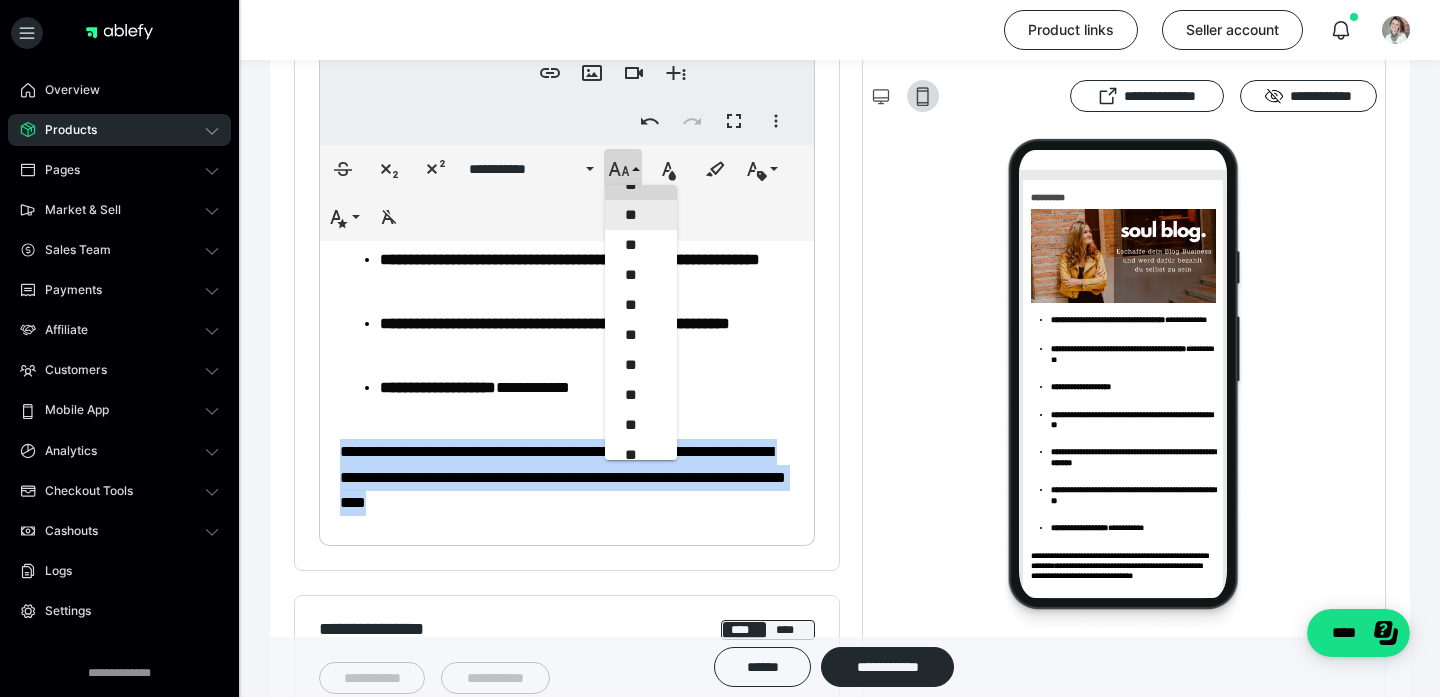 click on "**" at bounding box center [641, 215] 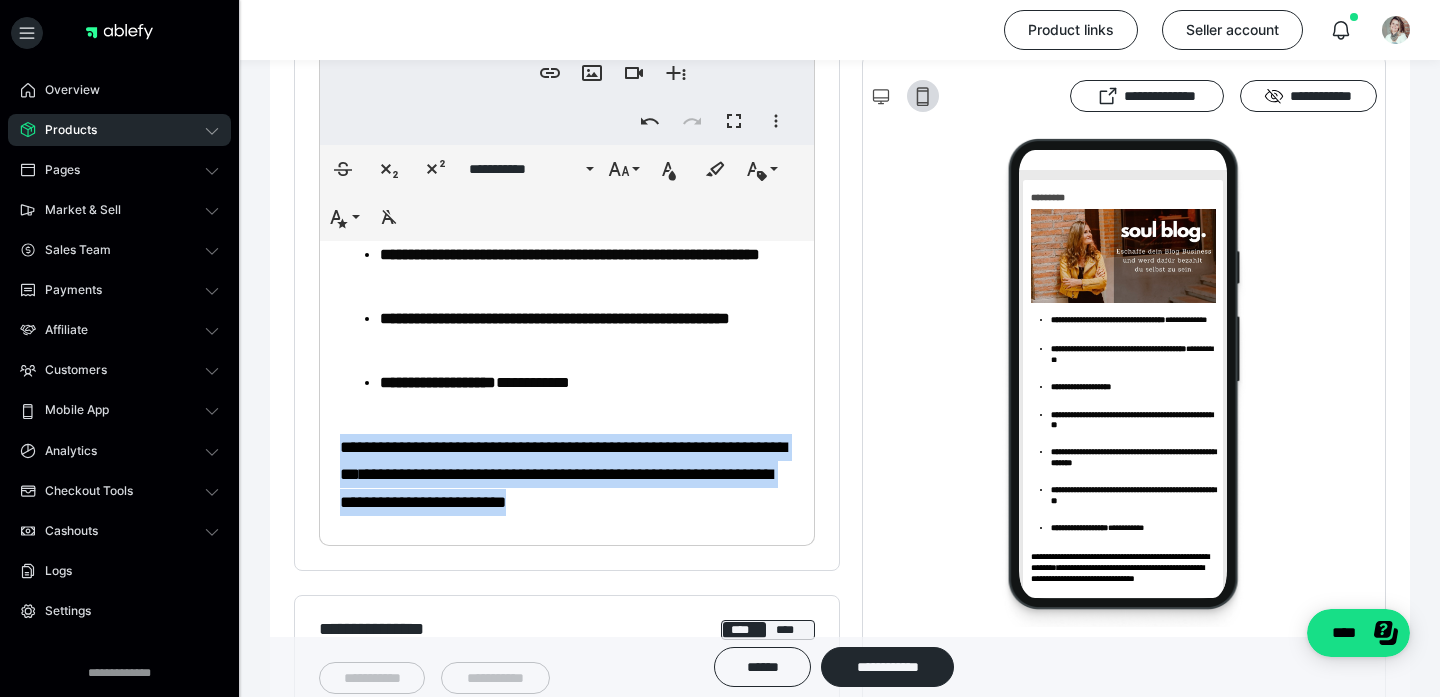 click on "**********" at bounding box center (563, 461) 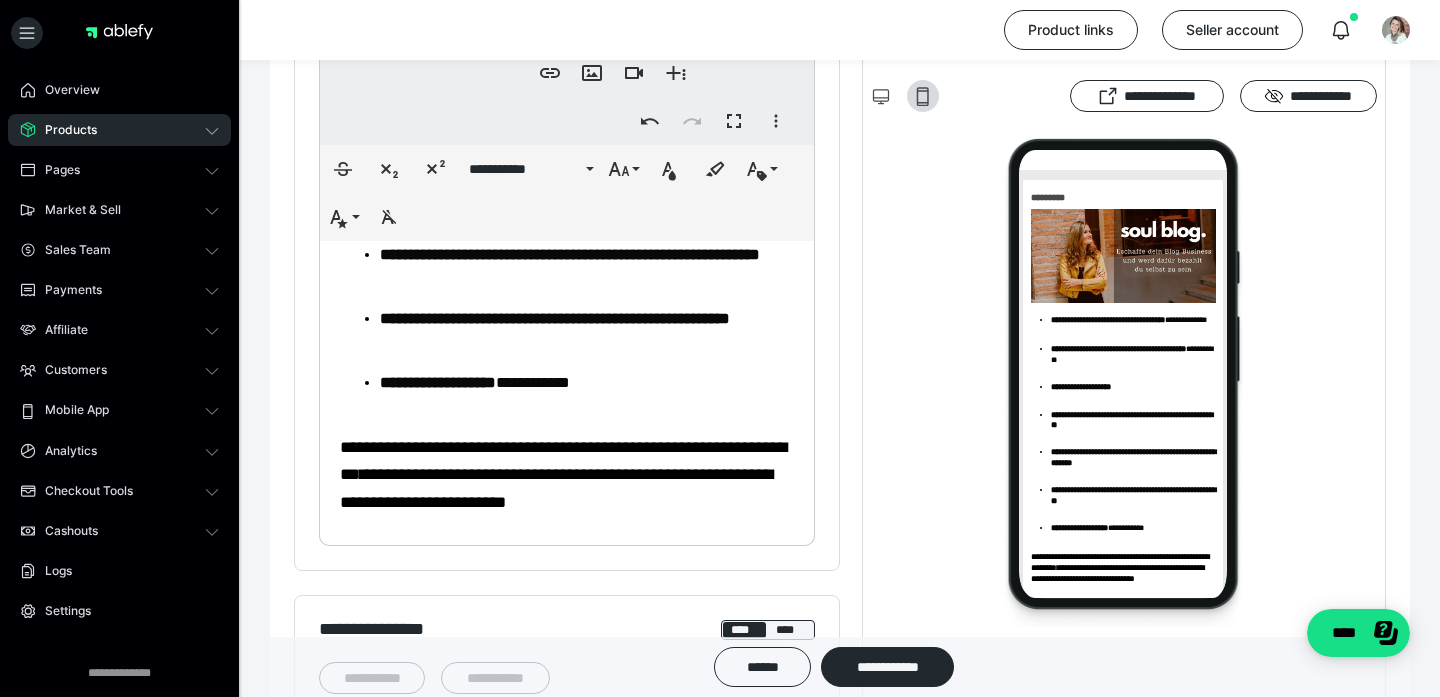 scroll, scrollTop: 529, scrollLeft: 0, axis: vertical 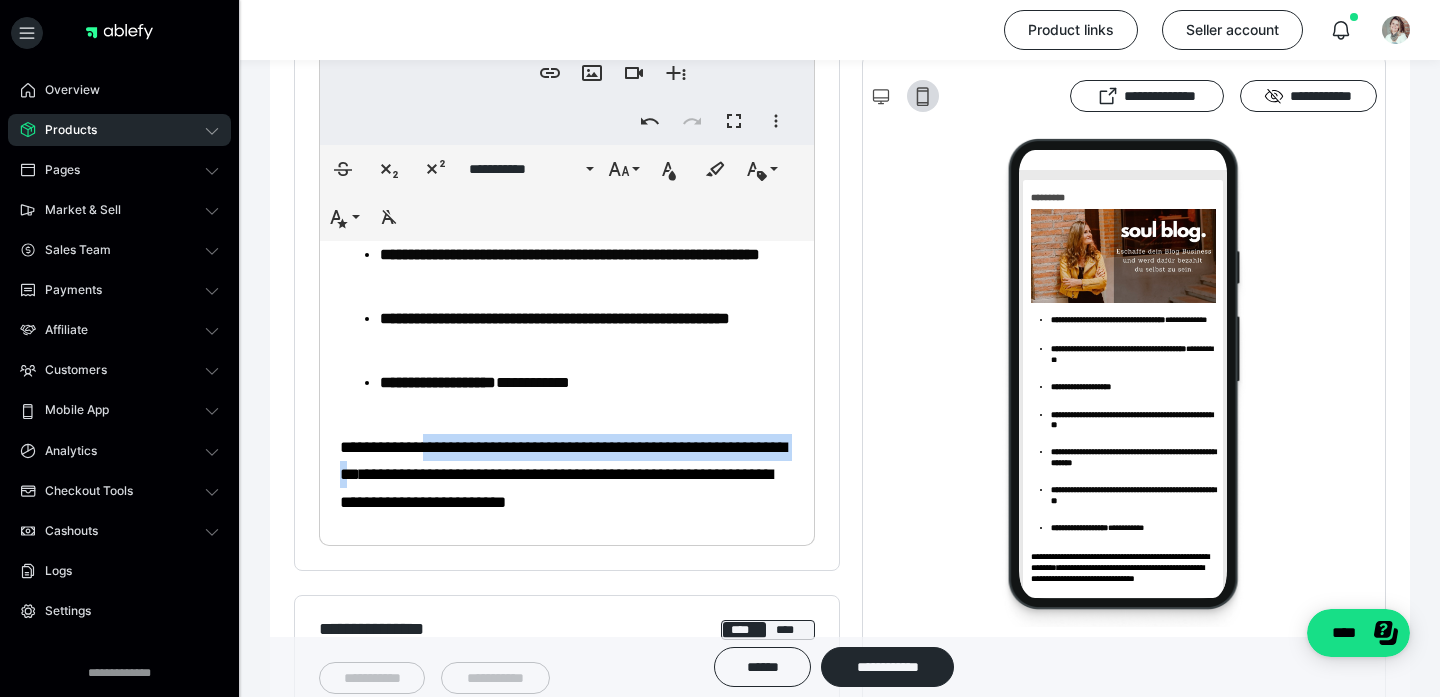 drag, startPoint x: 428, startPoint y: 449, endPoint x: 503, endPoint y: 477, distance: 80.05623 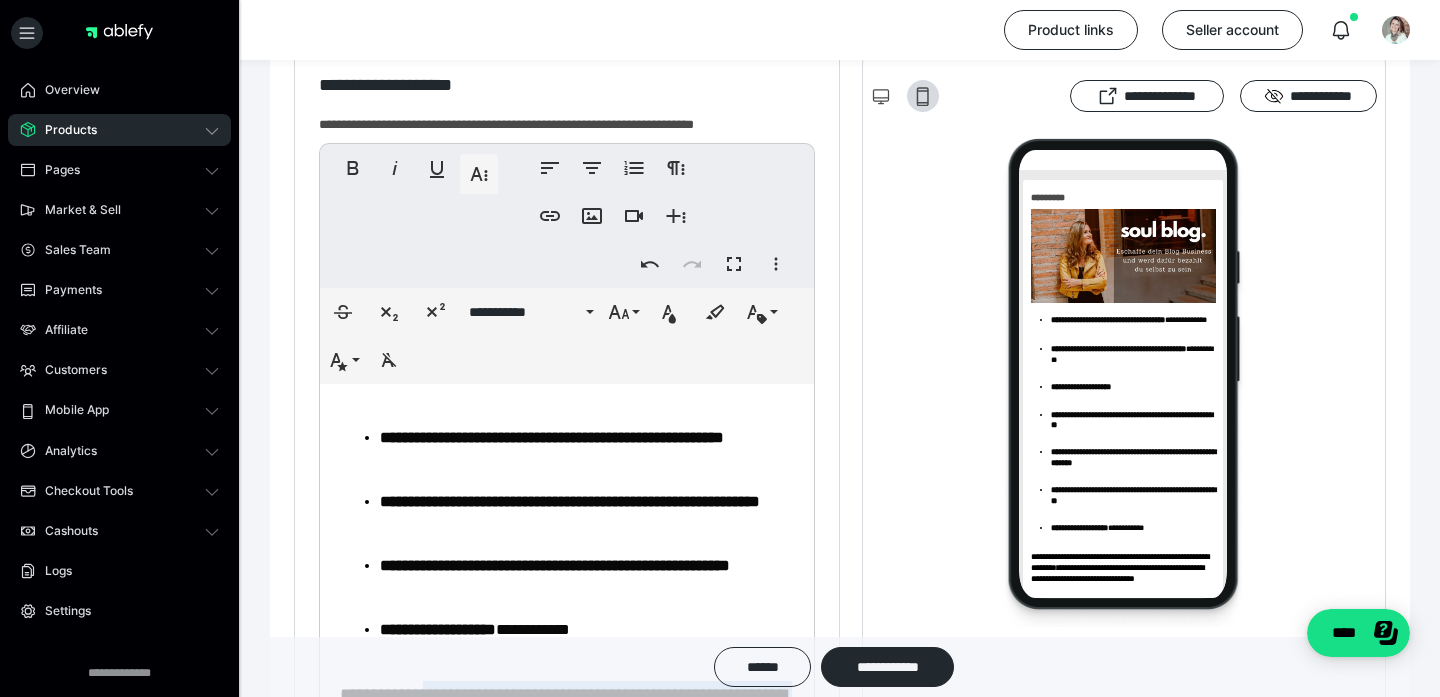 scroll, scrollTop: 461, scrollLeft: 0, axis: vertical 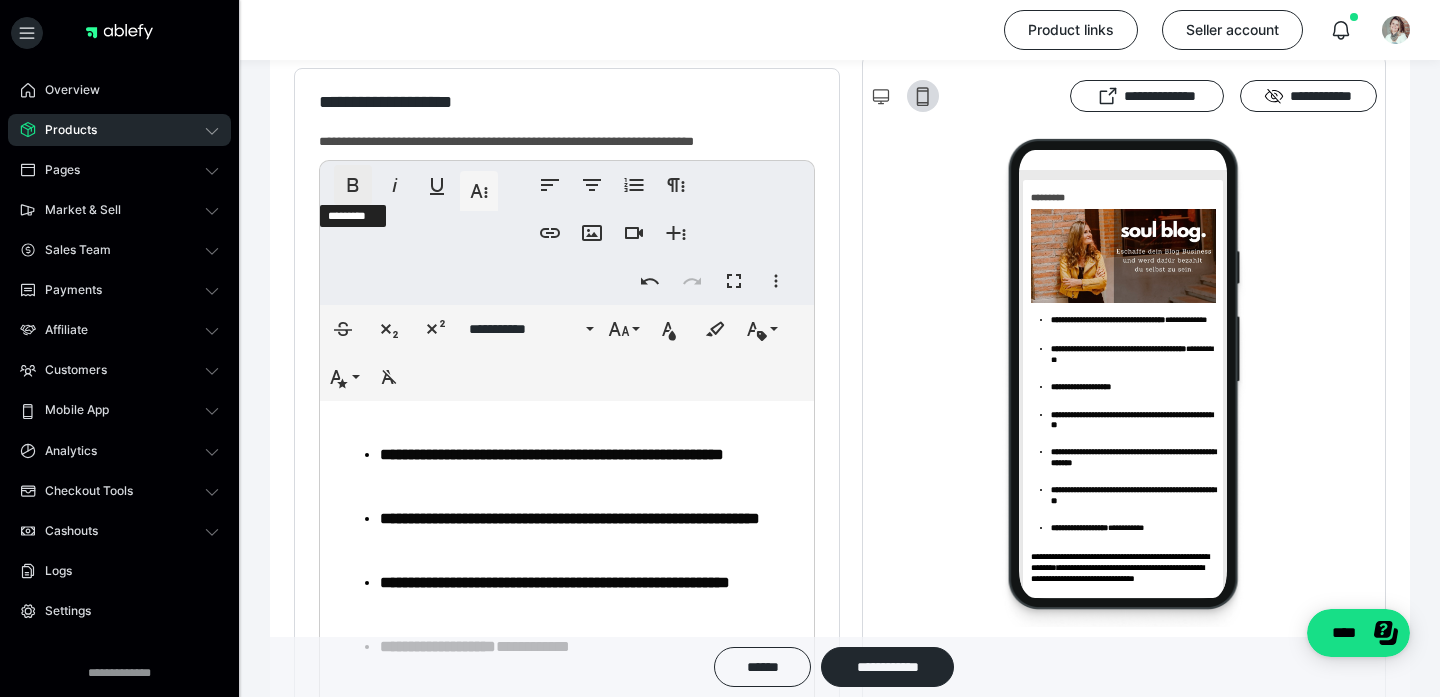 click 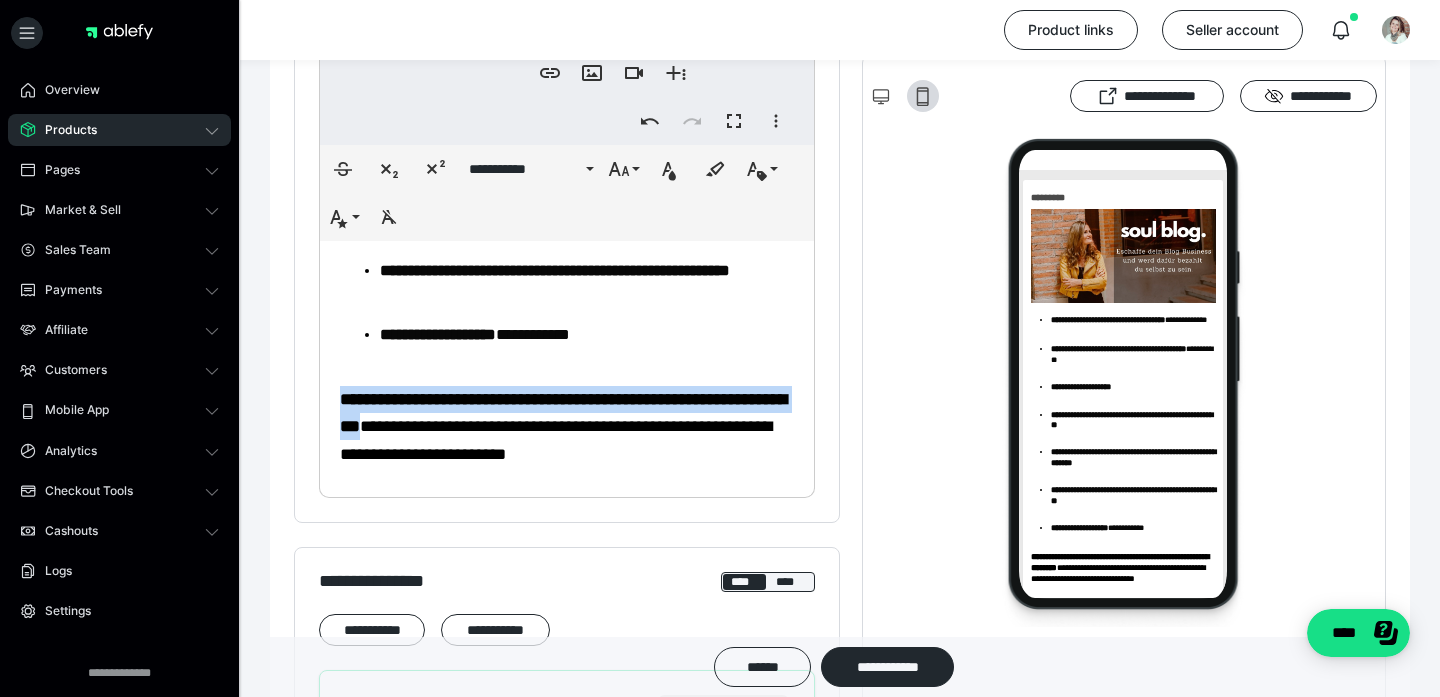 scroll, scrollTop: 778, scrollLeft: 0, axis: vertical 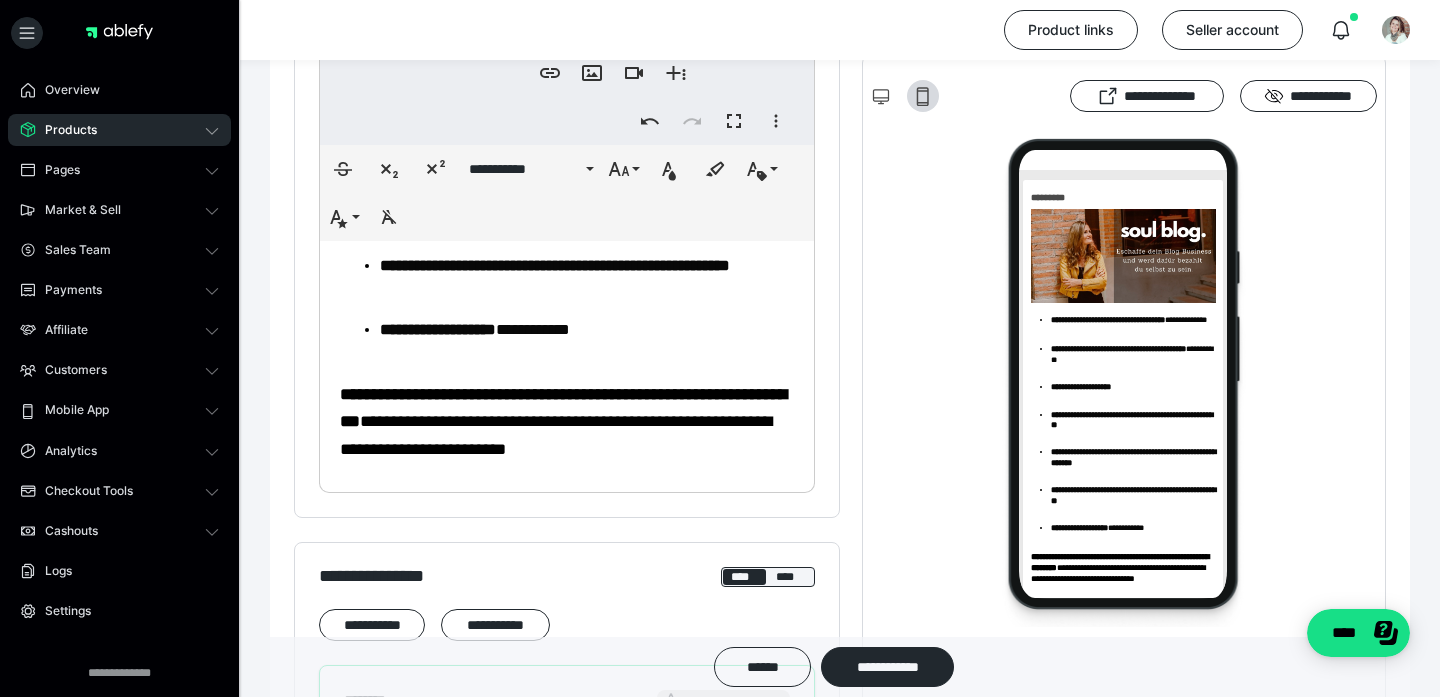 click on "**********" at bounding box center [556, 435] 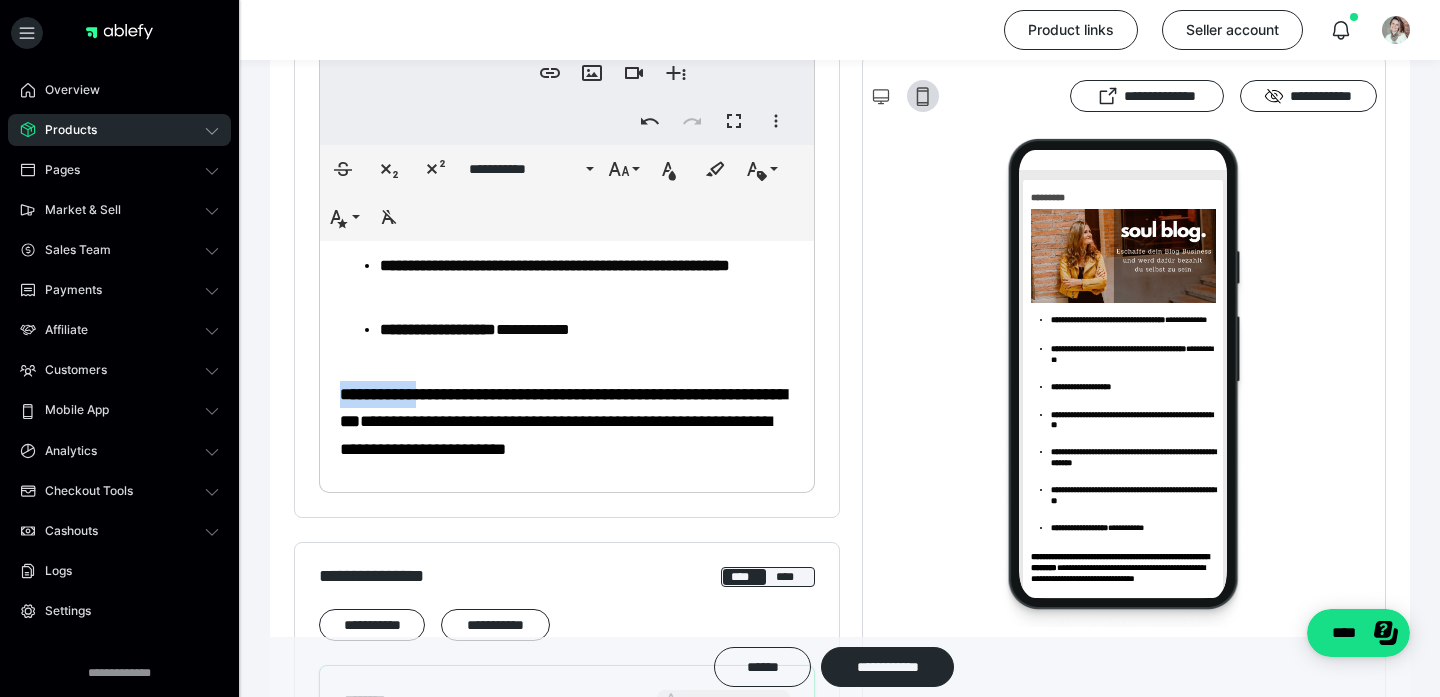 drag, startPoint x: 428, startPoint y: 396, endPoint x: 321, endPoint y: 393, distance: 107.042046 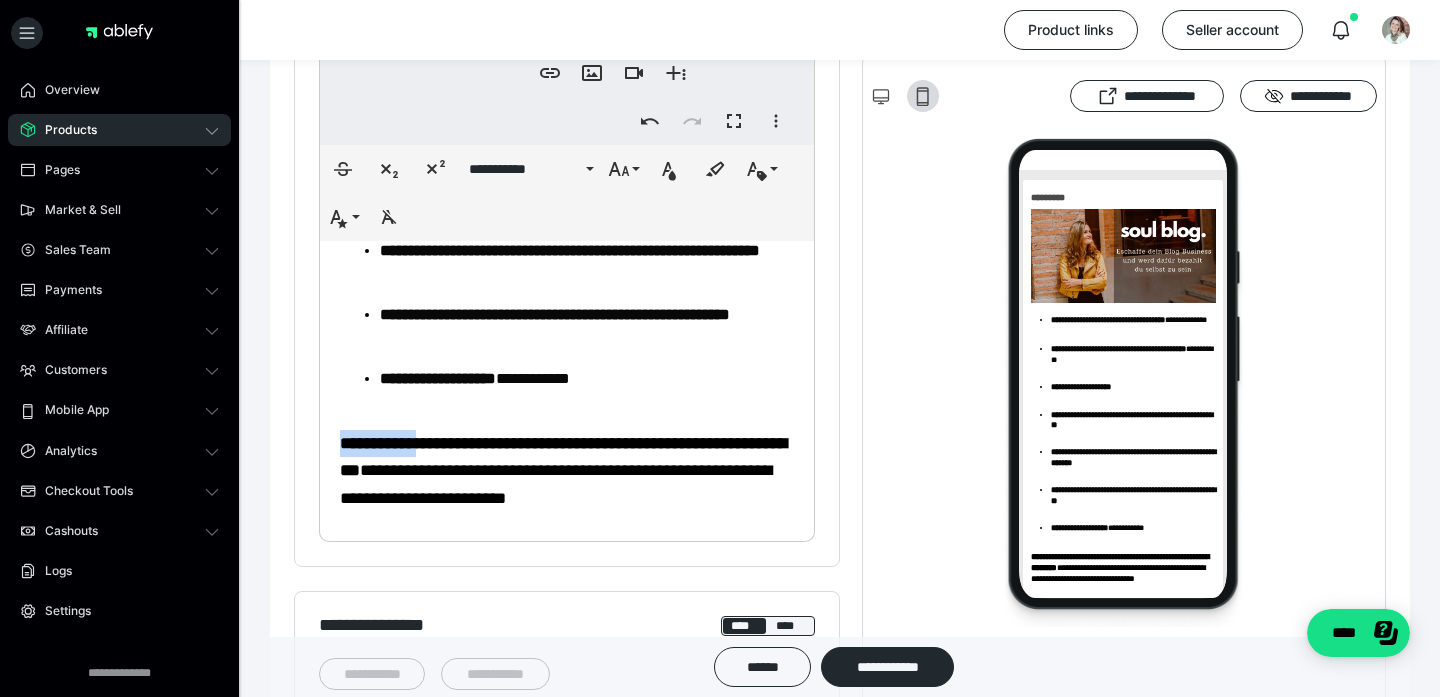 scroll, scrollTop: 732, scrollLeft: 0, axis: vertical 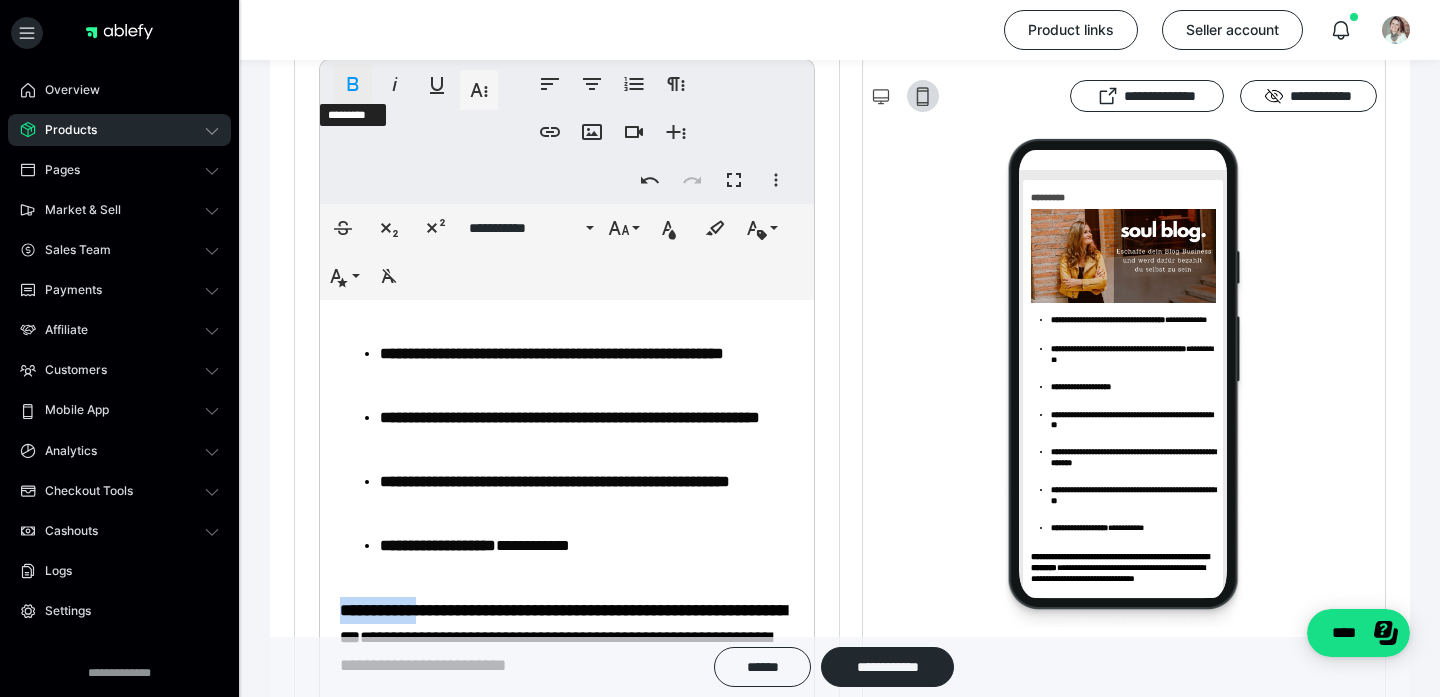 click 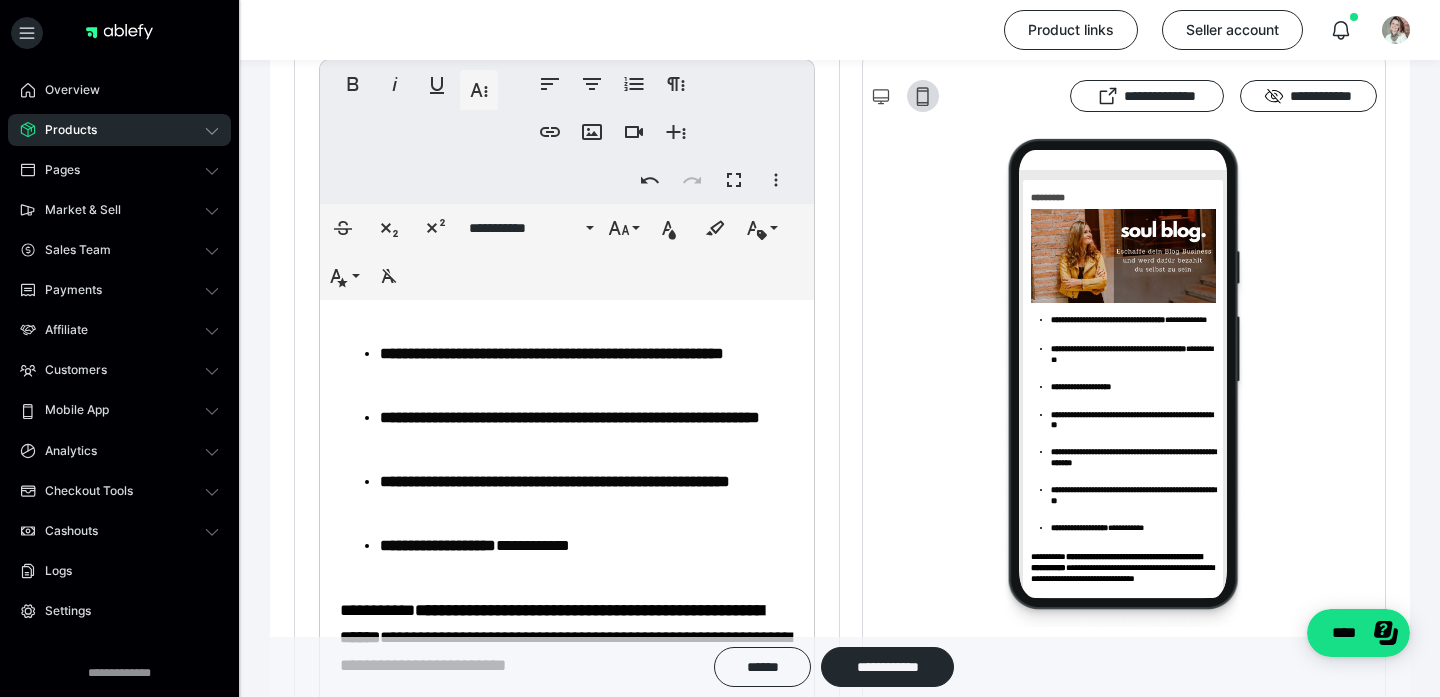 click on "**********" at bounding box center (567, 280) 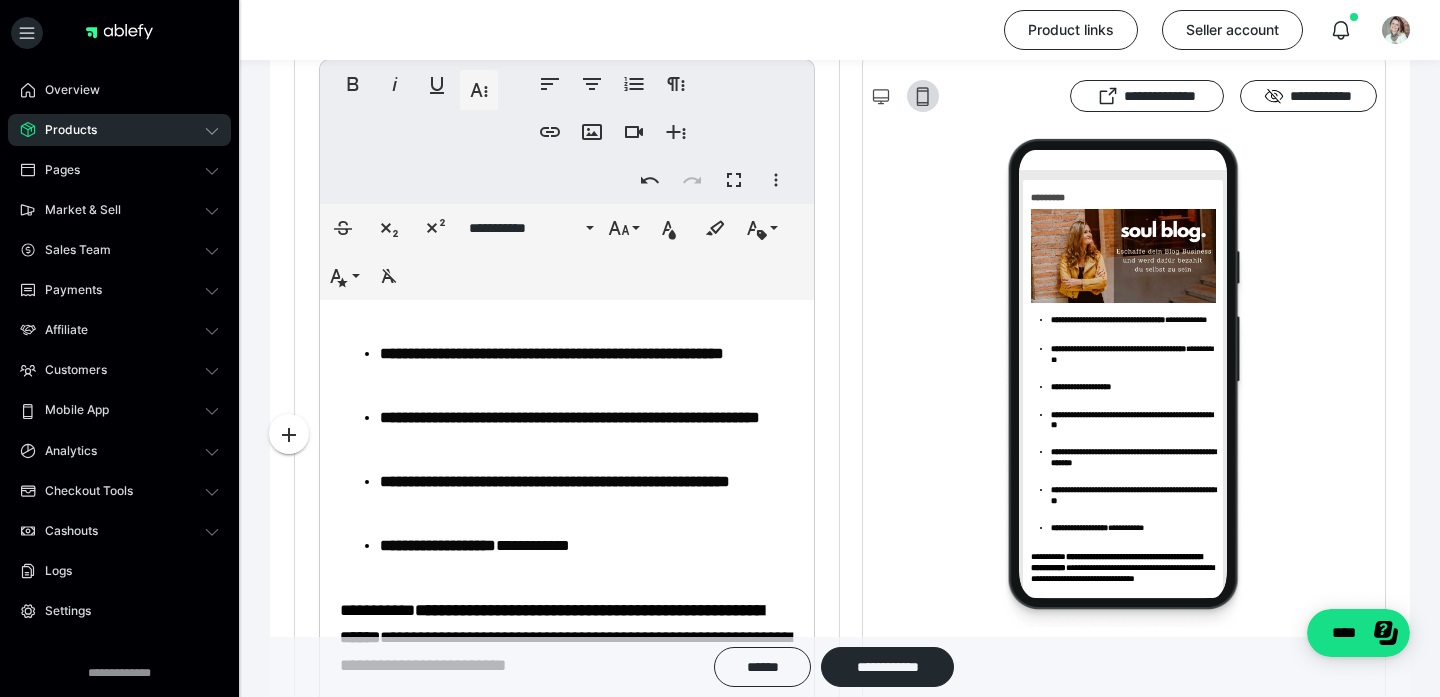 scroll, scrollTop: 529, scrollLeft: 0, axis: vertical 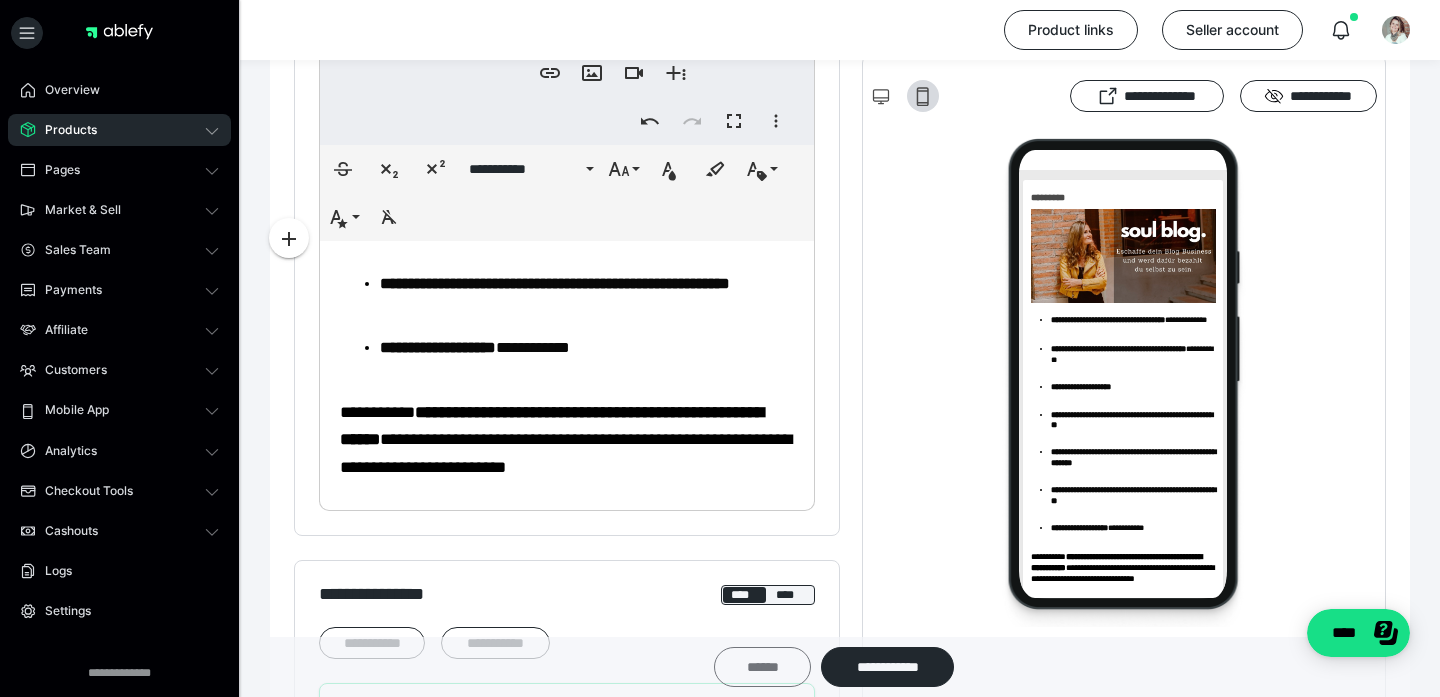 click on "******" at bounding box center [762, 667] 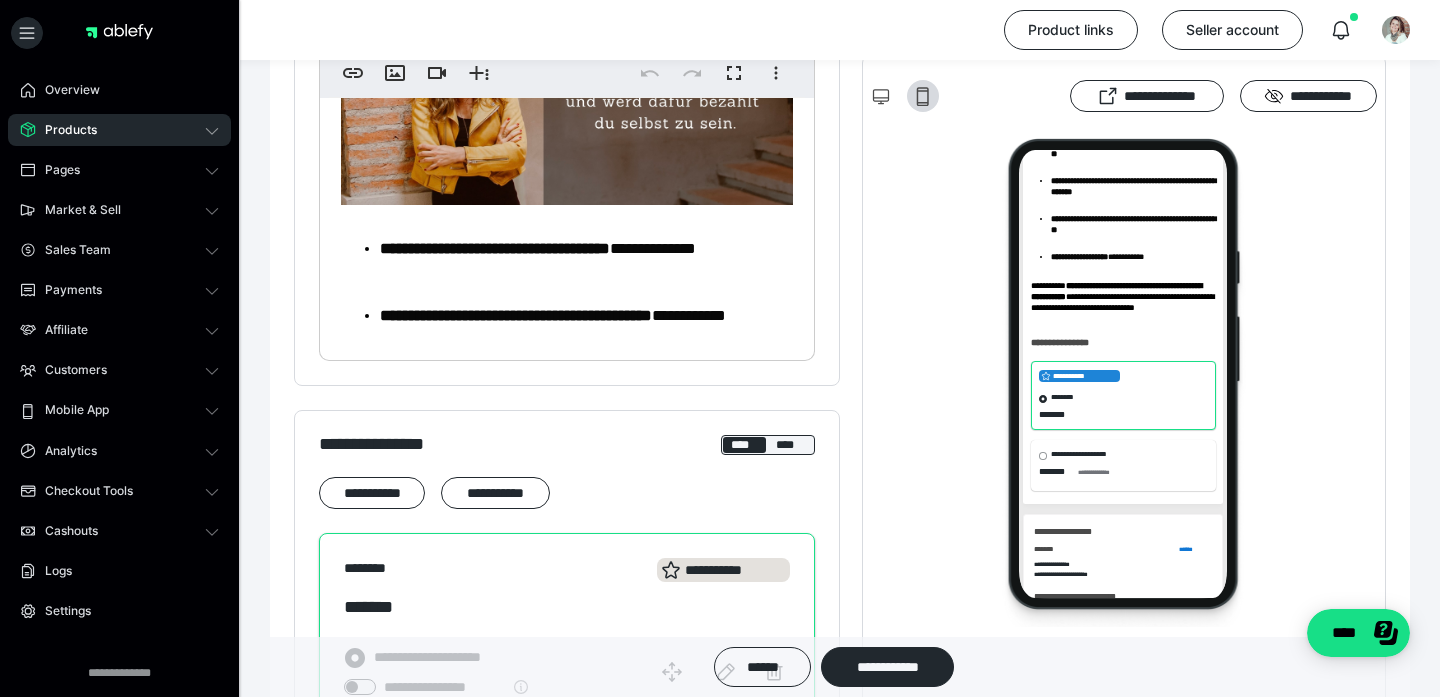 scroll, scrollTop: 583, scrollLeft: 0, axis: vertical 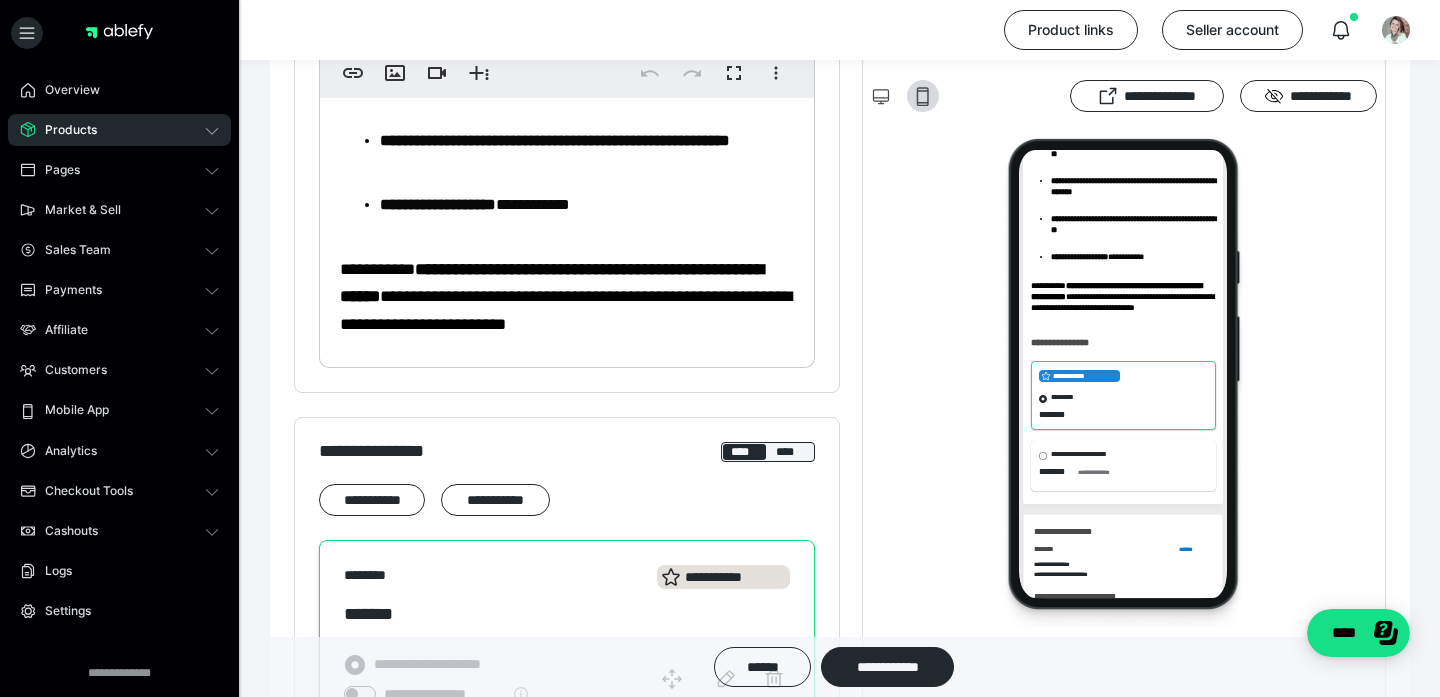 click on "**********" at bounding box center [566, 310] 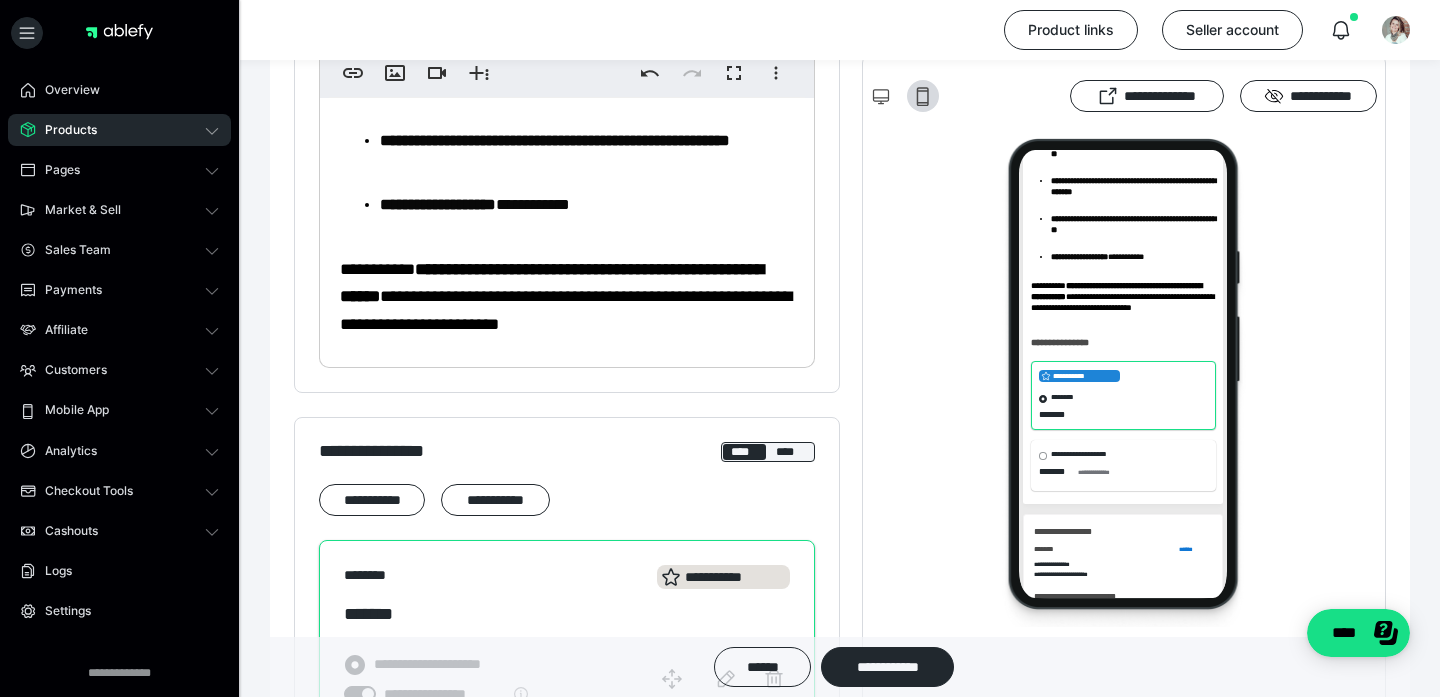 type 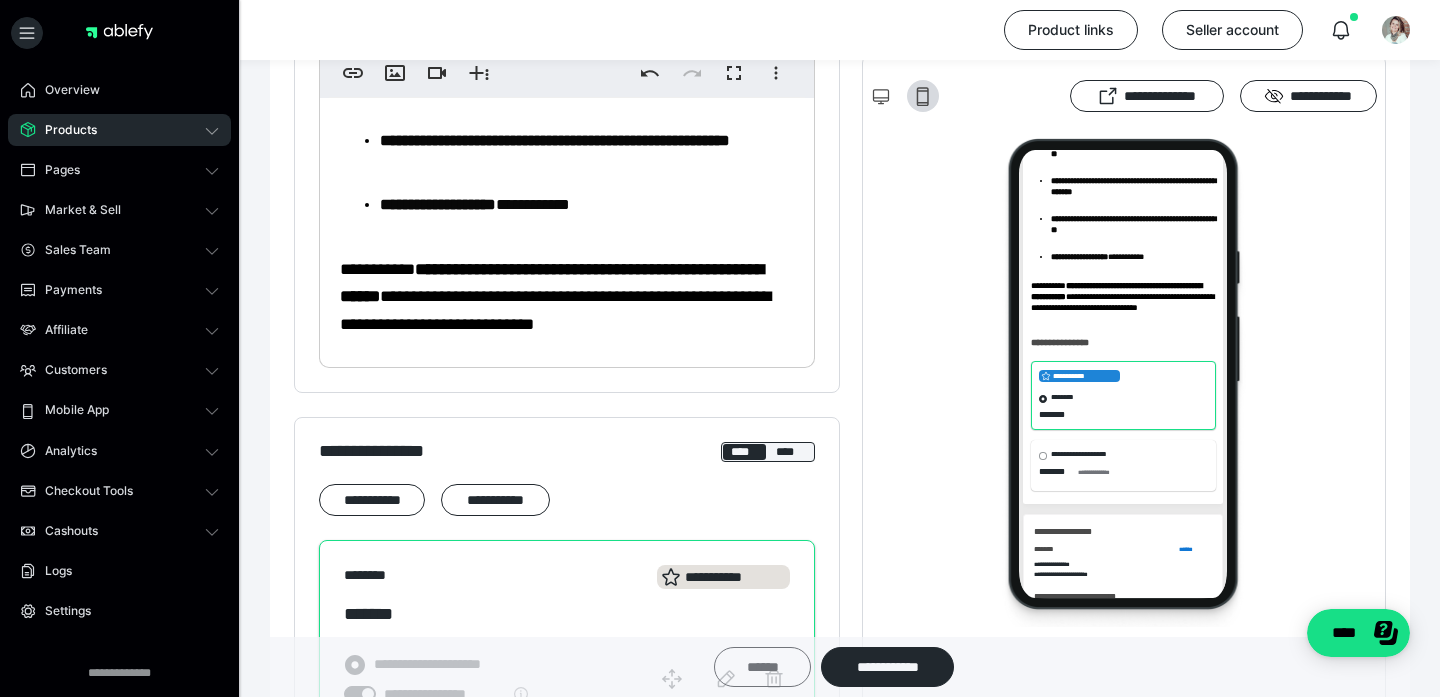 click on "******" at bounding box center (762, 667) 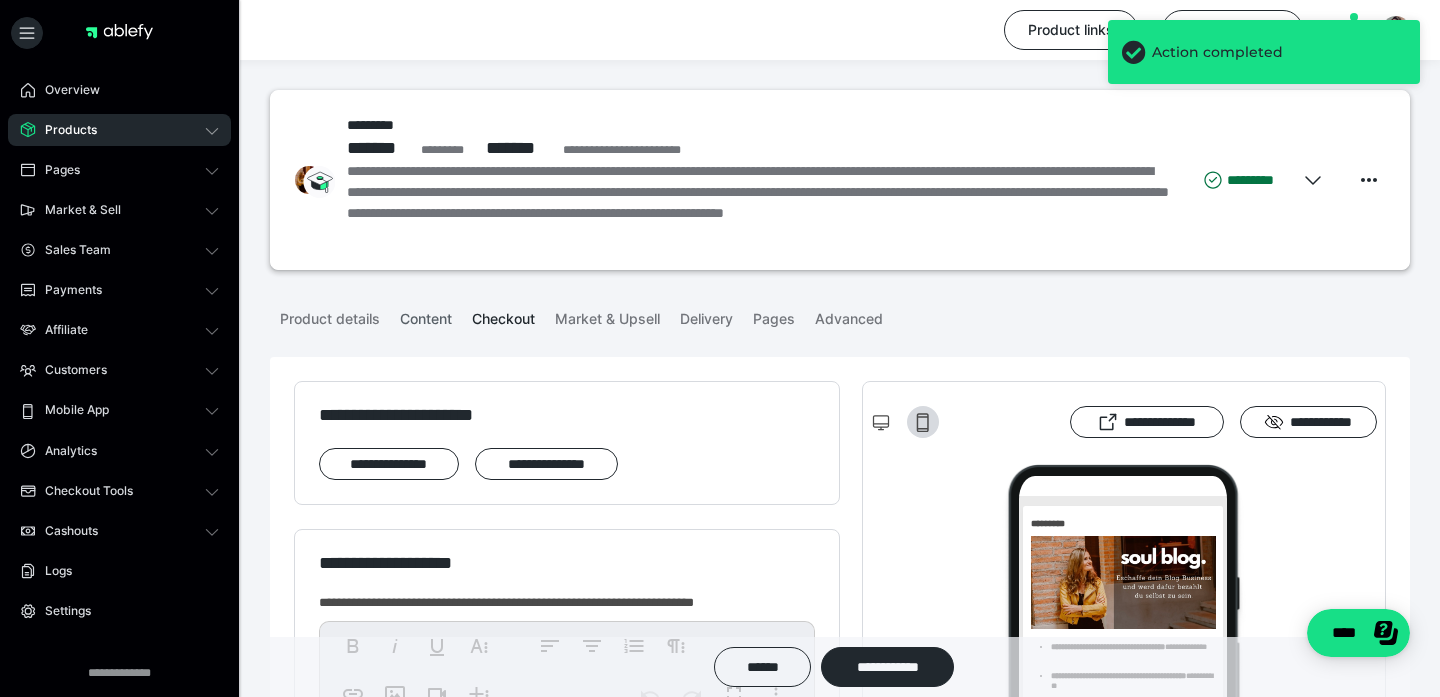 scroll, scrollTop: 0, scrollLeft: 0, axis: both 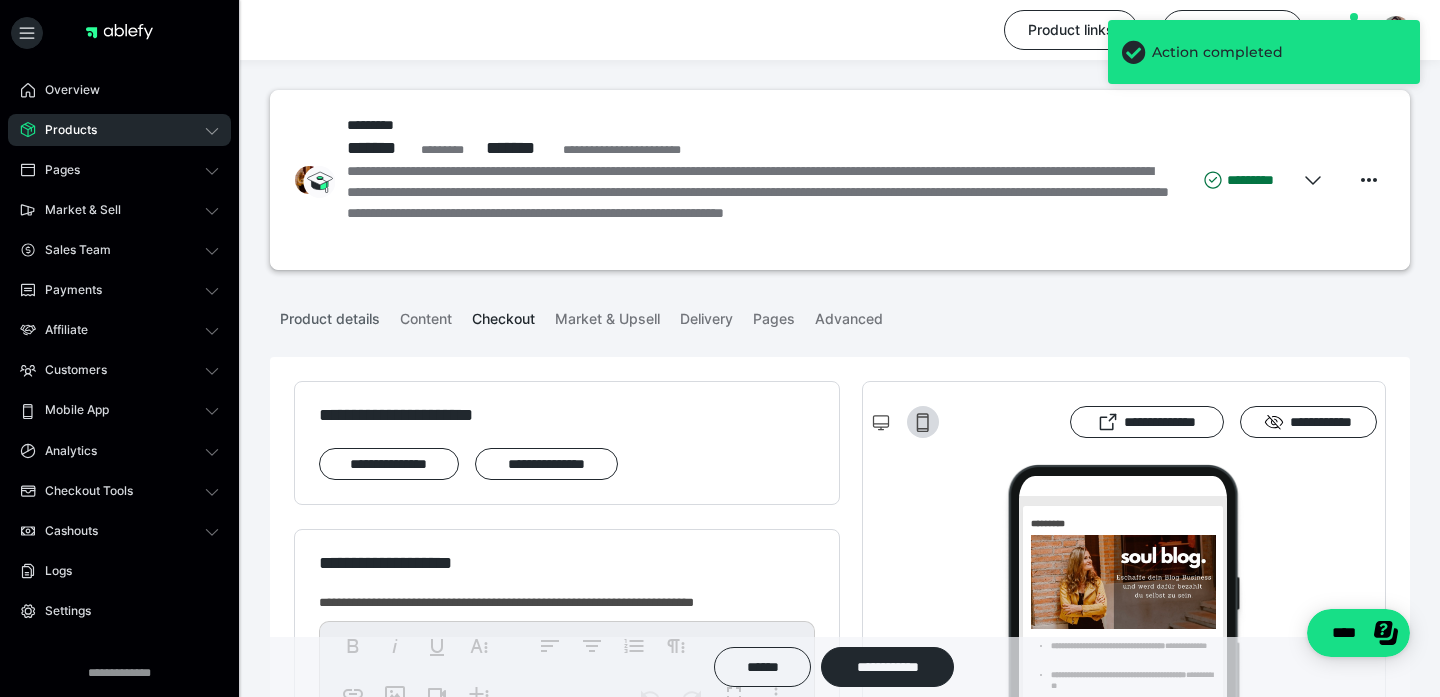 click on "Product details" at bounding box center (330, 315) 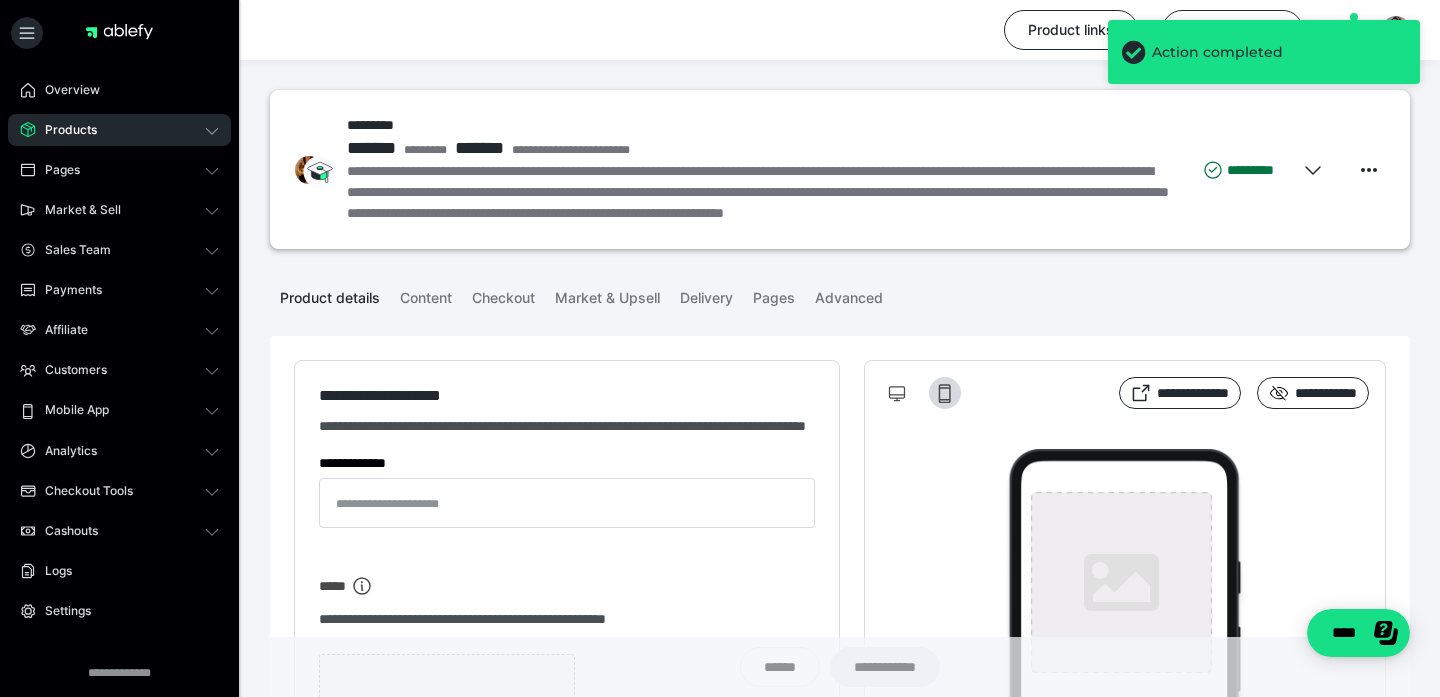 type on "*********" 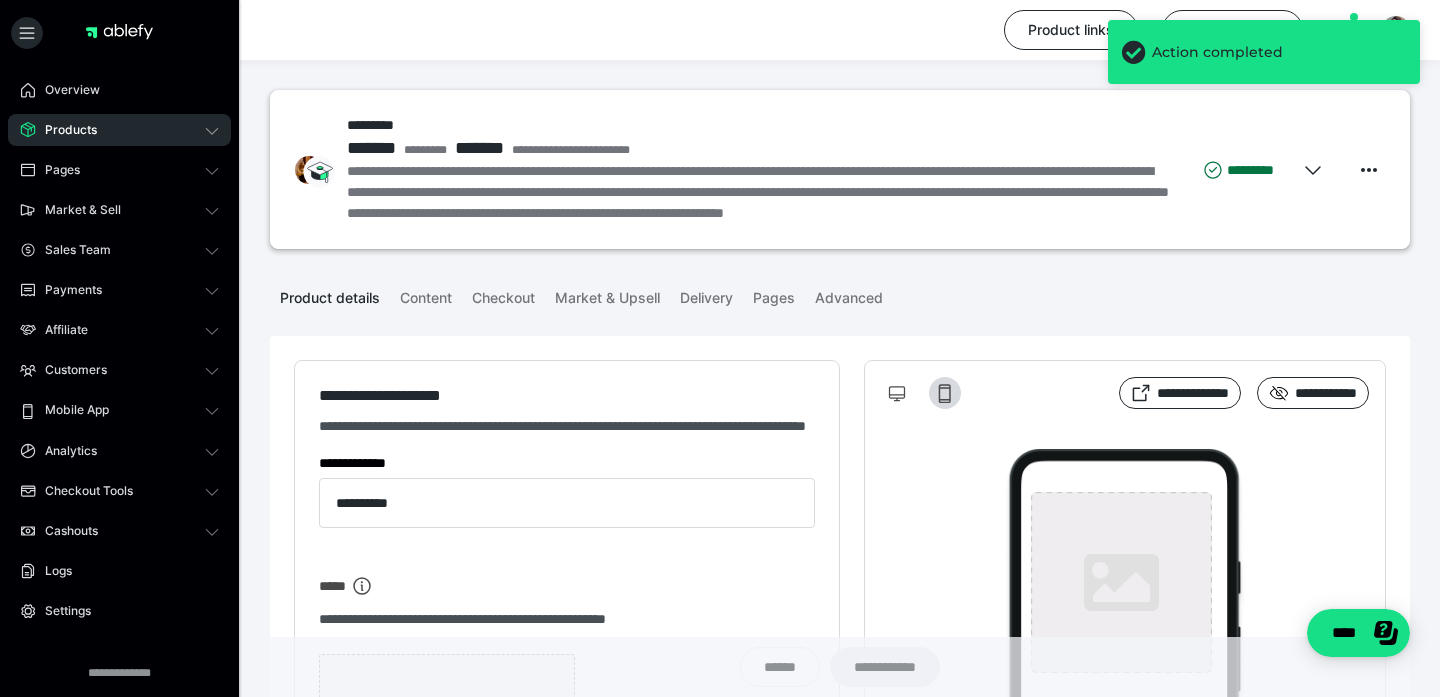 type on "*********" 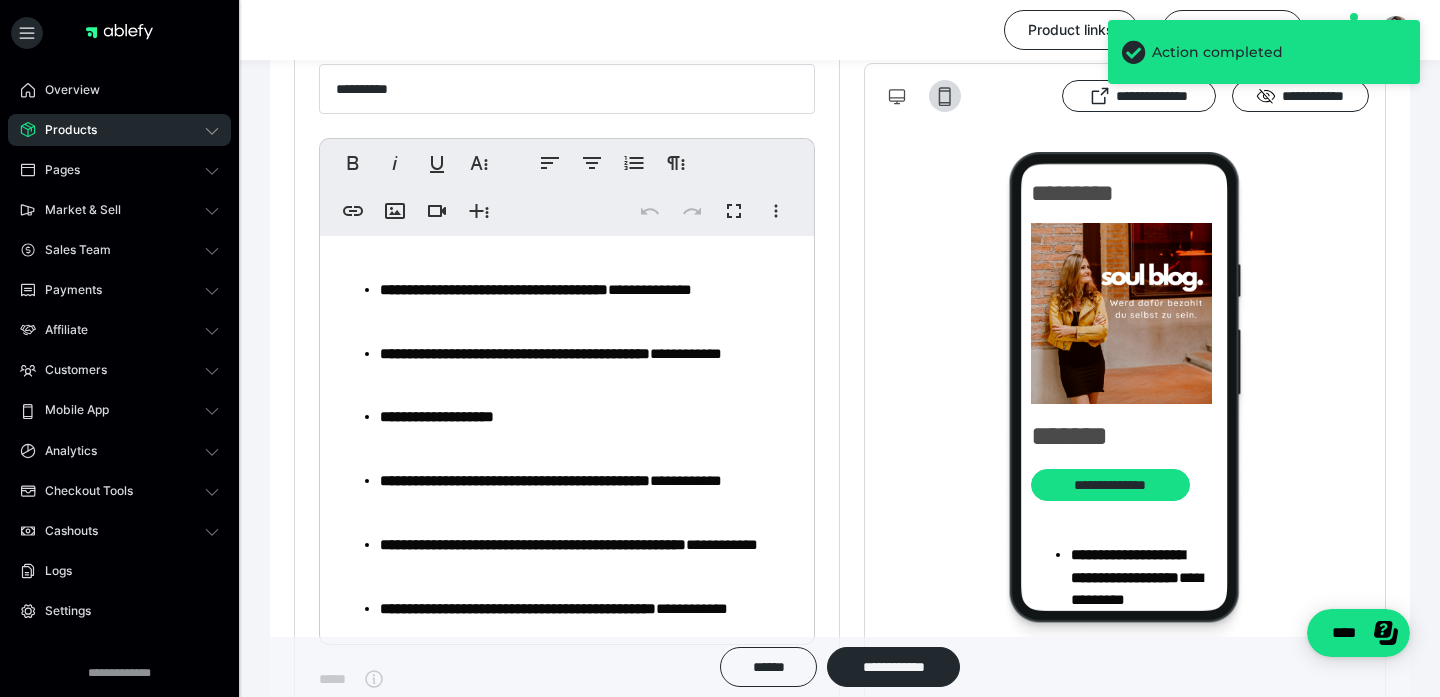 scroll, scrollTop: 471, scrollLeft: 0, axis: vertical 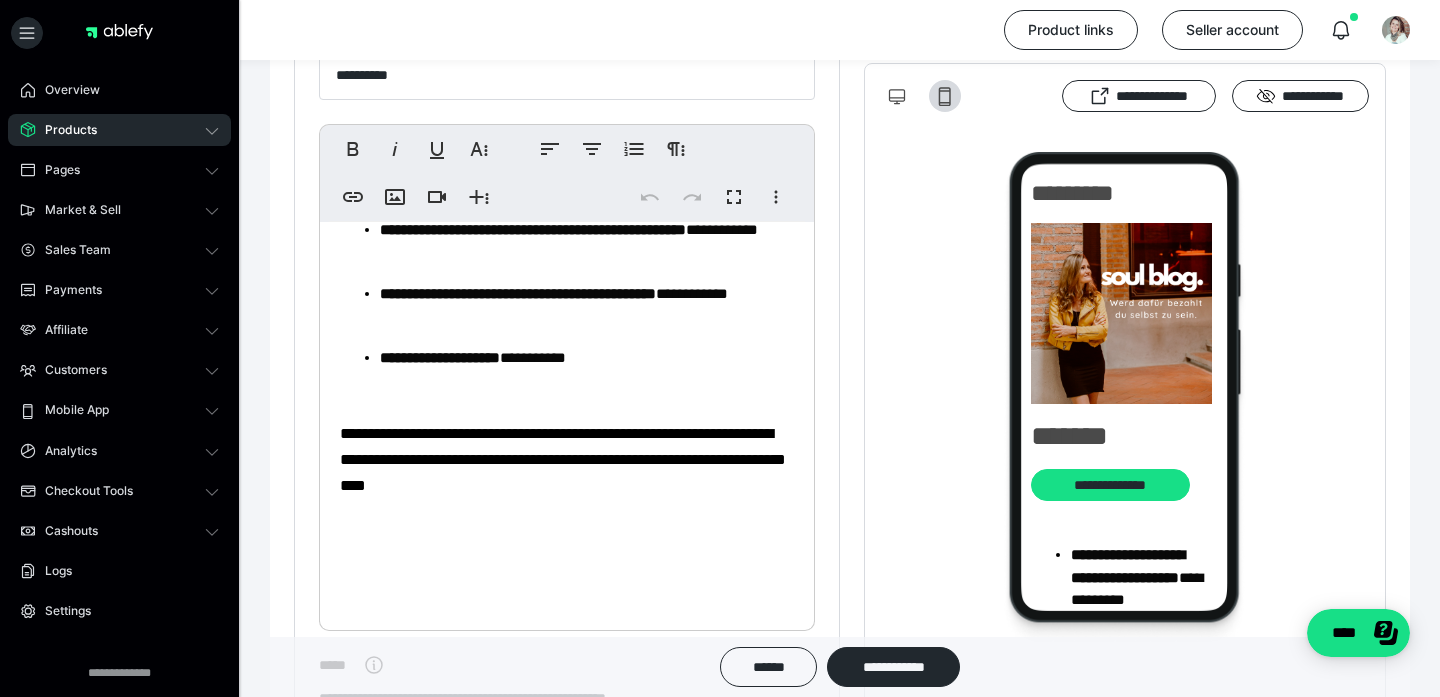 click on "**********" at bounding box center (563, 459) 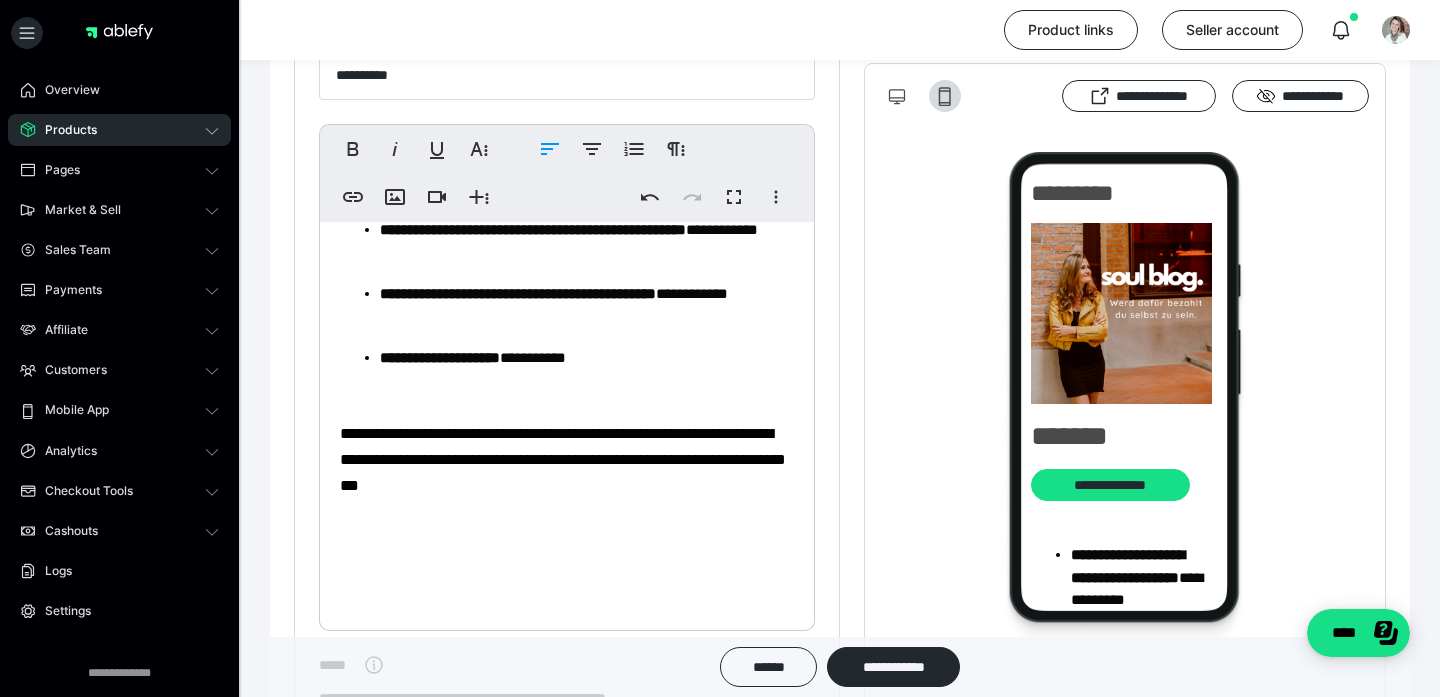 type 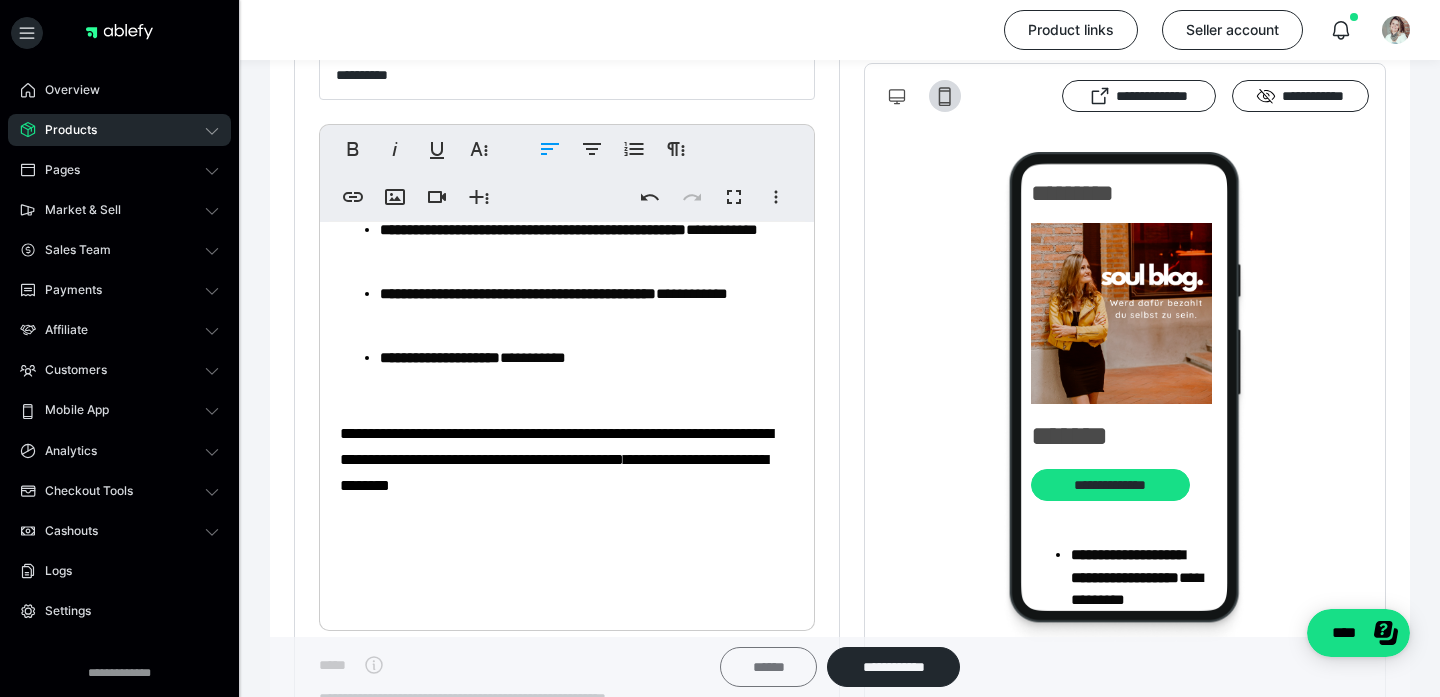 click on "******" at bounding box center [768, 667] 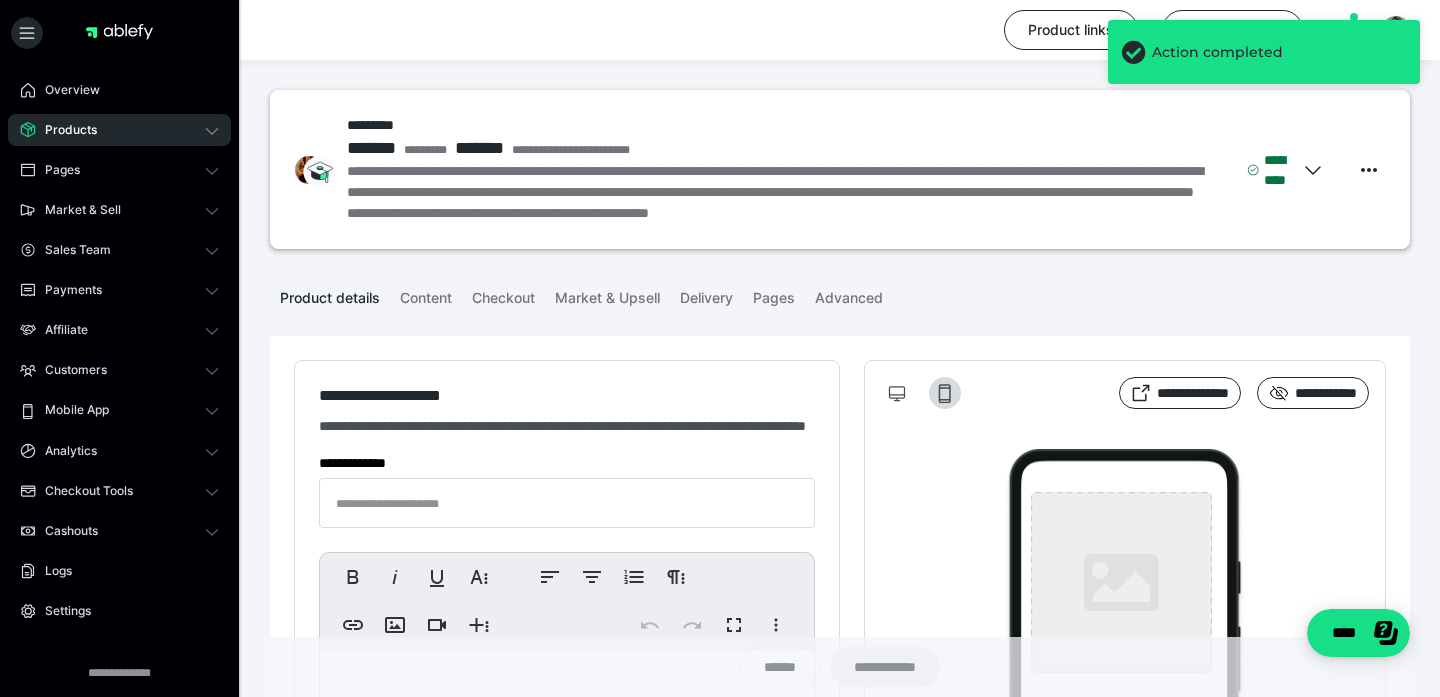 type on "*********" 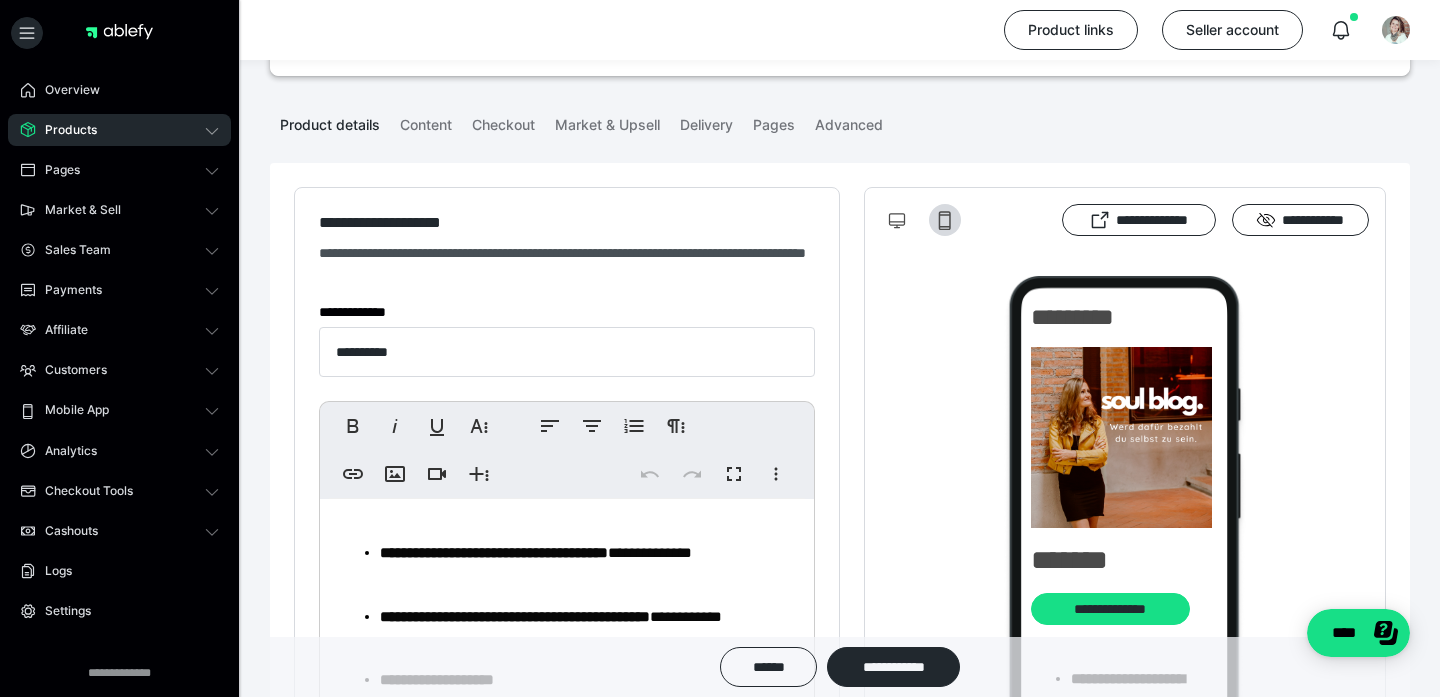 scroll, scrollTop: 227, scrollLeft: 0, axis: vertical 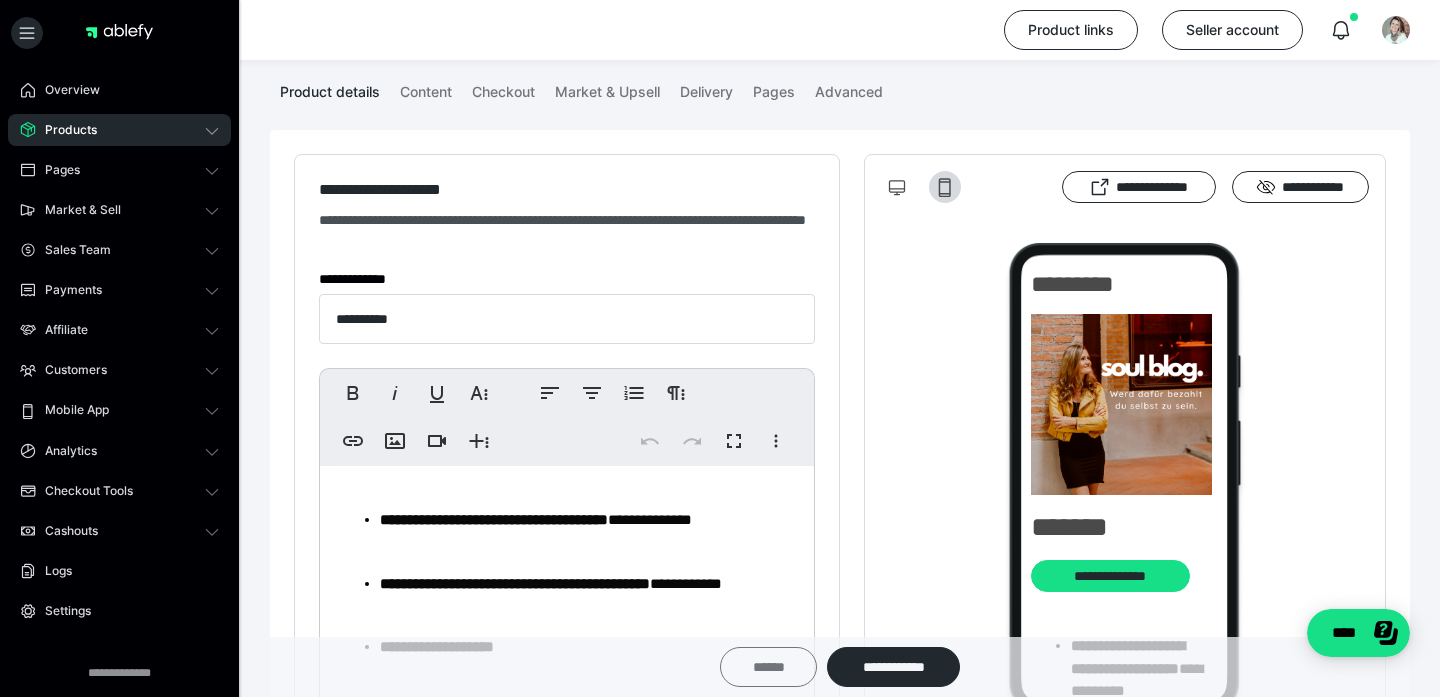 click on "******" at bounding box center [768, 667] 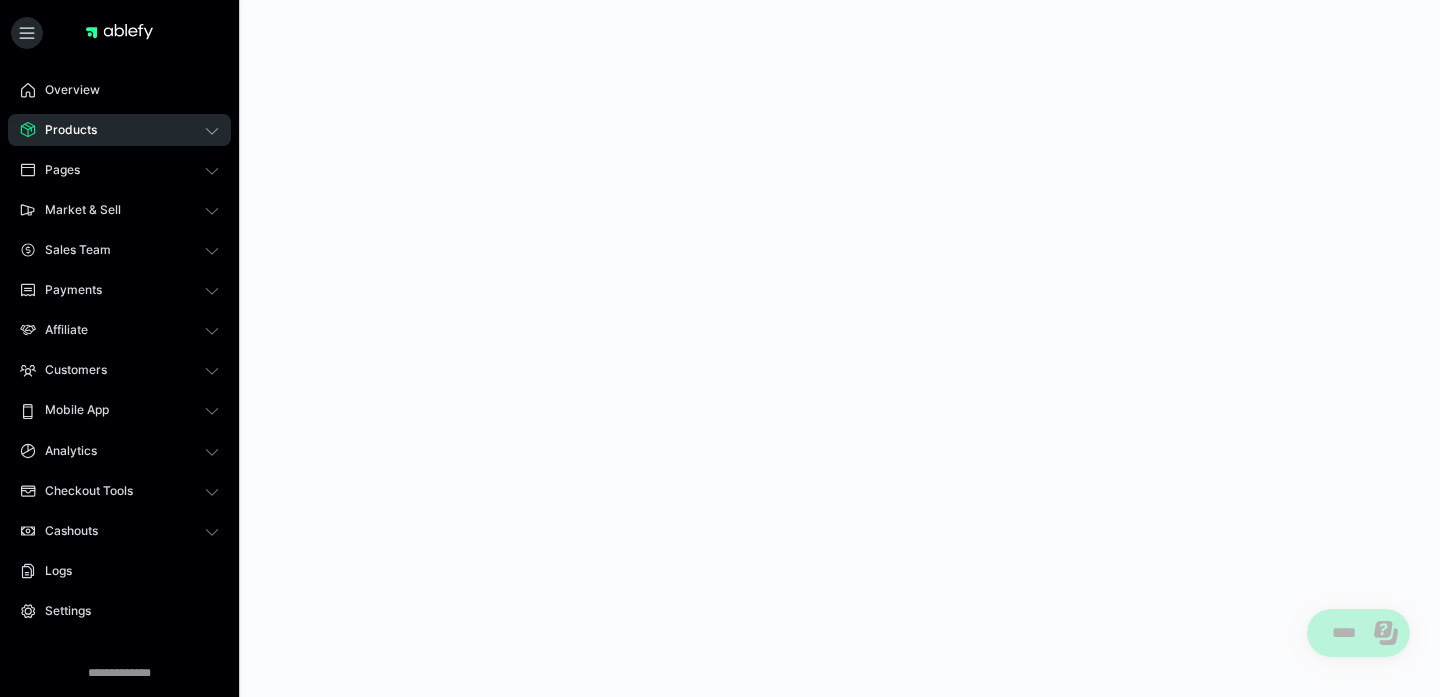 scroll, scrollTop: 0, scrollLeft: 0, axis: both 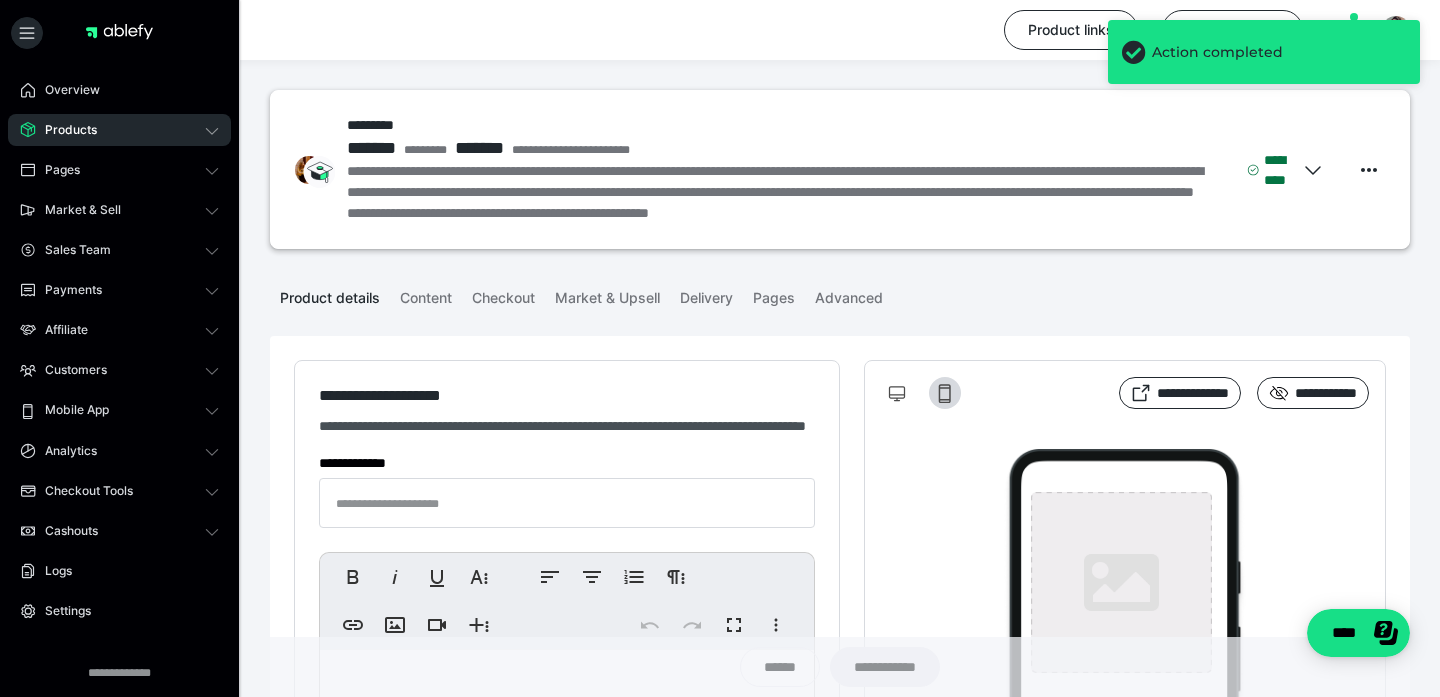 type on "*********" 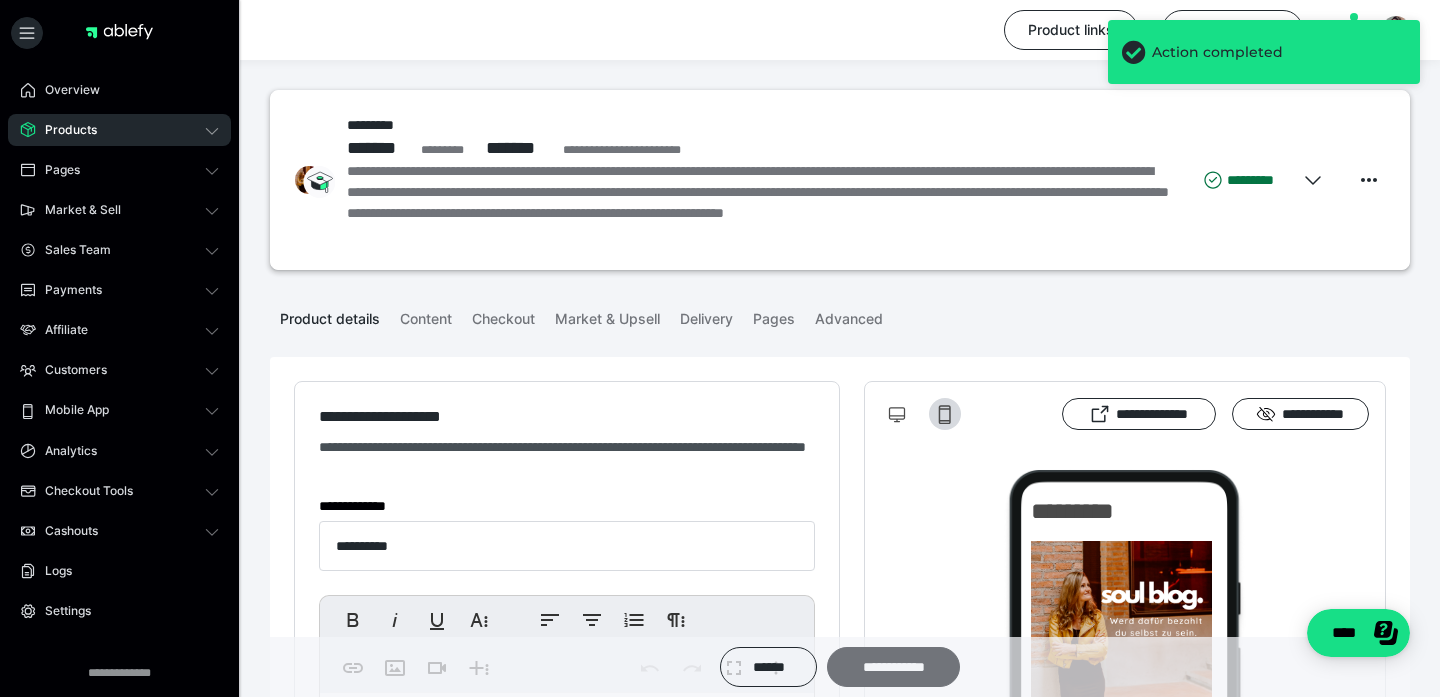 click on "**********" at bounding box center (893, 667) 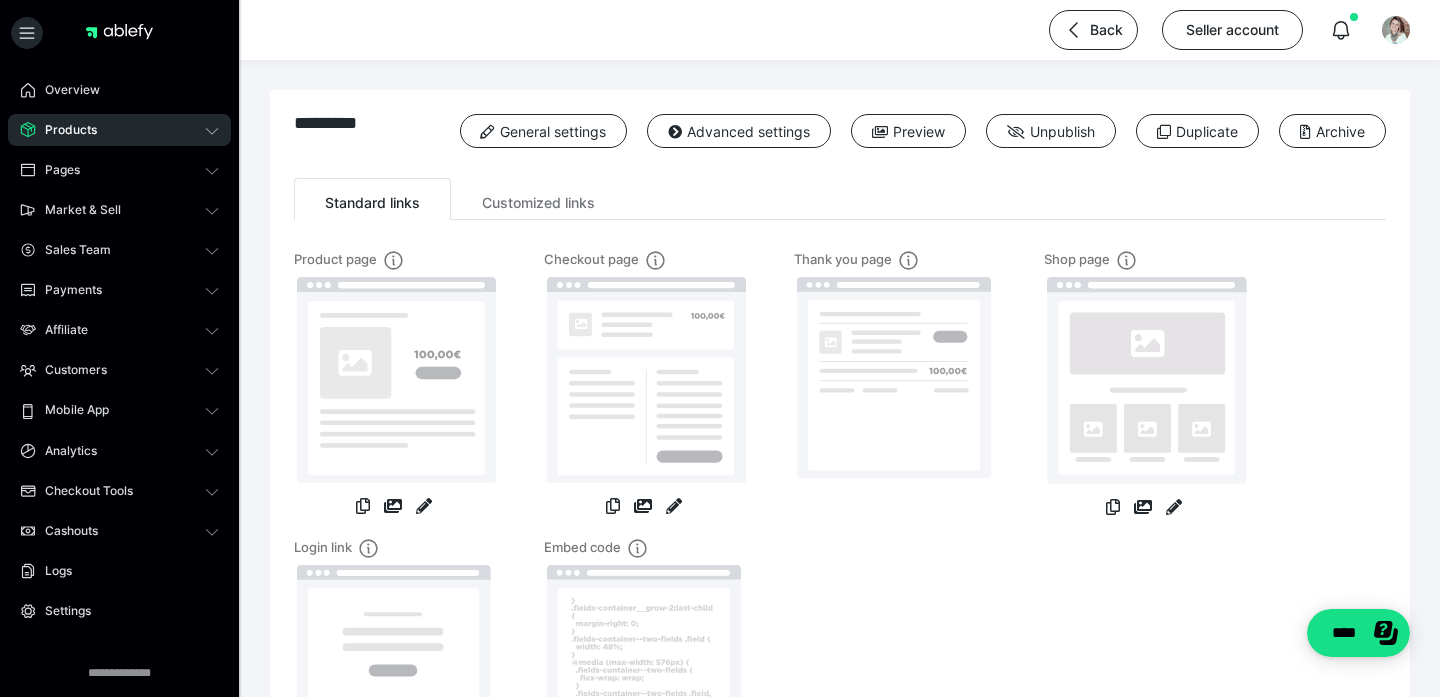 click on "Products" at bounding box center [119, 130] 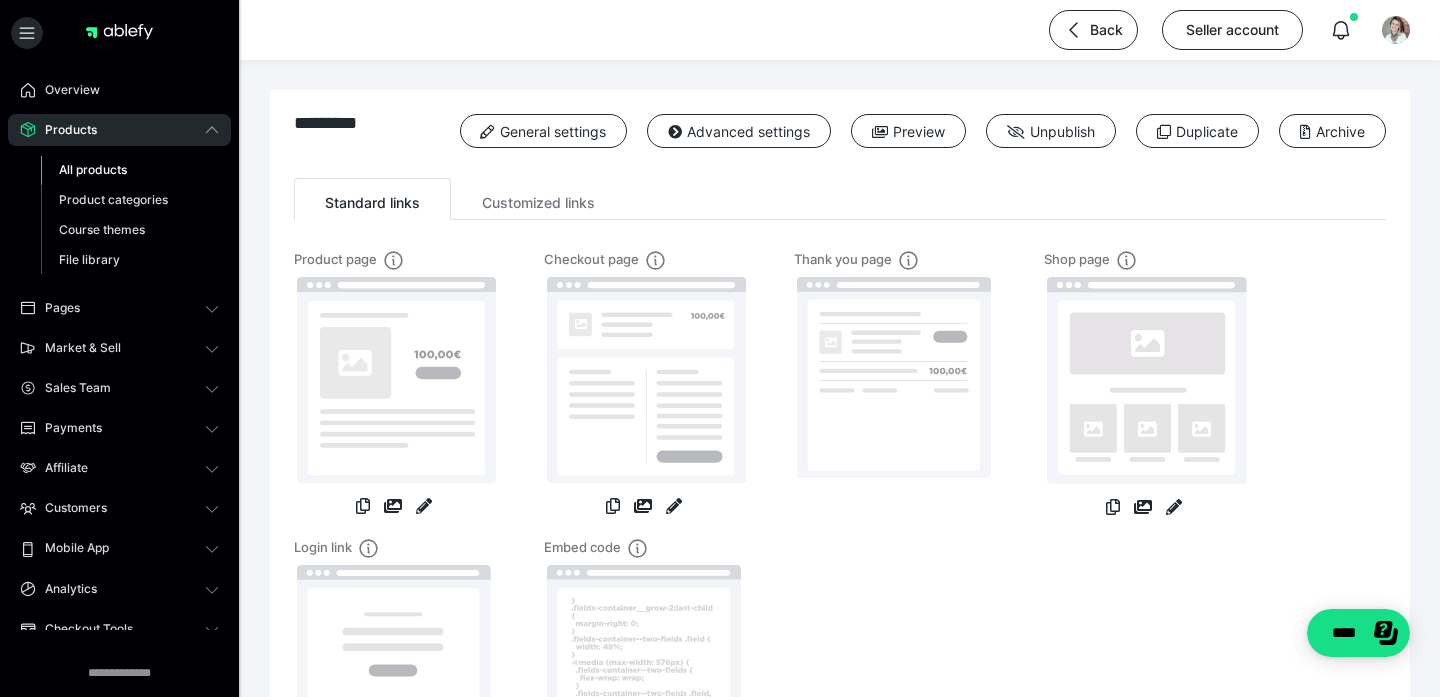 click on "All products" at bounding box center (93, 169) 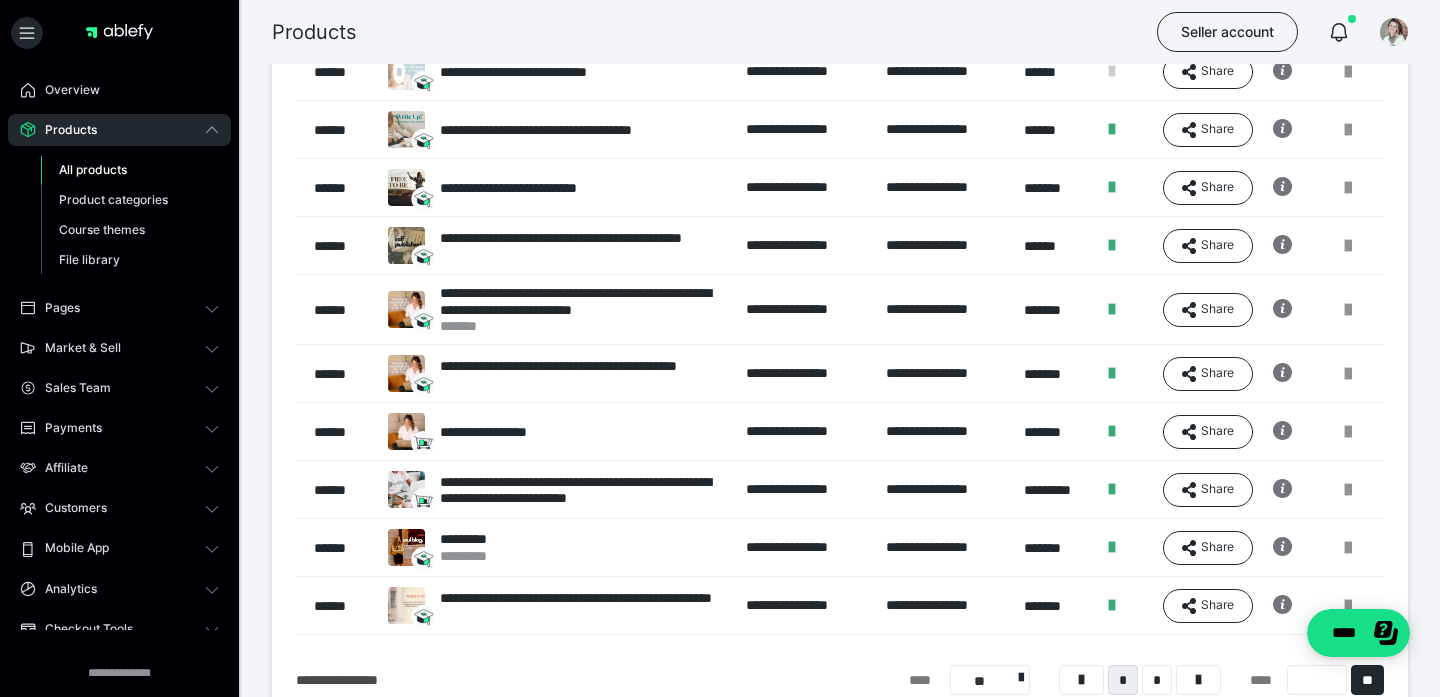 scroll, scrollTop: 211, scrollLeft: 0, axis: vertical 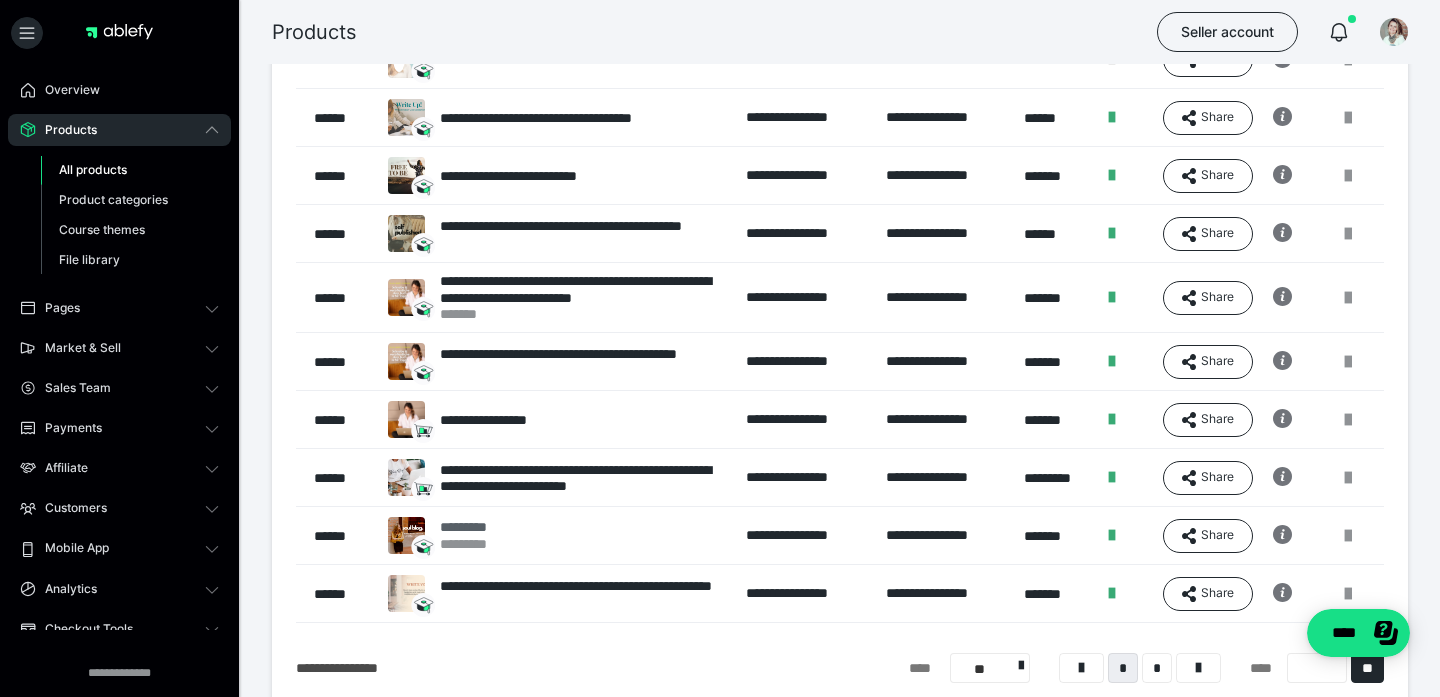click on "*********" at bounding box center (471, 527) 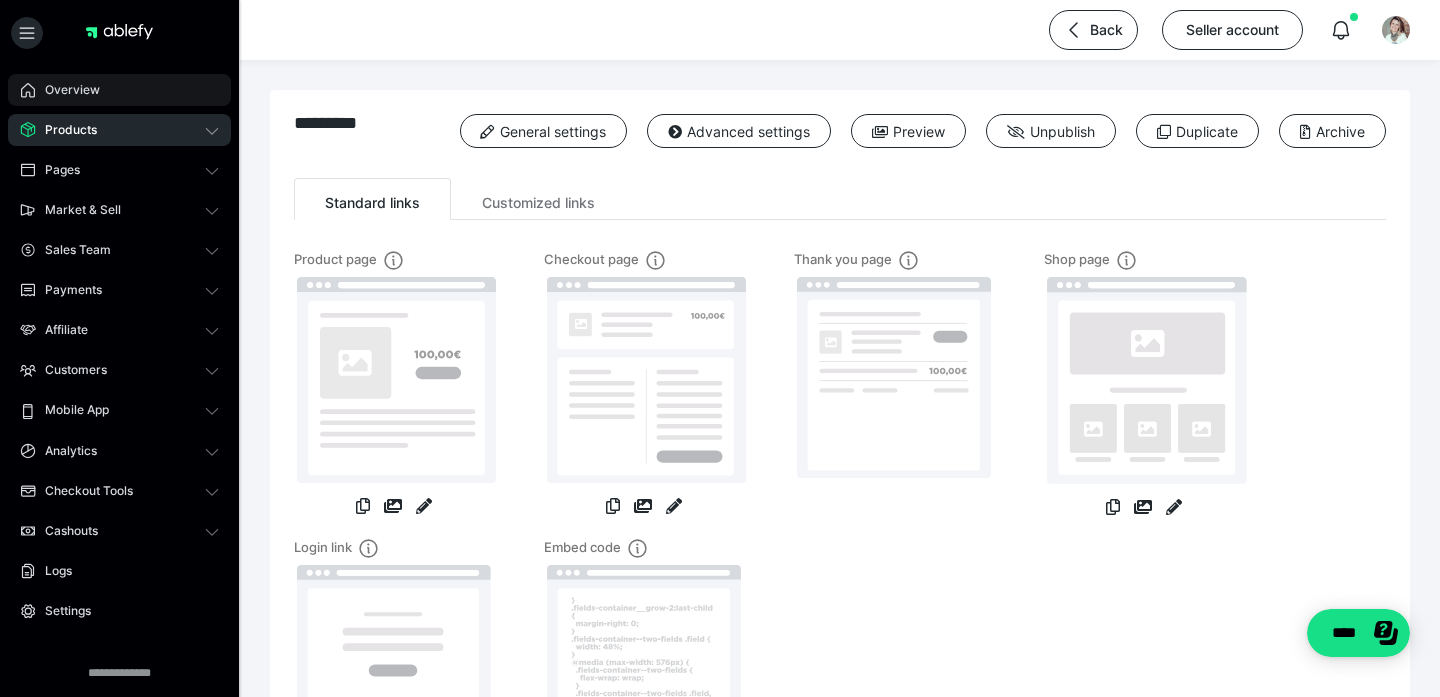 scroll, scrollTop: 0, scrollLeft: 0, axis: both 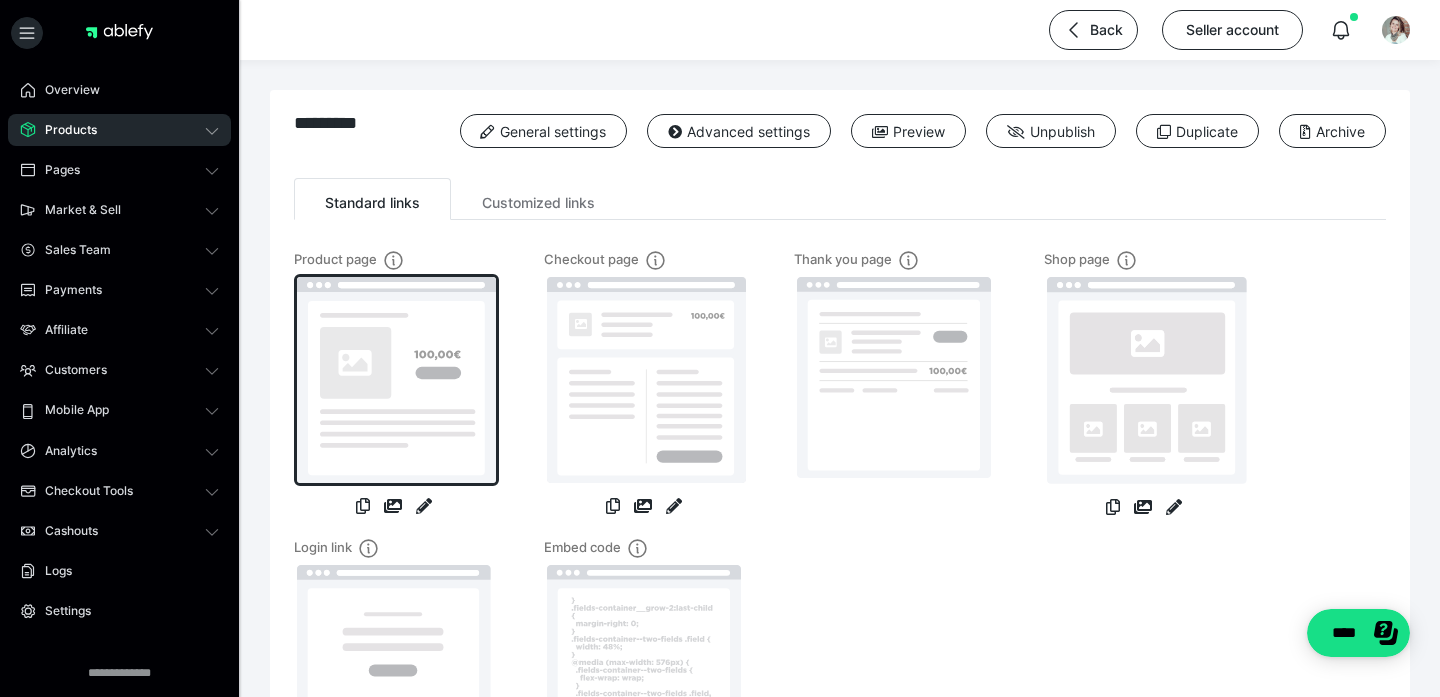 click at bounding box center (396, 380) 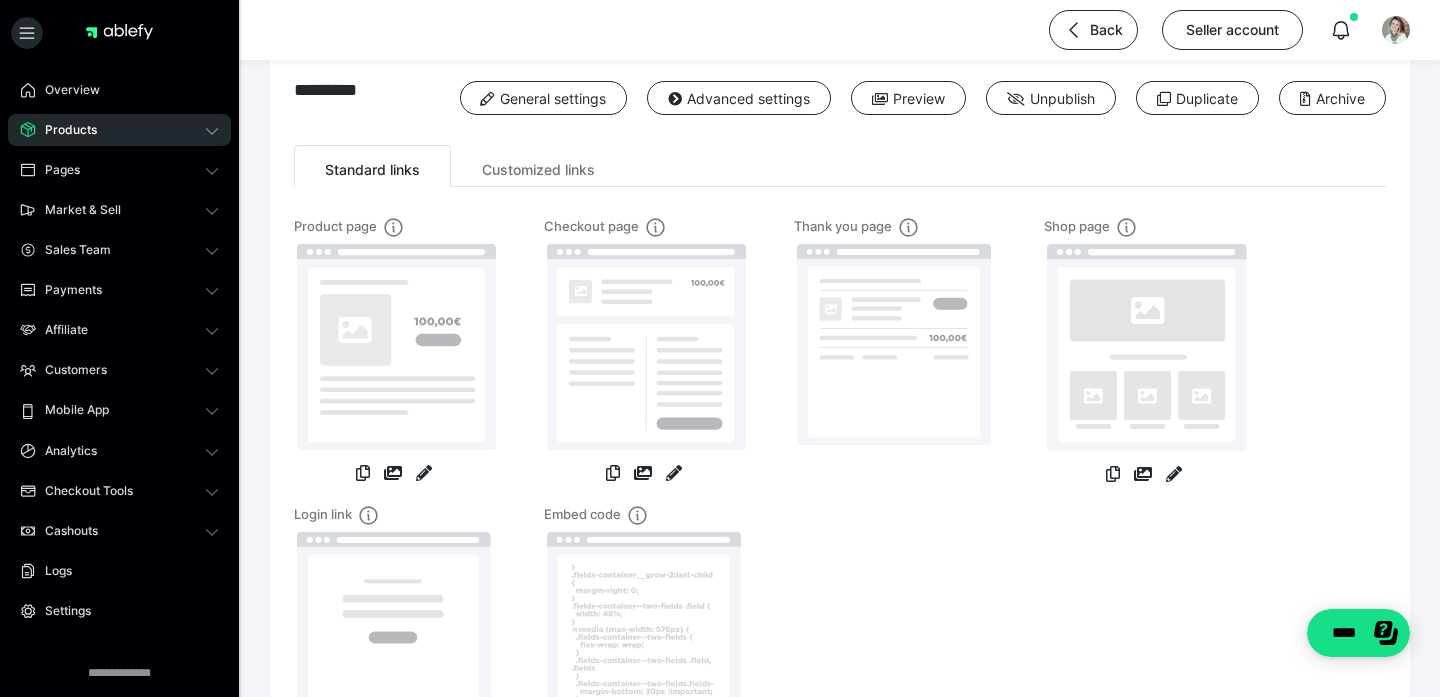 scroll, scrollTop: 35, scrollLeft: 0, axis: vertical 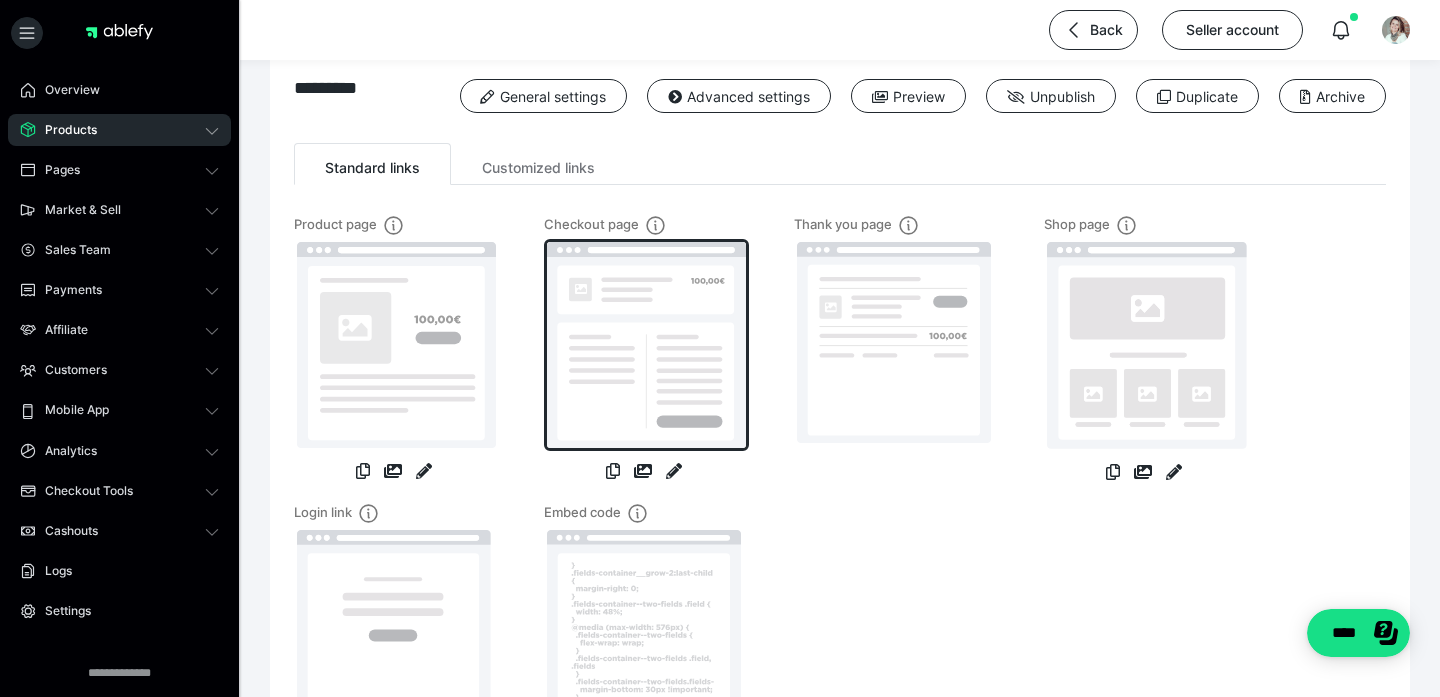 click at bounding box center [646, 345] 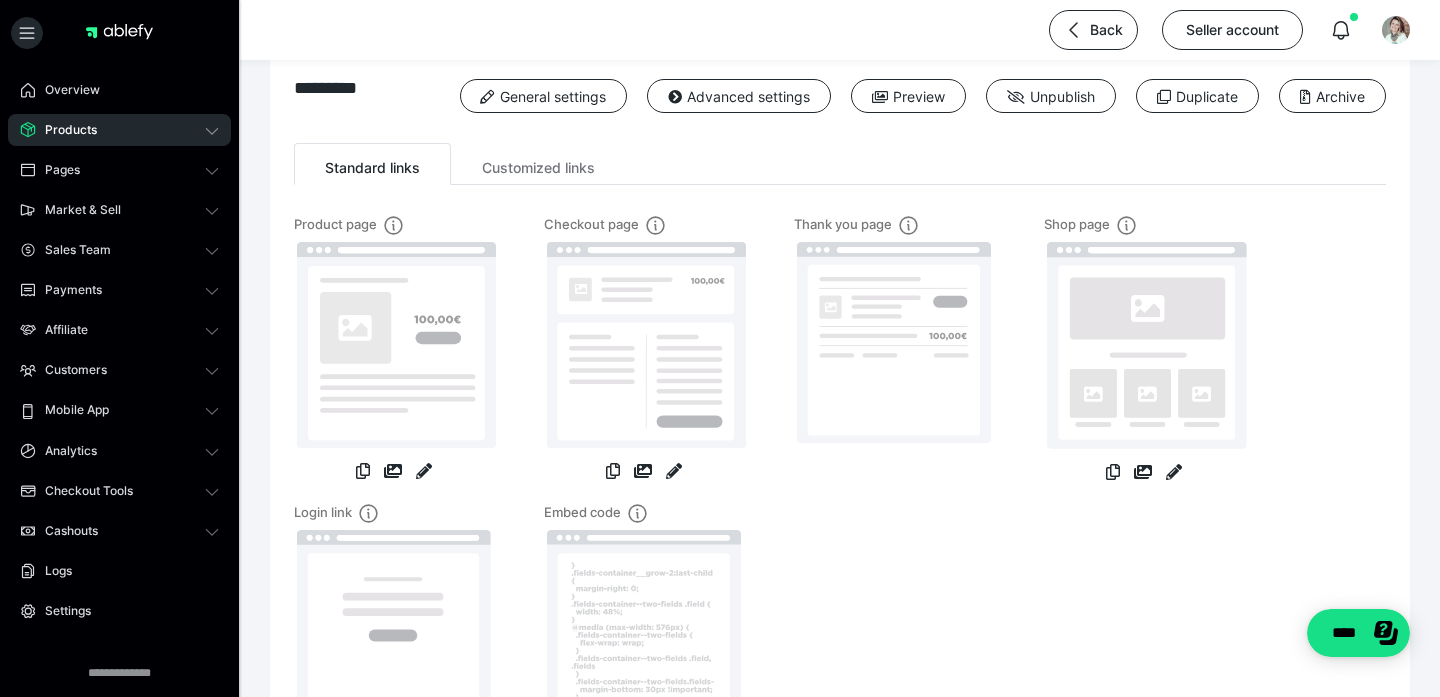 click on "Thank you page" at bounding box center [894, 359] 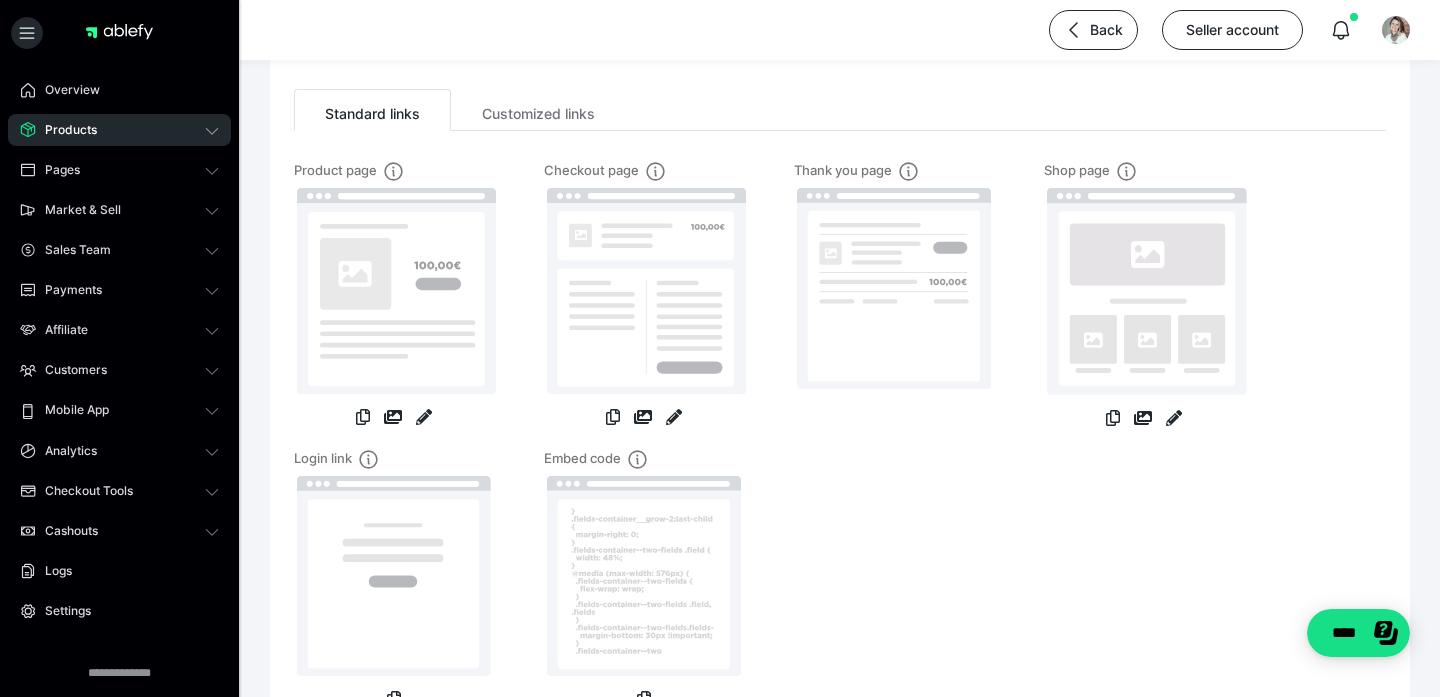 scroll, scrollTop: 72, scrollLeft: 0, axis: vertical 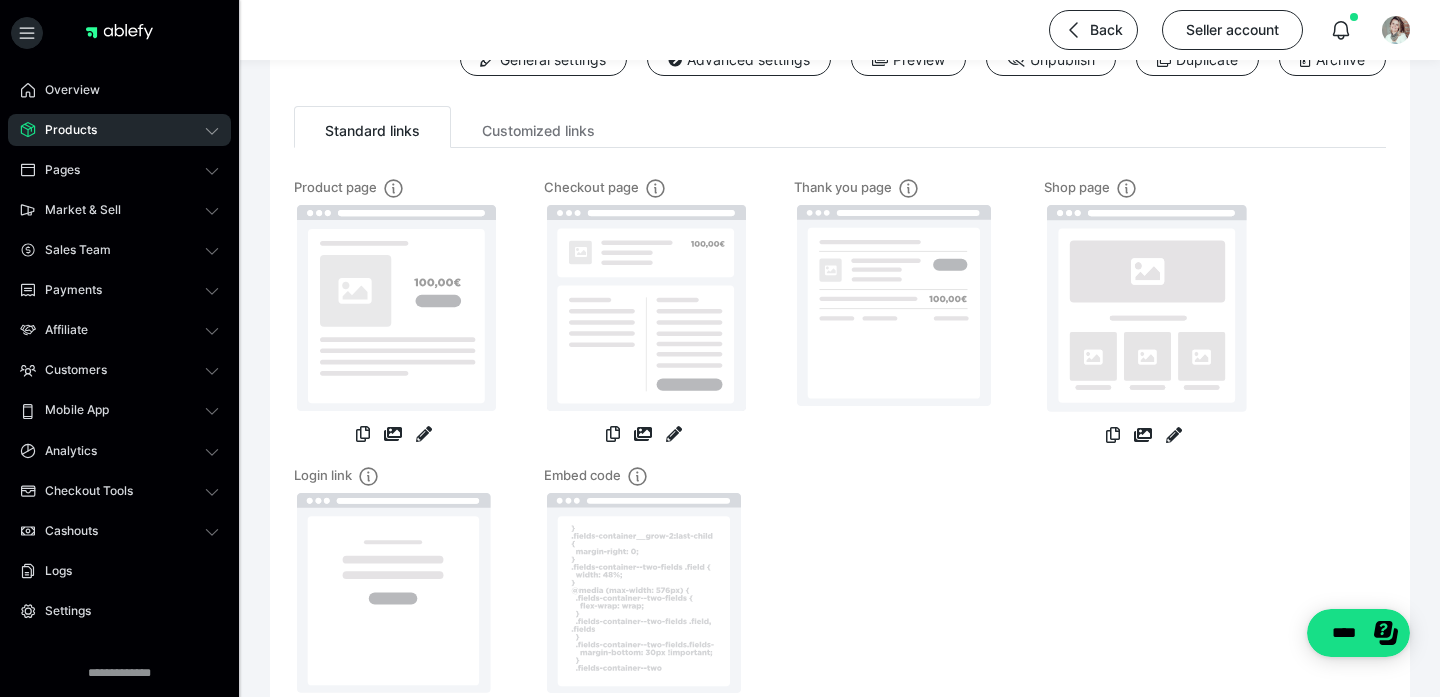 click 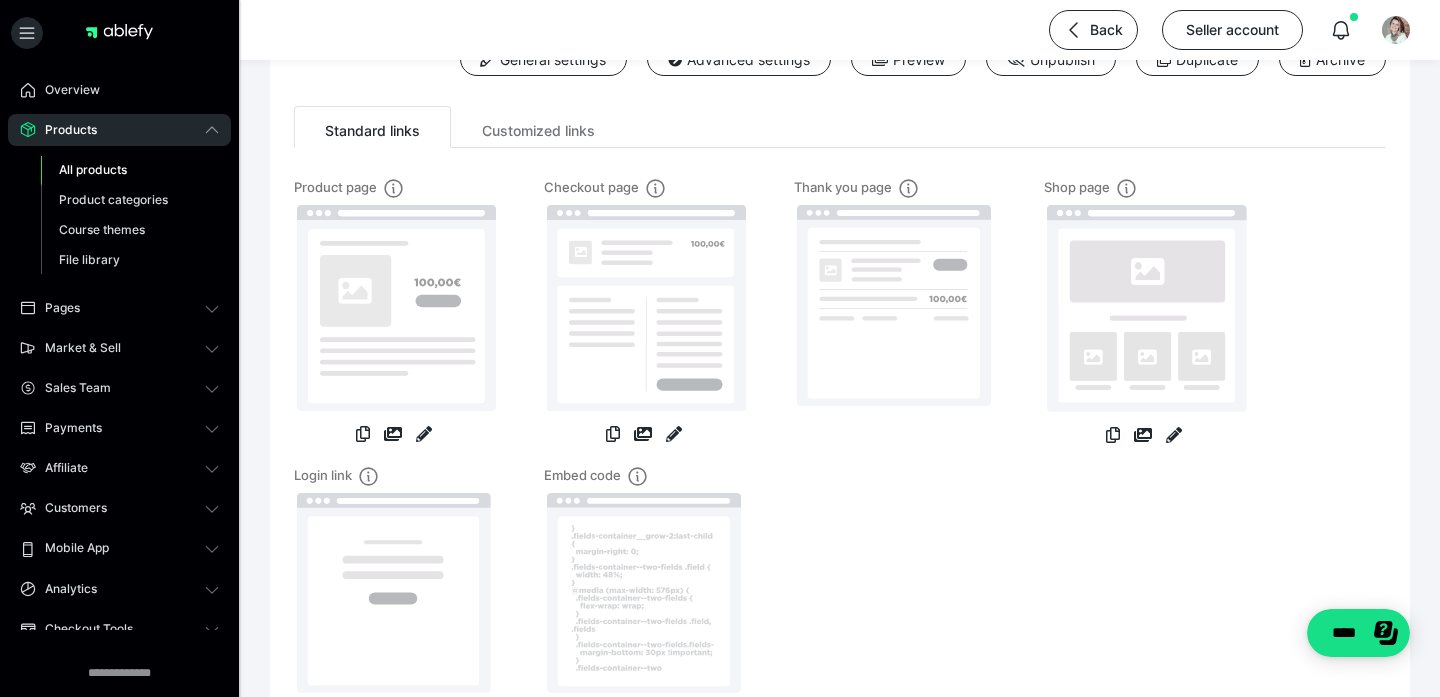 click on "All products" at bounding box center (93, 169) 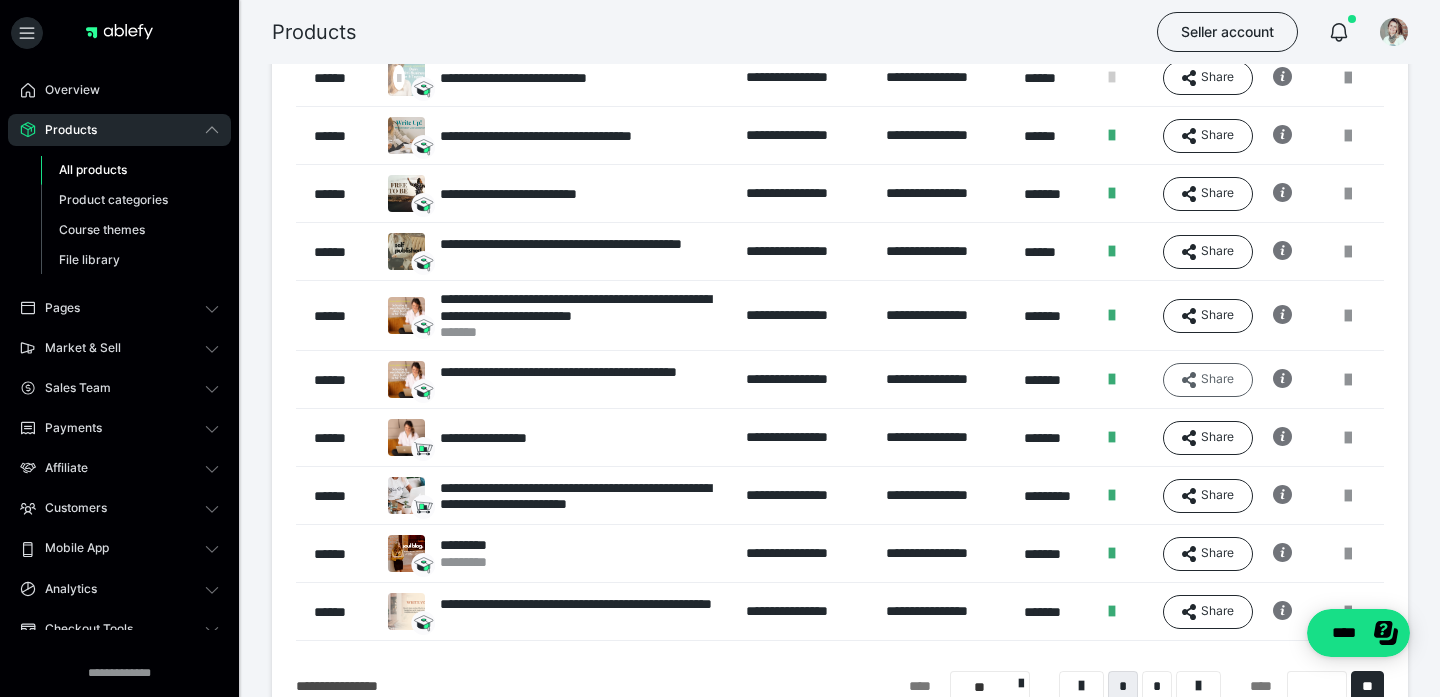 scroll, scrollTop: 217, scrollLeft: 0, axis: vertical 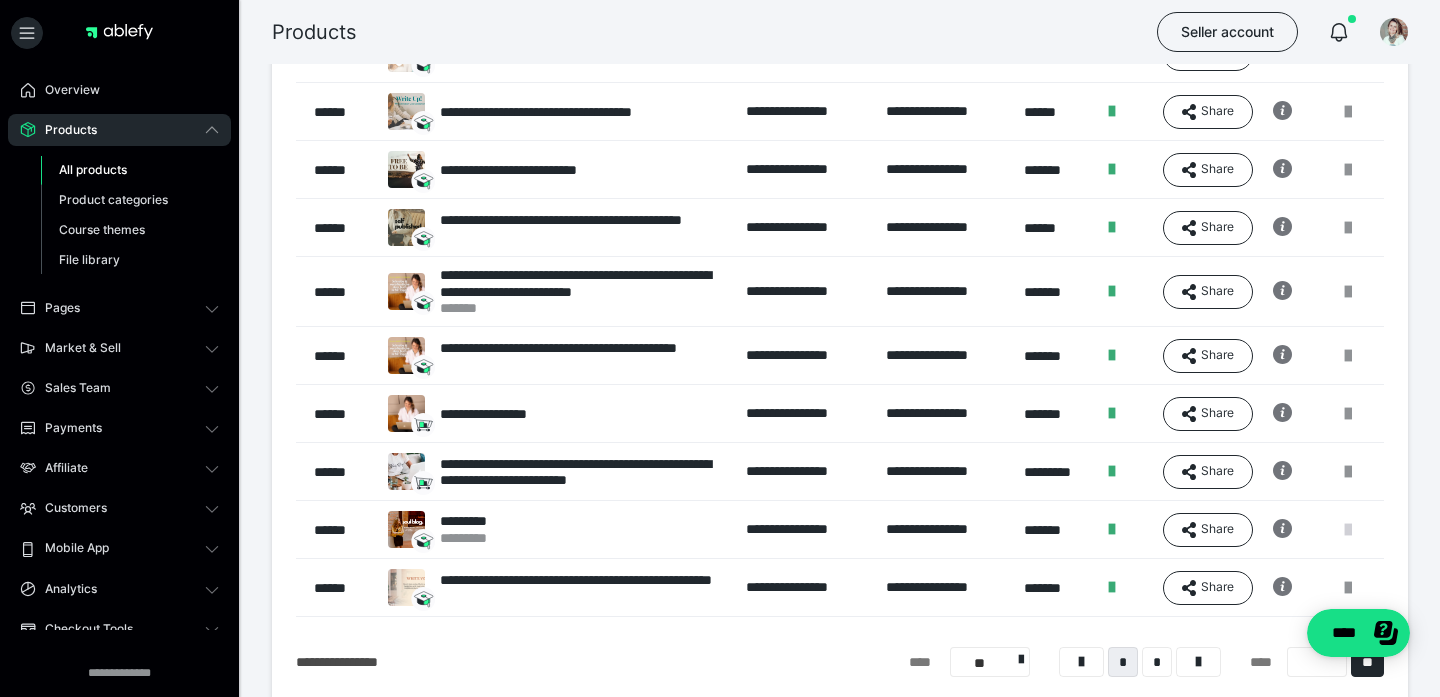 click at bounding box center (1348, 530) 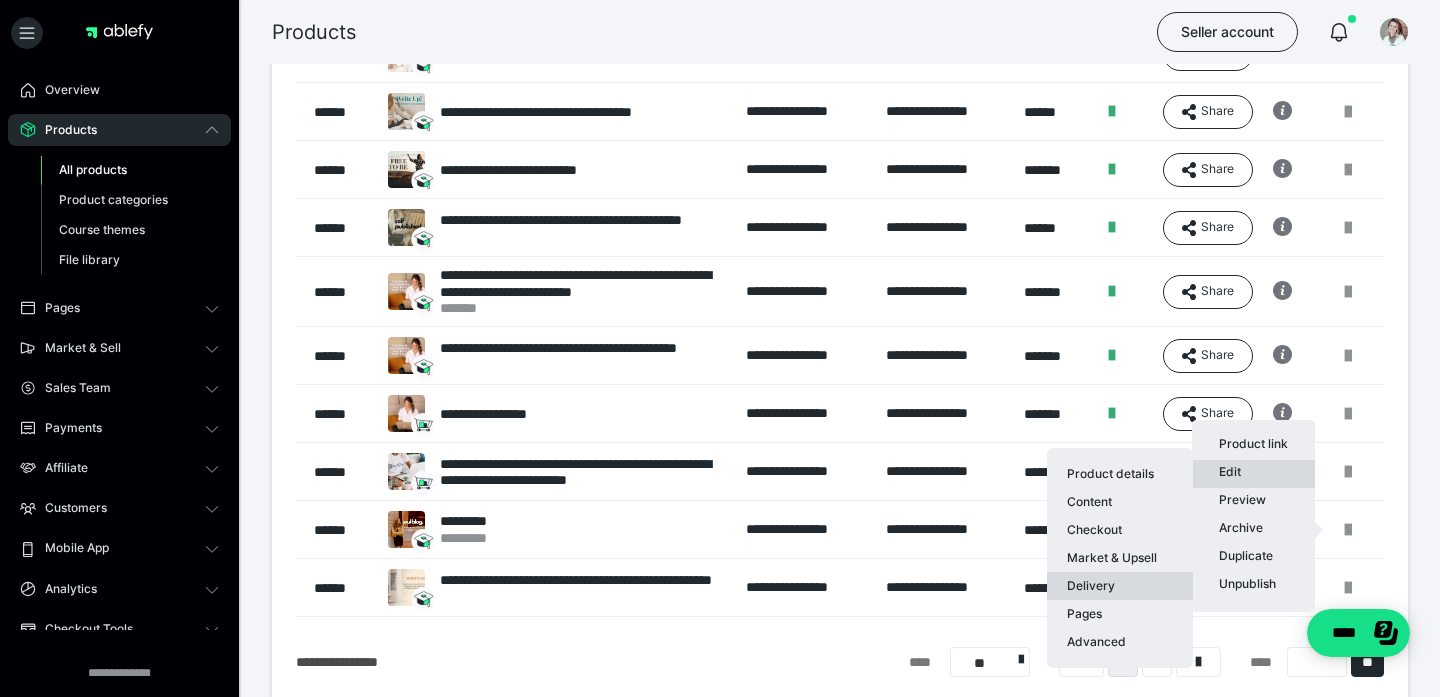 click on "Delivery" at bounding box center (1120, 586) 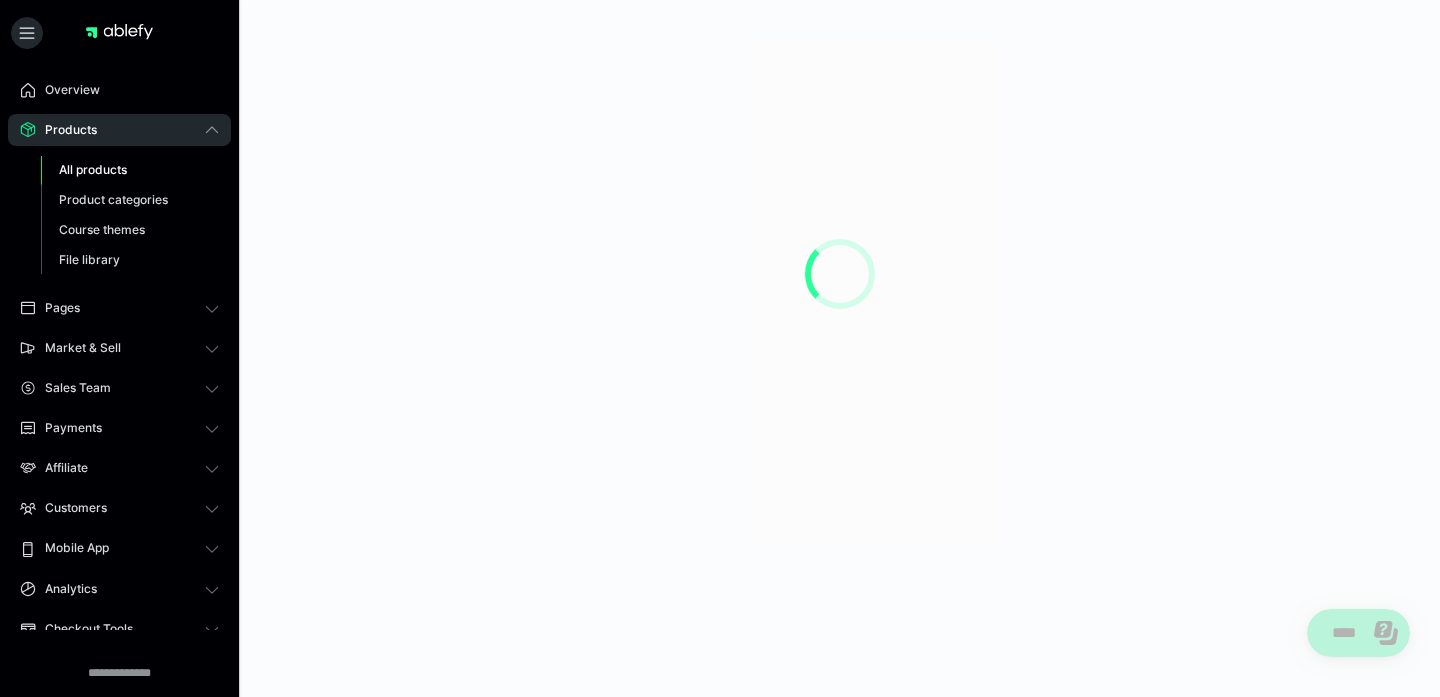 scroll, scrollTop: 0, scrollLeft: 0, axis: both 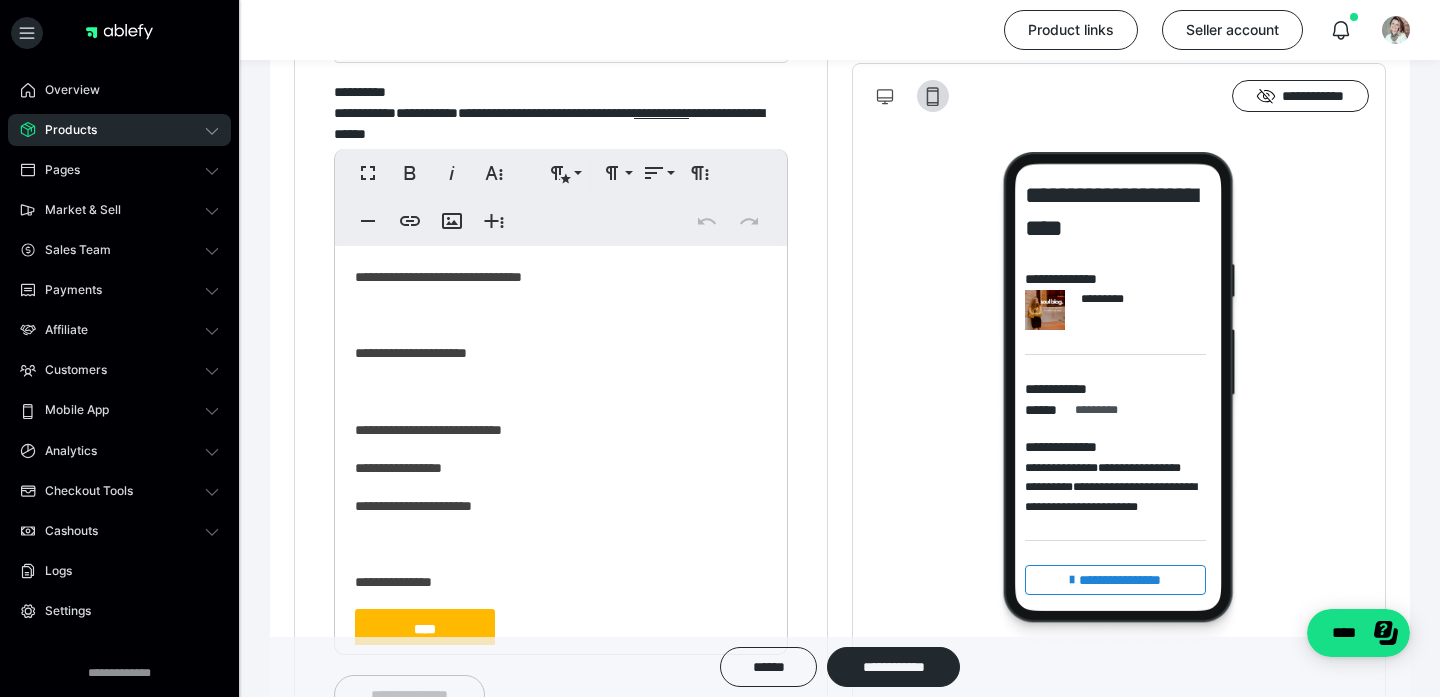 click on "**********" at bounding box center [561, 277] 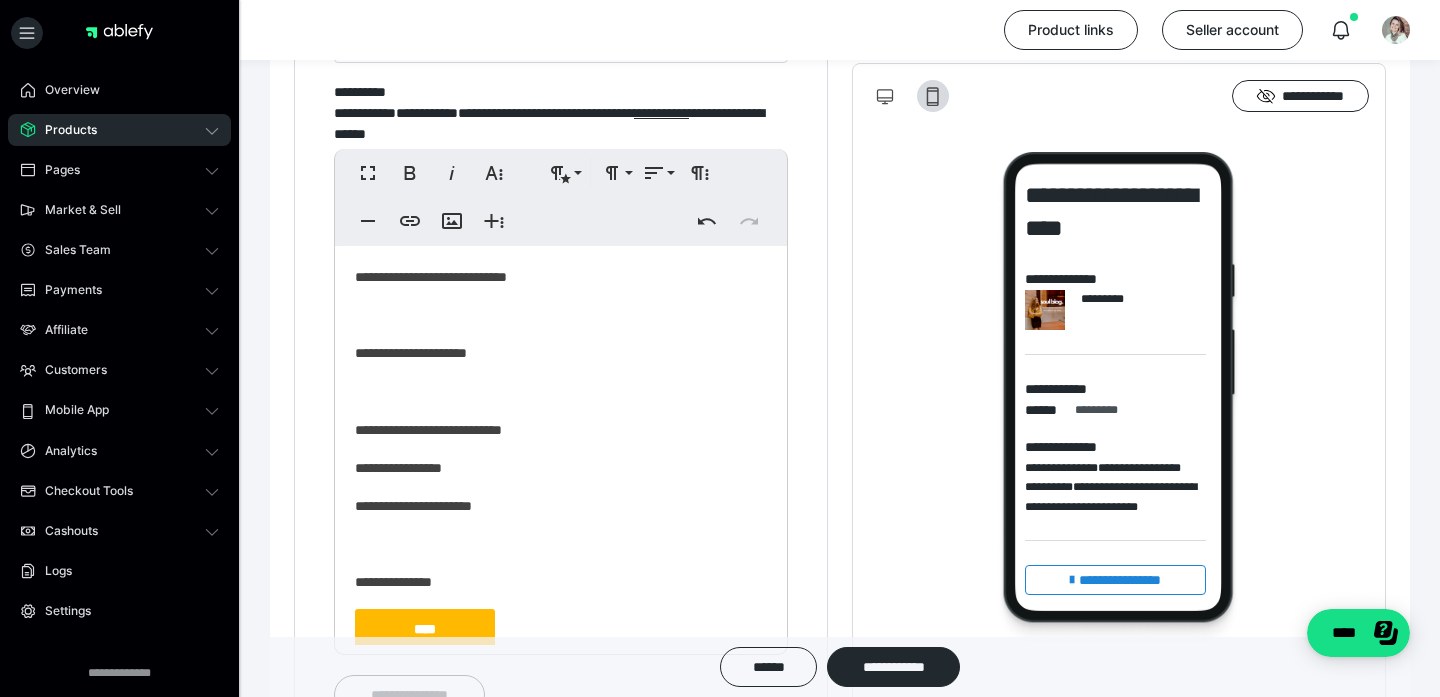 type 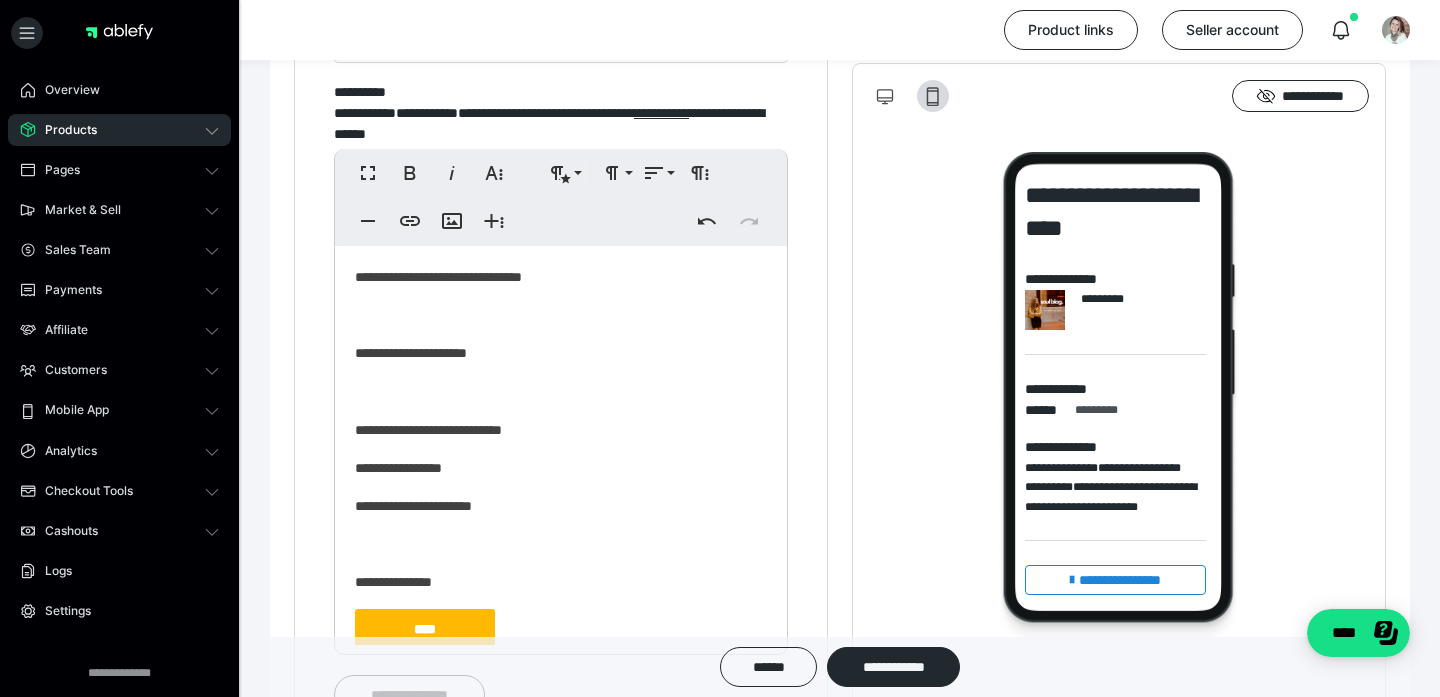 click on "**********" at bounding box center [561, 504] 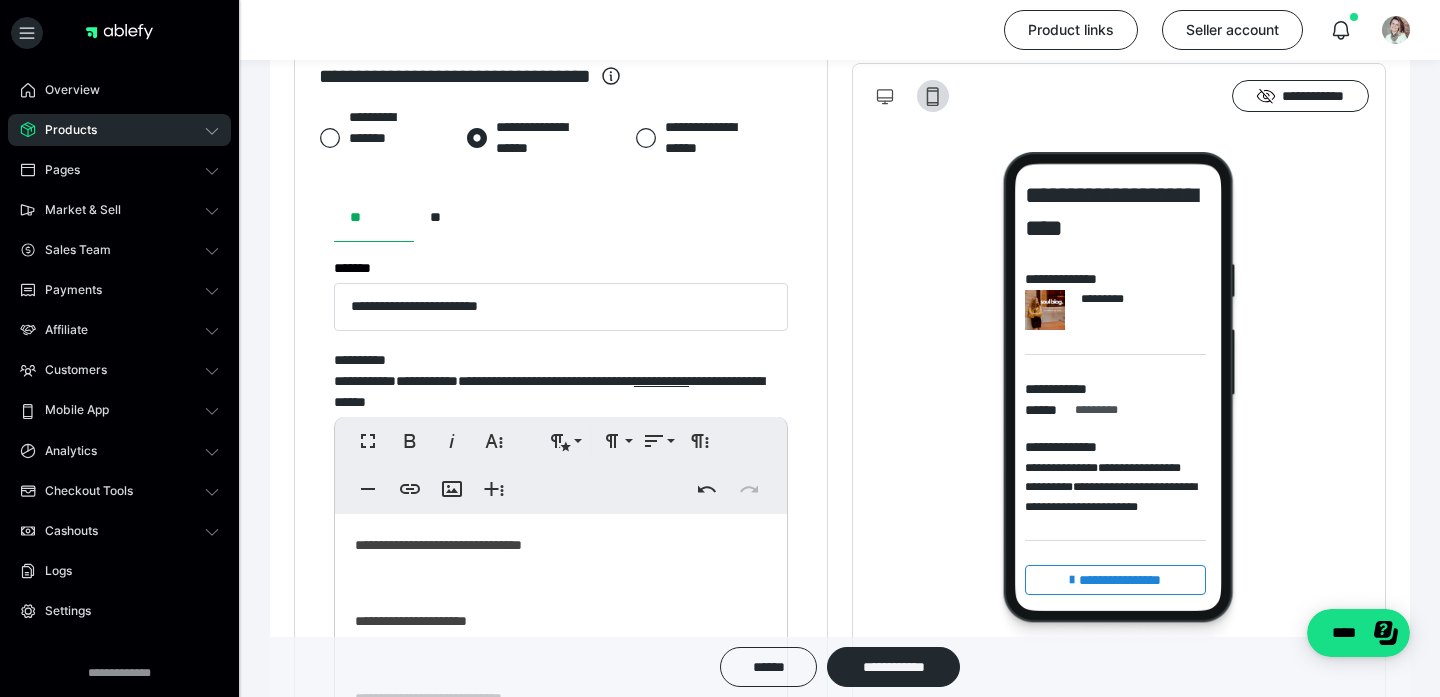 scroll, scrollTop: 2000, scrollLeft: 0, axis: vertical 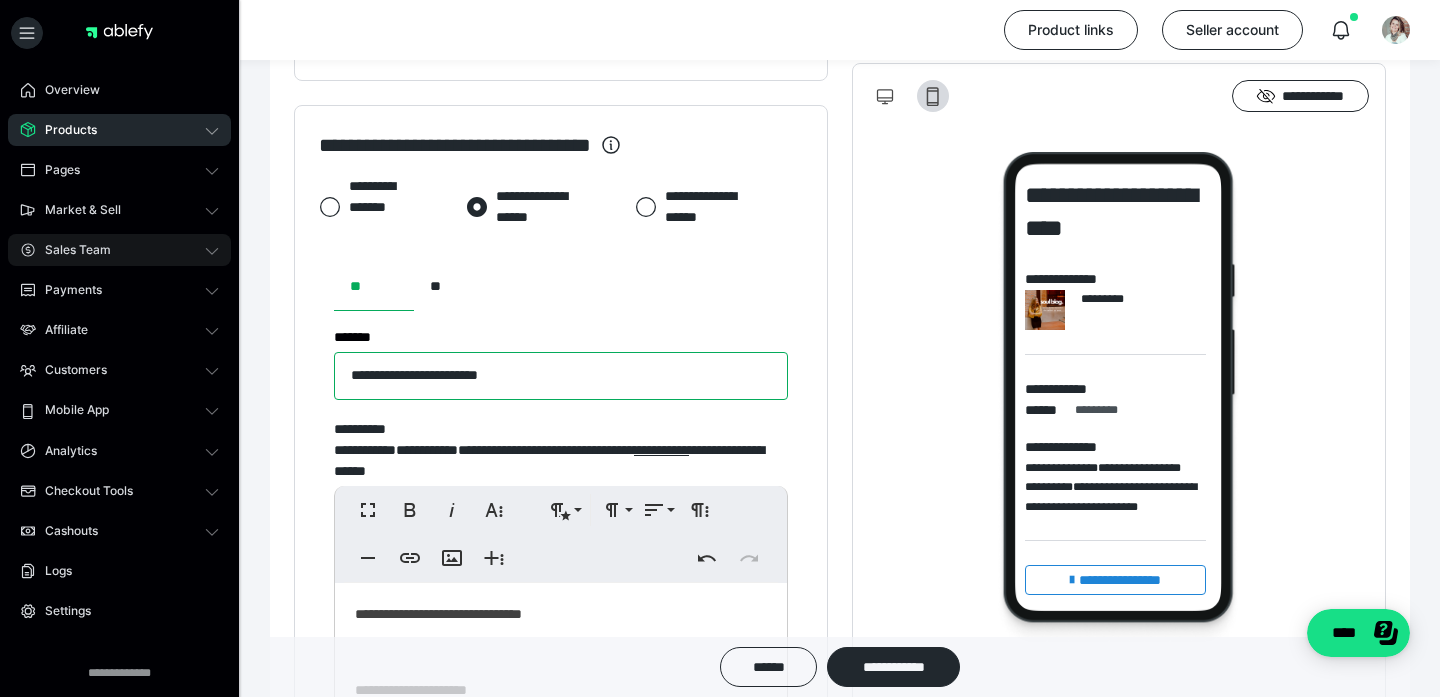 drag, startPoint x: 533, startPoint y: 375, endPoint x: 62, endPoint y: 265, distance: 483.67447 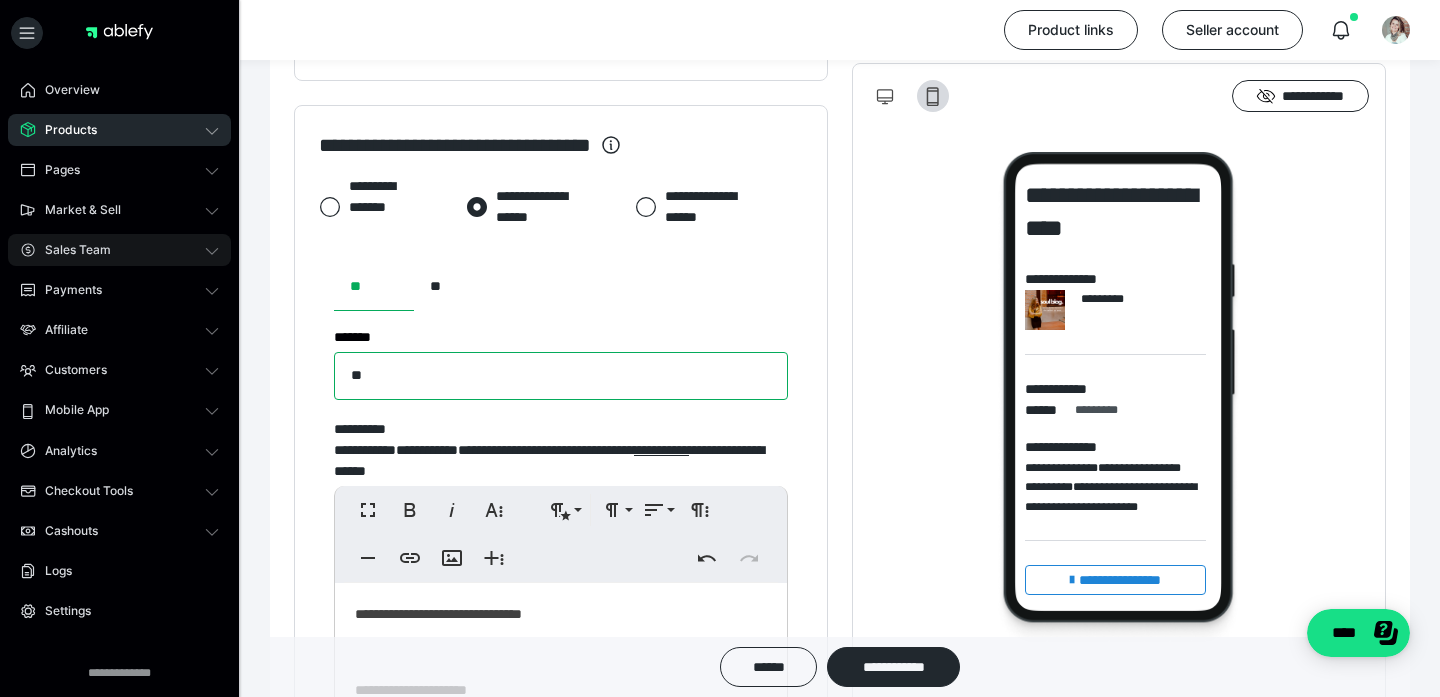 type on "*" 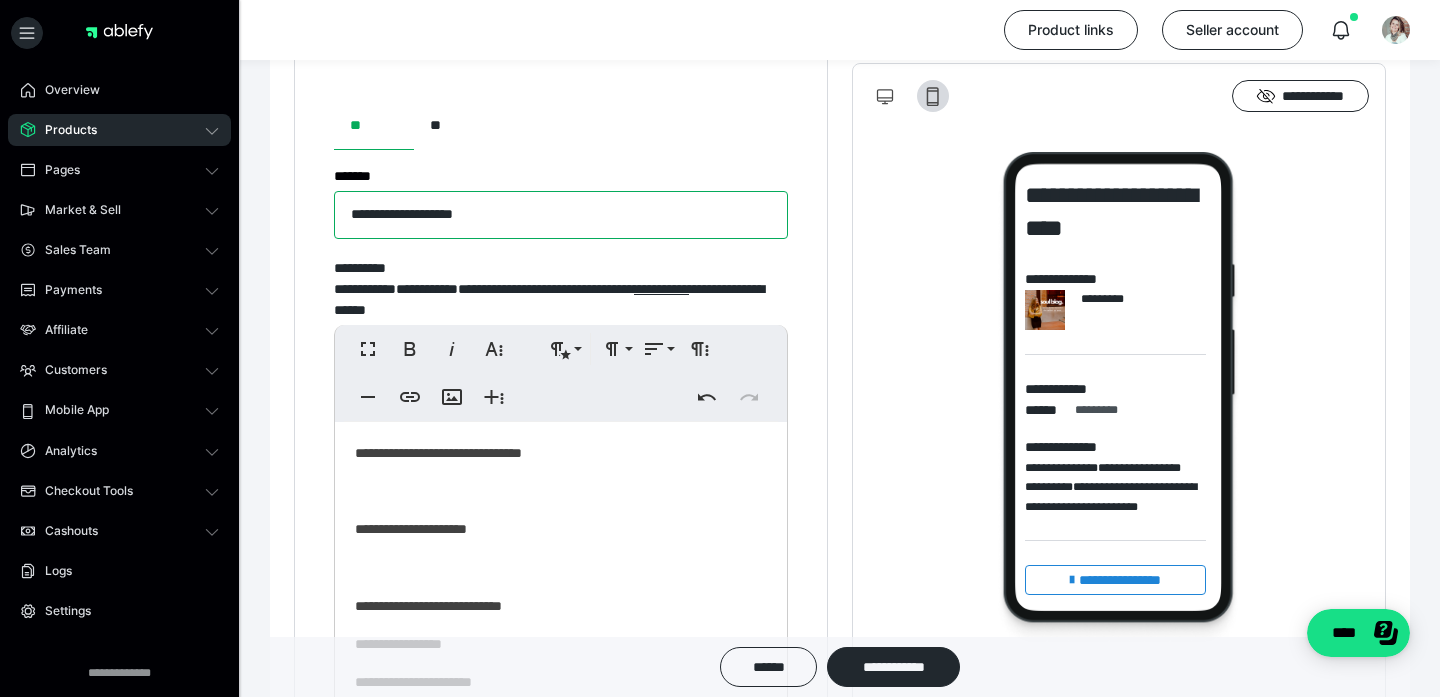scroll, scrollTop: 2140, scrollLeft: 0, axis: vertical 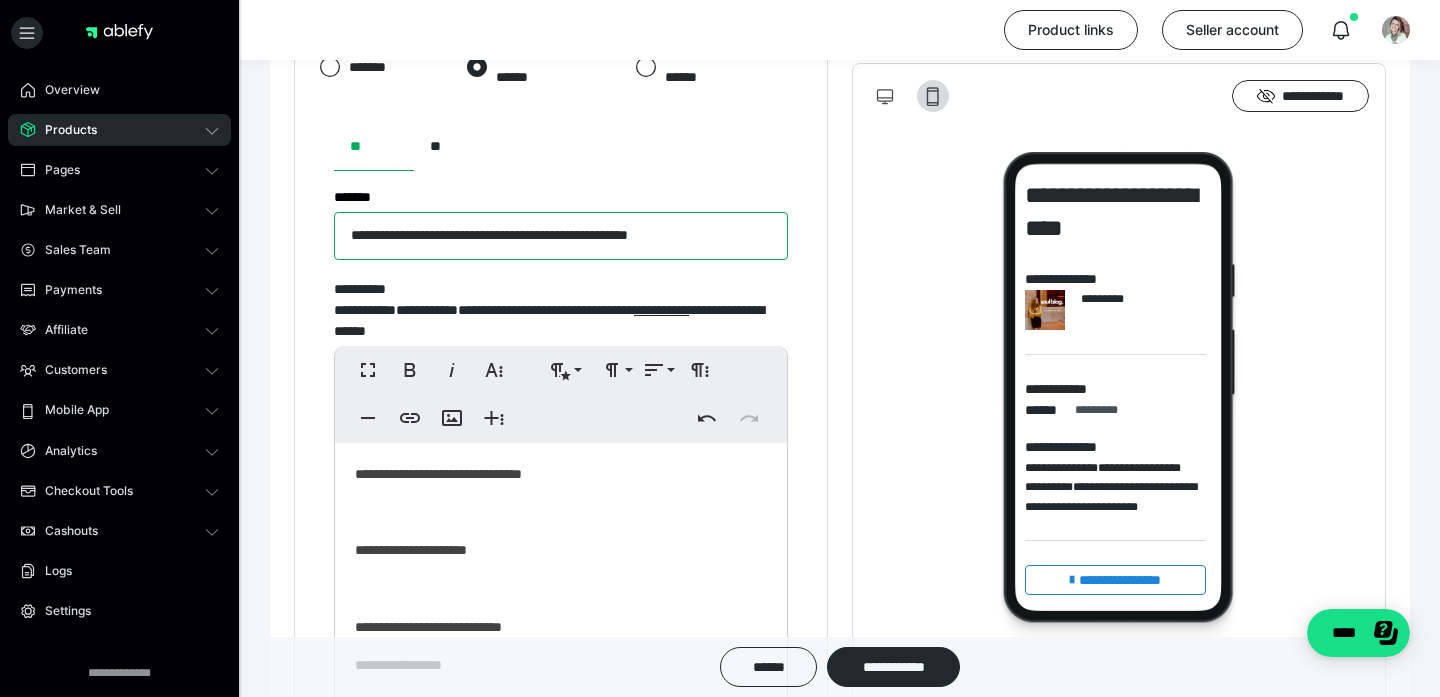 click on "**********" at bounding box center (561, 236) 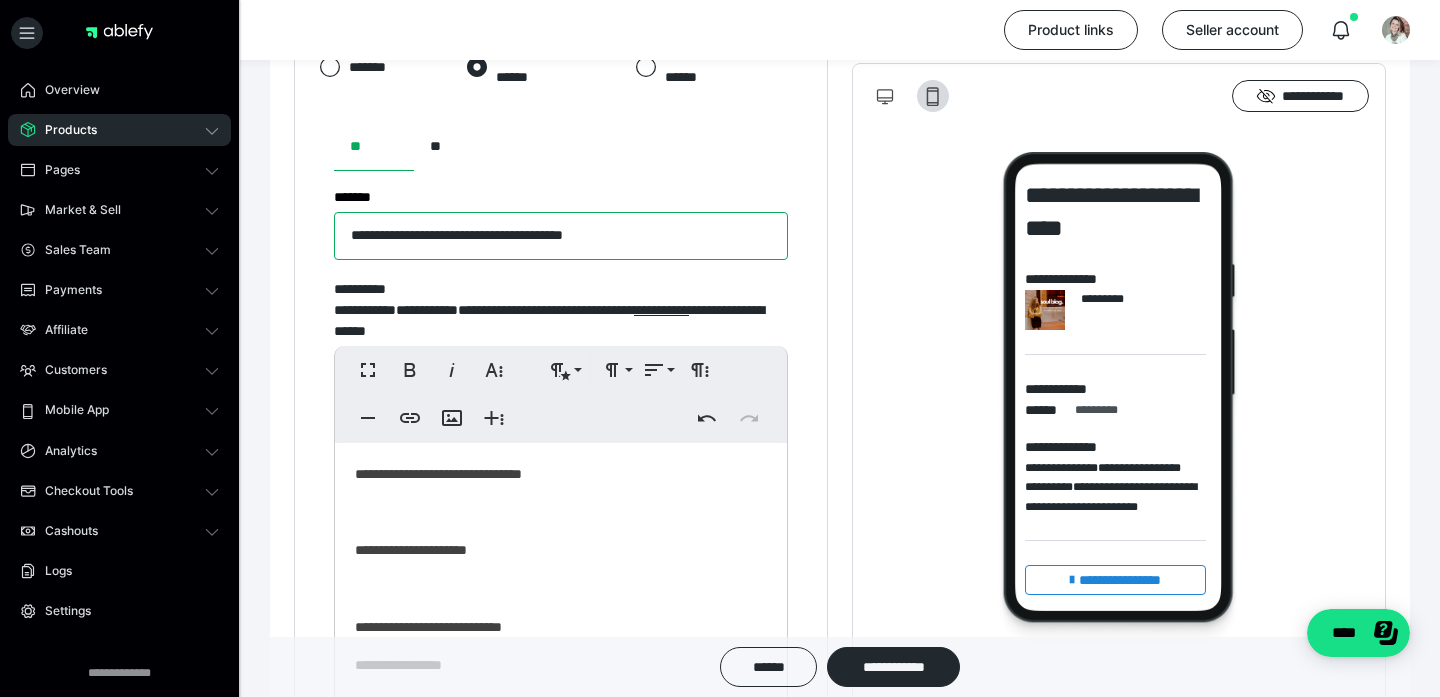 click on "**********" at bounding box center [561, 236] 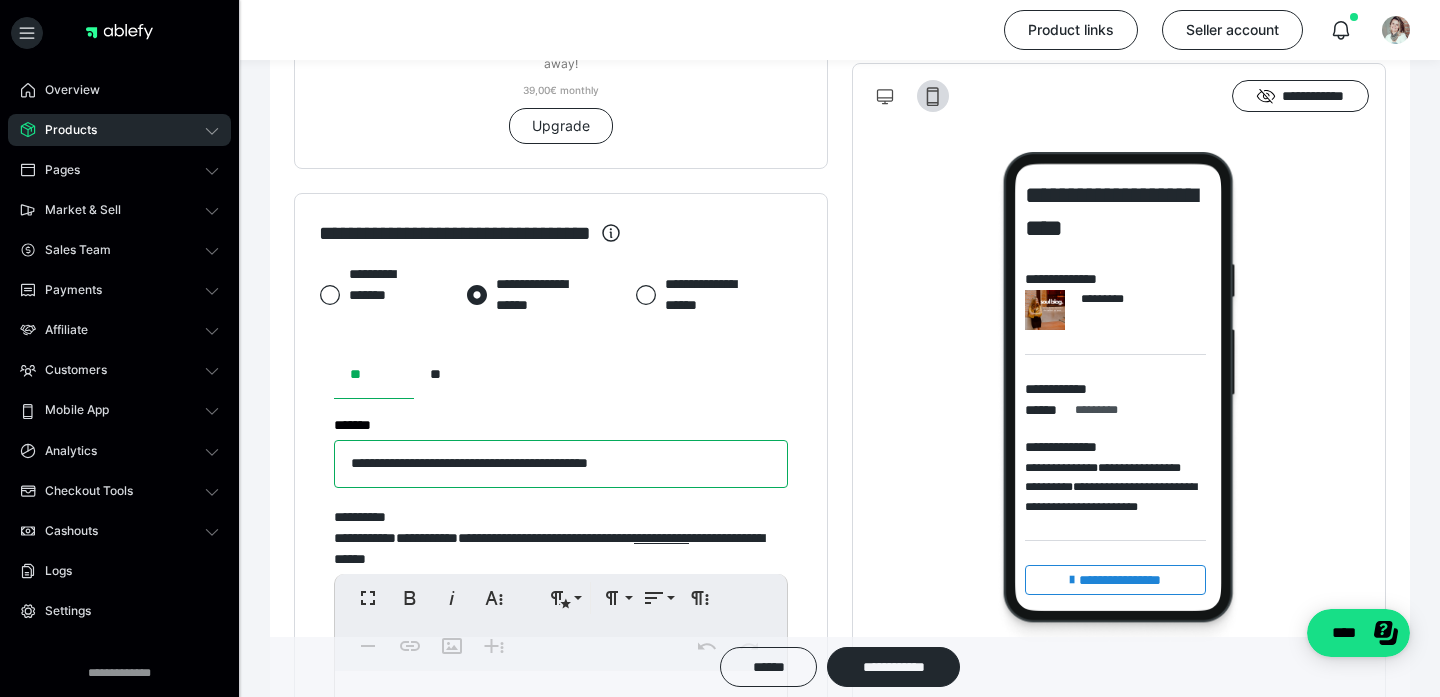 scroll, scrollTop: 1974, scrollLeft: 0, axis: vertical 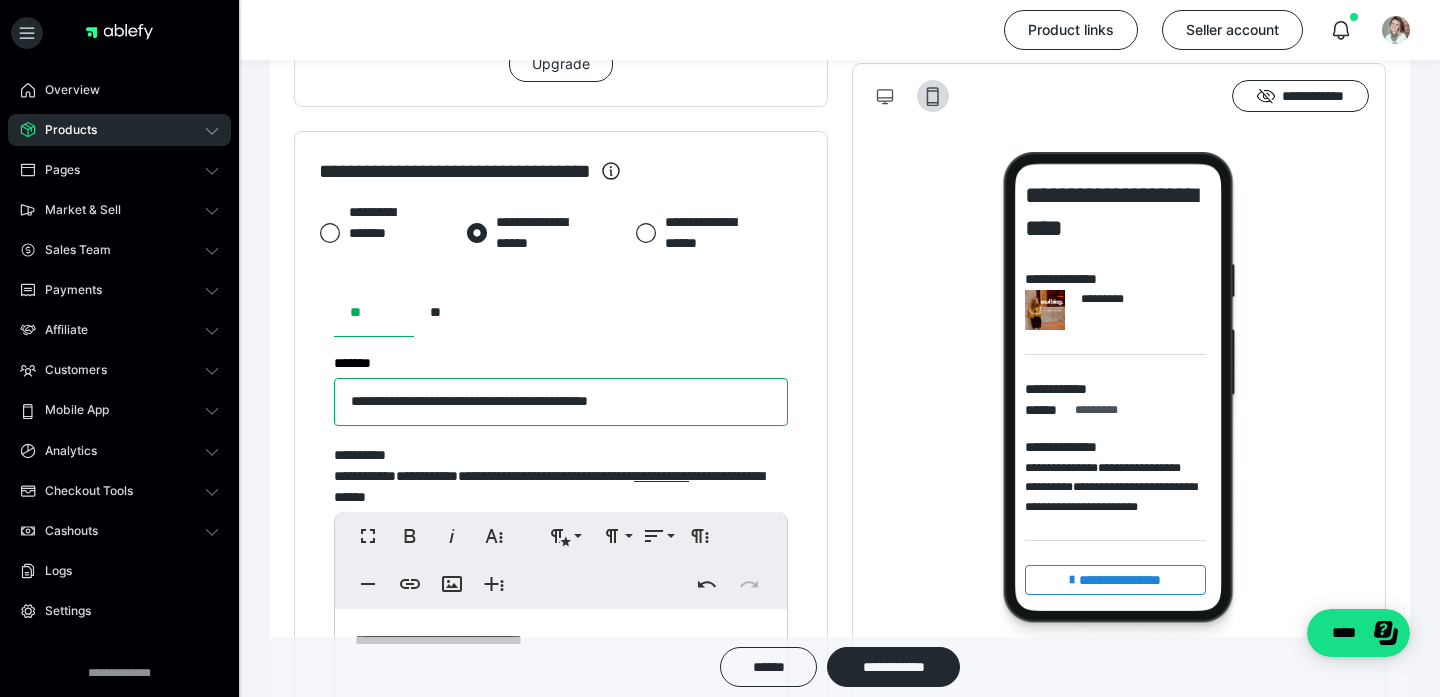 drag, startPoint x: 547, startPoint y: 404, endPoint x: 327, endPoint y: 407, distance: 220.02045 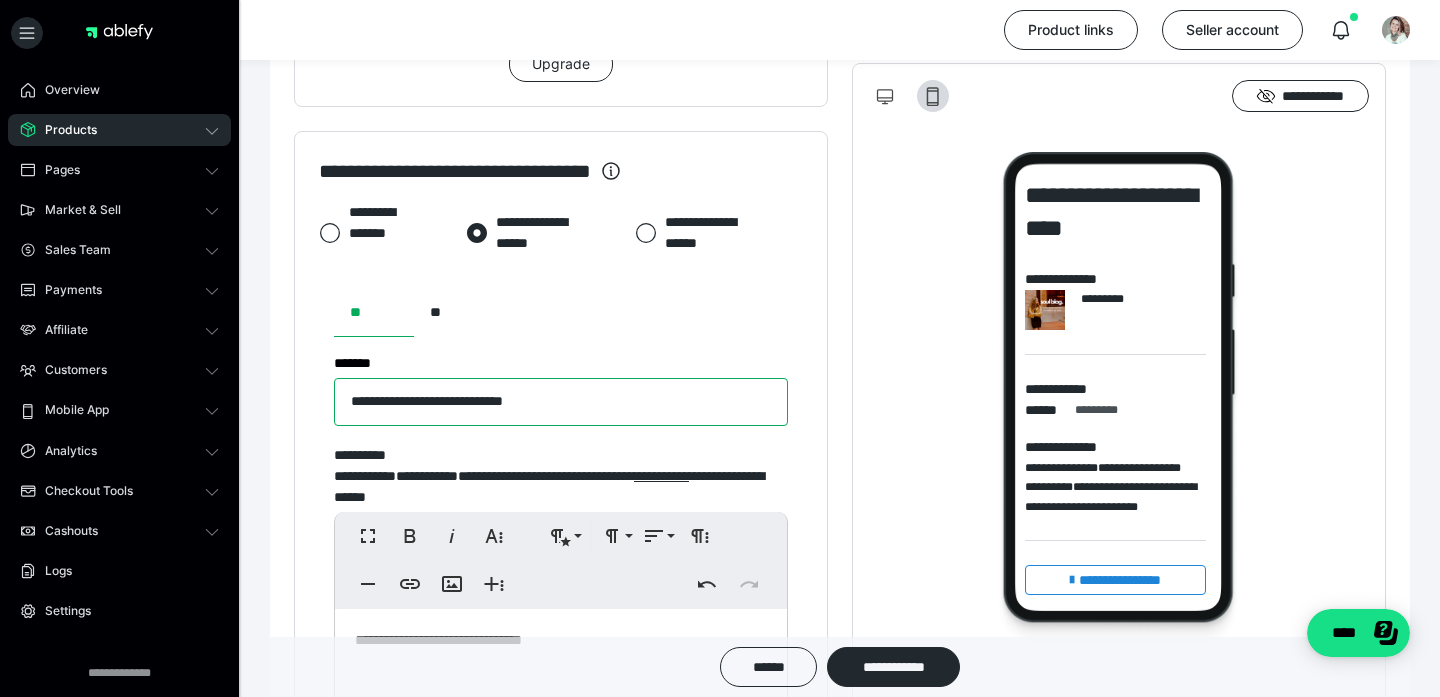 click on "**********" at bounding box center [561, 402] 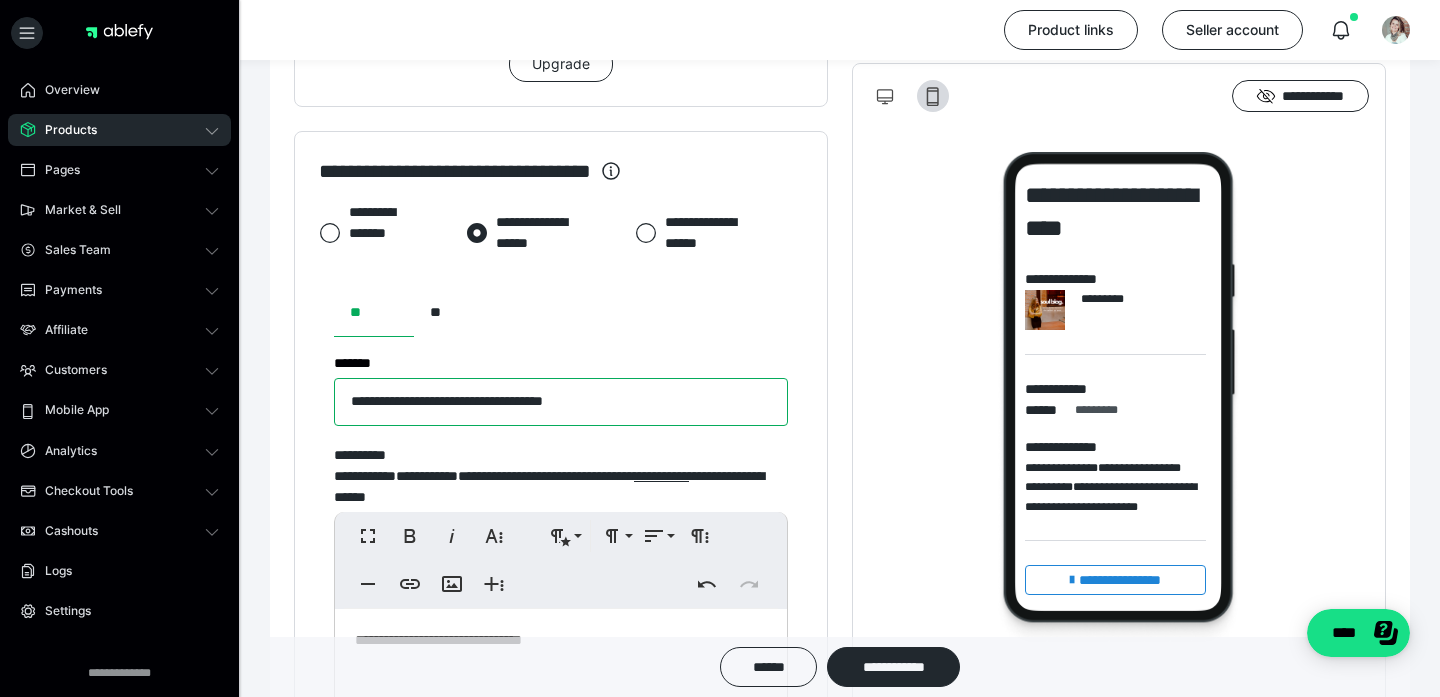 type on "**********" 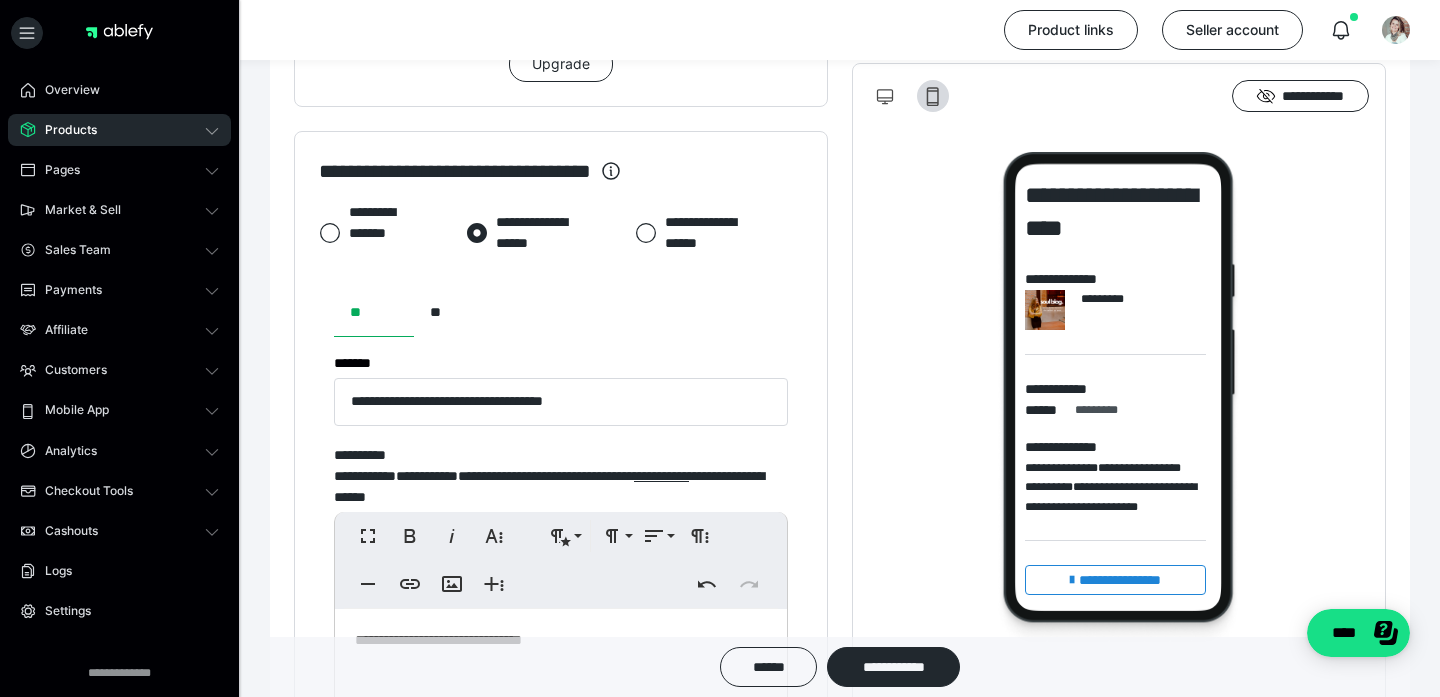 click on "**********" at bounding box center [840, -153] 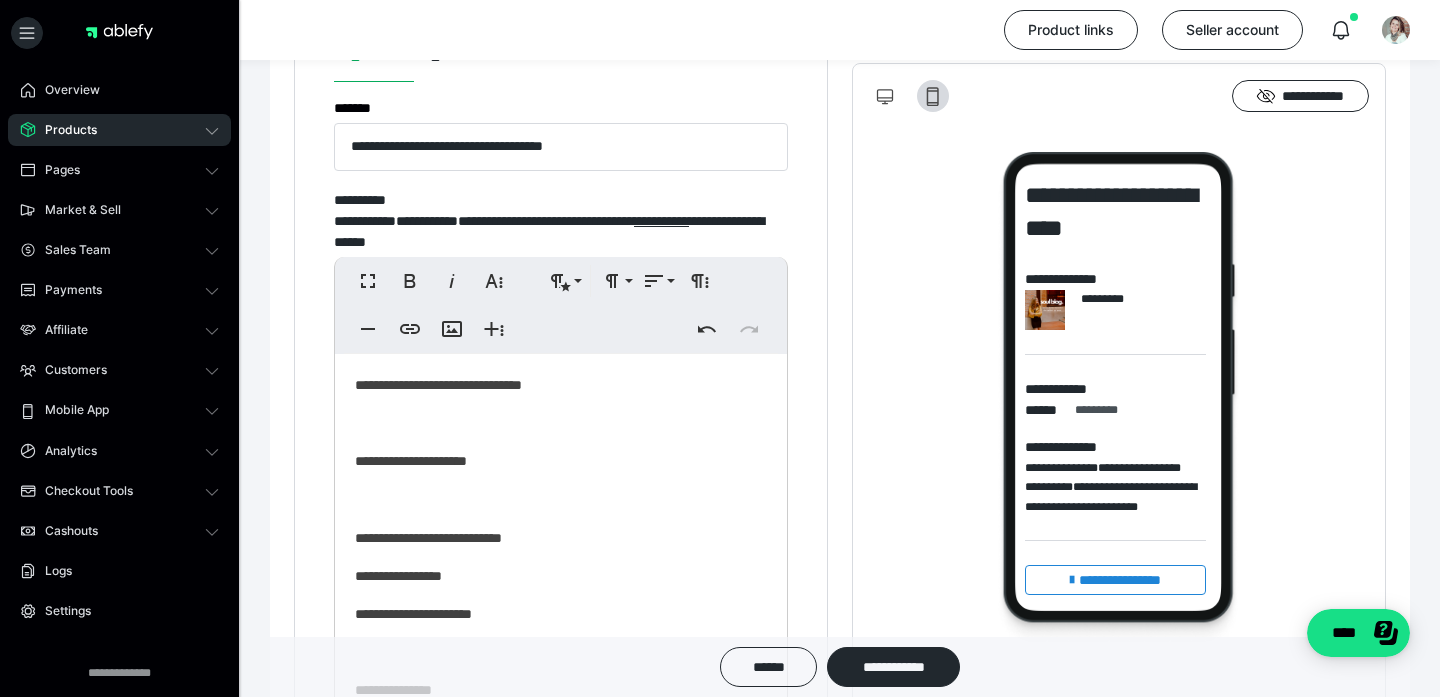 scroll, scrollTop: 2231, scrollLeft: 0, axis: vertical 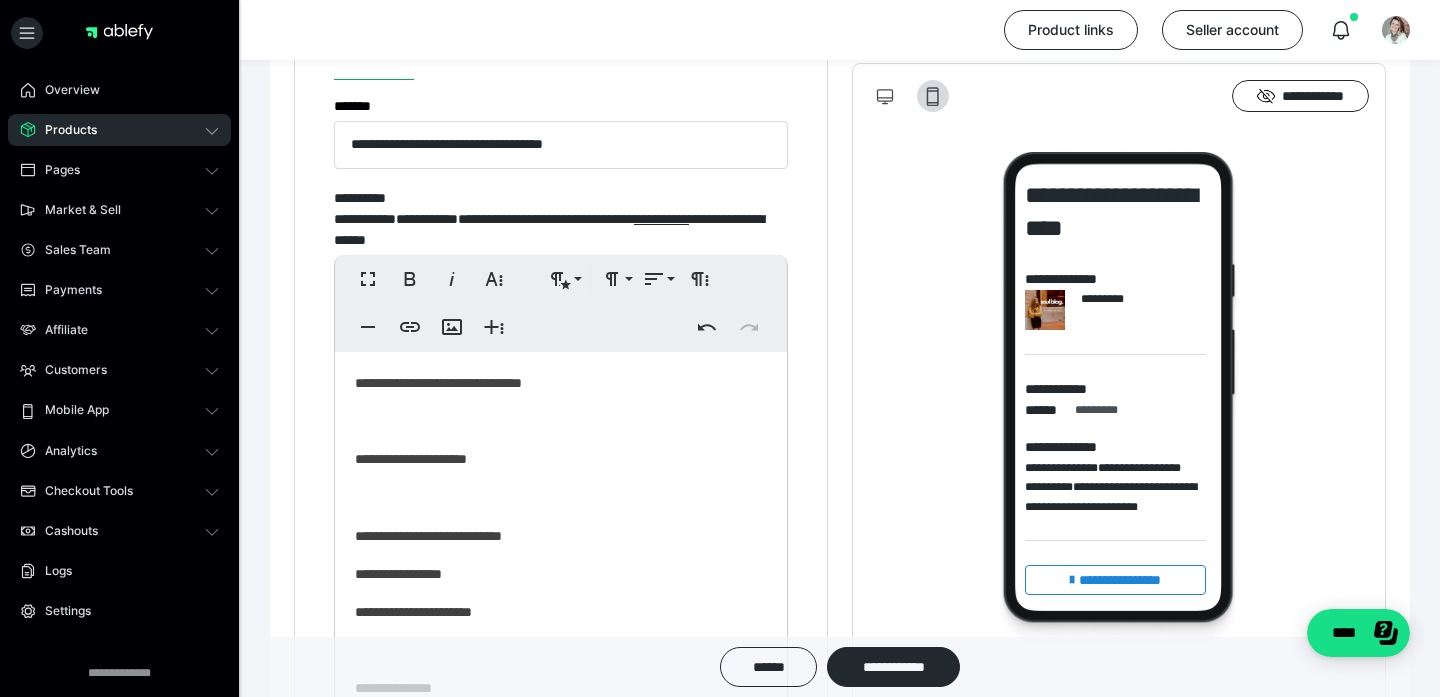 click on "**********" at bounding box center (561, 459) 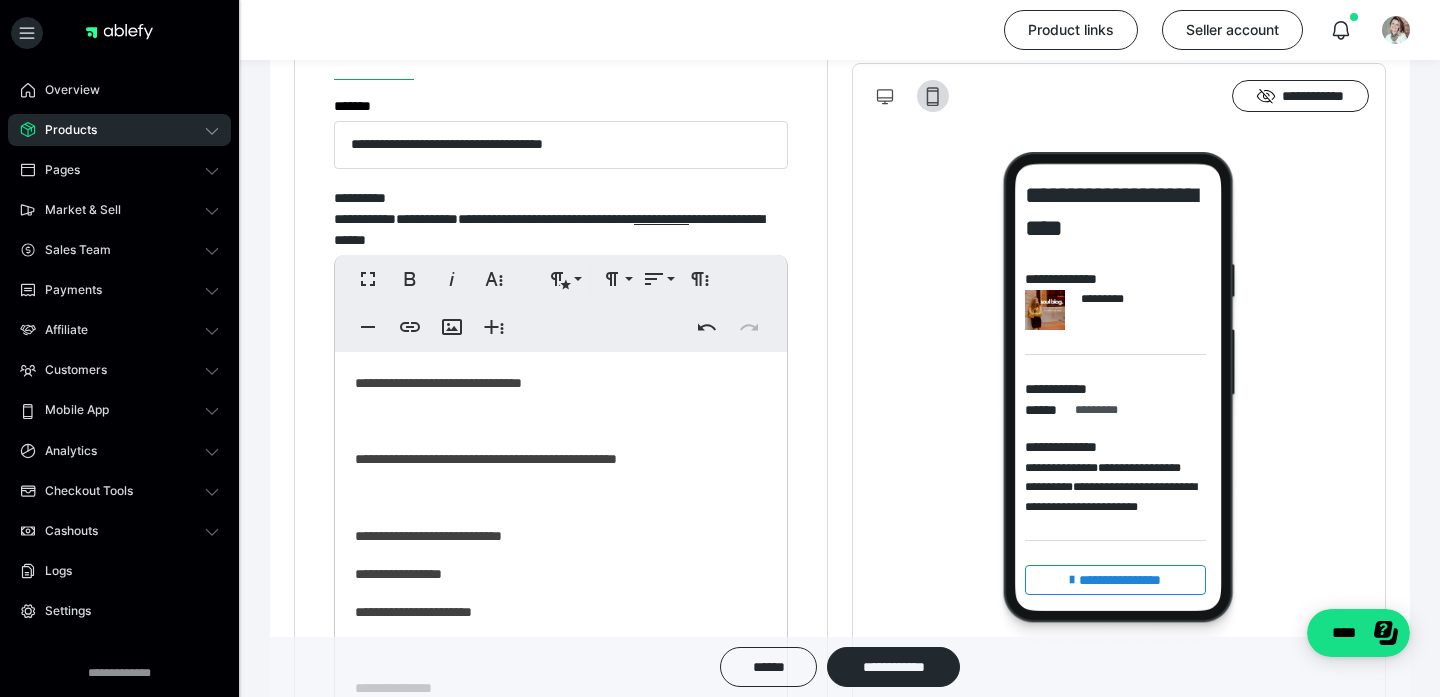 click on "**********" at bounding box center [561, 536] 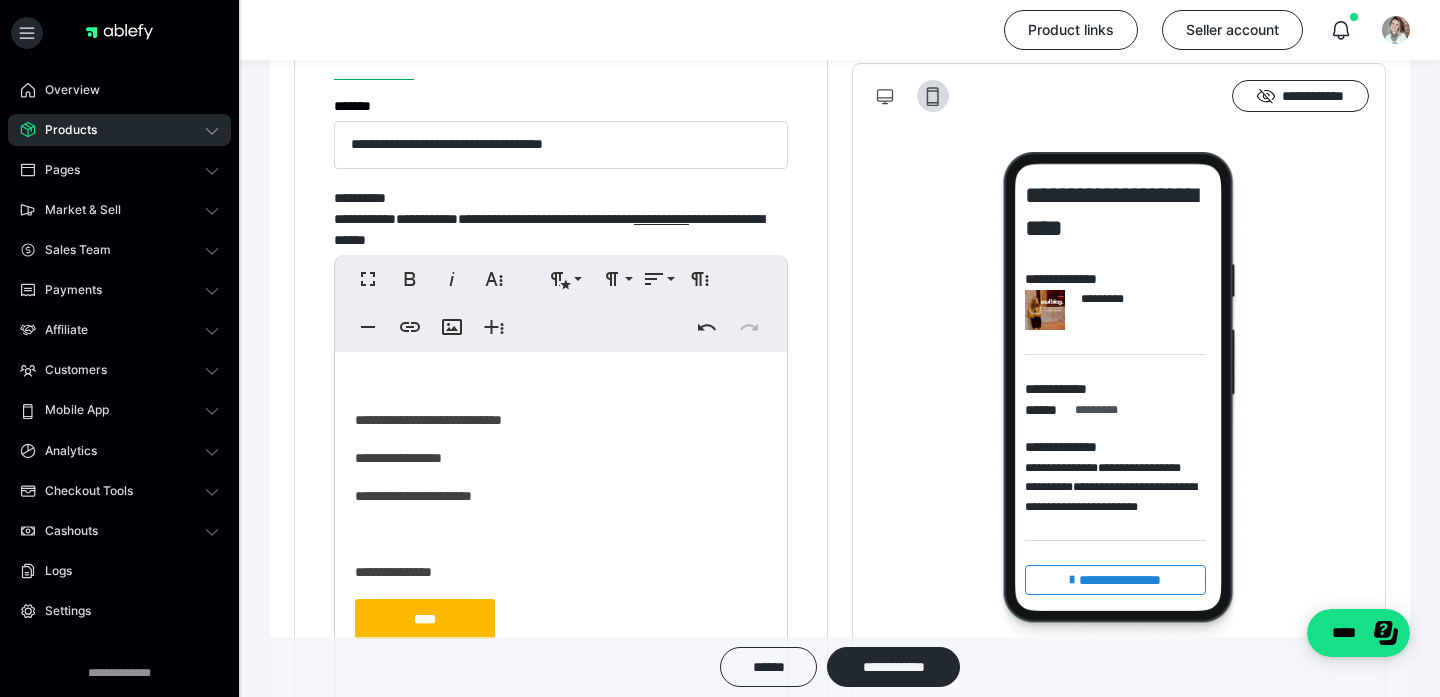 scroll, scrollTop: 115, scrollLeft: 0, axis: vertical 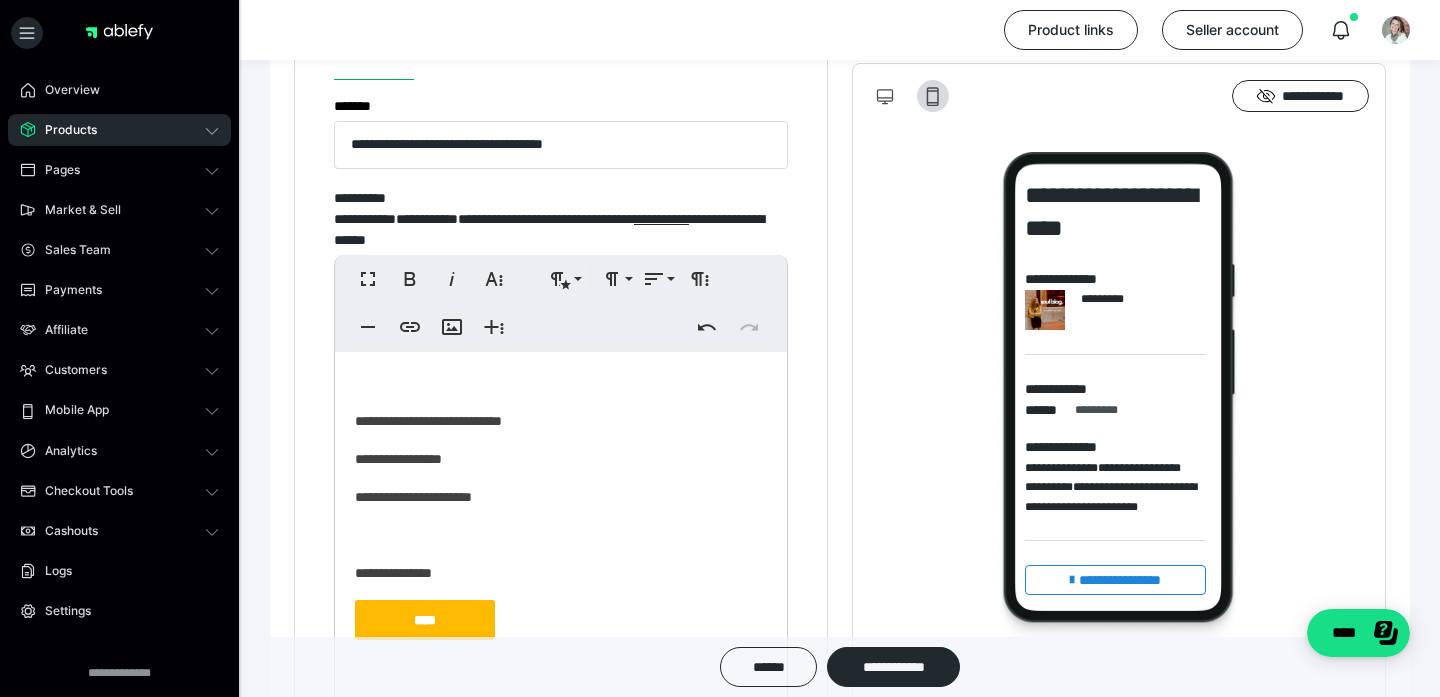 click on "**********" at bounding box center (561, 421) 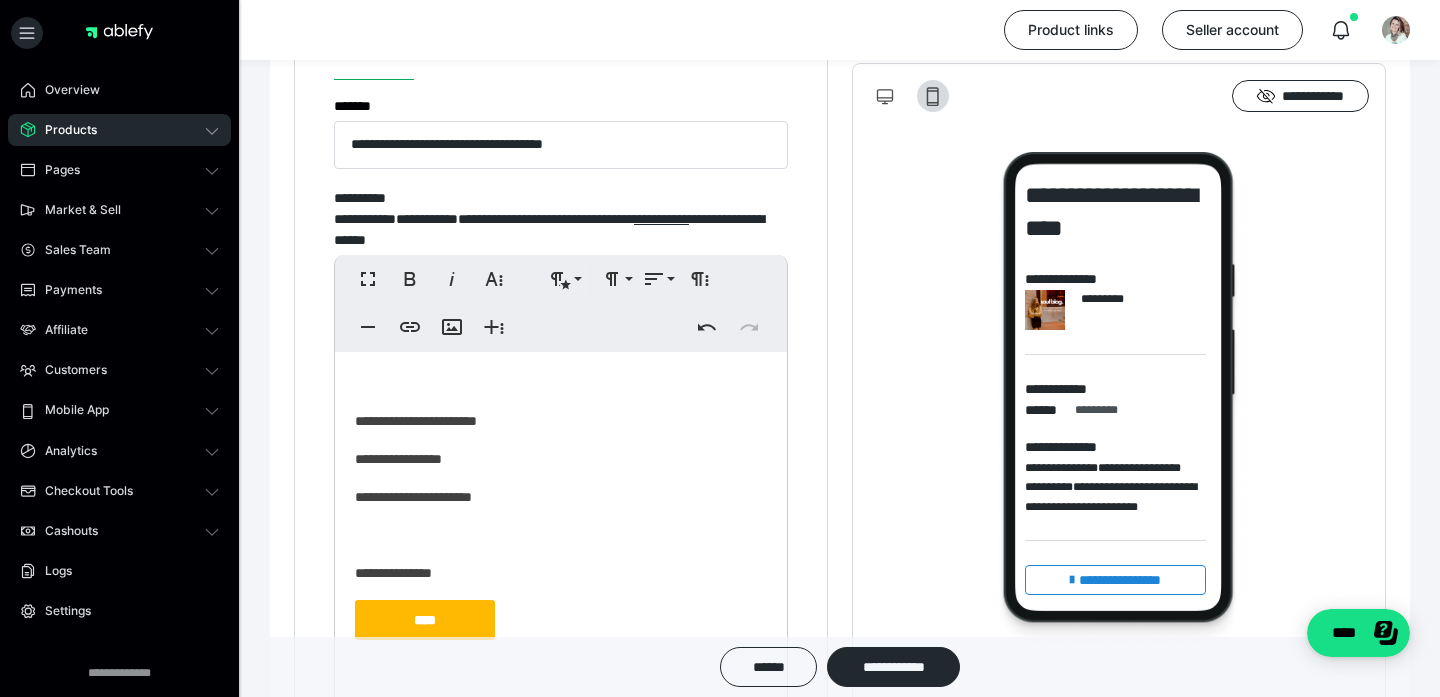 click on "**********" at bounding box center [561, 459] 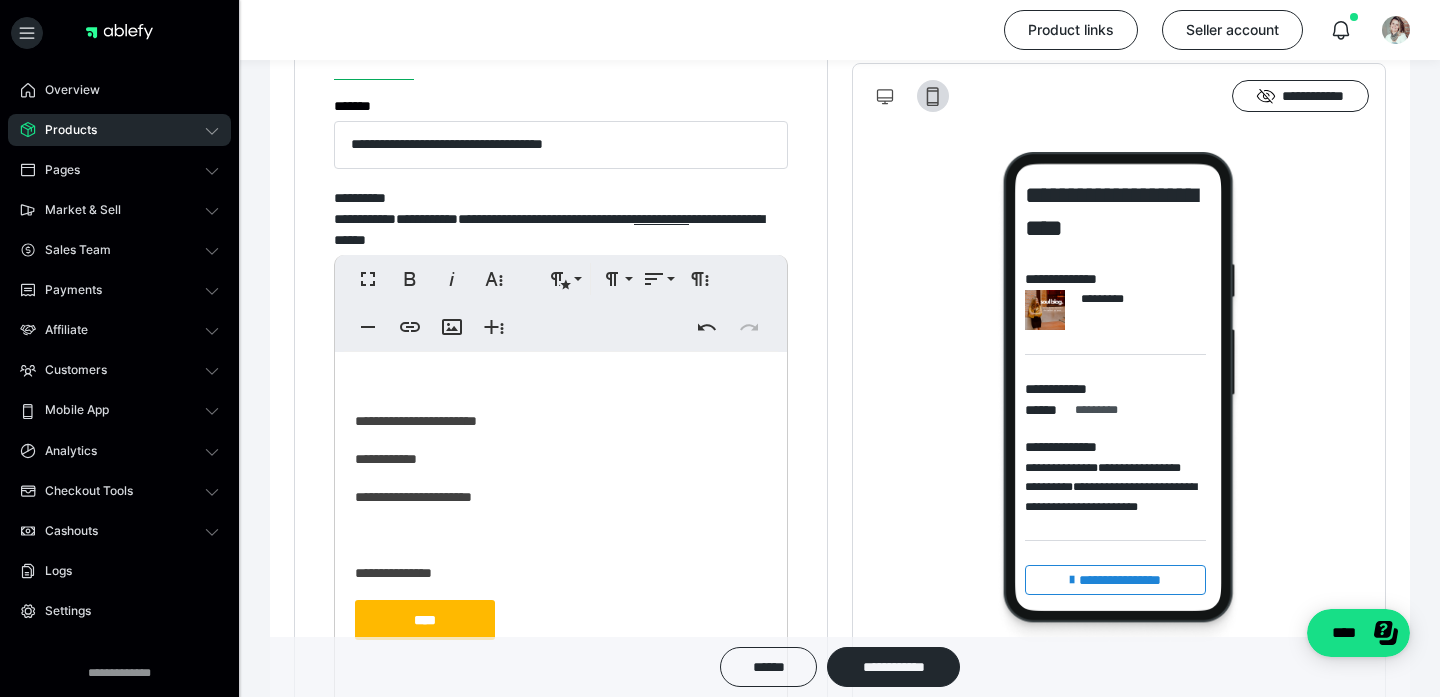 scroll, scrollTop: 77, scrollLeft: 0, axis: vertical 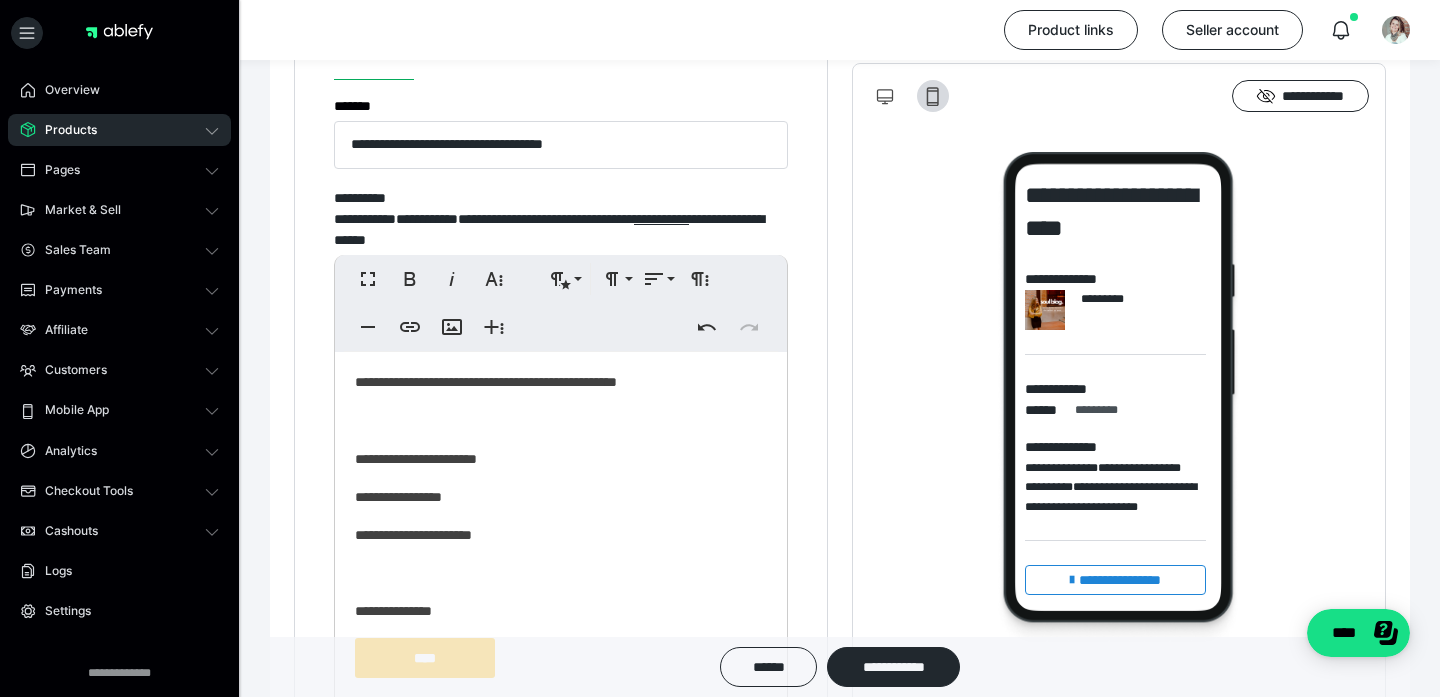 click on "**********" at bounding box center (561, 535) 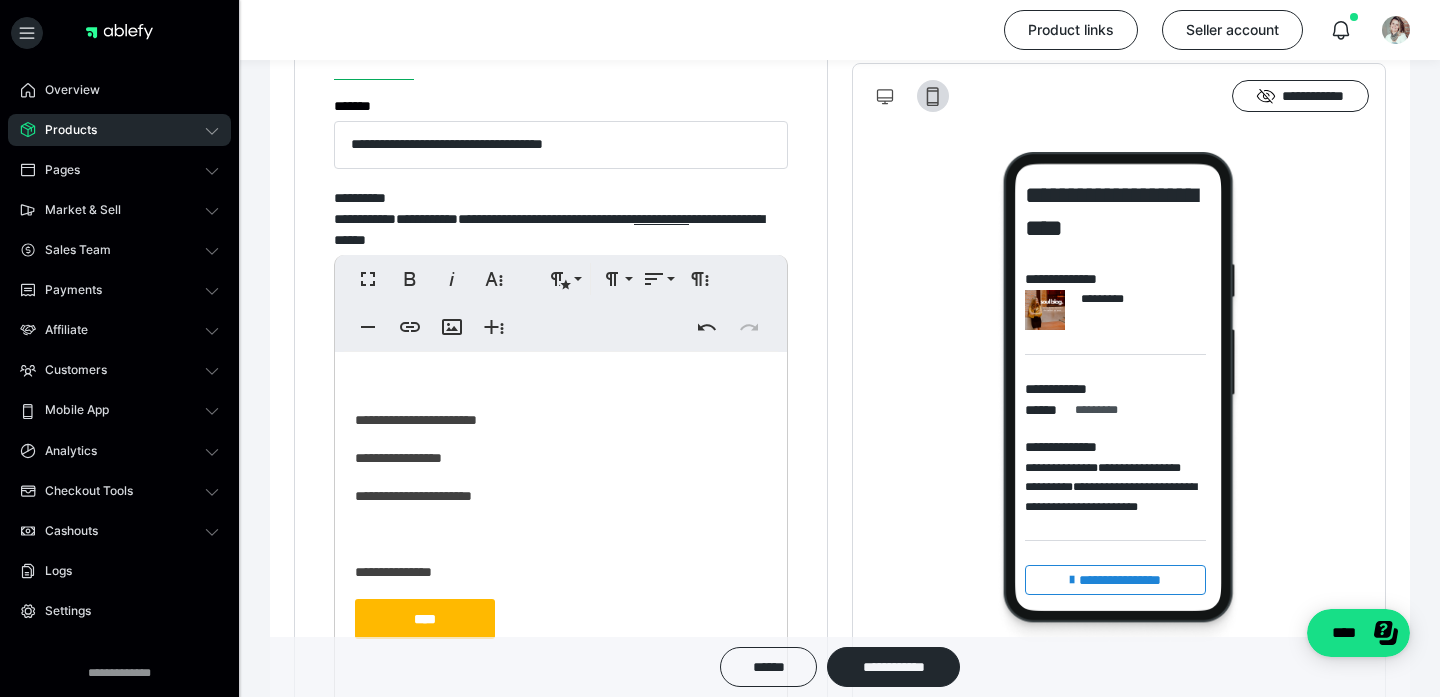 scroll, scrollTop: 115, scrollLeft: 0, axis: vertical 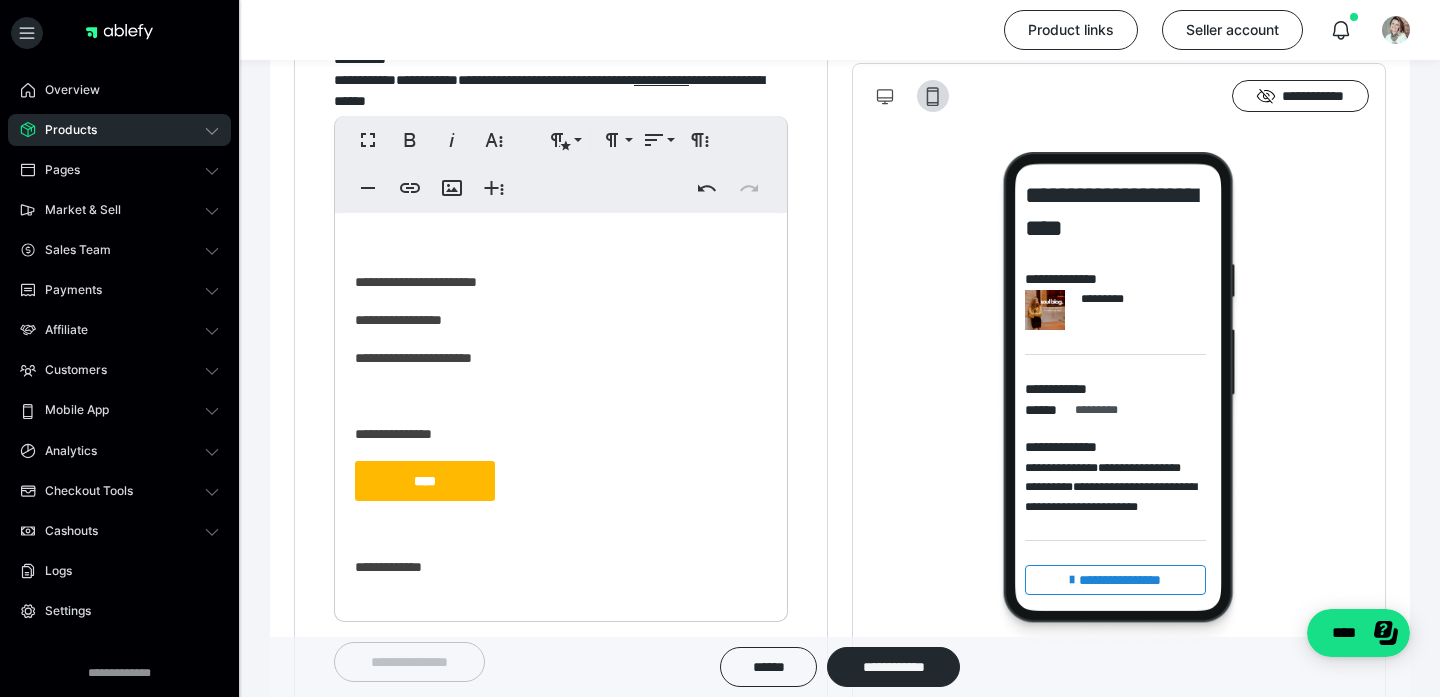 click on "**********" at bounding box center (561, 434) 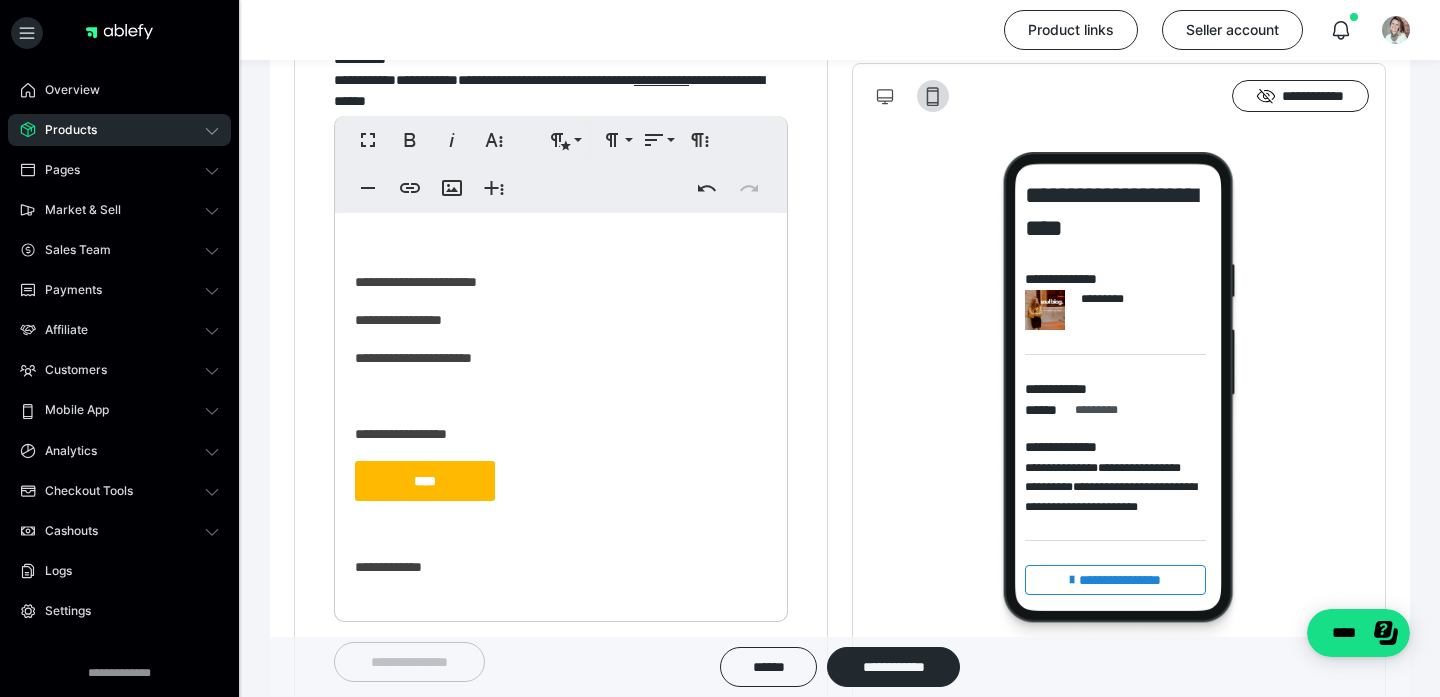 click at bounding box center [561, 528] 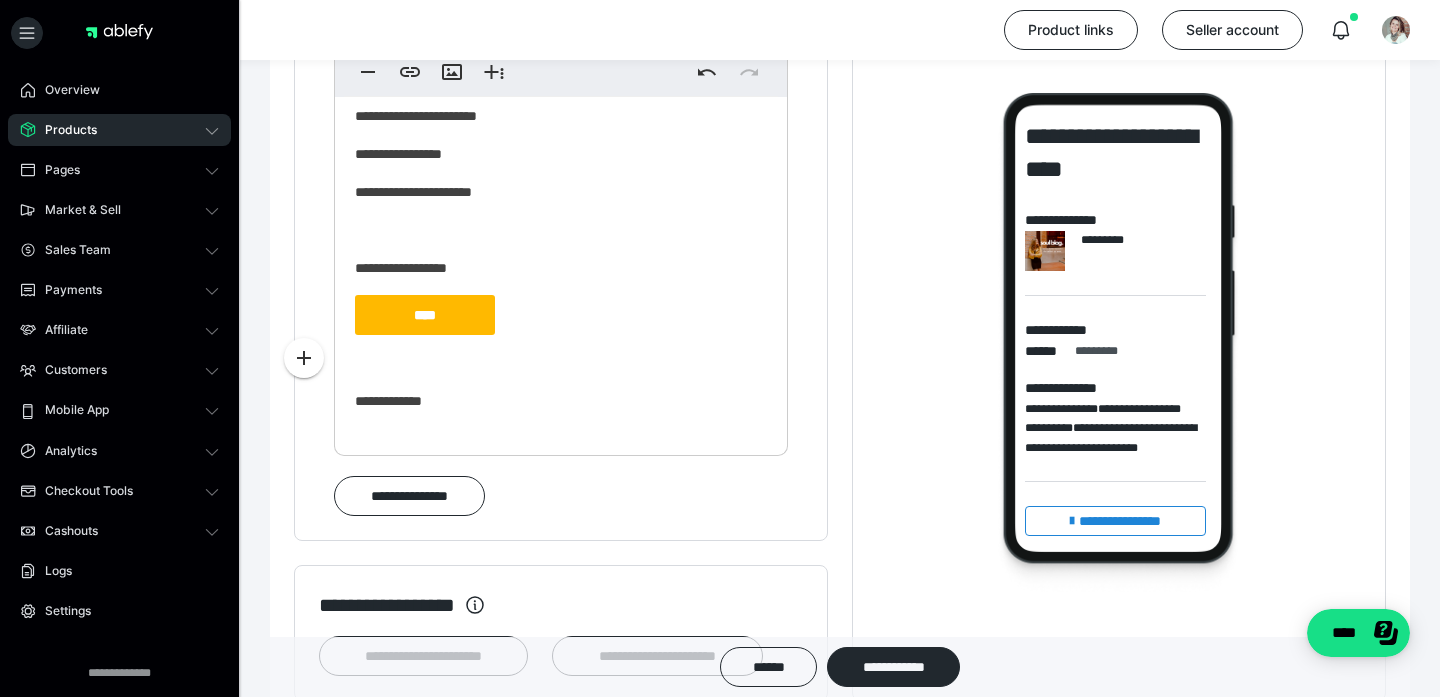 scroll, scrollTop: 2546, scrollLeft: 0, axis: vertical 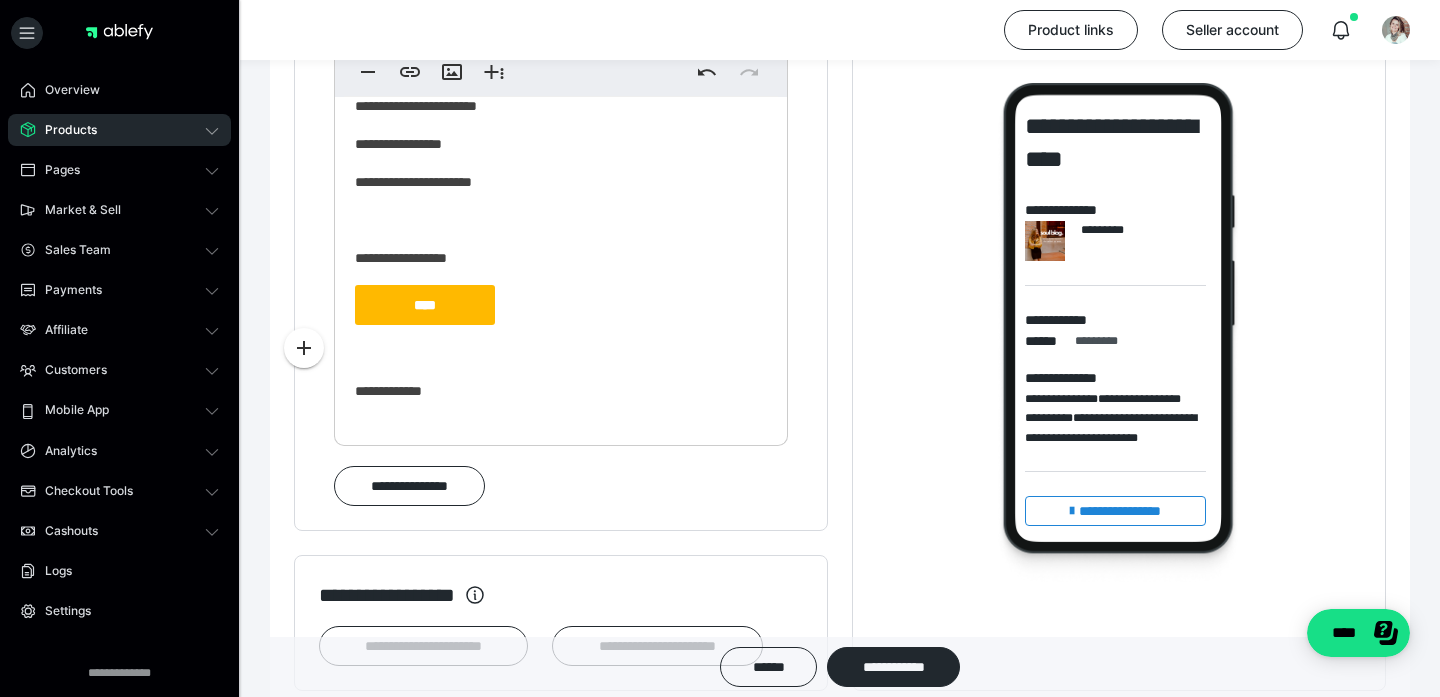 click on "****" at bounding box center [425, 305] 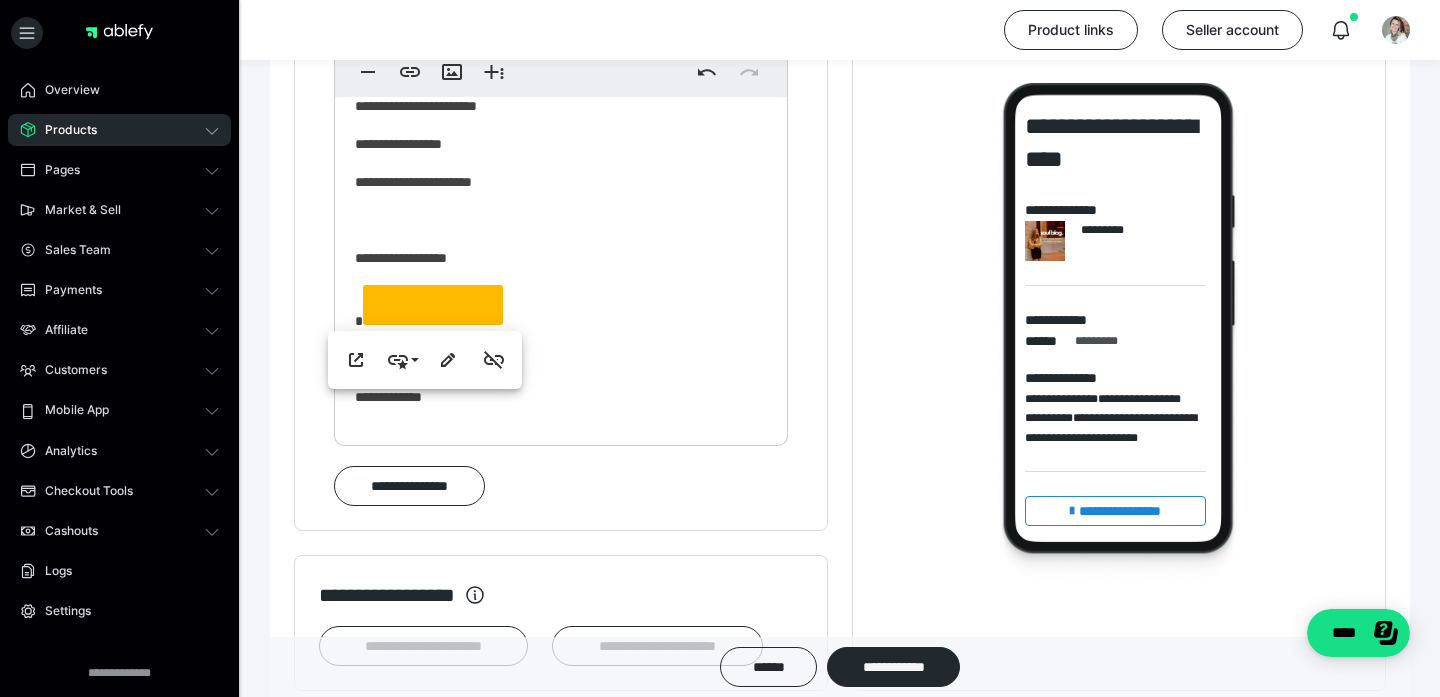 click at bounding box center (433, 305) 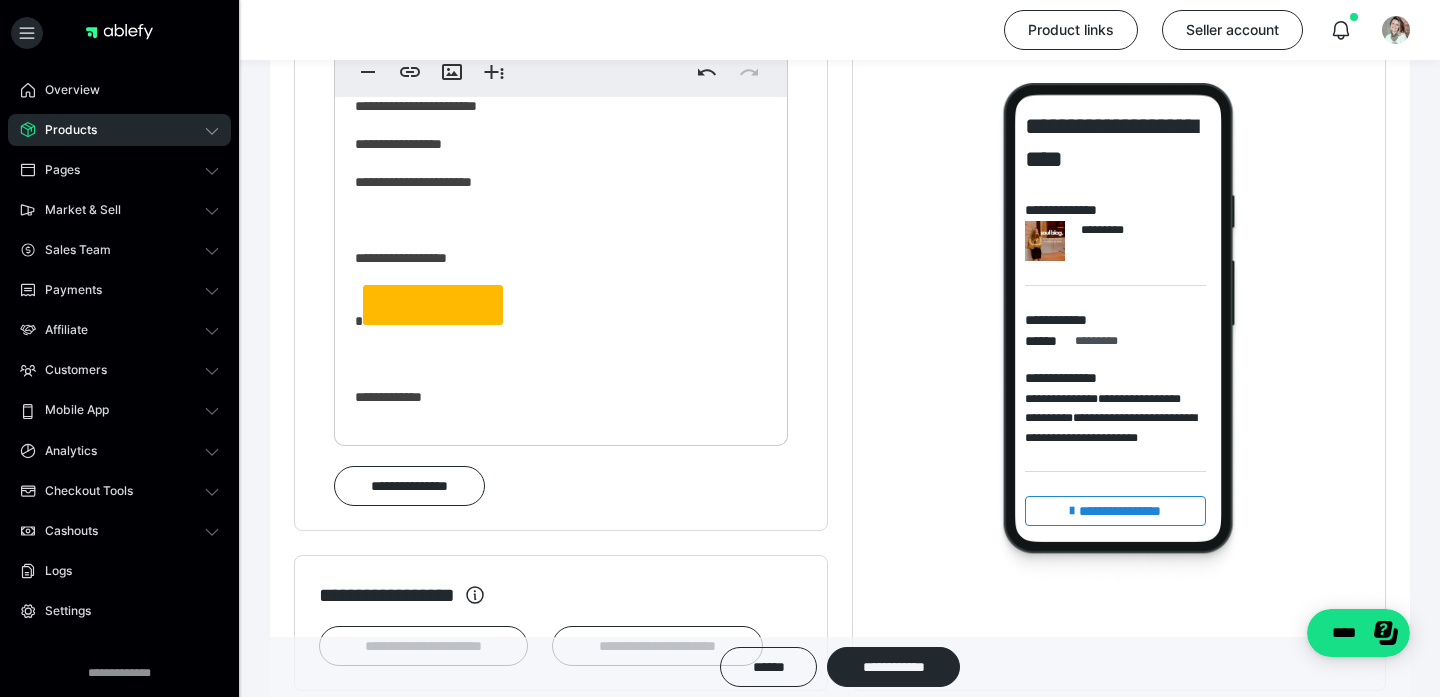 click on "**********" at bounding box center (1119, 342) 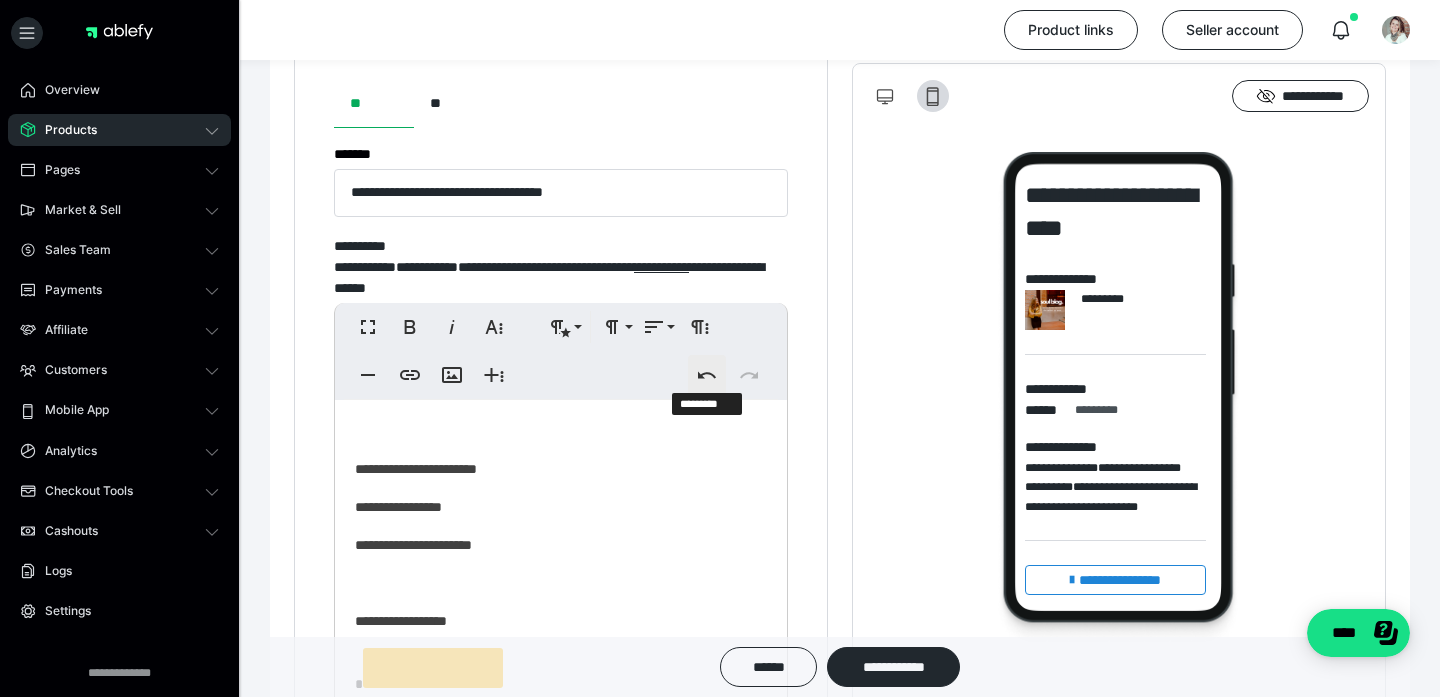 scroll, scrollTop: 2183, scrollLeft: 0, axis: vertical 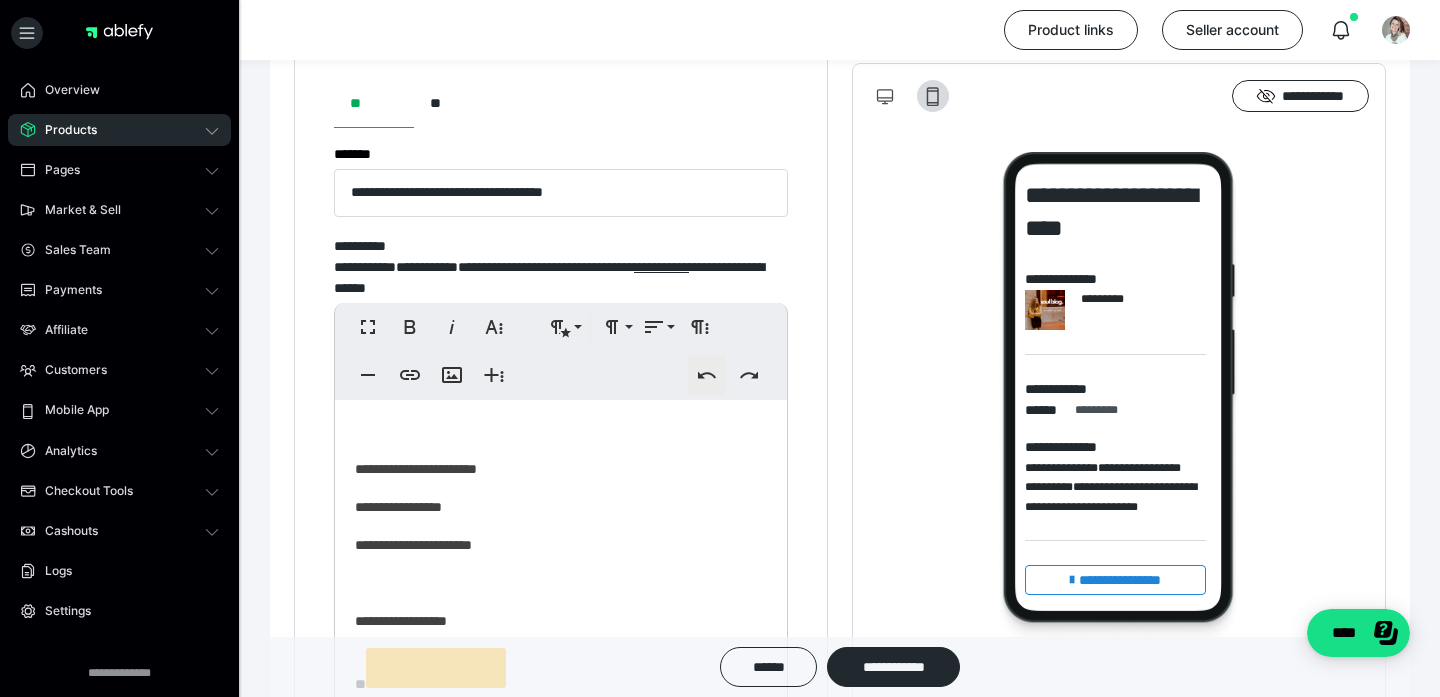 click 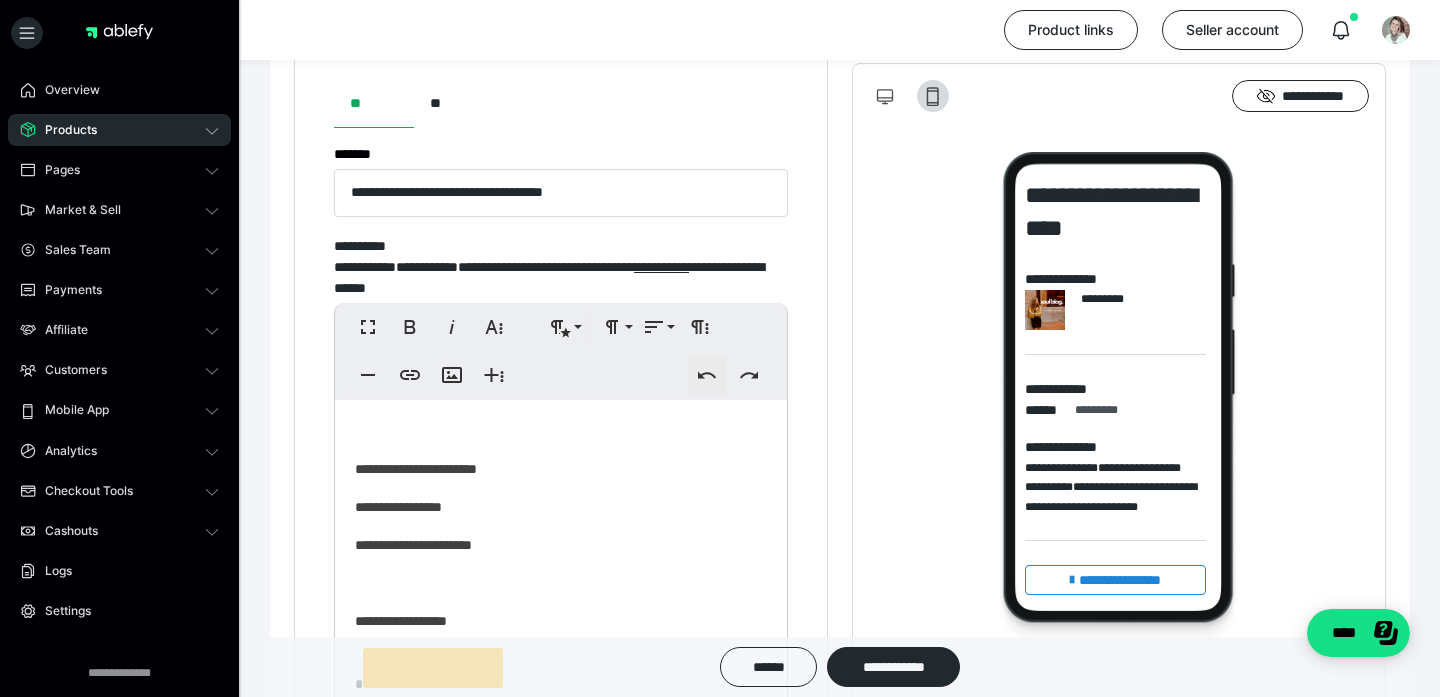 click 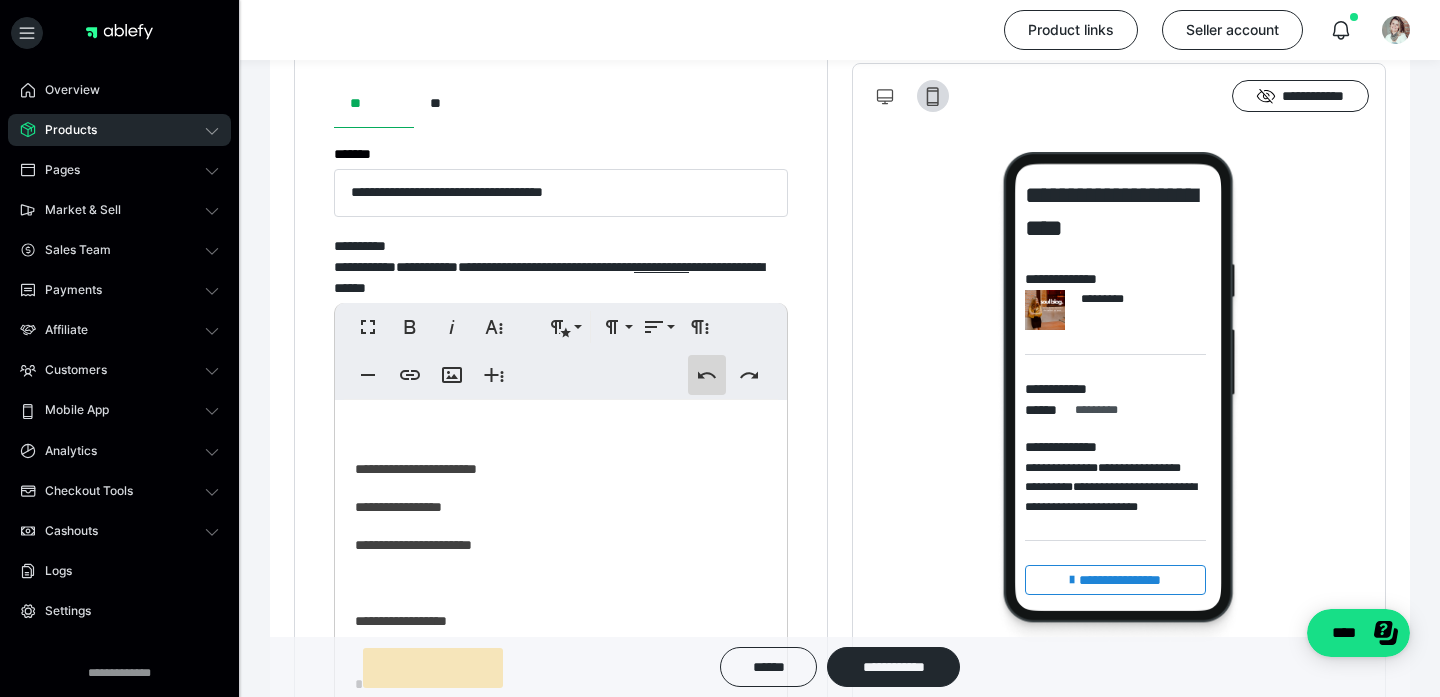click 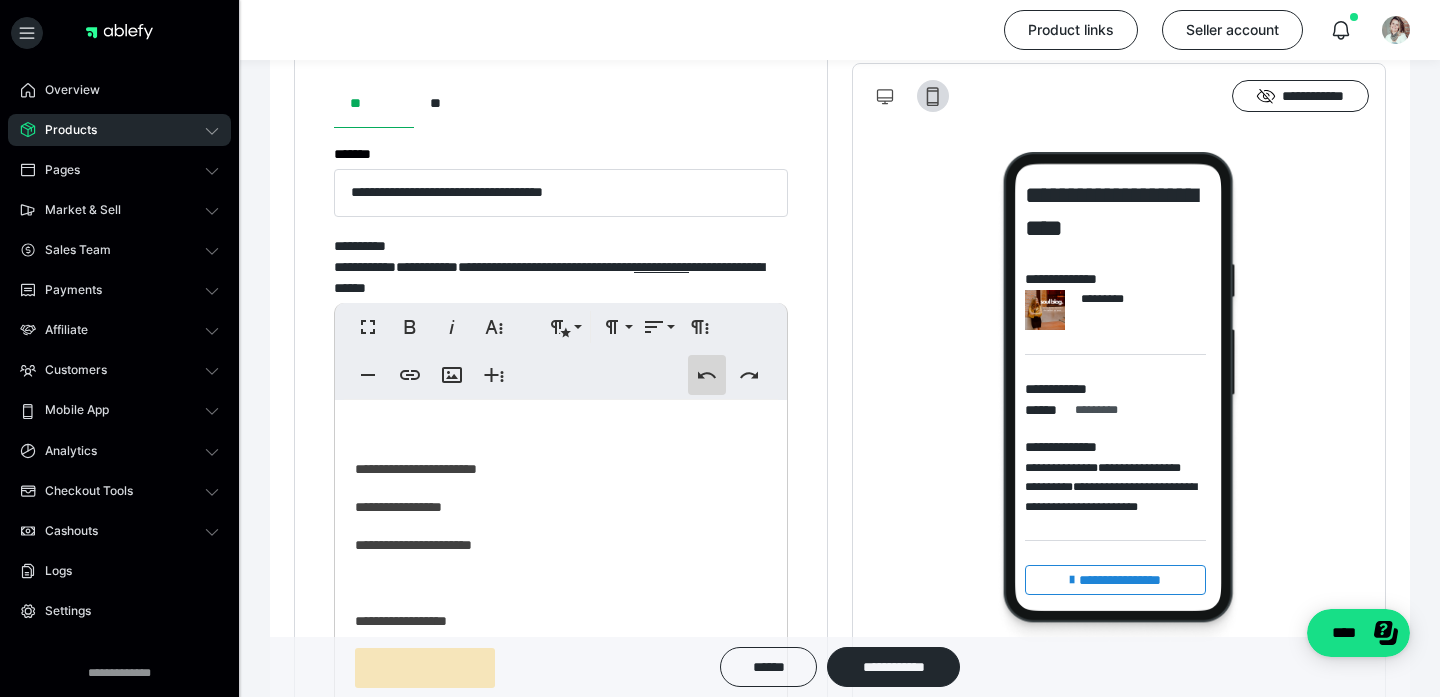 click 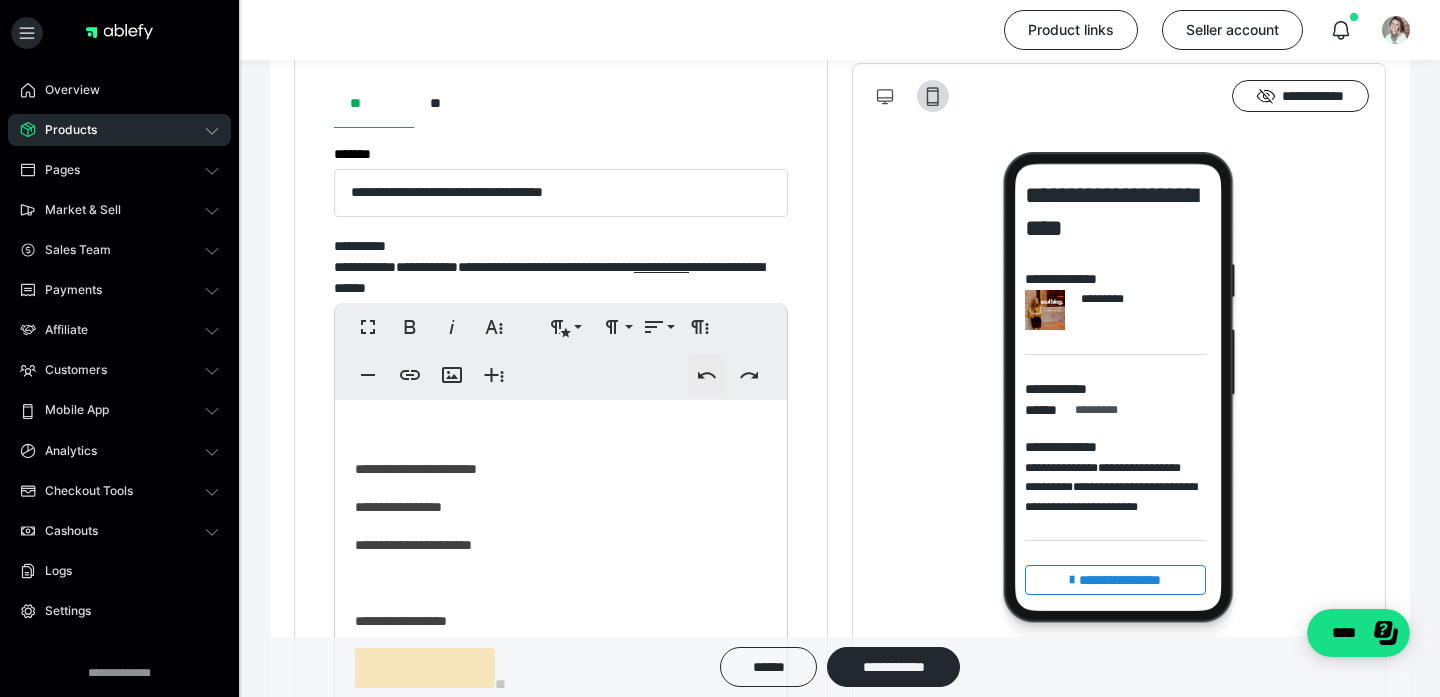 click 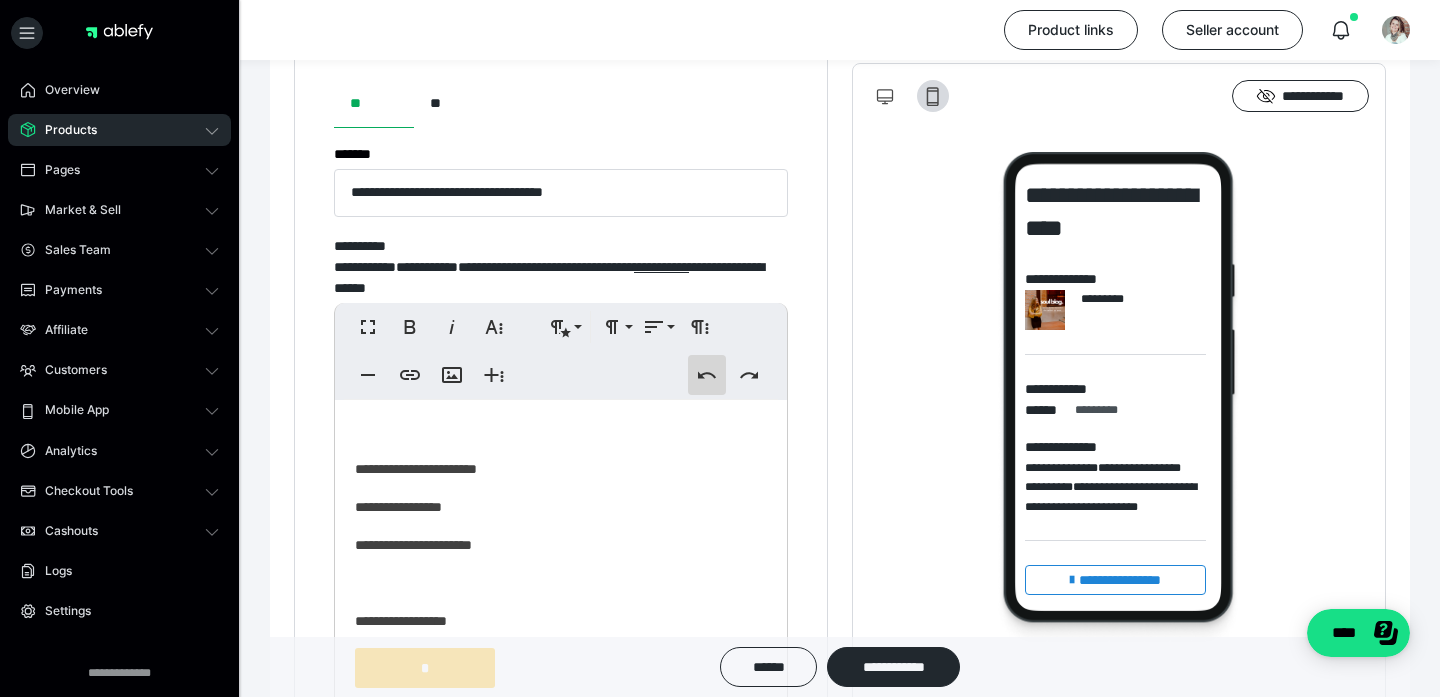 click 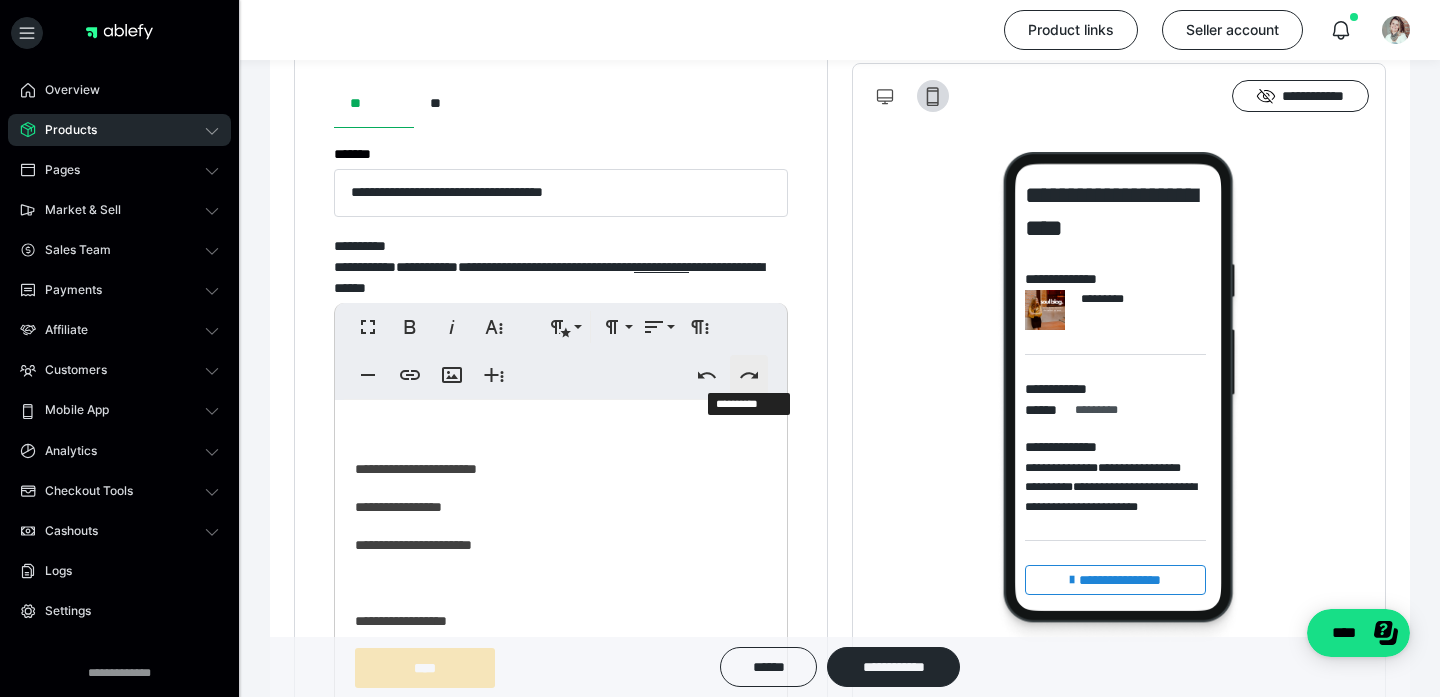click 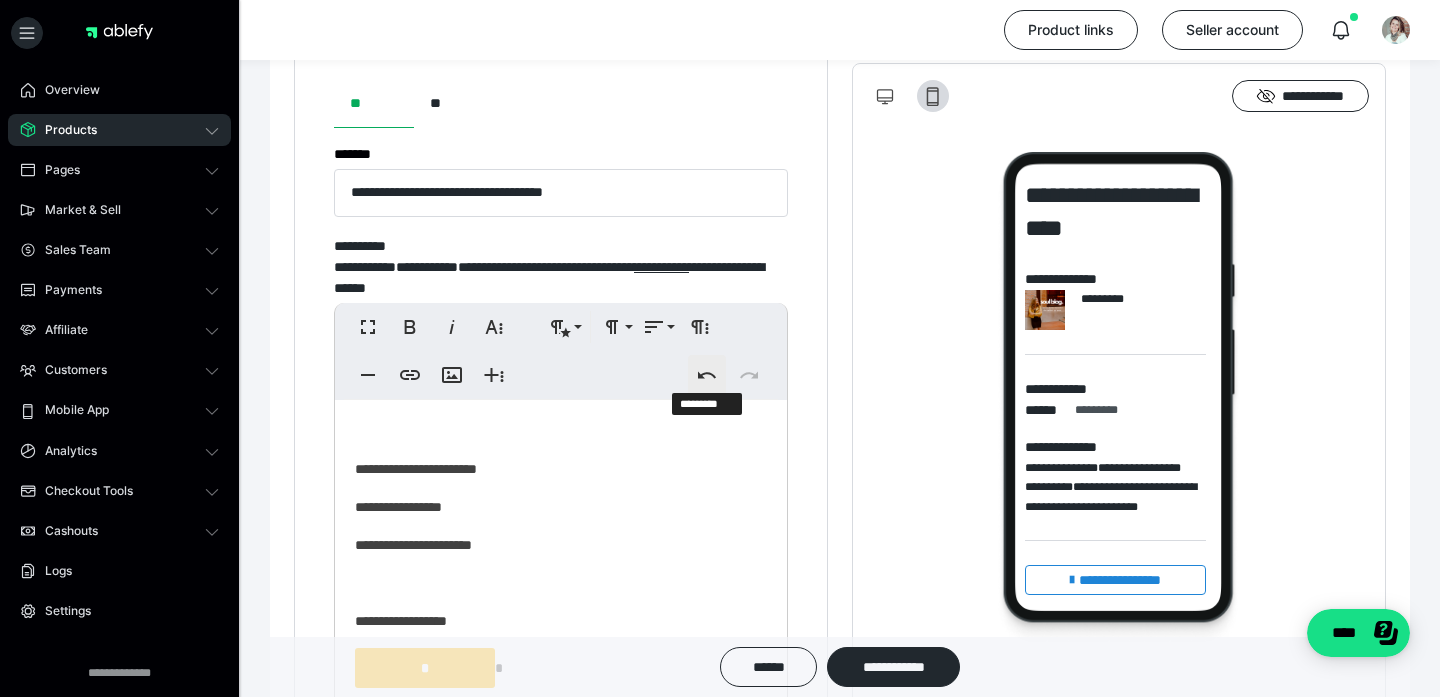 click 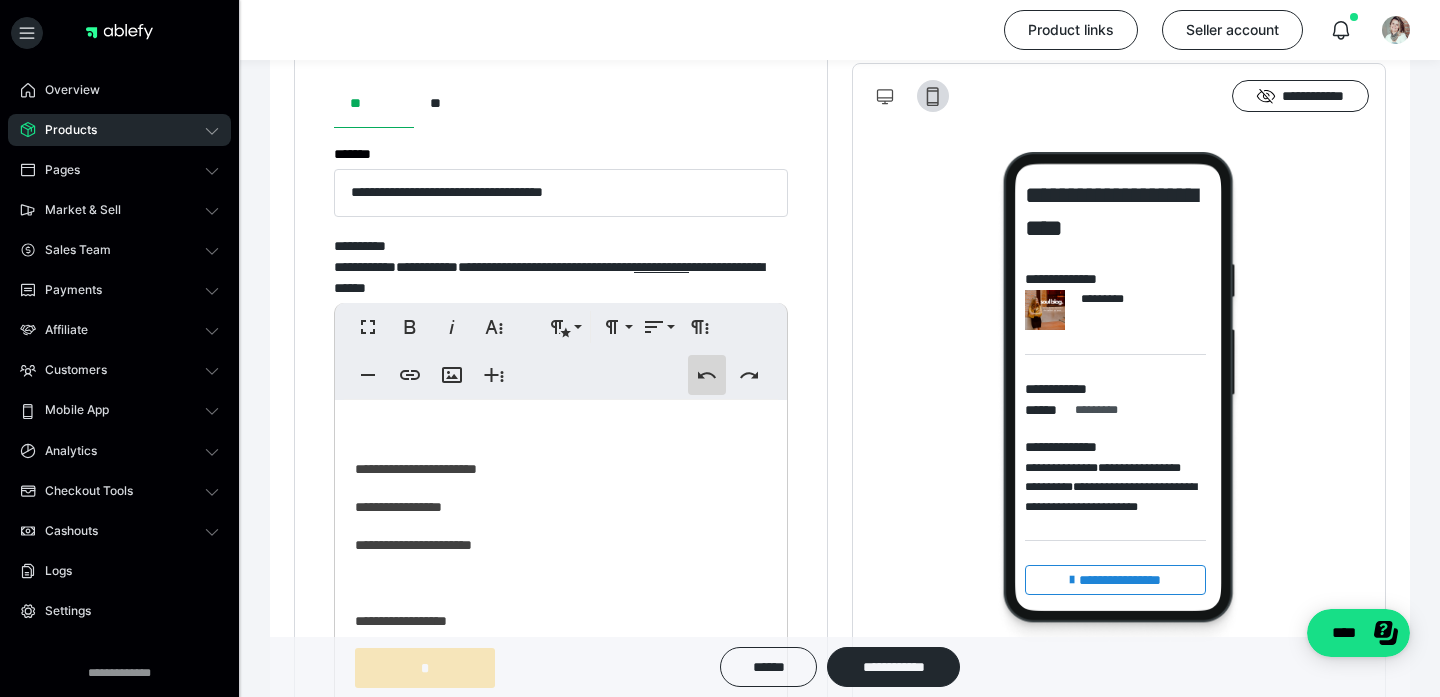 click 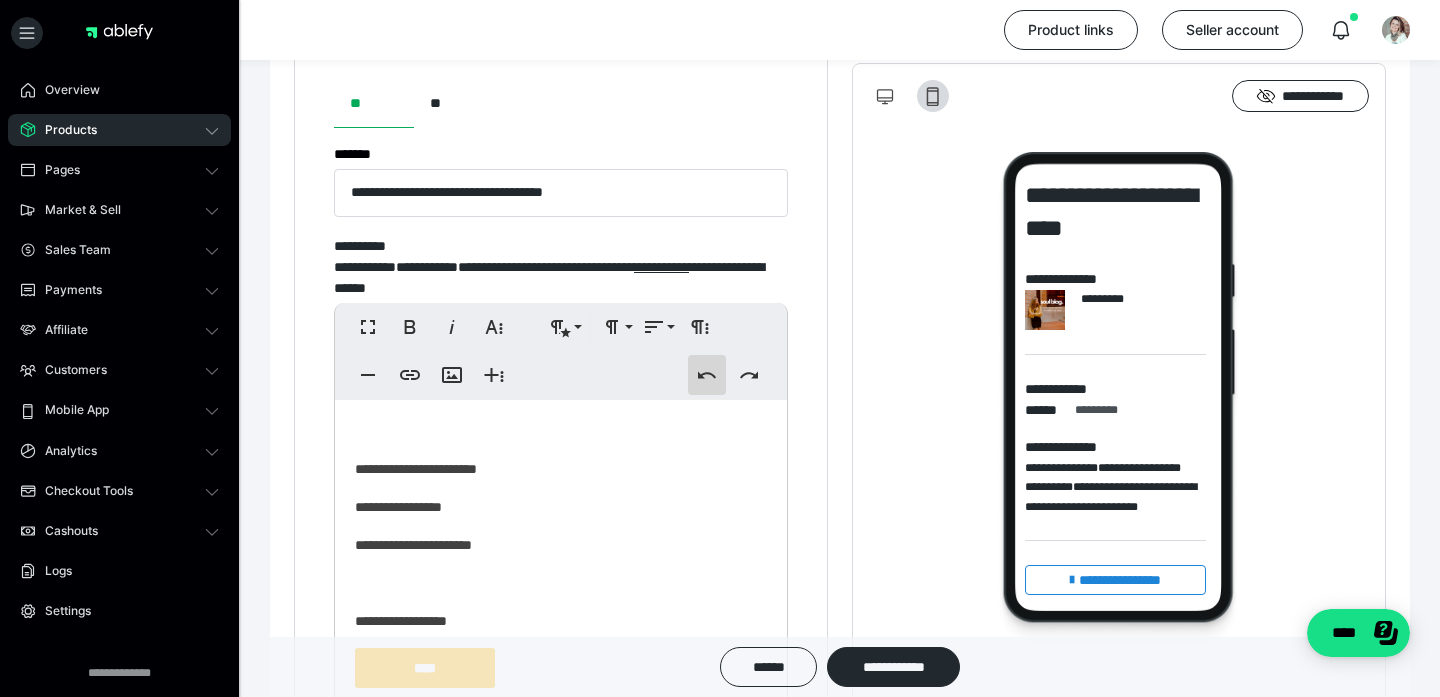 click 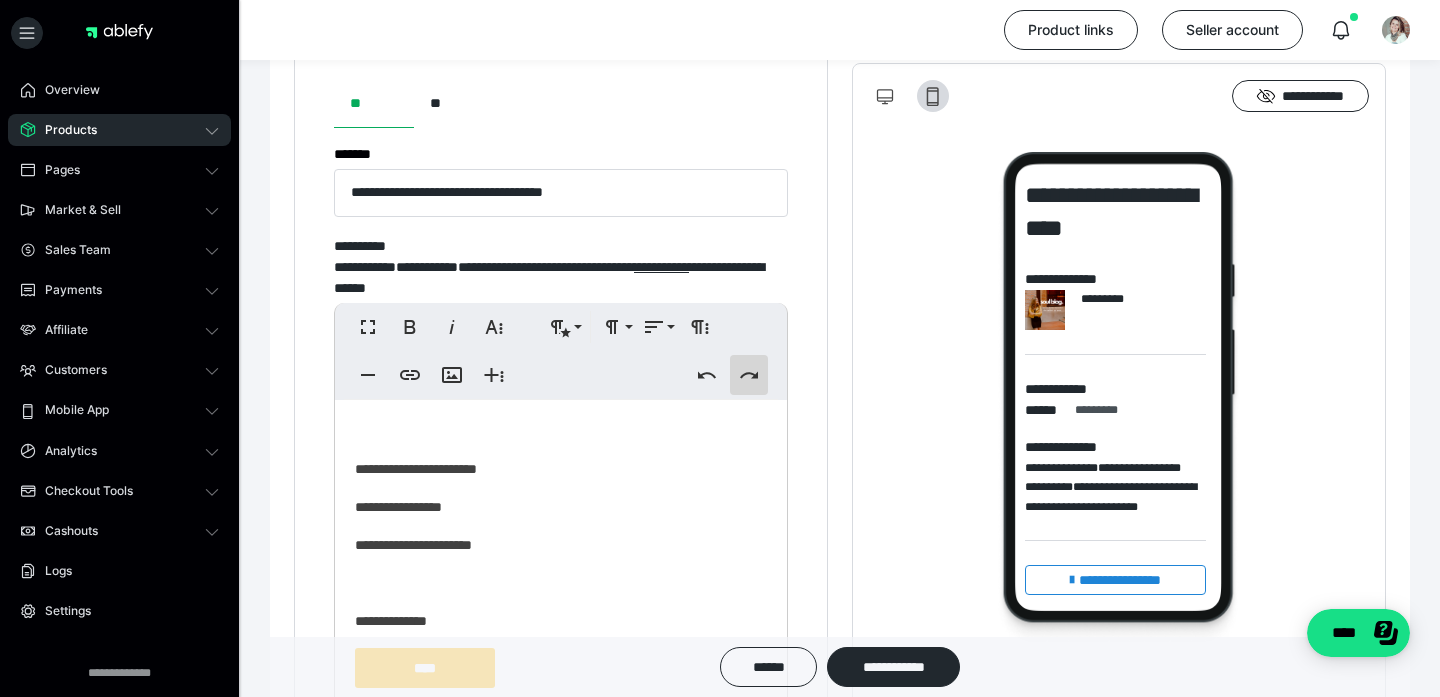 click 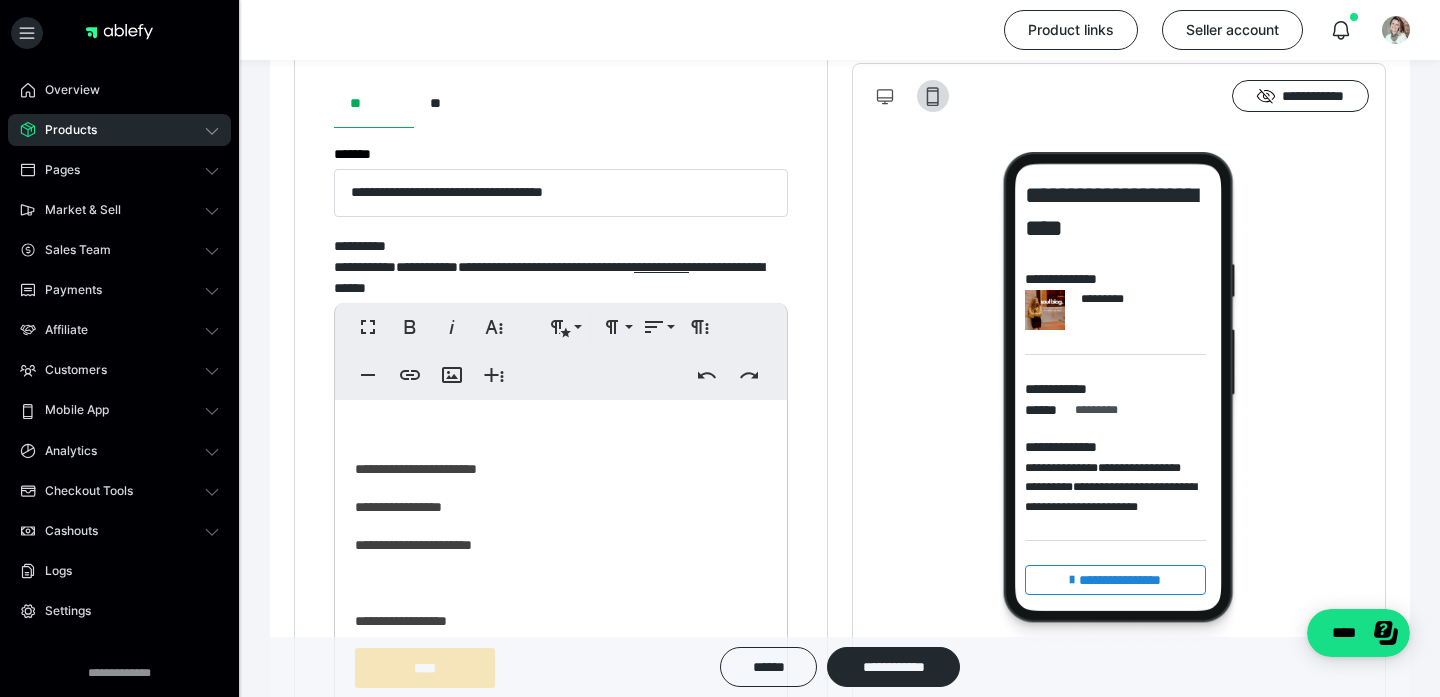 click on "**********" at bounding box center (1119, 411) 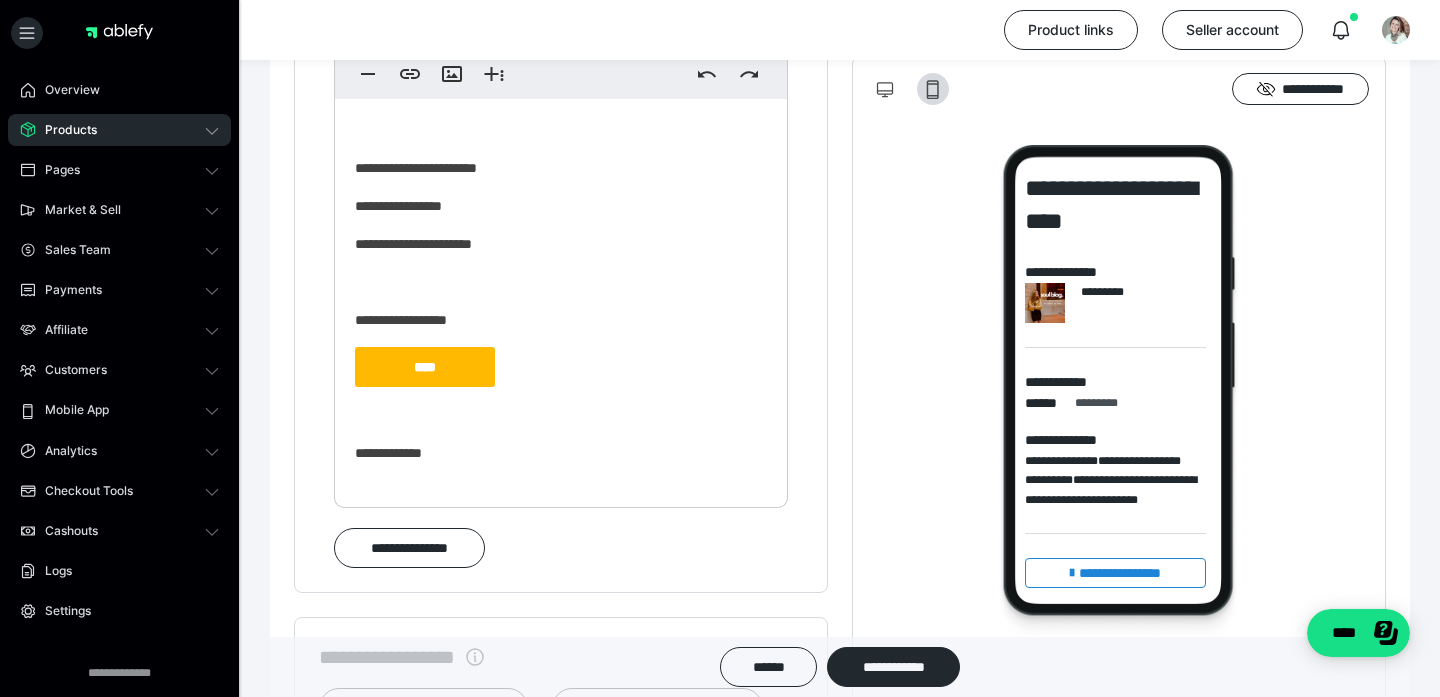 scroll, scrollTop: 2486, scrollLeft: 0, axis: vertical 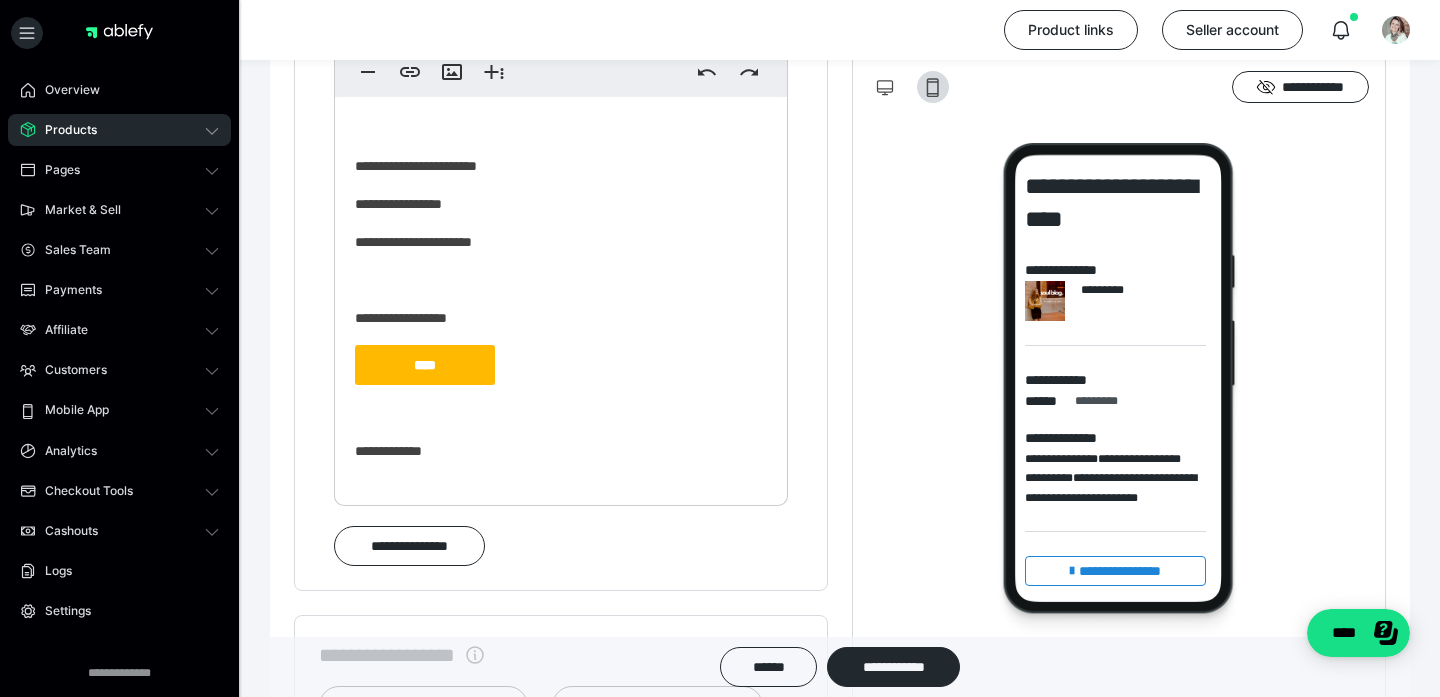 click on "**********" at bounding box center [561, 240] 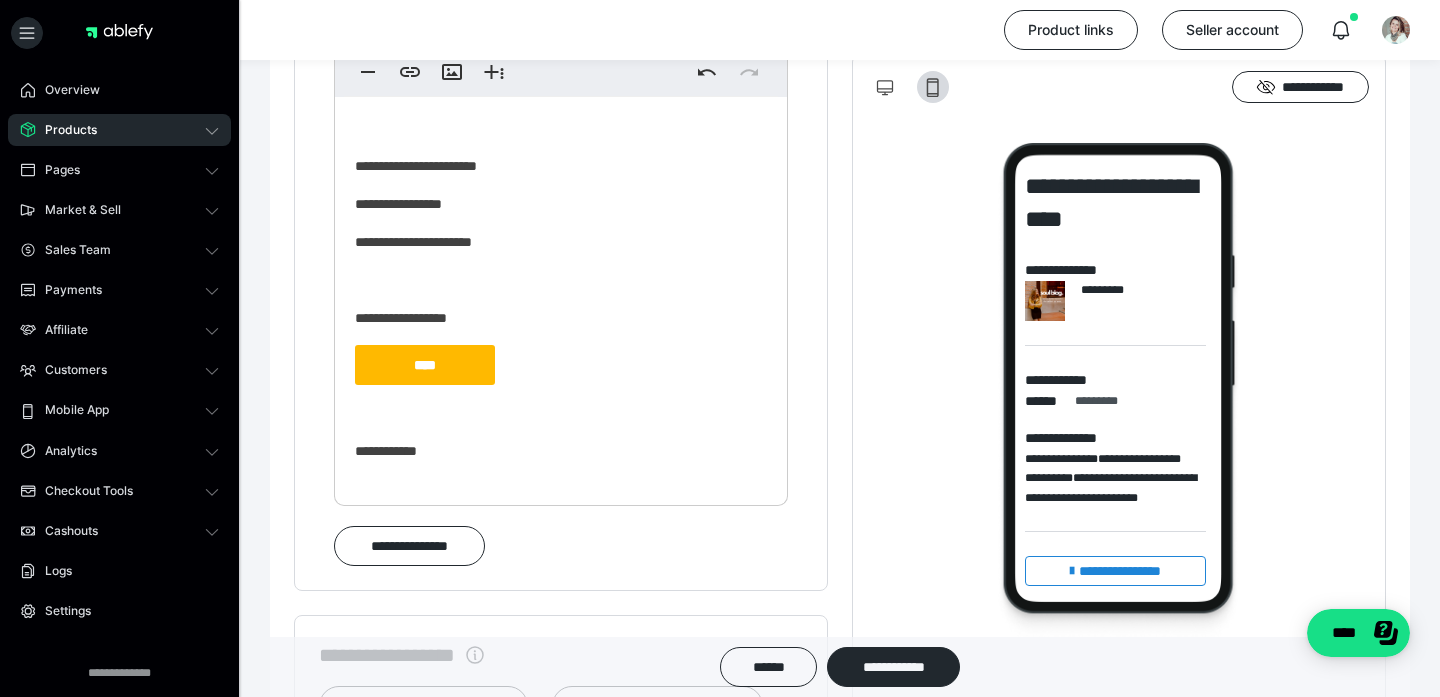 click on "**********" at bounding box center [1119, 402] 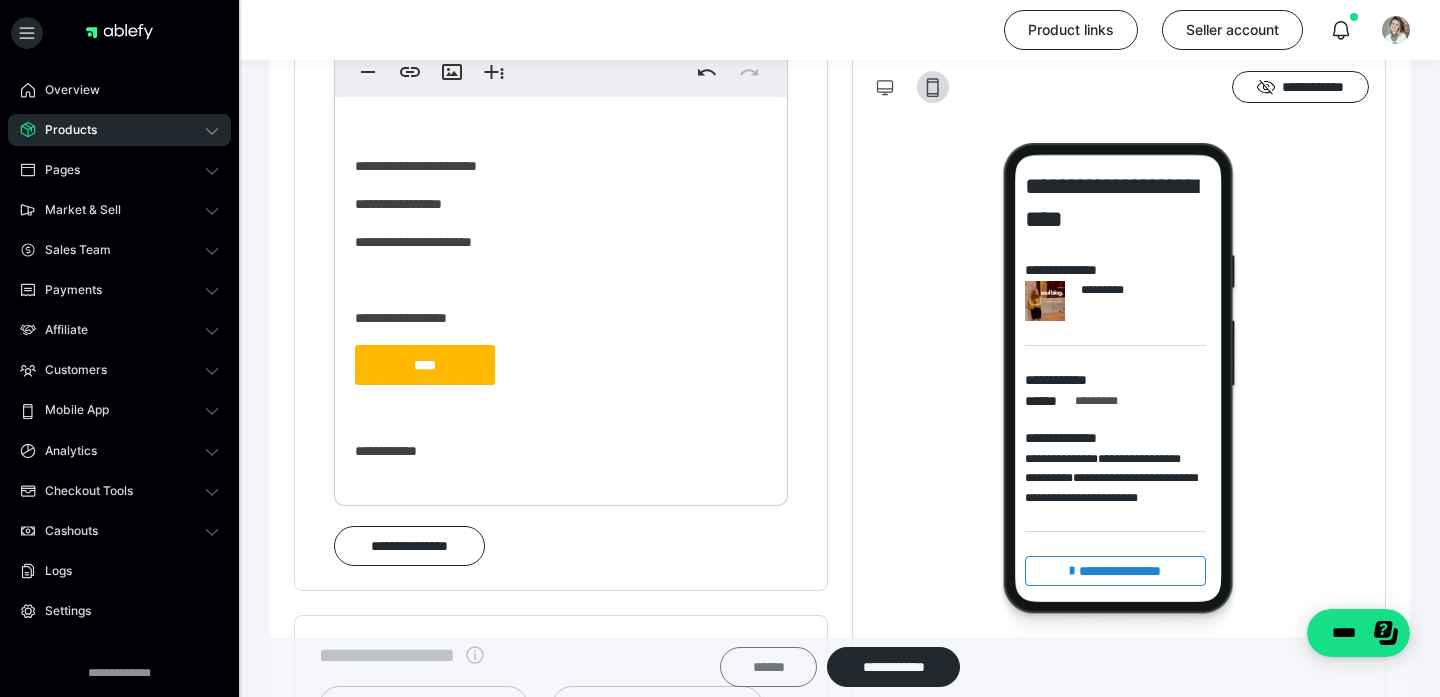 click on "******" at bounding box center (768, 667) 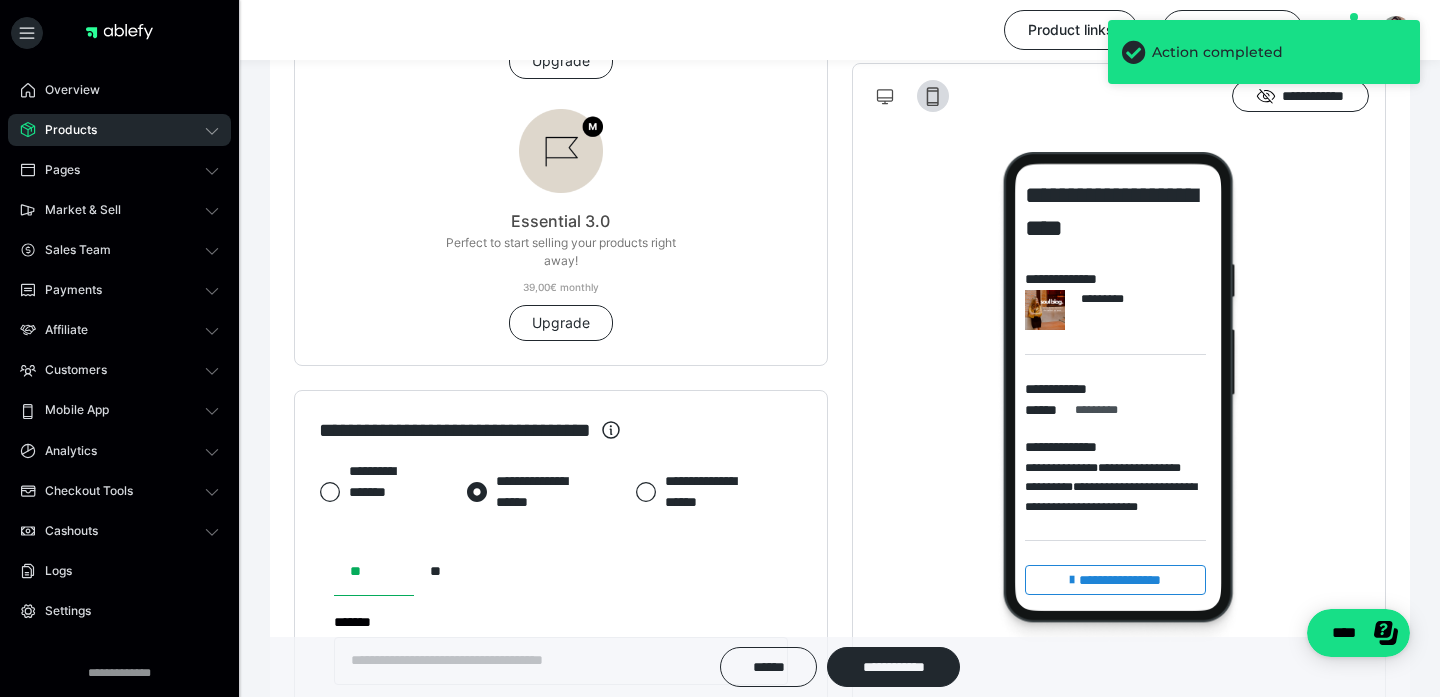 scroll, scrollTop: 2327, scrollLeft: 0, axis: vertical 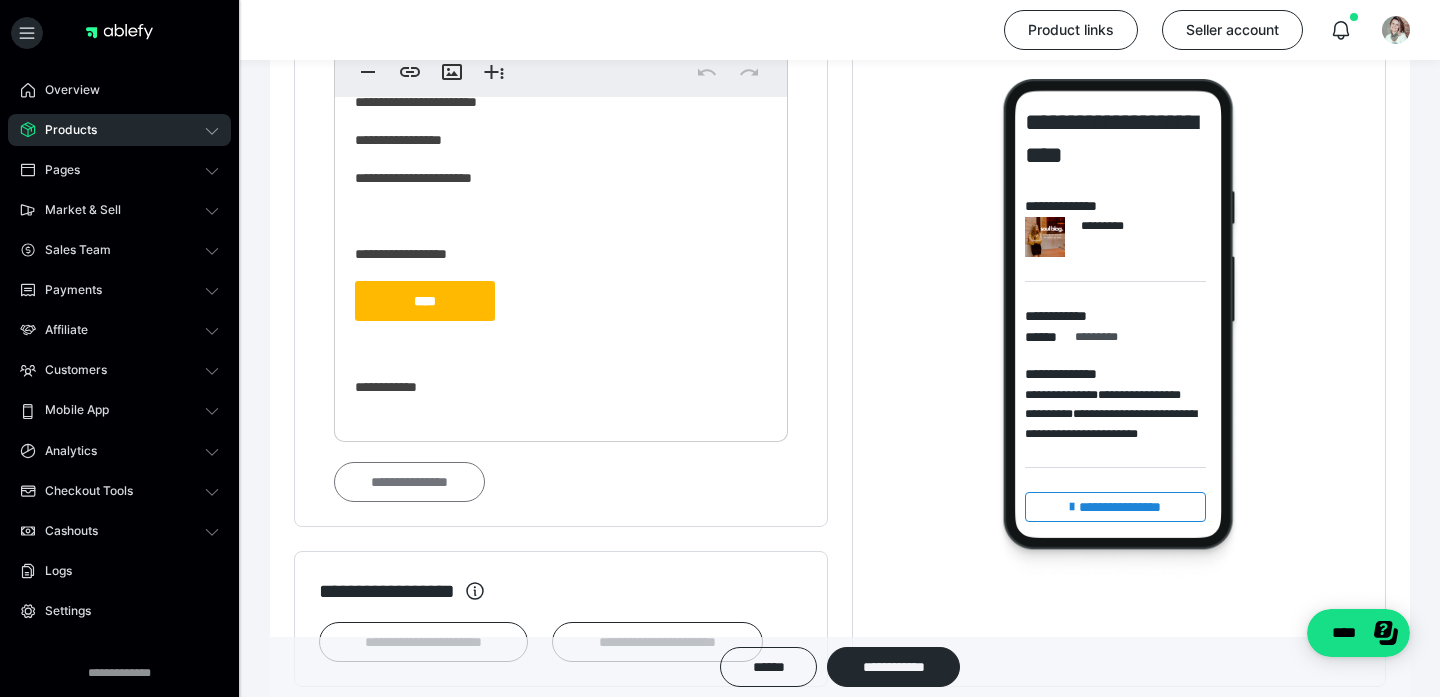 click on "**********" at bounding box center (409, 482) 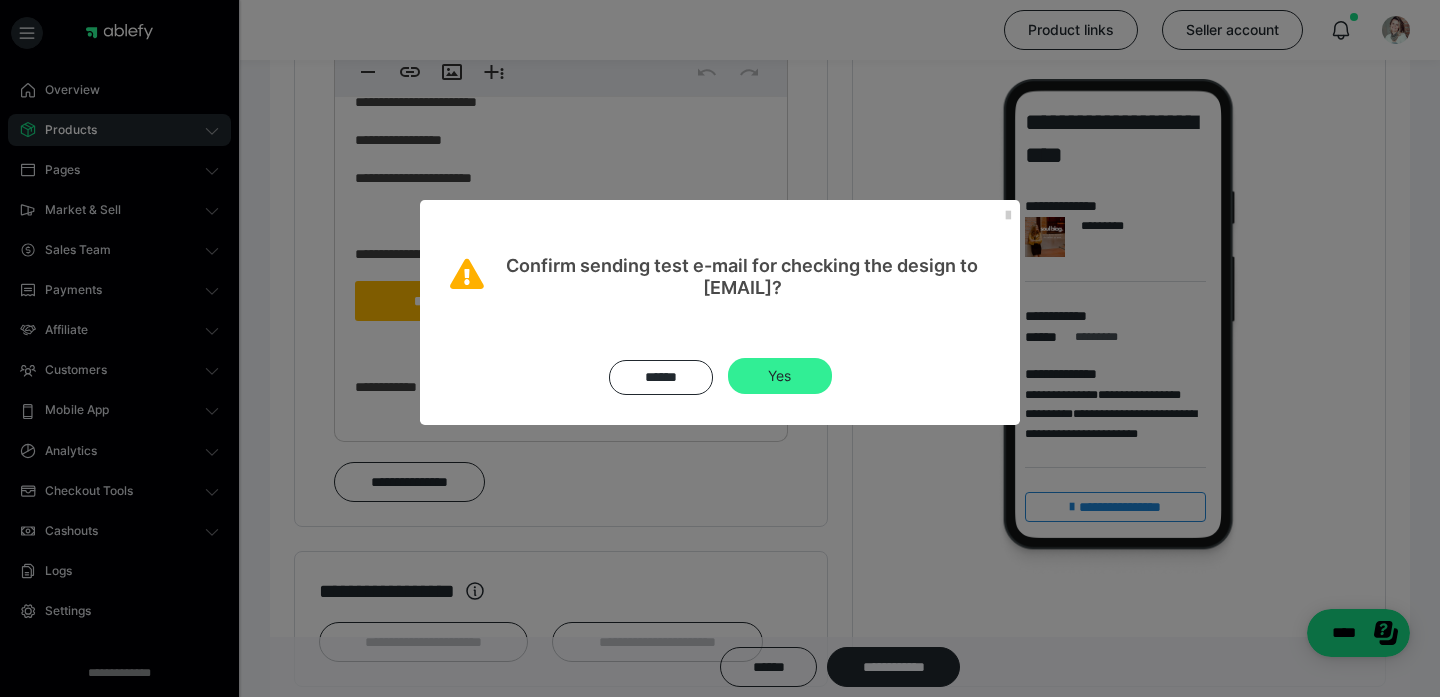 click on "Yes" at bounding box center [780, 376] 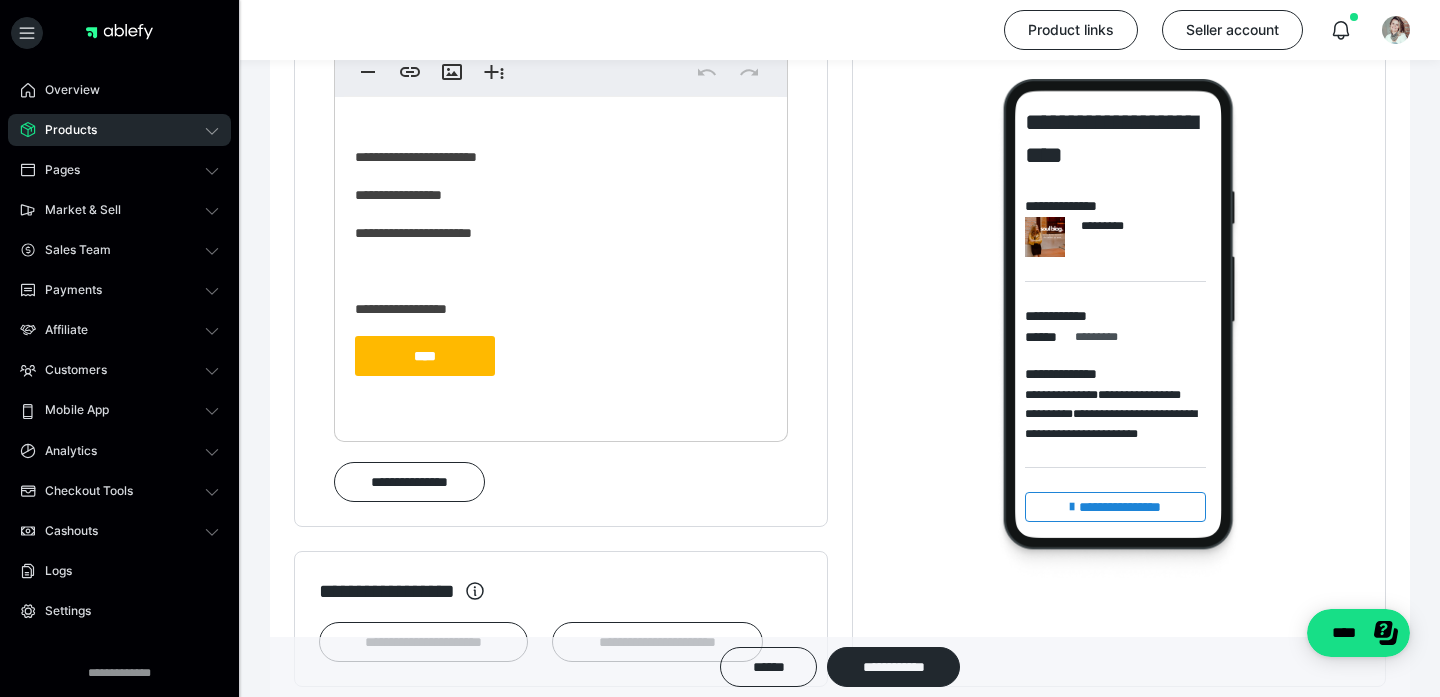 scroll, scrollTop: 50, scrollLeft: 0, axis: vertical 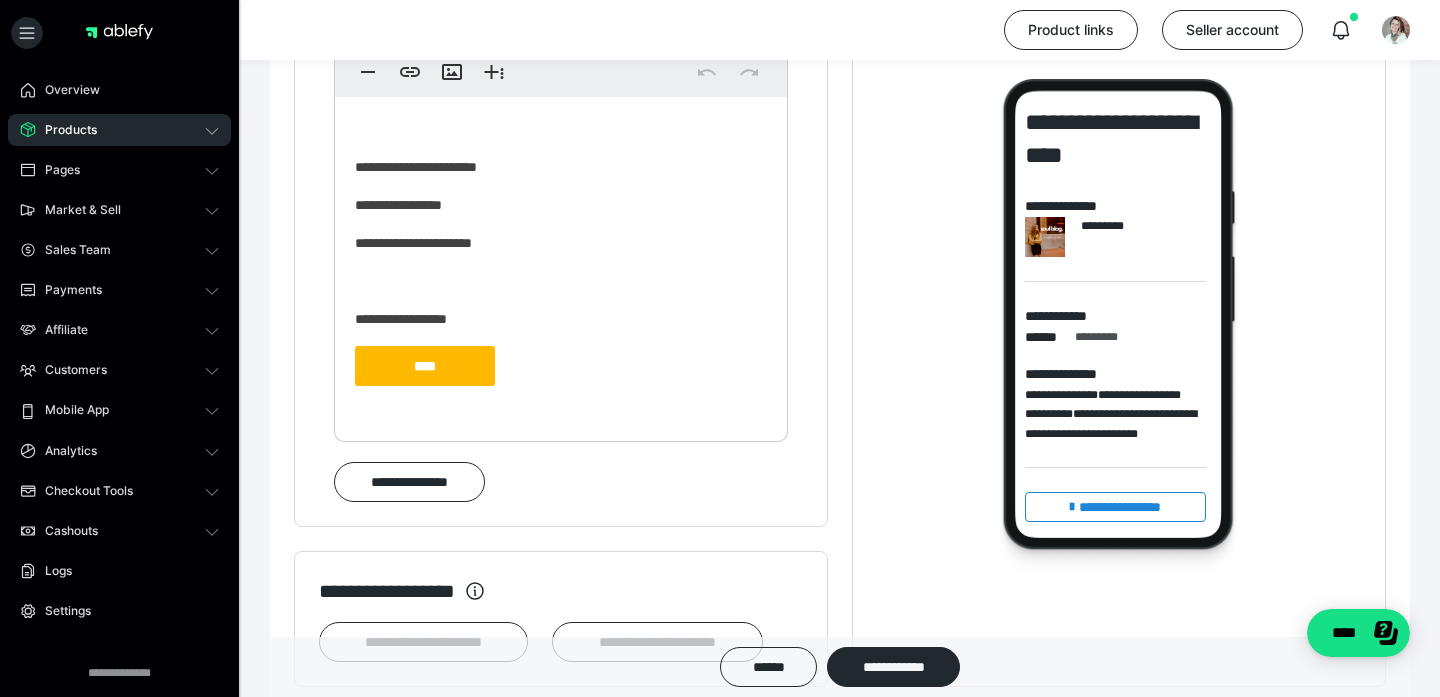 click on "**********" at bounding box center [561, 243] 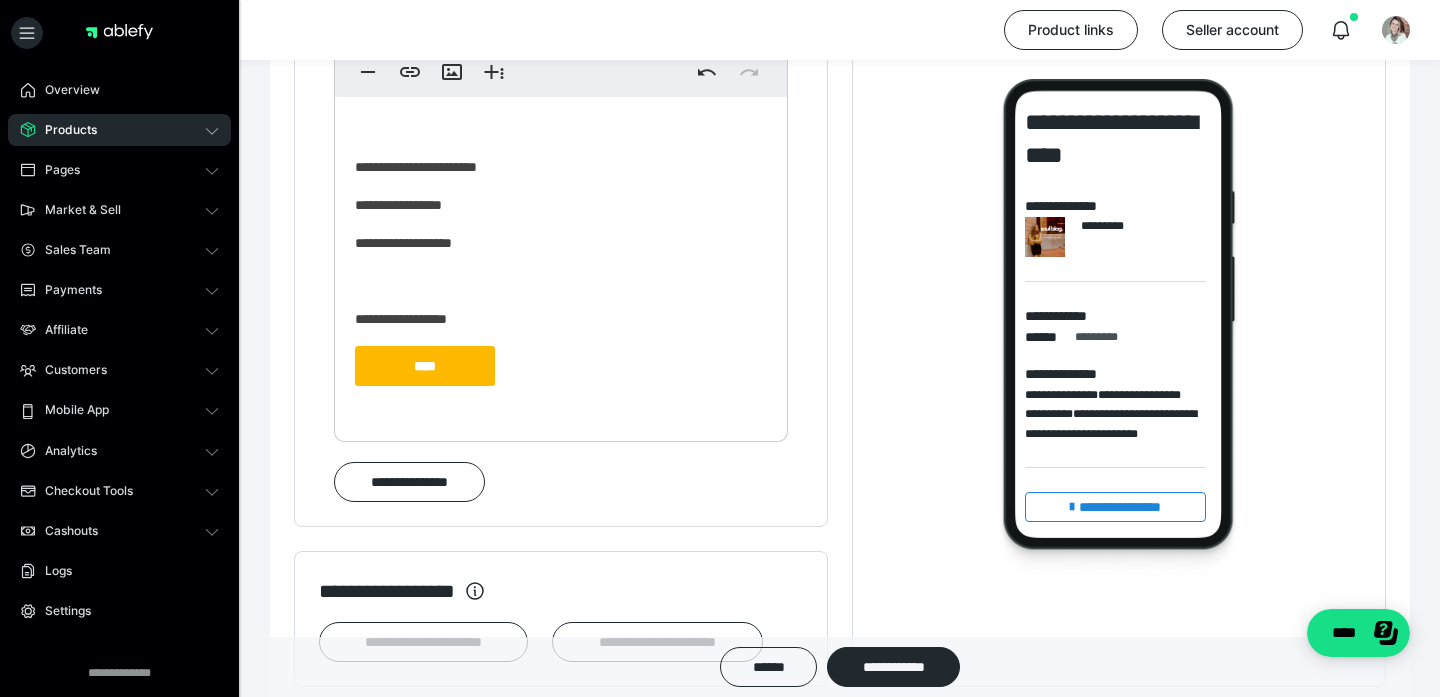 type 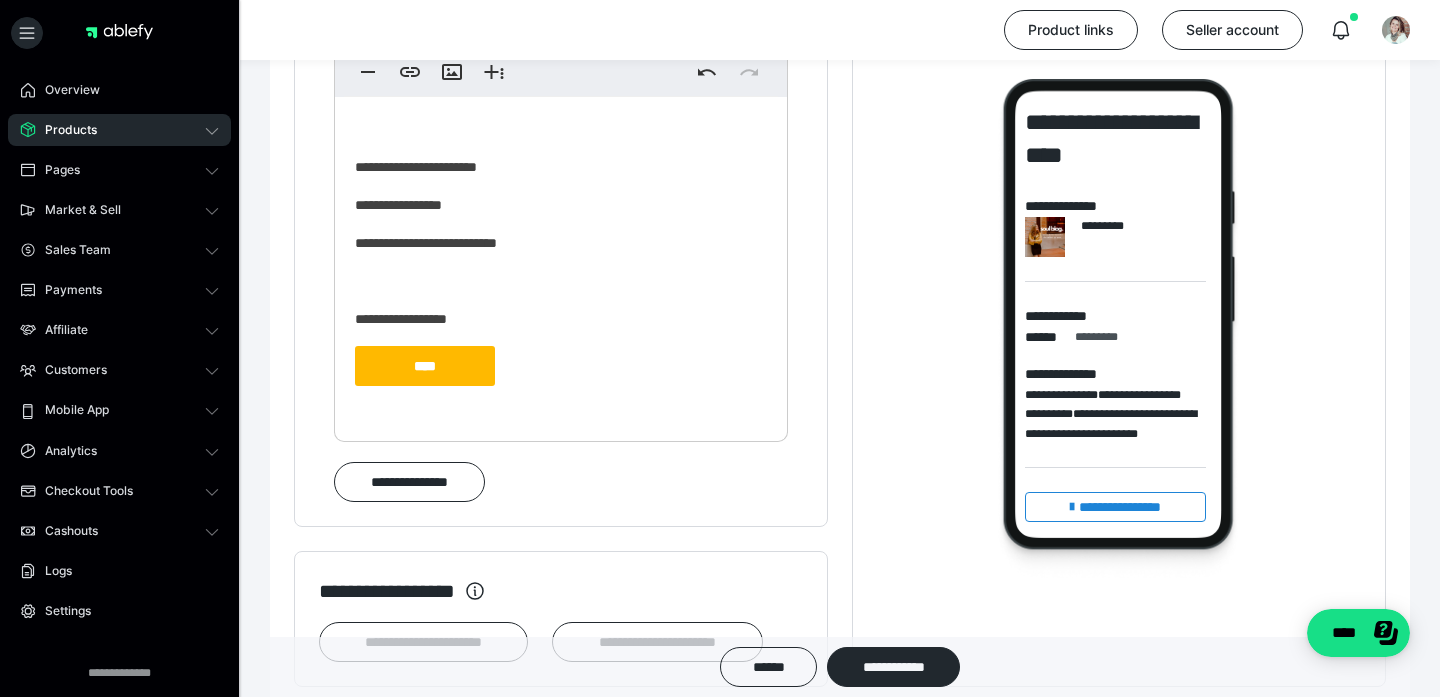 drag, startPoint x: 376, startPoint y: 272, endPoint x: 600, endPoint y: 289, distance: 224.64417 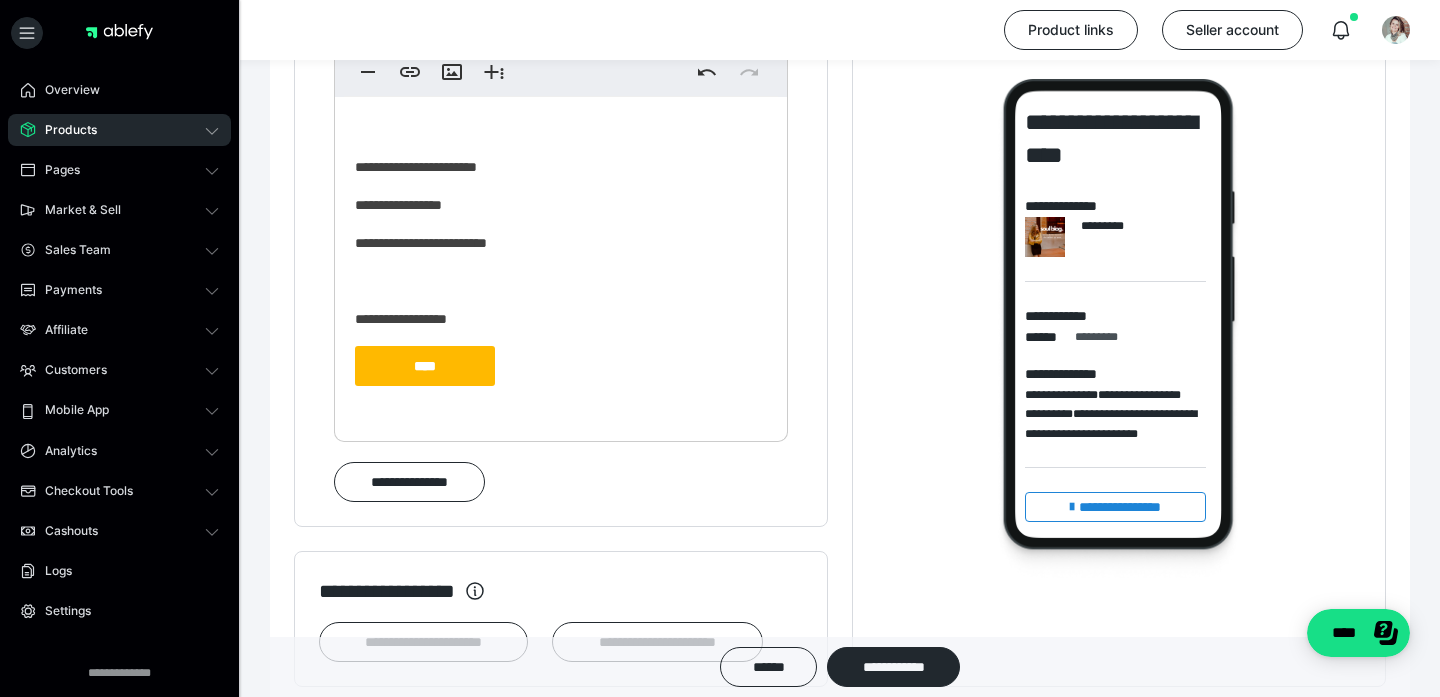 click on "**********" at bounding box center [561, 243] 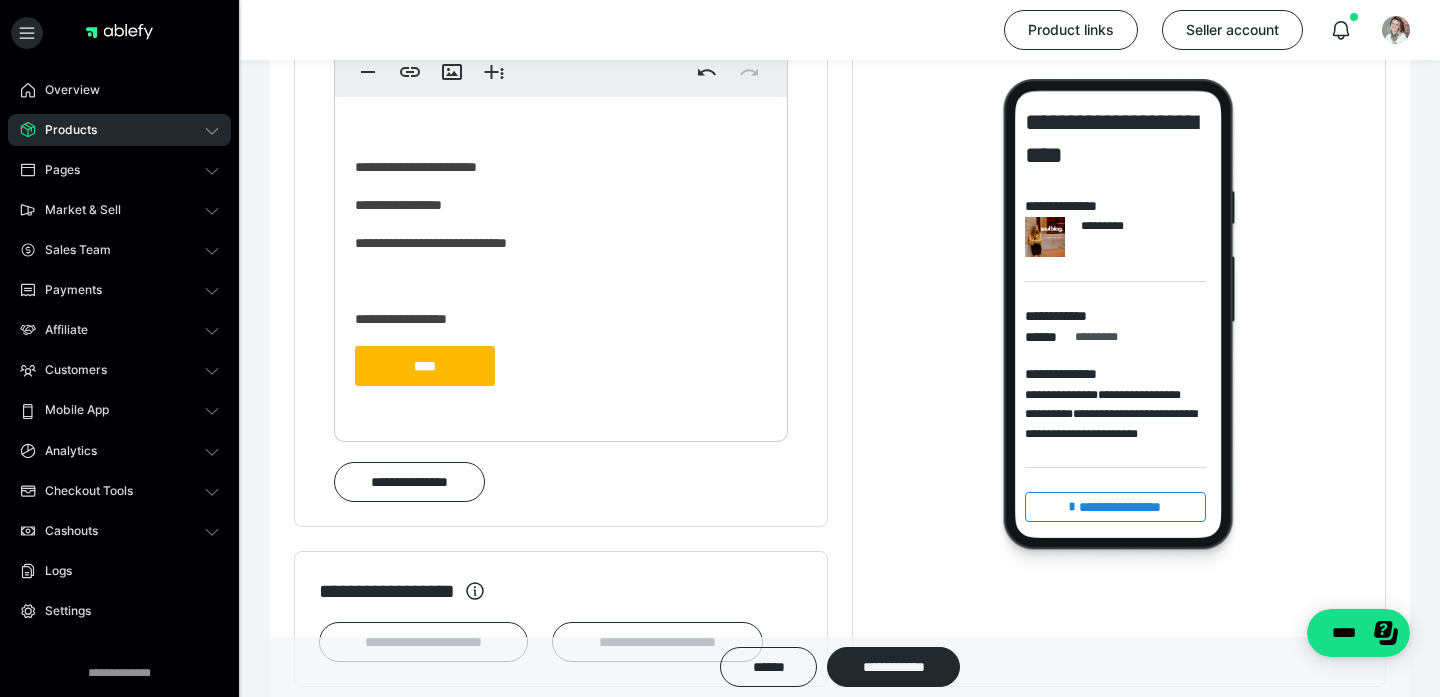 click on "**********" at bounding box center (561, 241) 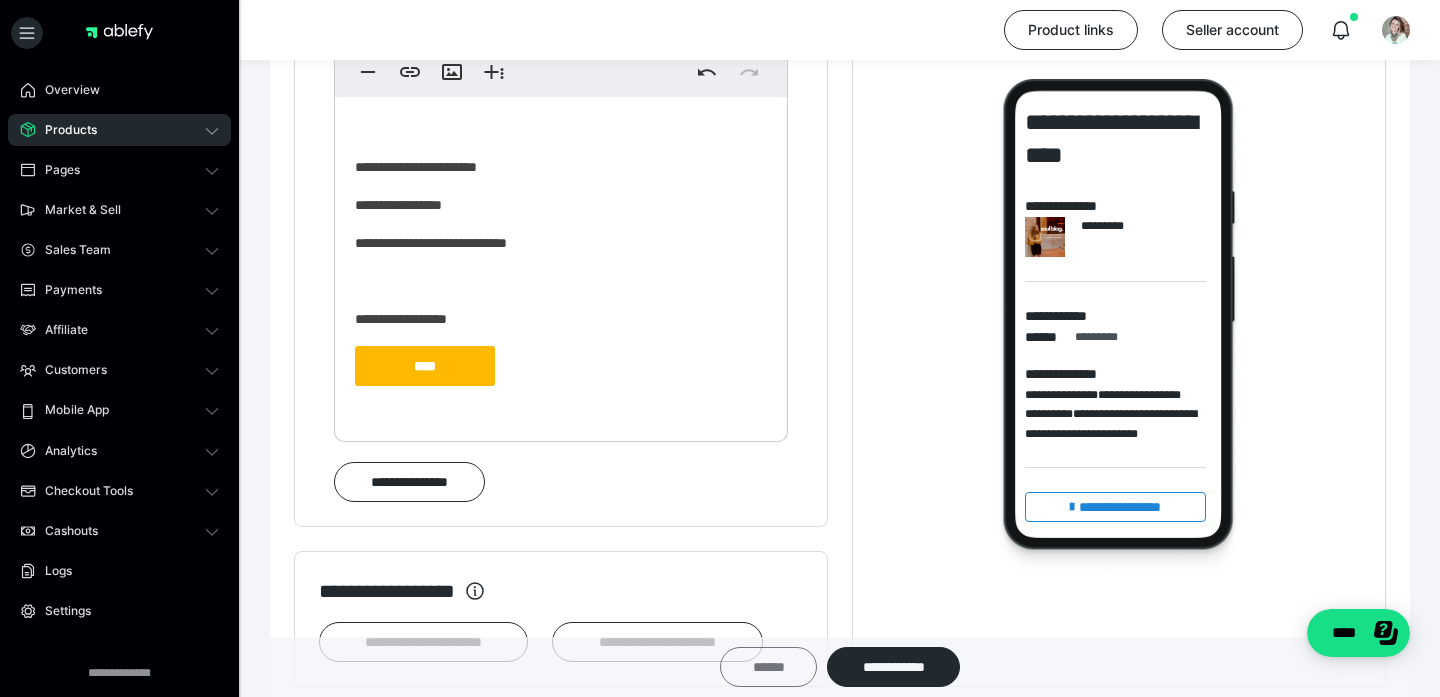 click on "******" at bounding box center (768, 667) 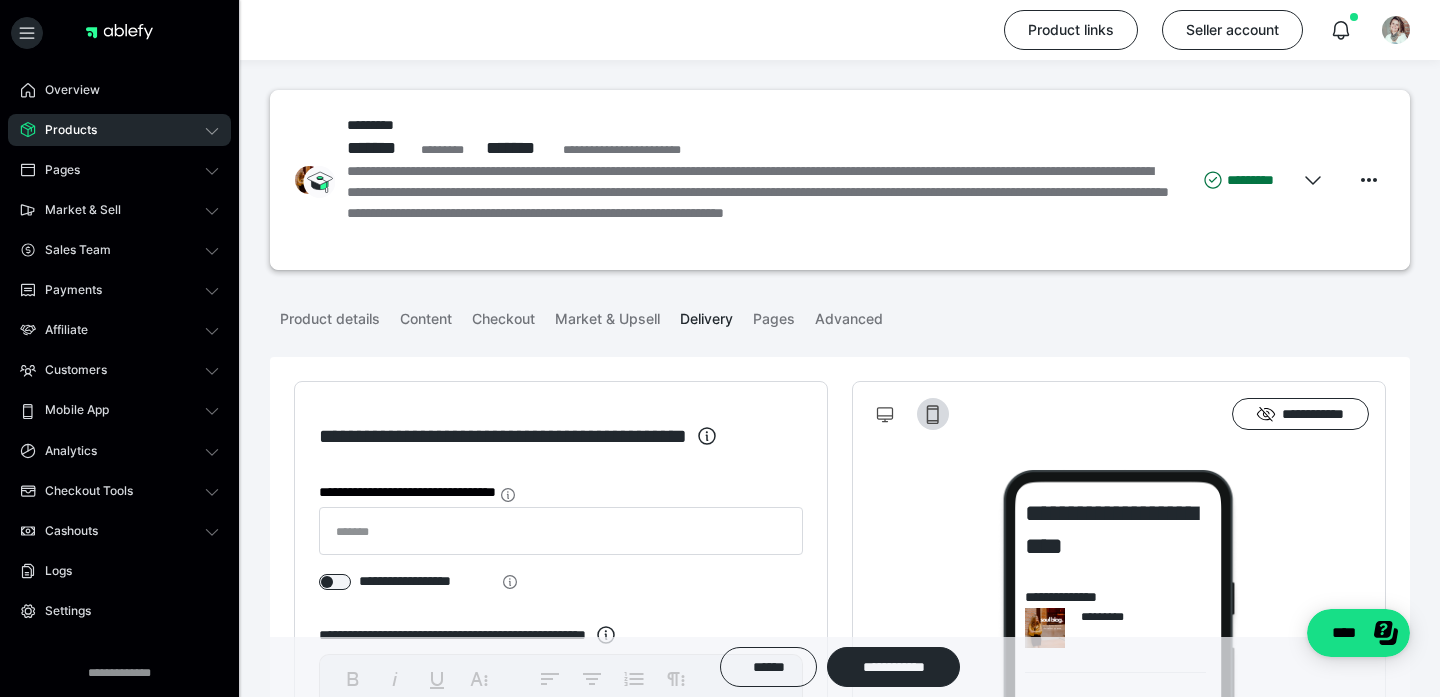 scroll, scrollTop: 0, scrollLeft: 0, axis: both 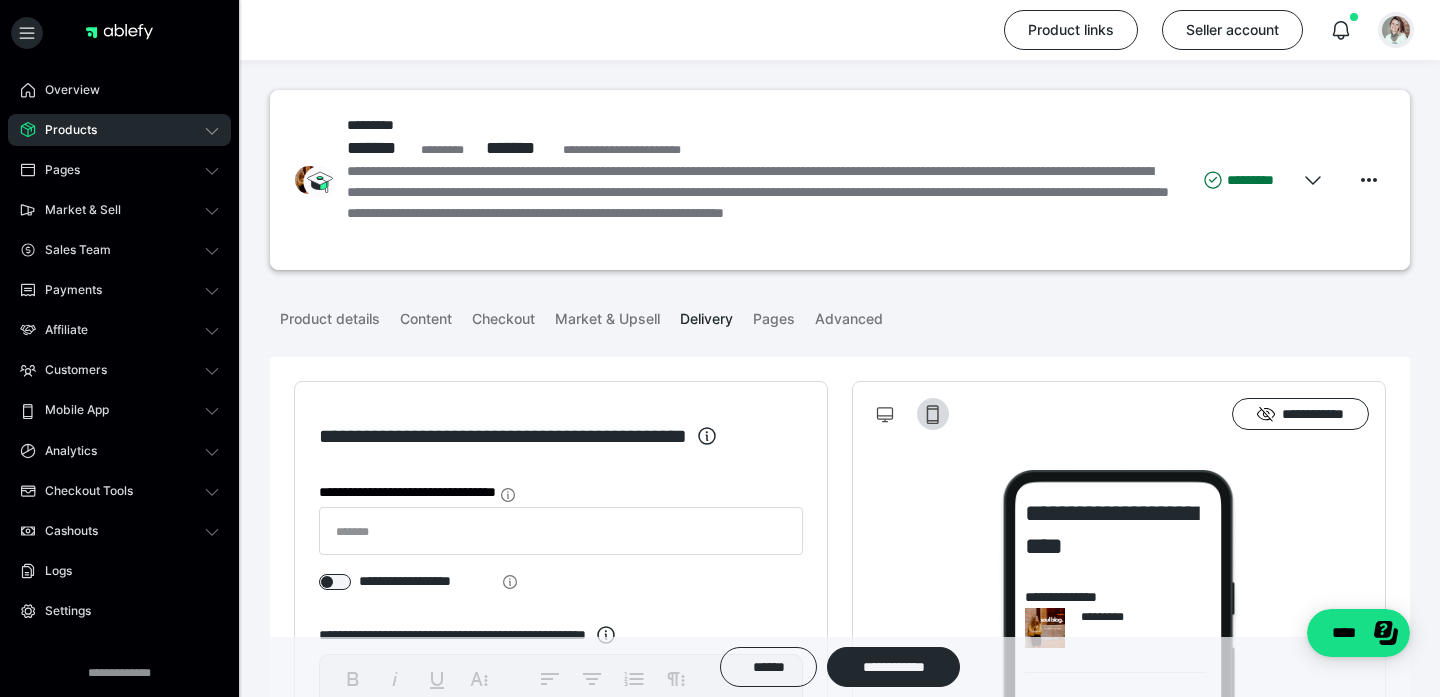 click at bounding box center [1396, 30] 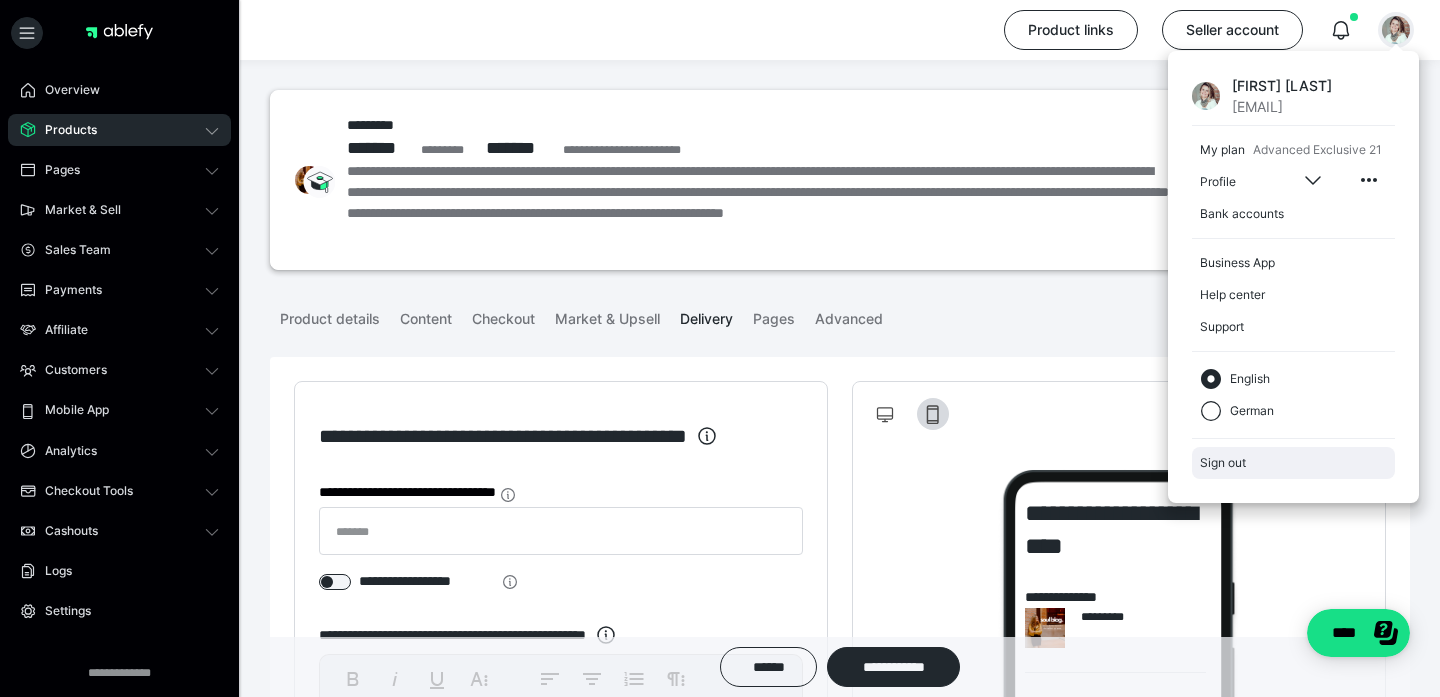 click on "Sign out" at bounding box center (1293, 463) 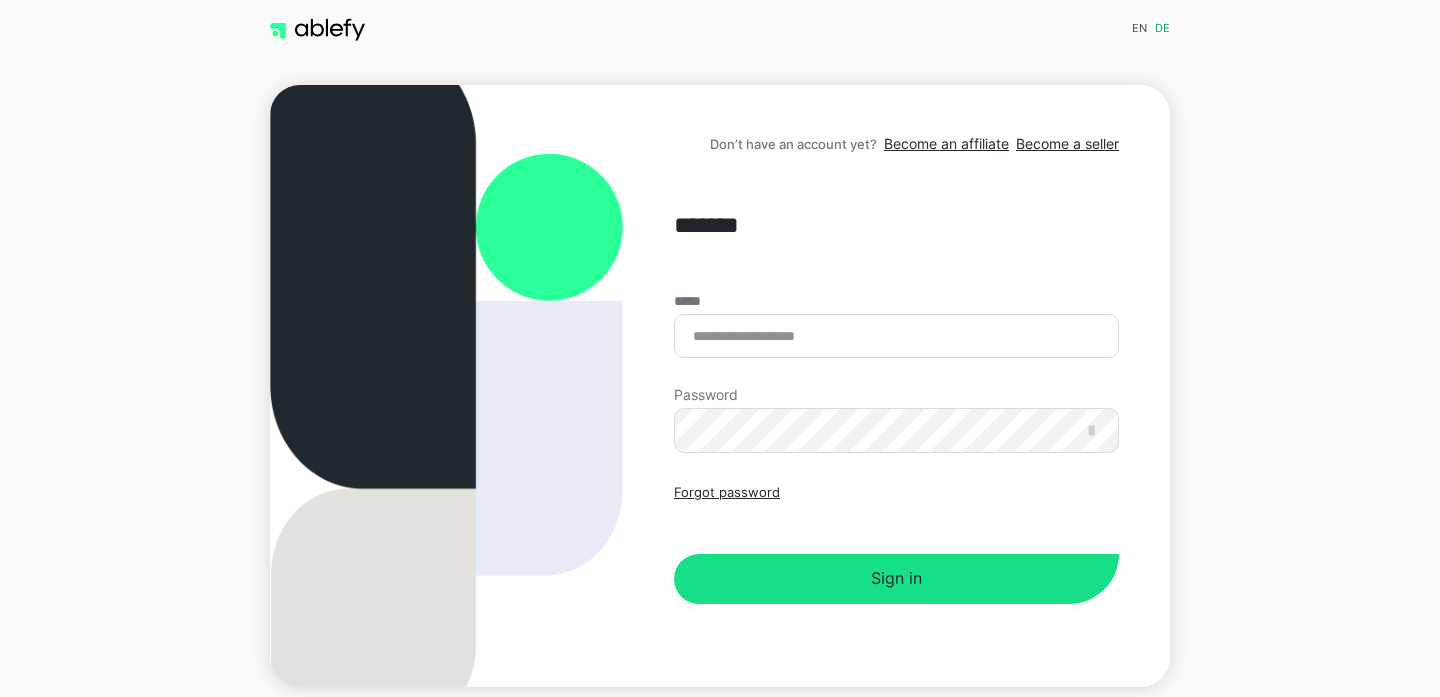 scroll, scrollTop: 0, scrollLeft: 0, axis: both 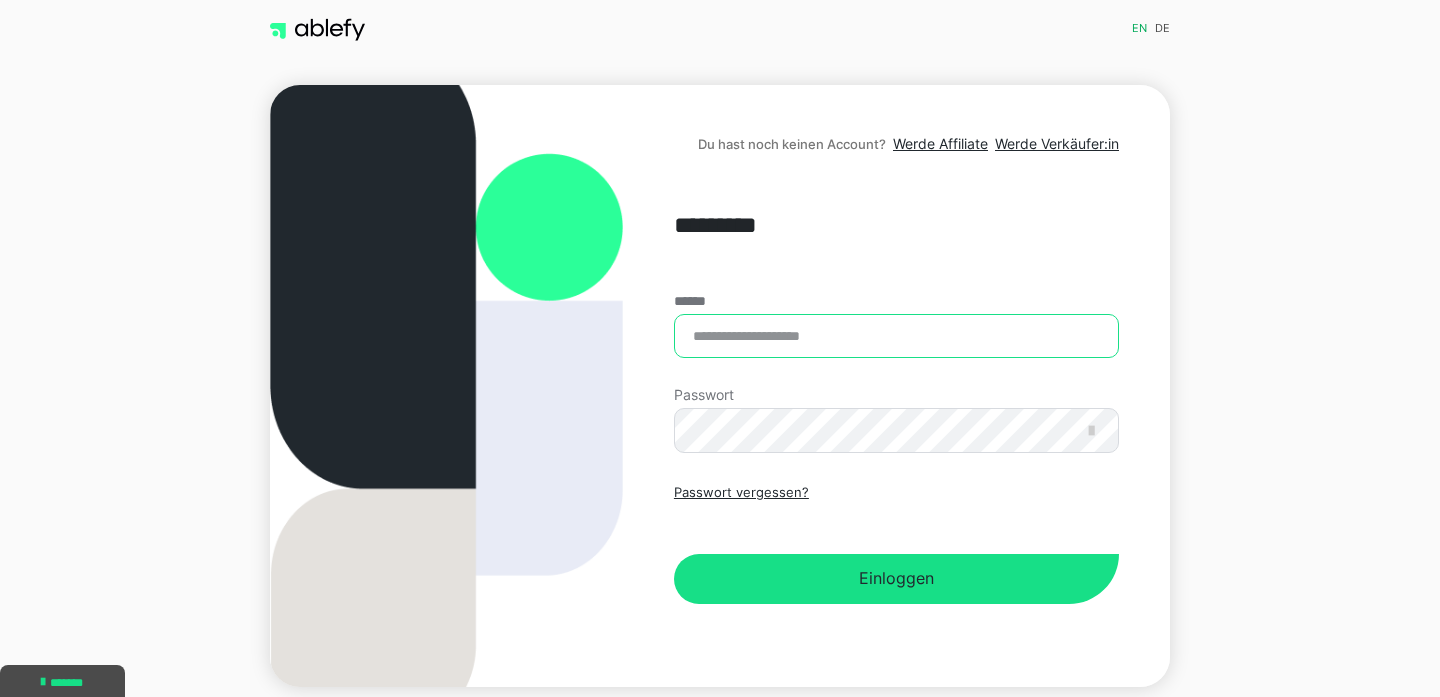 type on "**********" 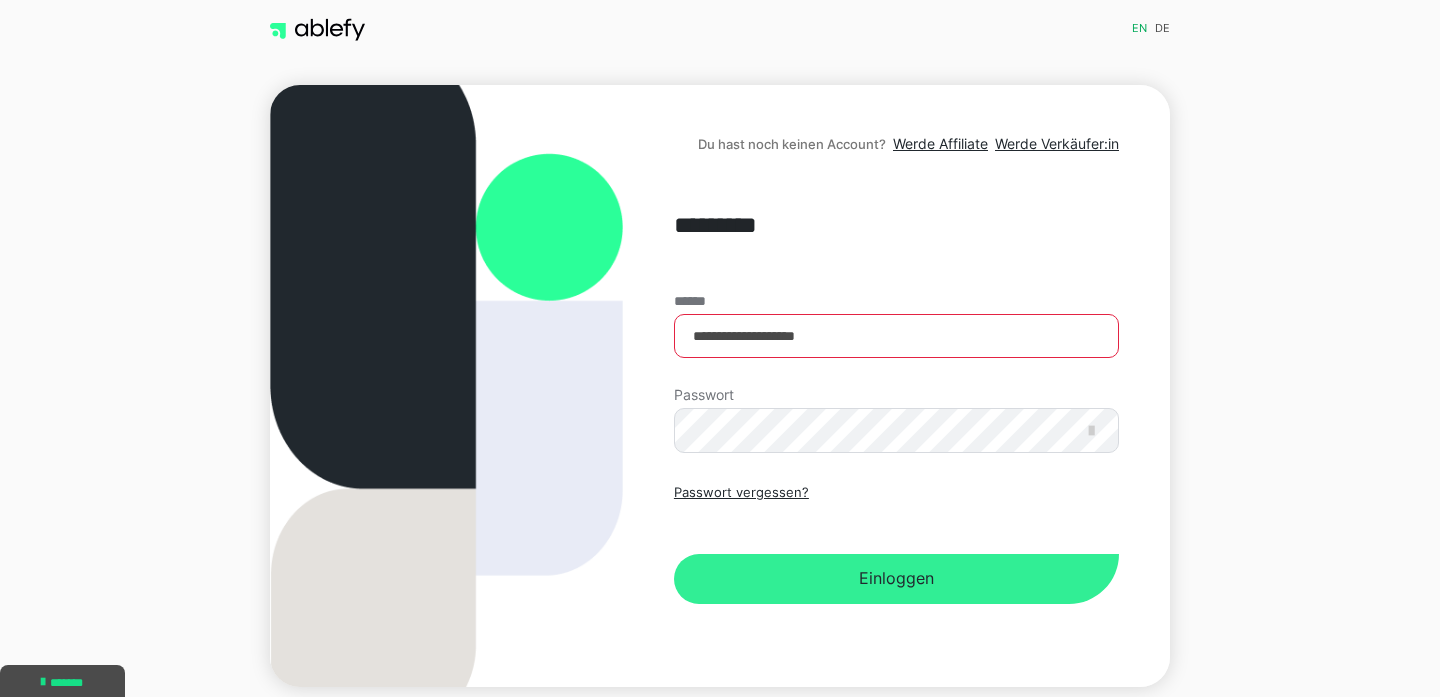 click on "Einloggen" at bounding box center [896, 579] 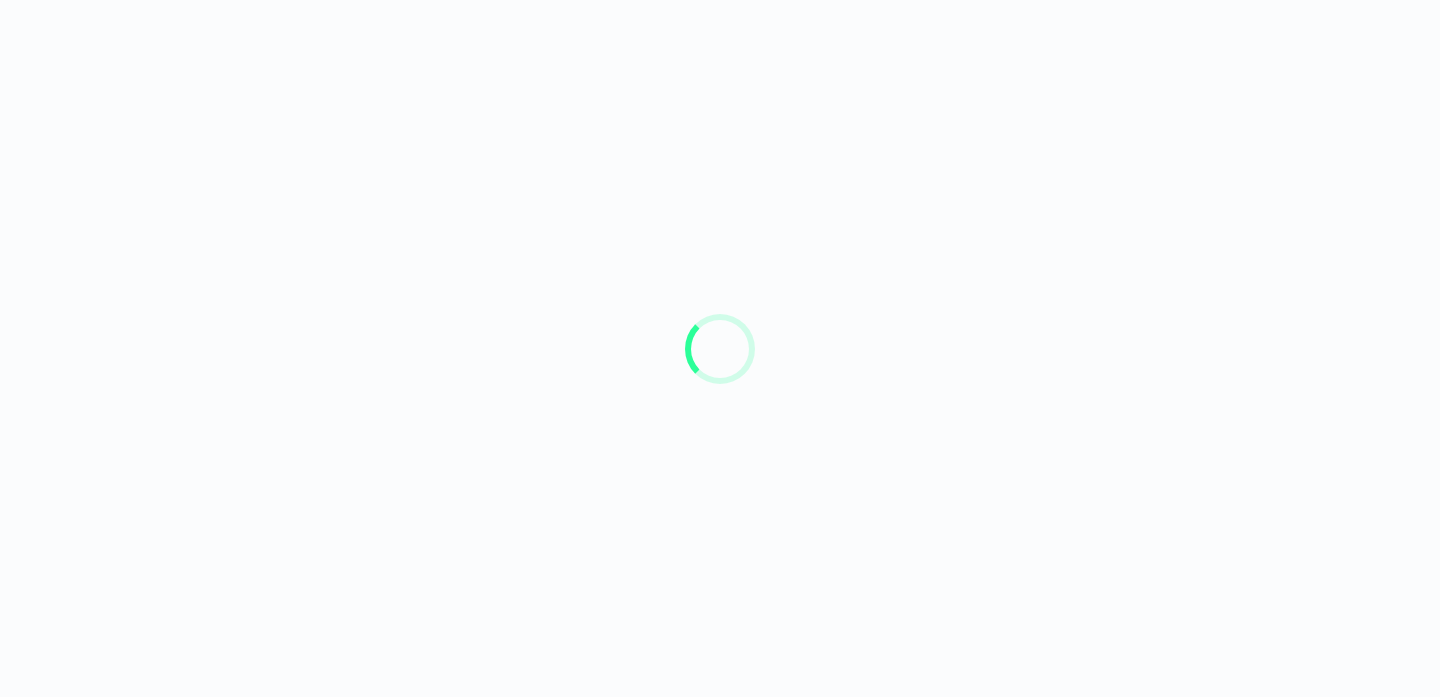 scroll, scrollTop: 0, scrollLeft: 0, axis: both 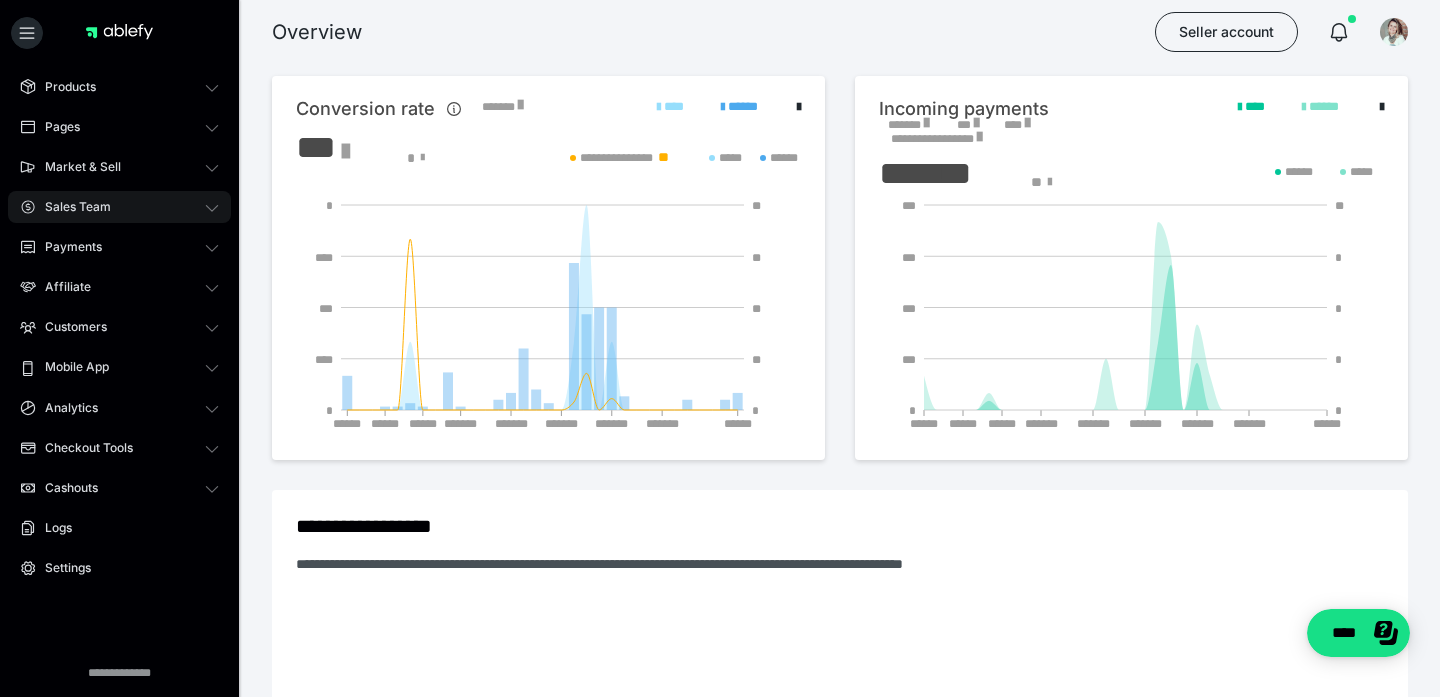 click on "Sales Team" at bounding box center [71, 207] 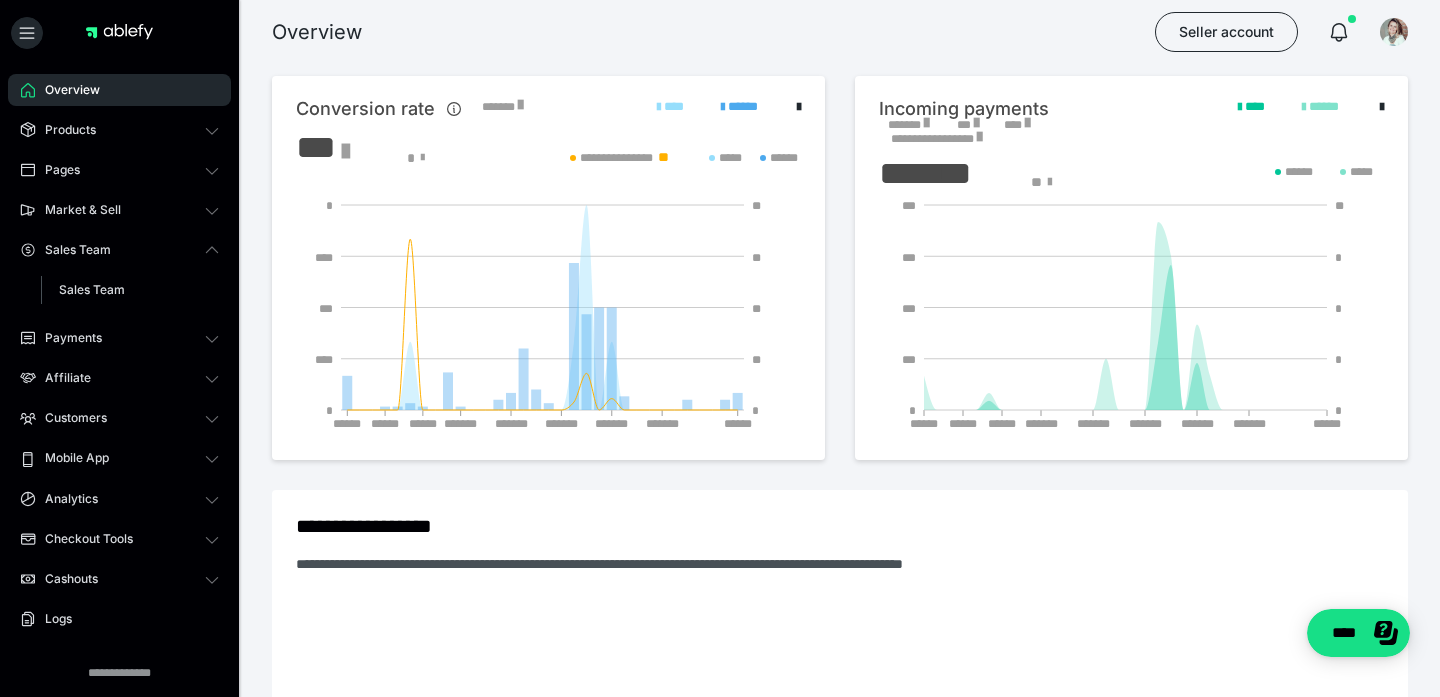 scroll, scrollTop: 0, scrollLeft: 0, axis: both 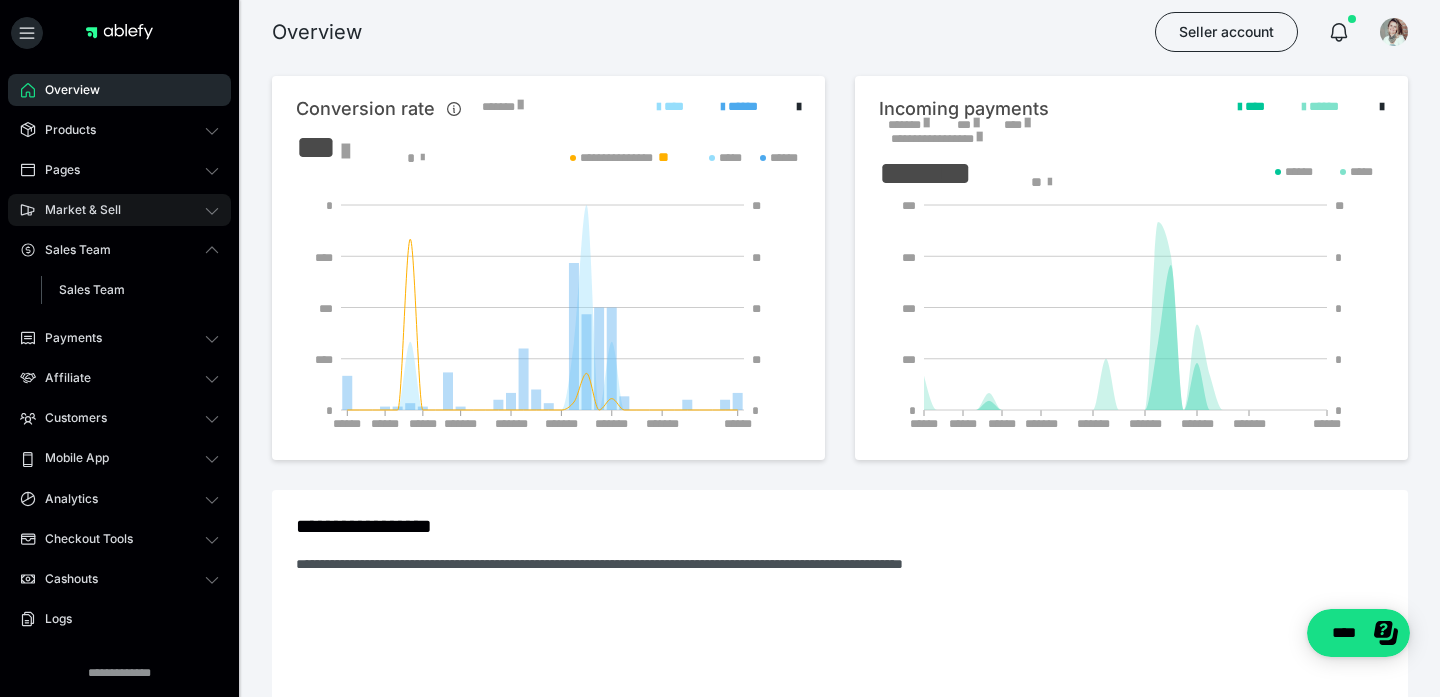 click on "Market & Sell" at bounding box center [76, 210] 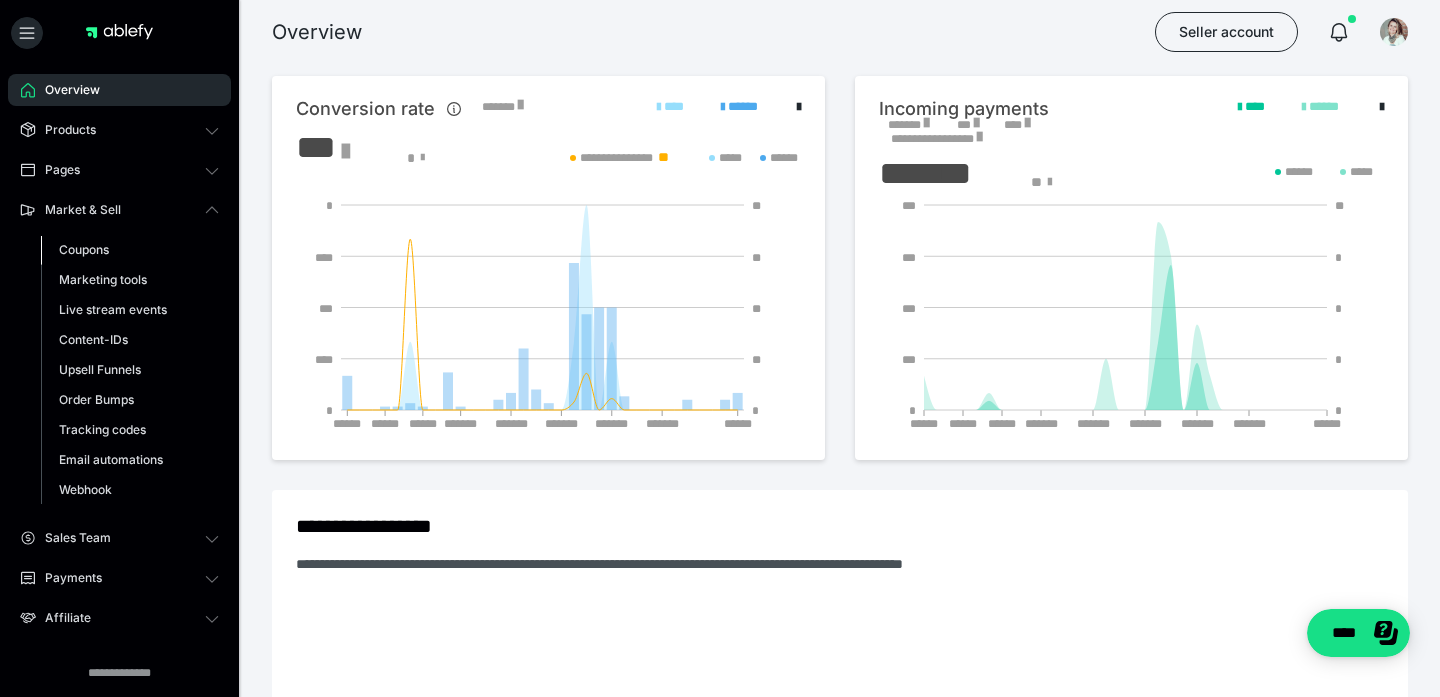 click on "Coupons" at bounding box center (84, 249) 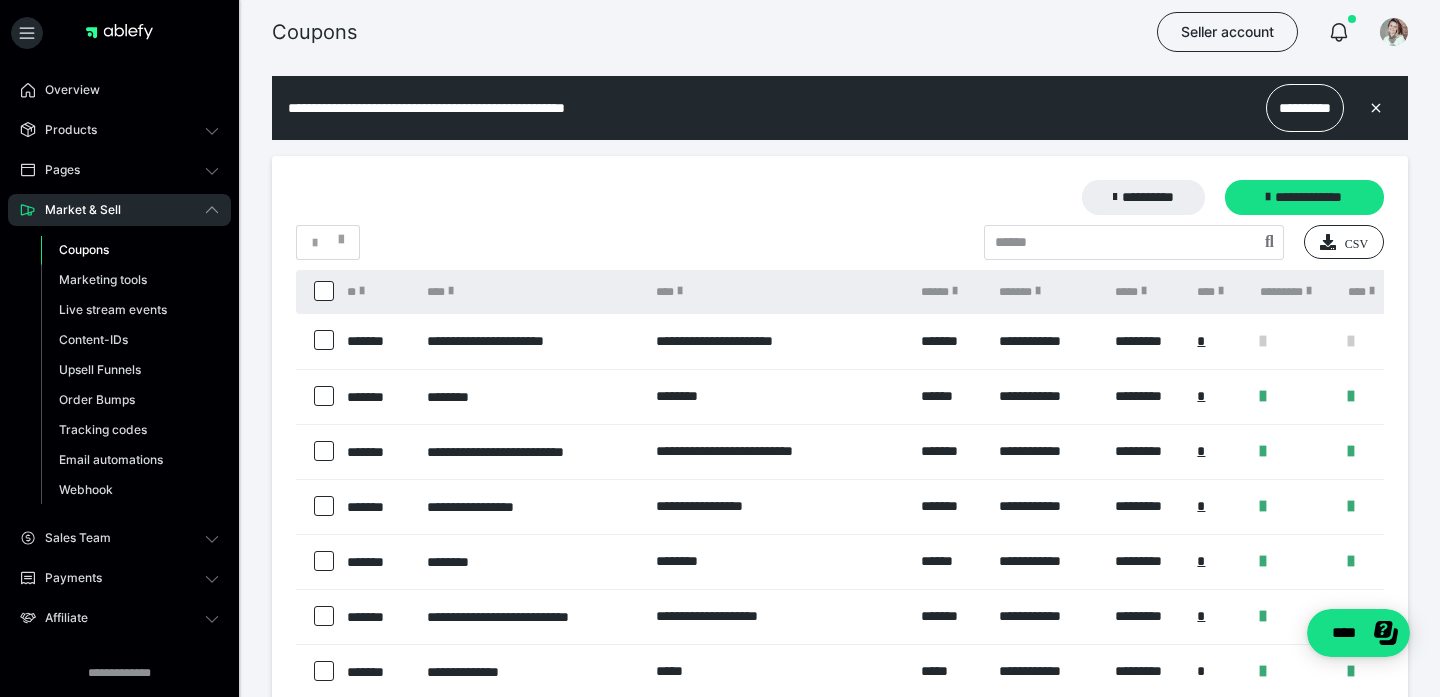scroll, scrollTop: 0, scrollLeft: 0, axis: both 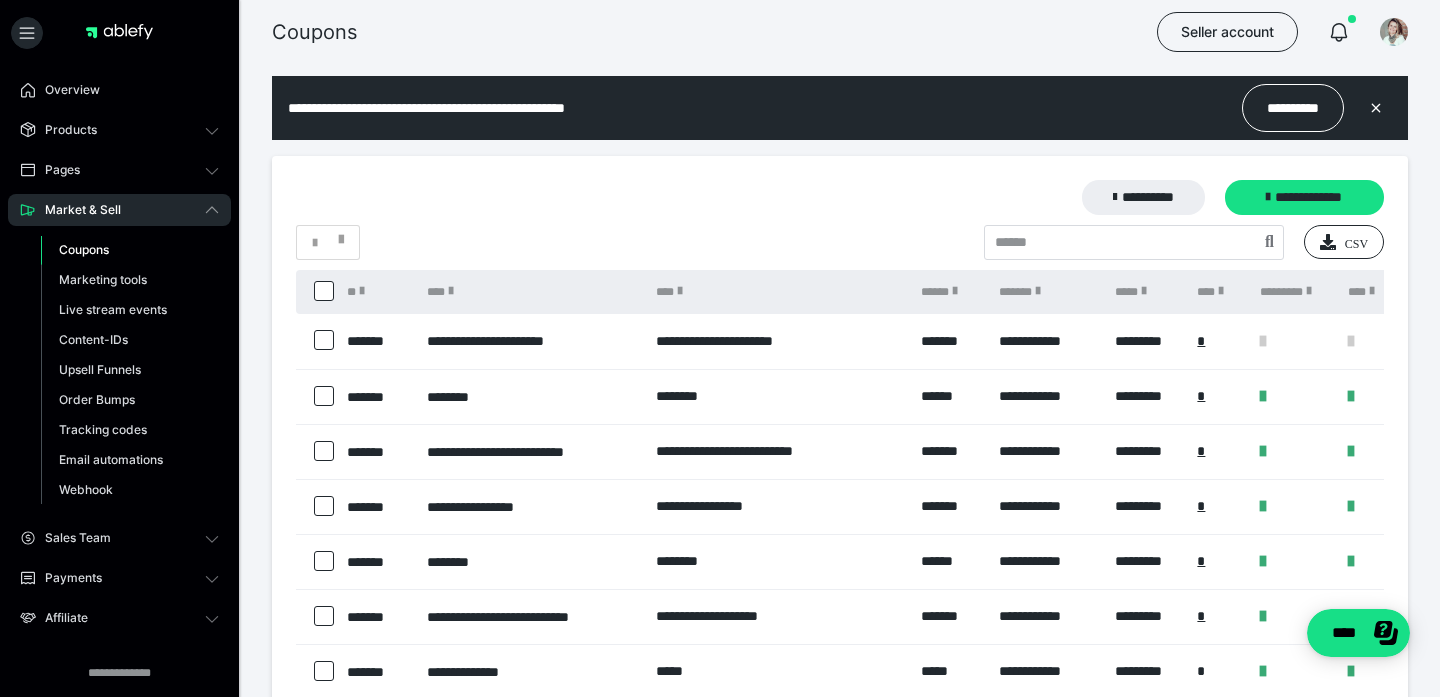 click at bounding box center [324, 340] 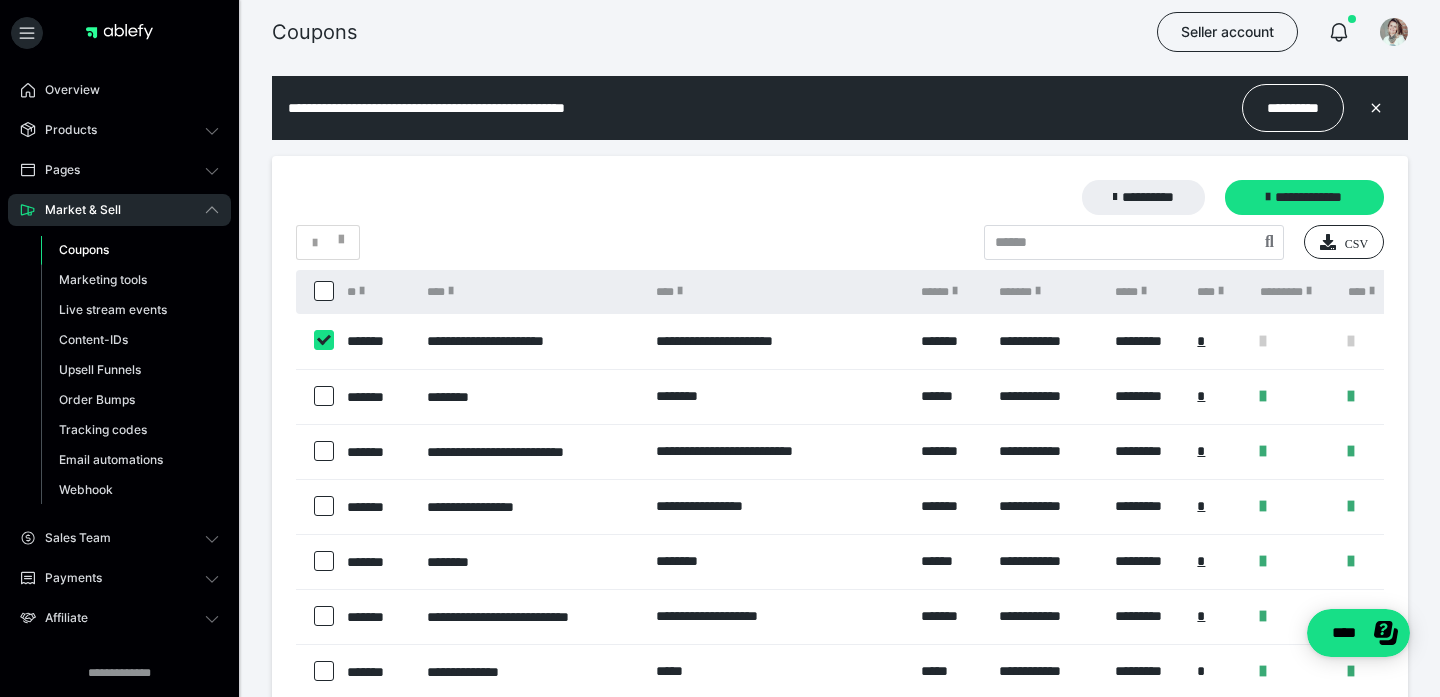 checkbox on "****" 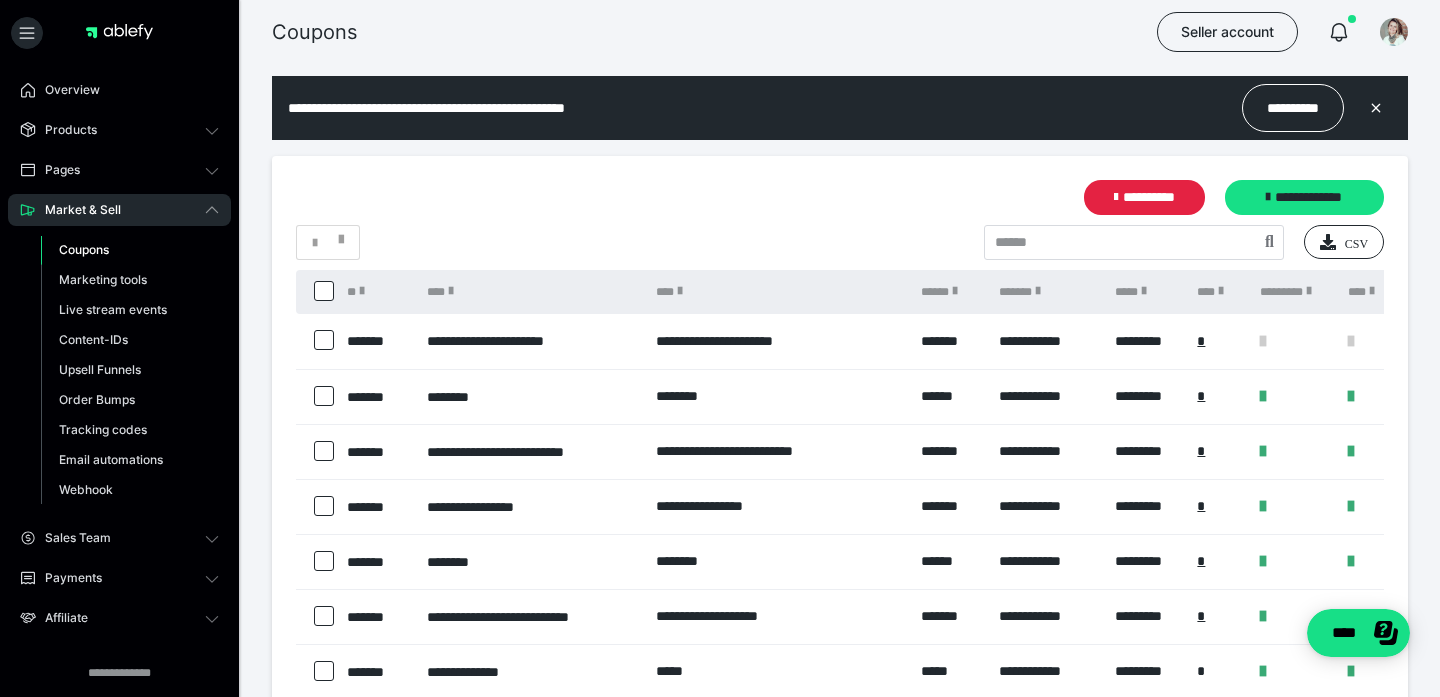 click at bounding box center (324, 396) 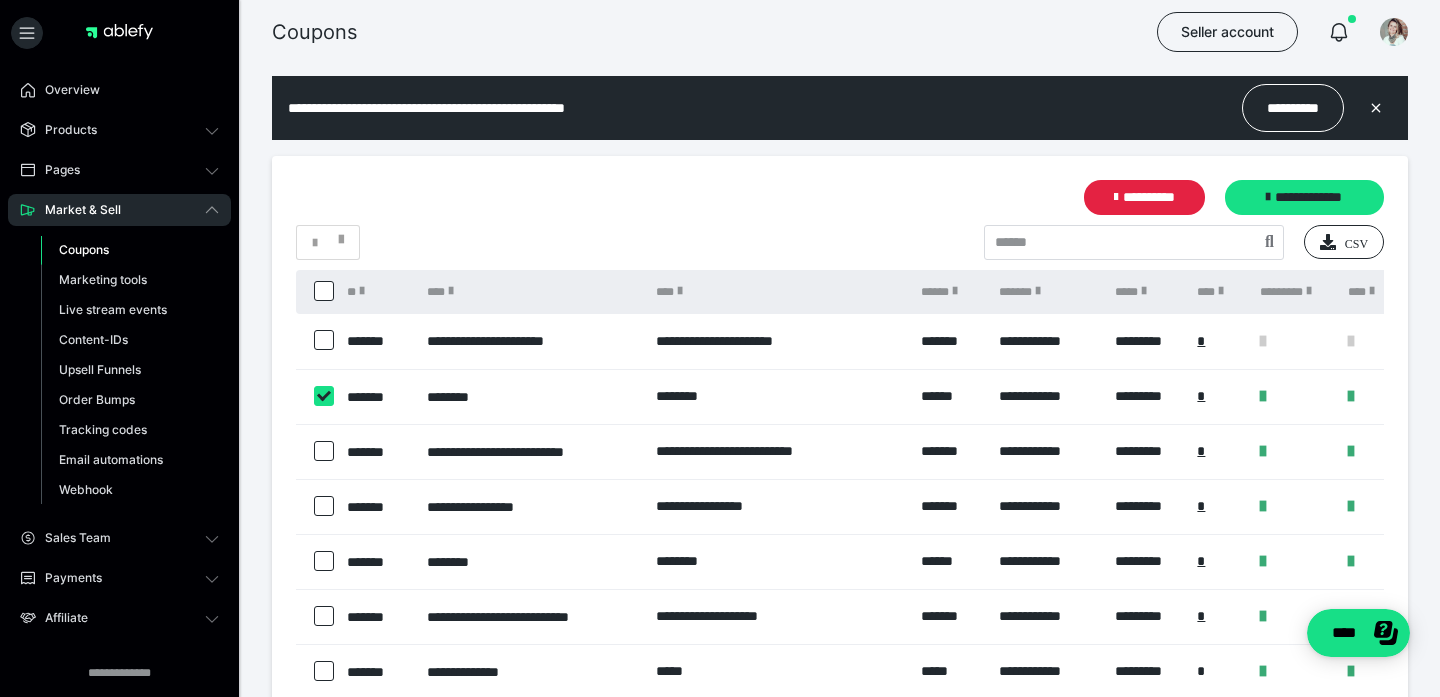 checkbox on "****" 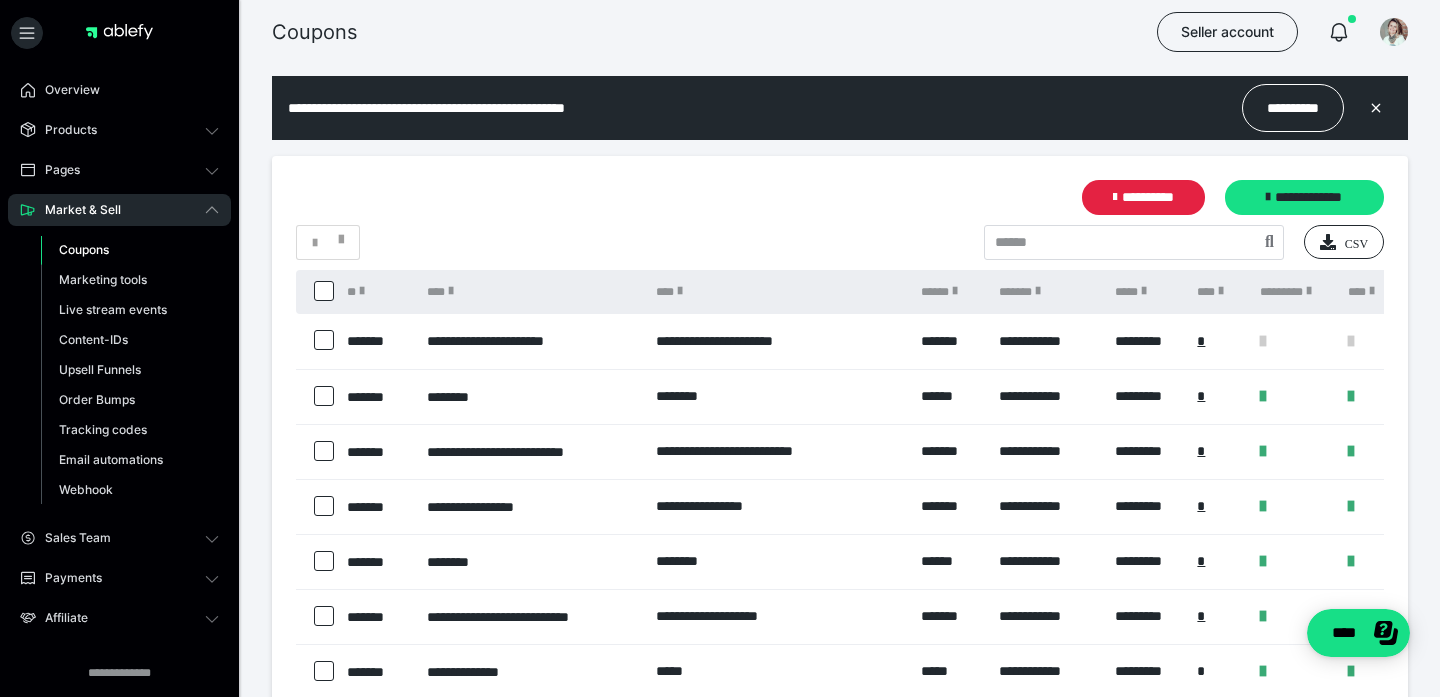 click at bounding box center [324, 451] 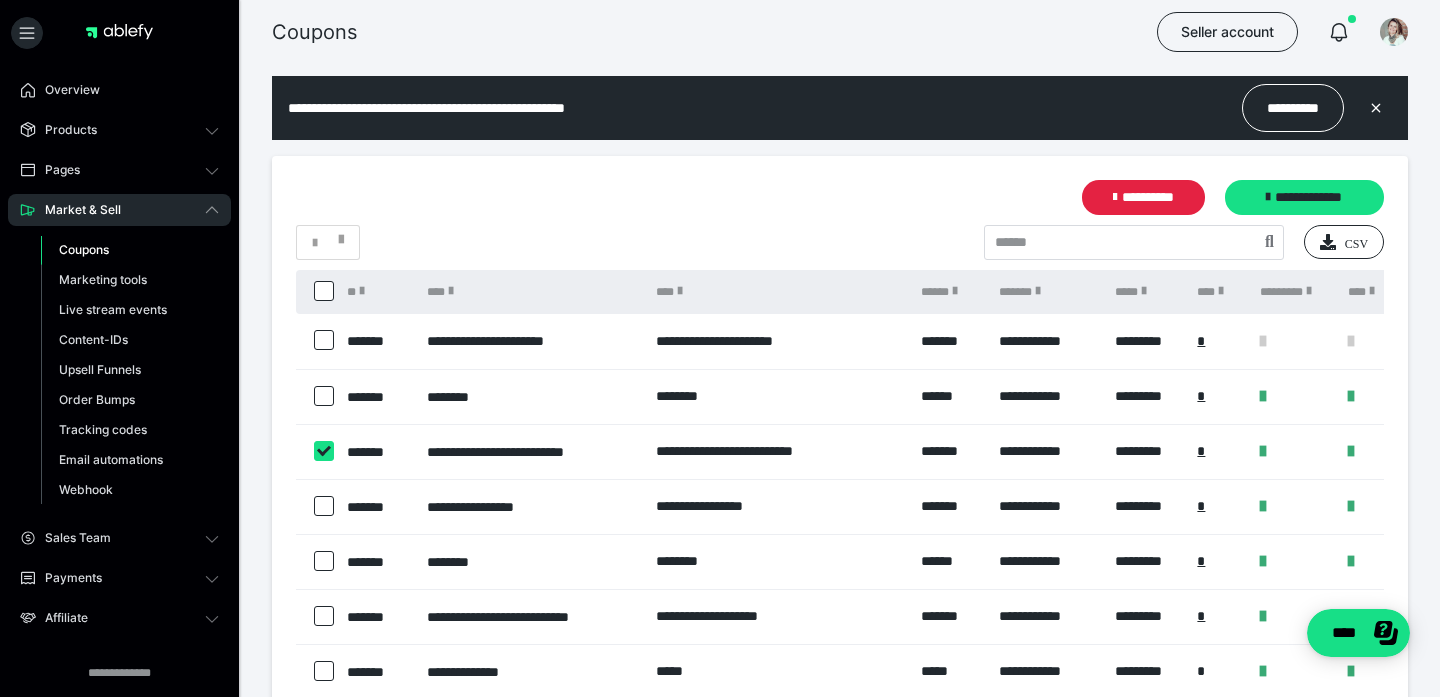 checkbox on "****" 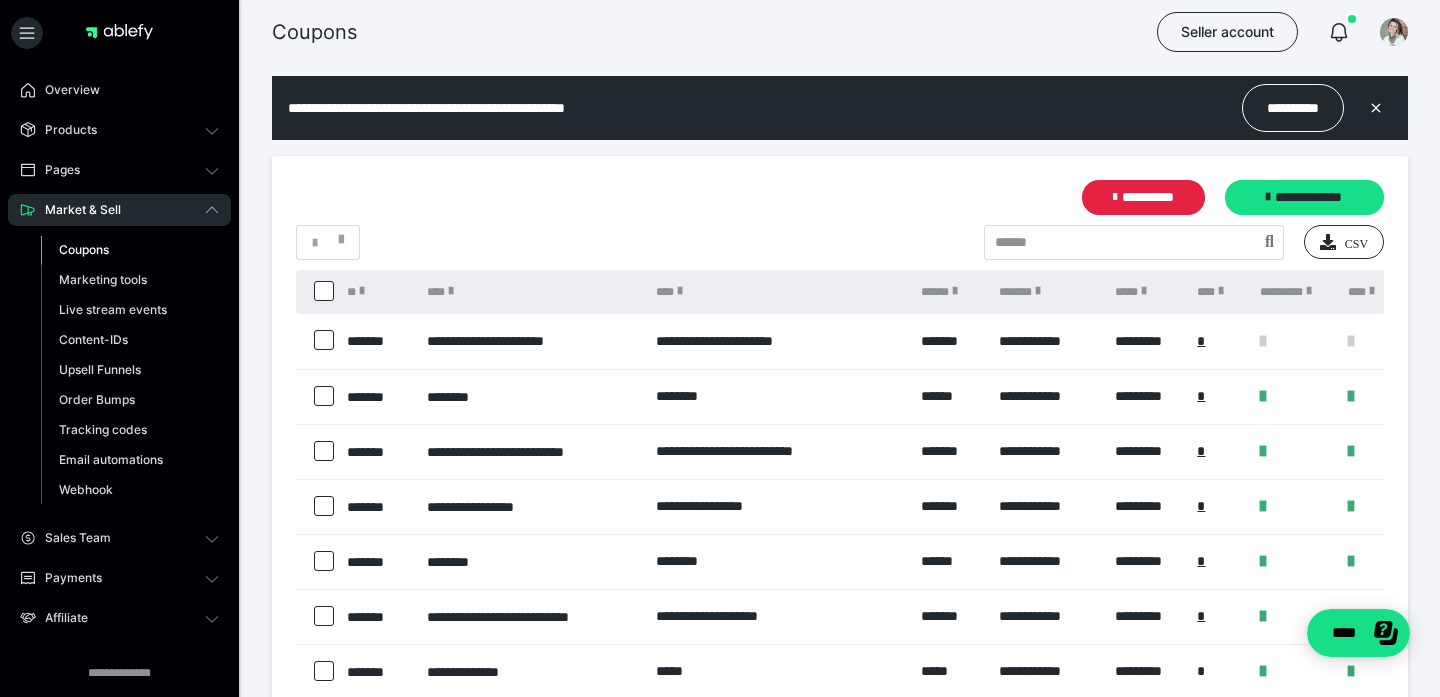 click at bounding box center (324, 506) 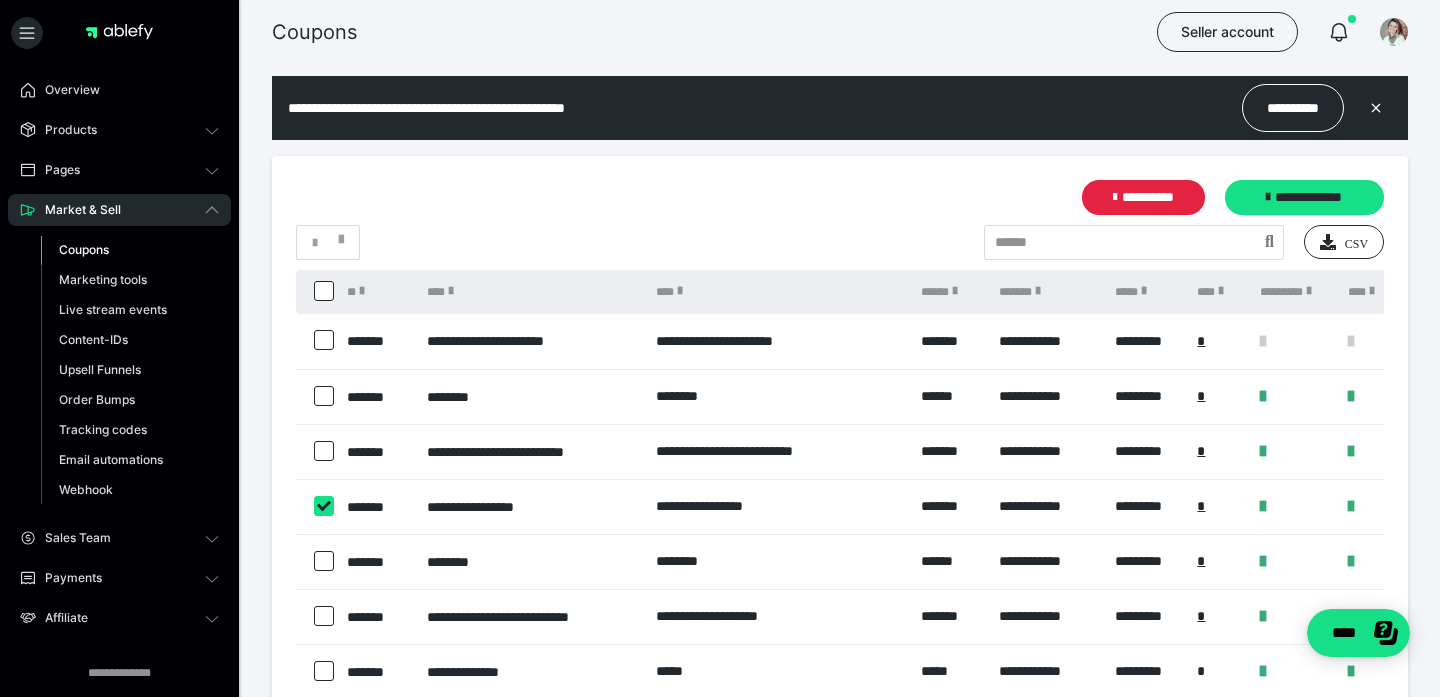 checkbox on "****" 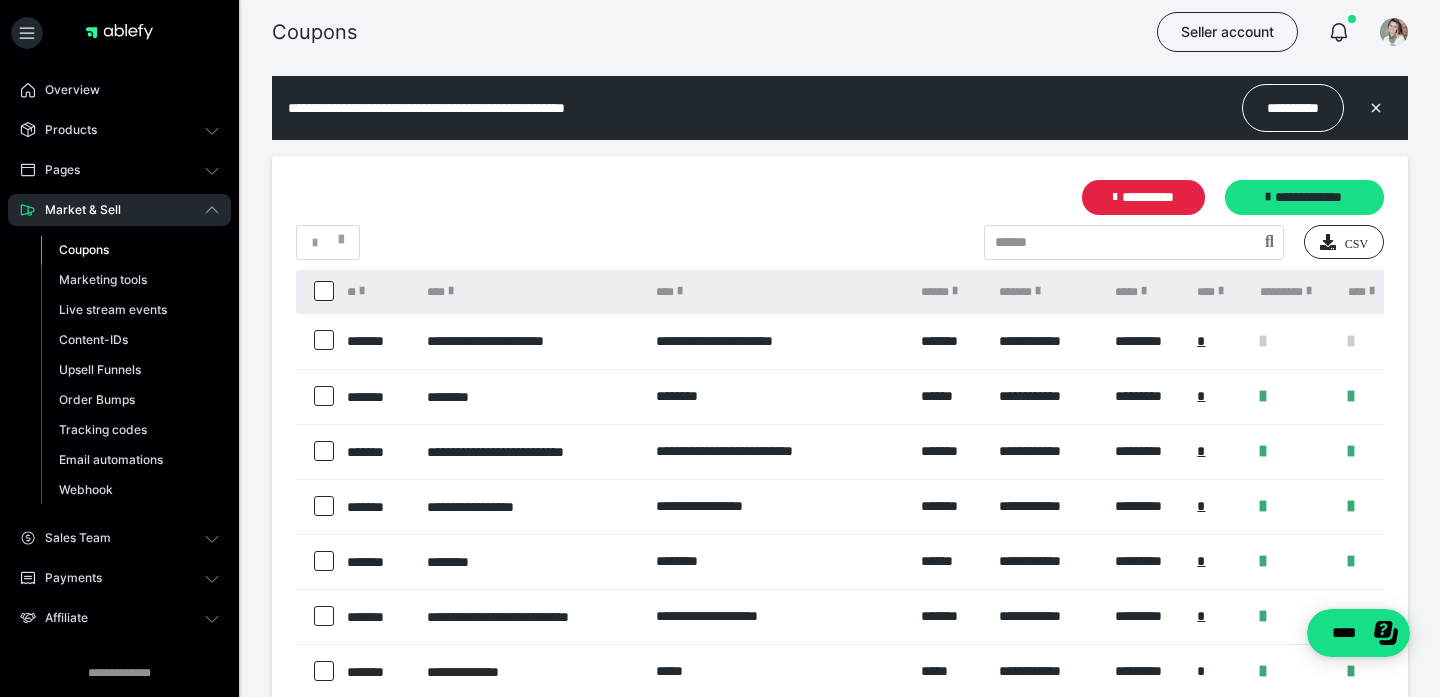 click at bounding box center [324, 561] 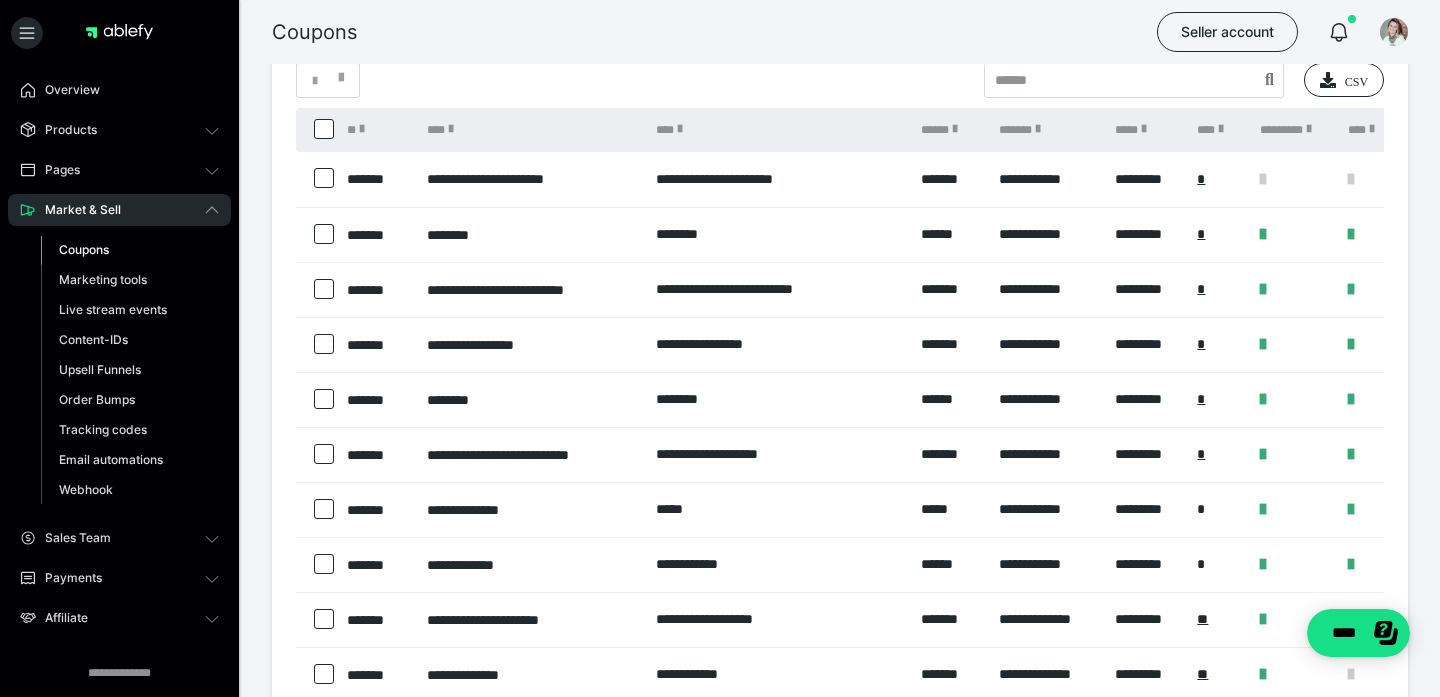 scroll, scrollTop: 185, scrollLeft: 0, axis: vertical 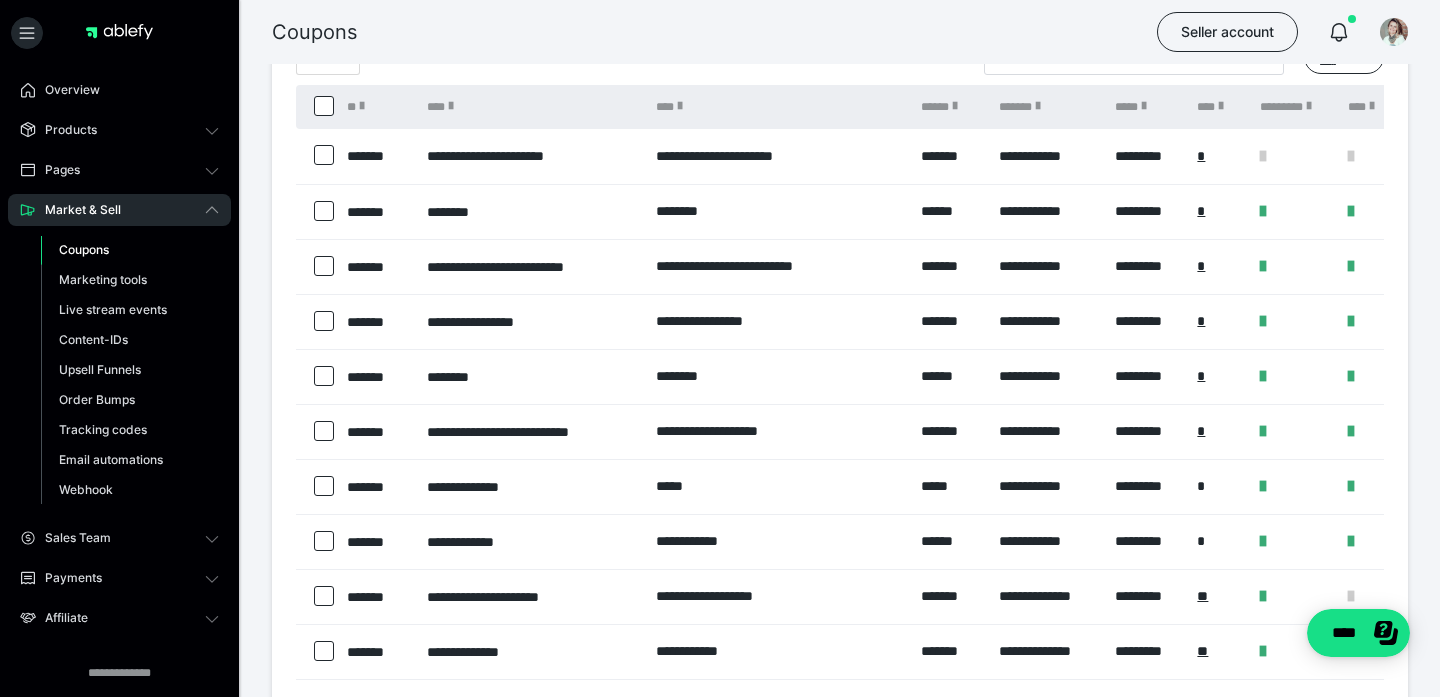 click at bounding box center (324, 431) 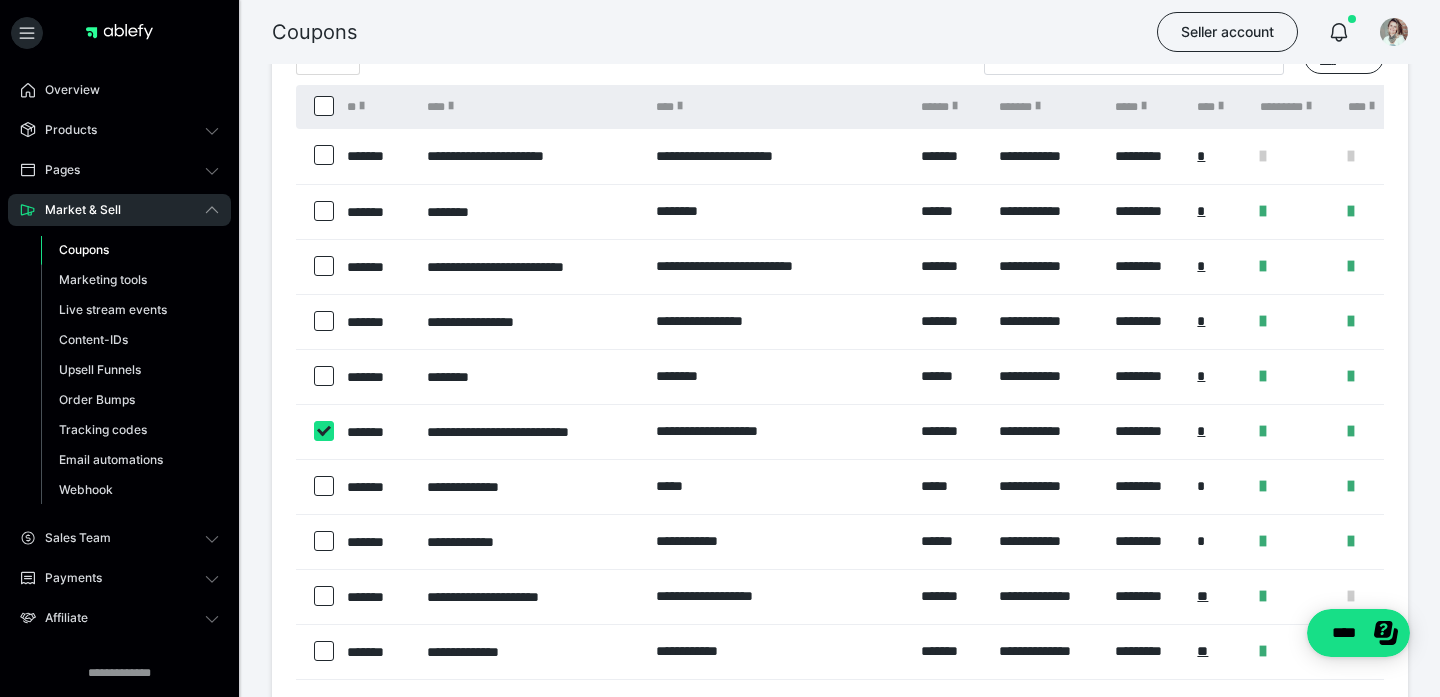 checkbox on "****" 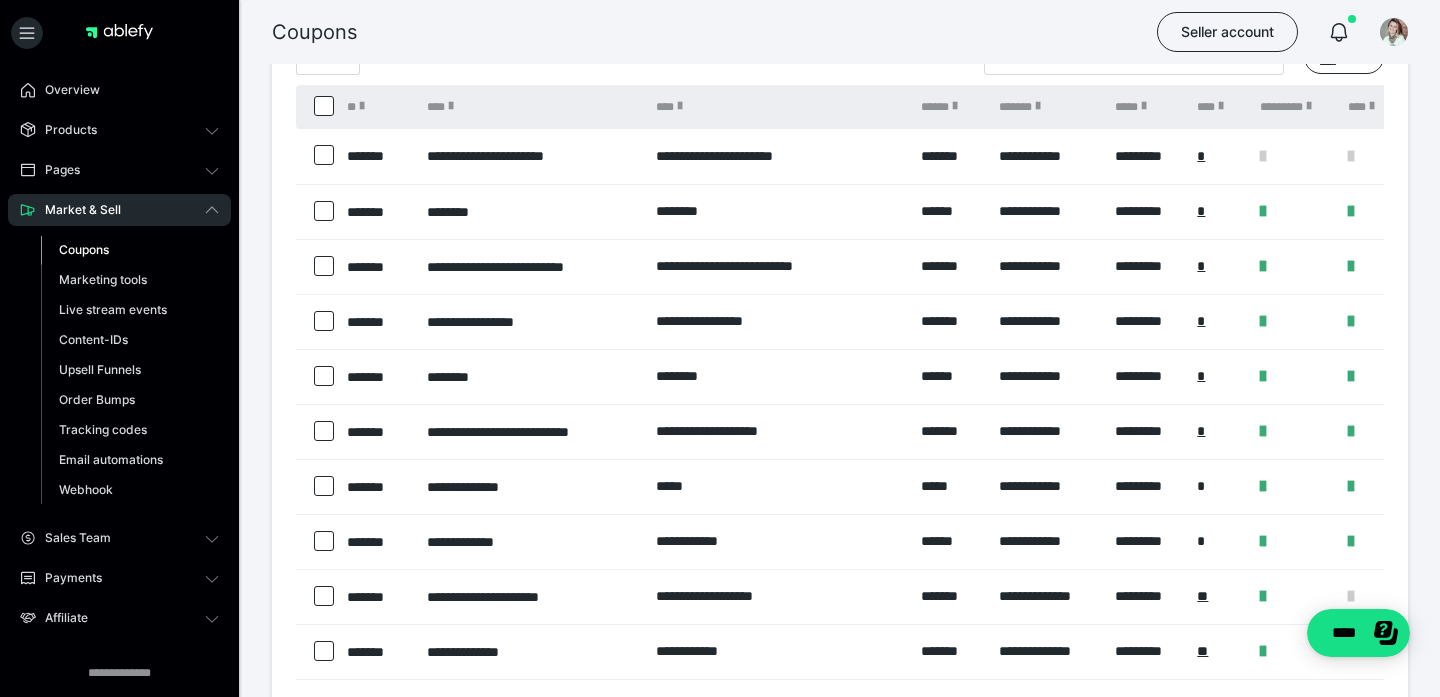 click at bounding box center (324, 486) 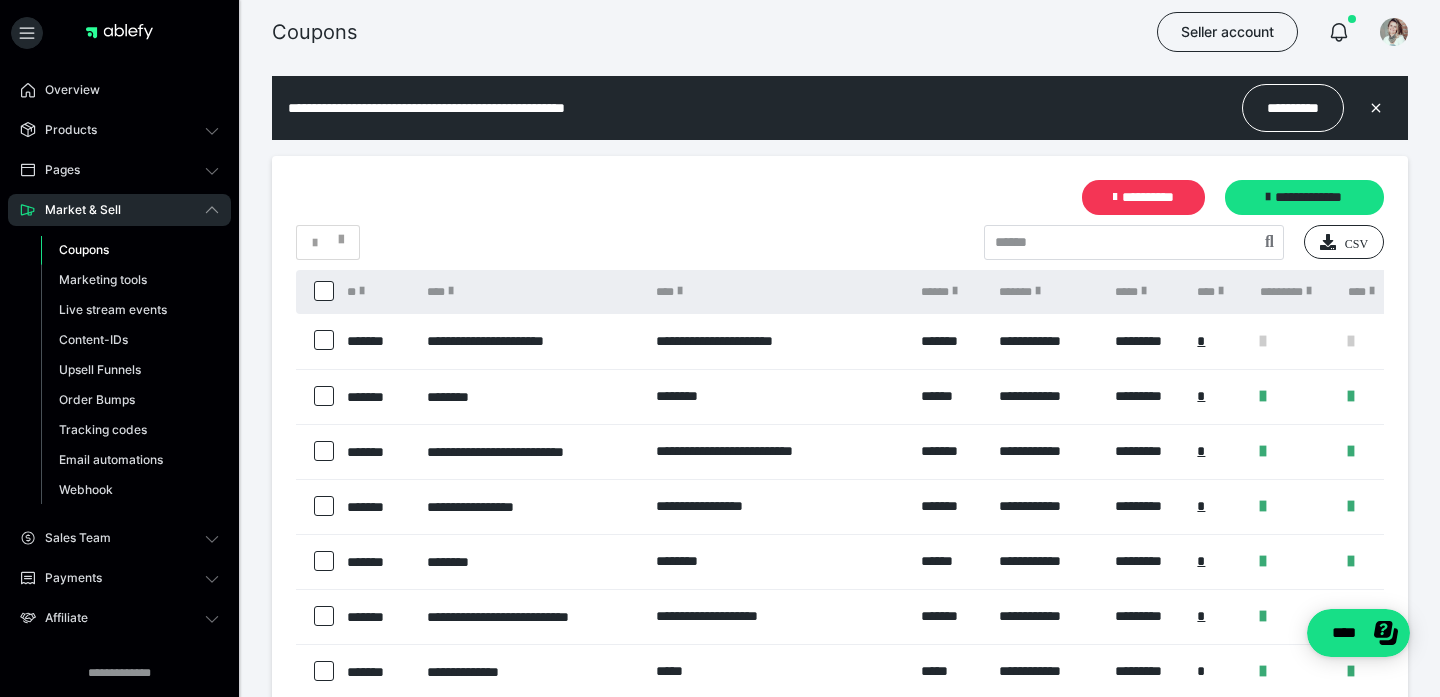 scroll, scrollTop: 0, scrollLeft: 0, axis: both 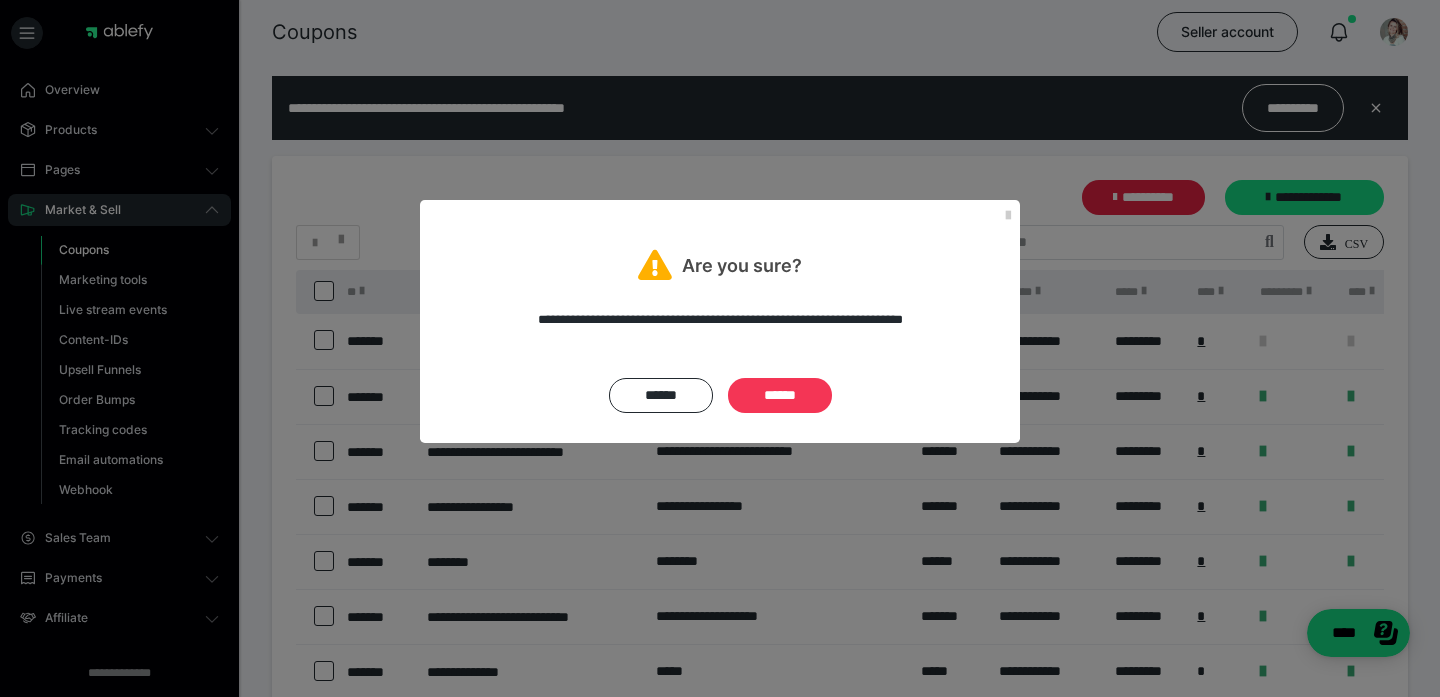 click on "******" at bounding box center [780, 395] 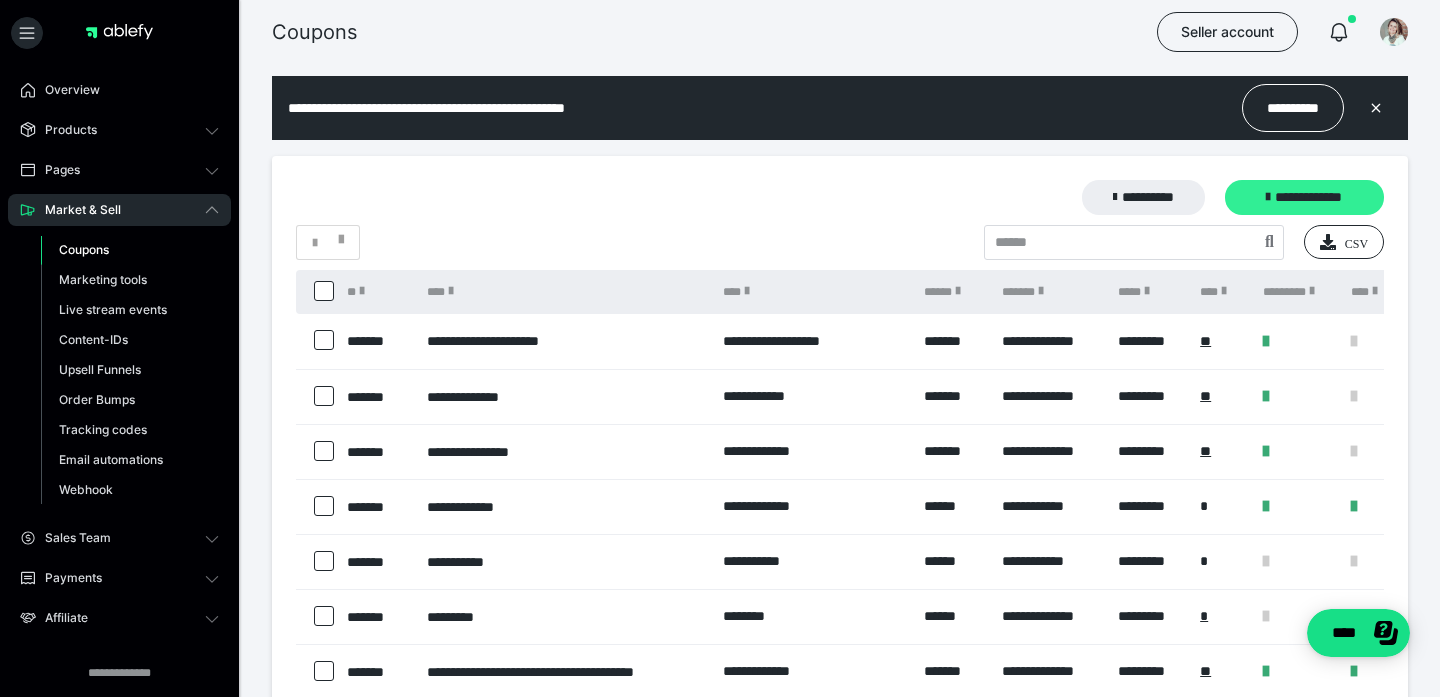 scroll, scrollTop: 0, scrollLeft: 0, axis: both 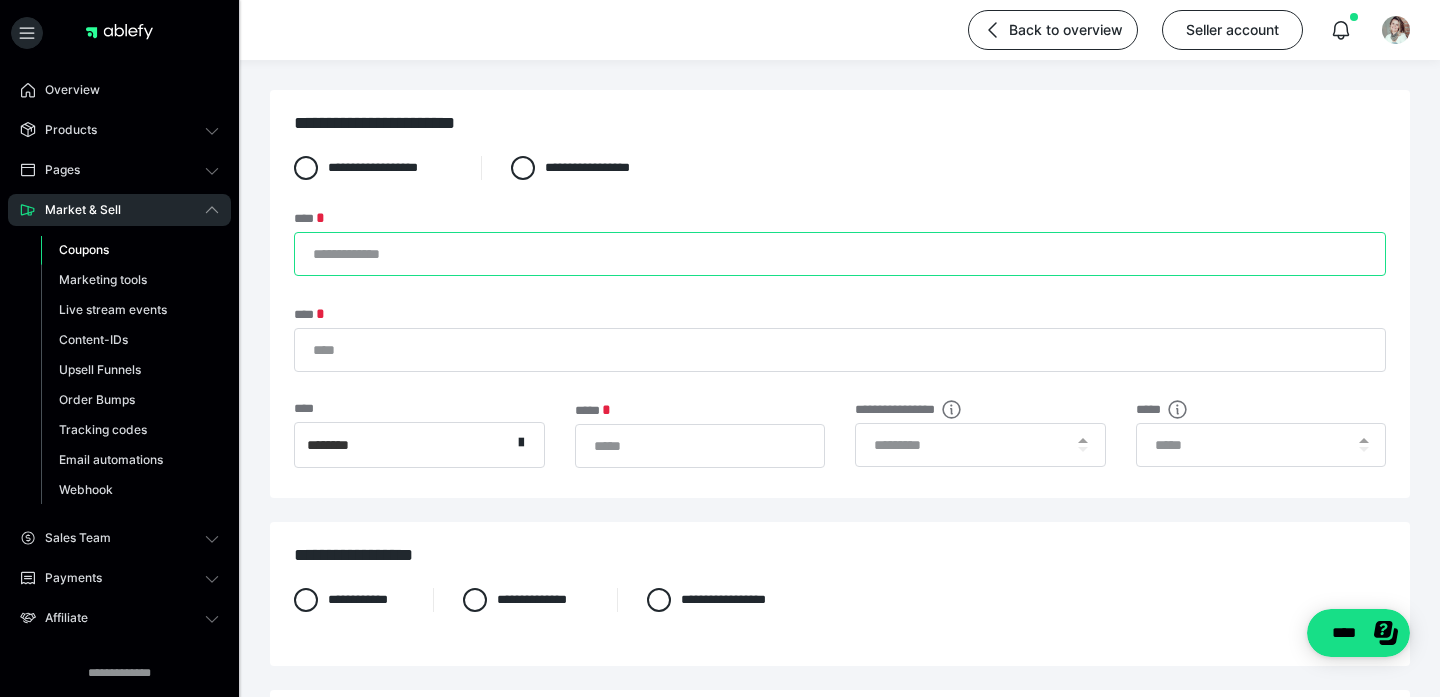 click on "****" at bounding box center (840, 254) 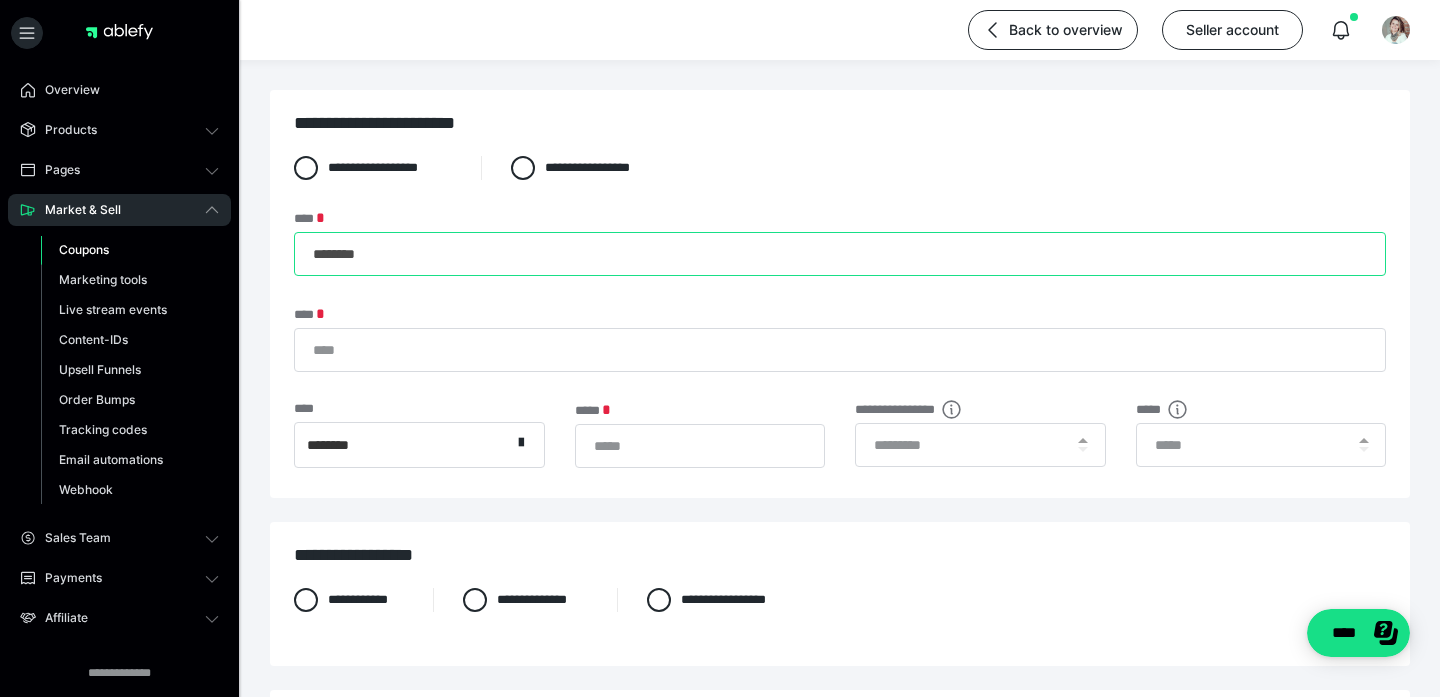 type on "********" 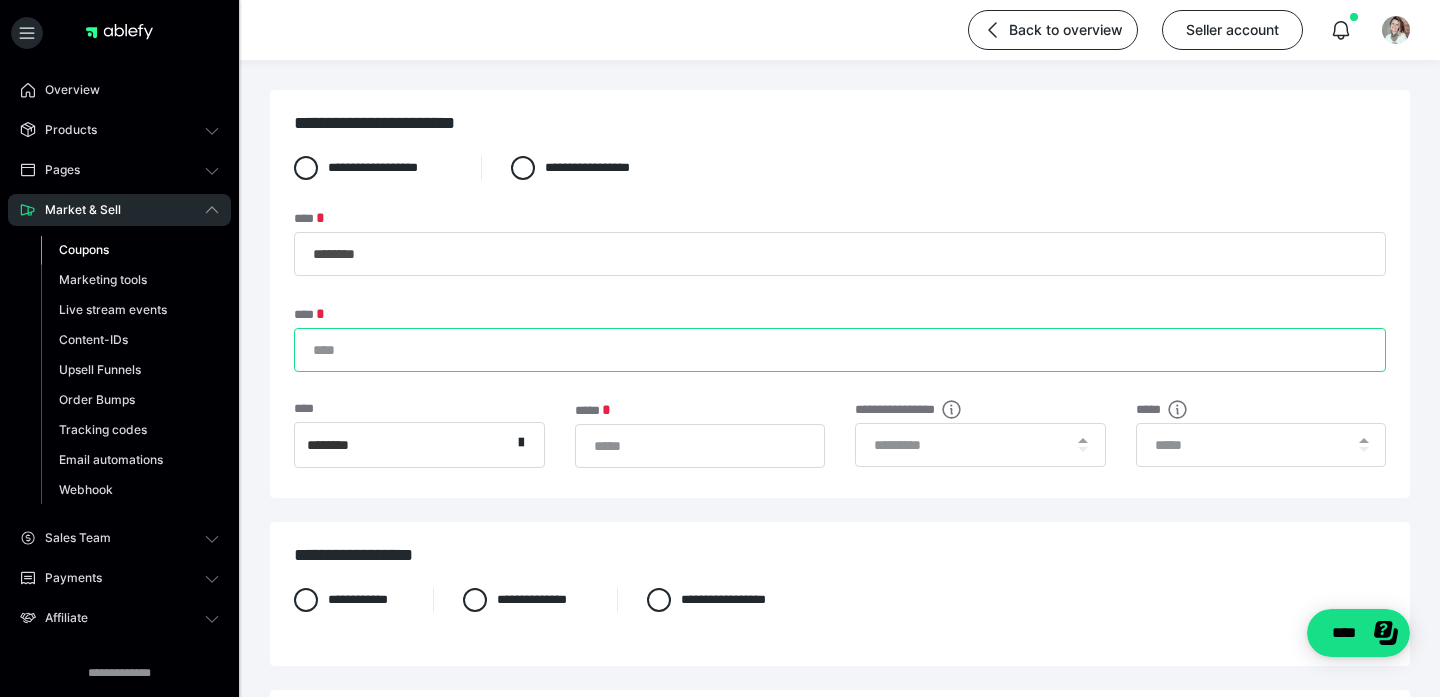 click on "****" at bounding box center (840, 350) 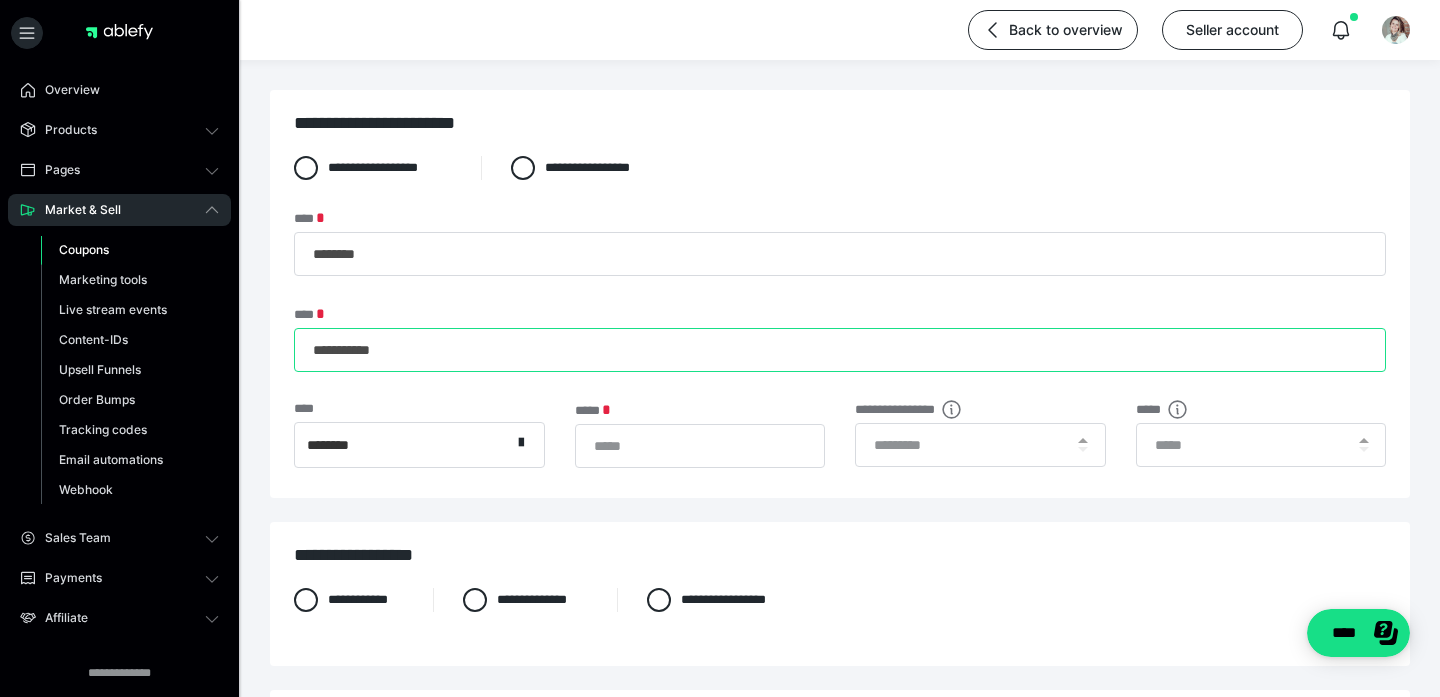 type on "**********" 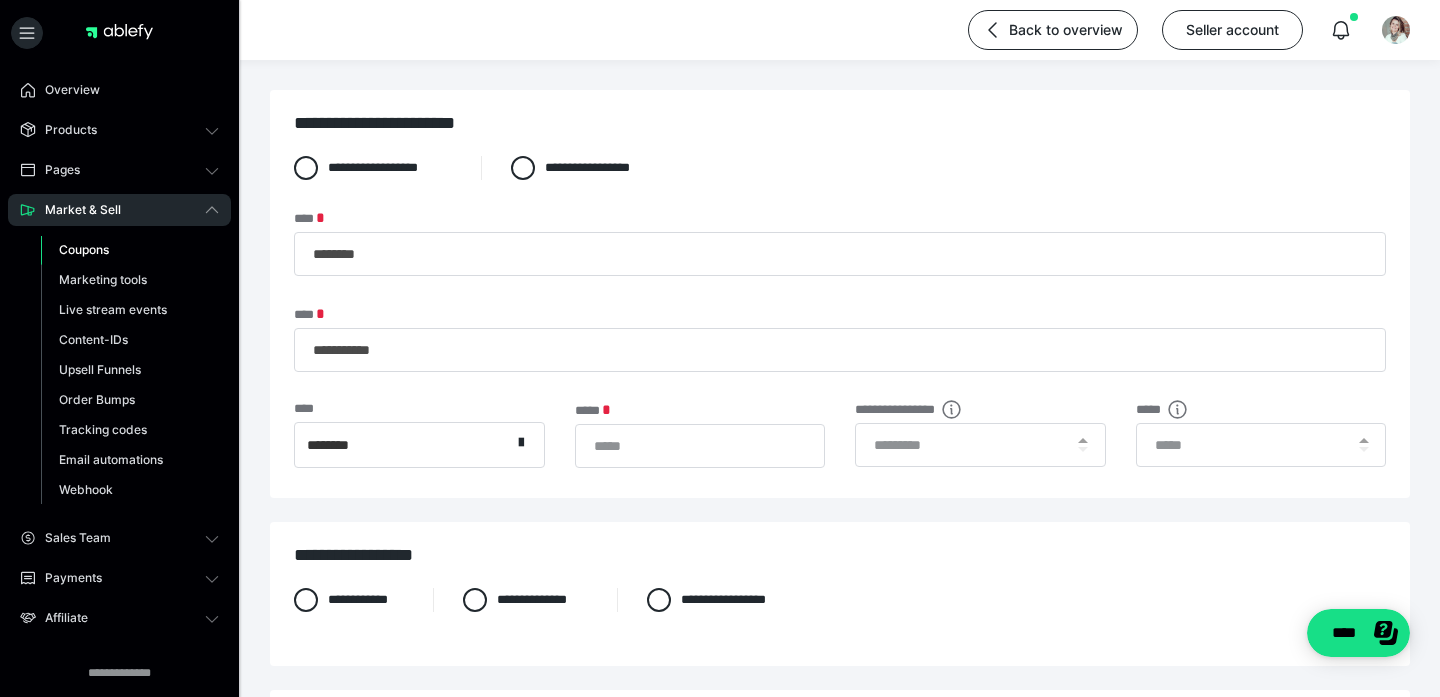 click on "**********" at bounding box center [840, 617] 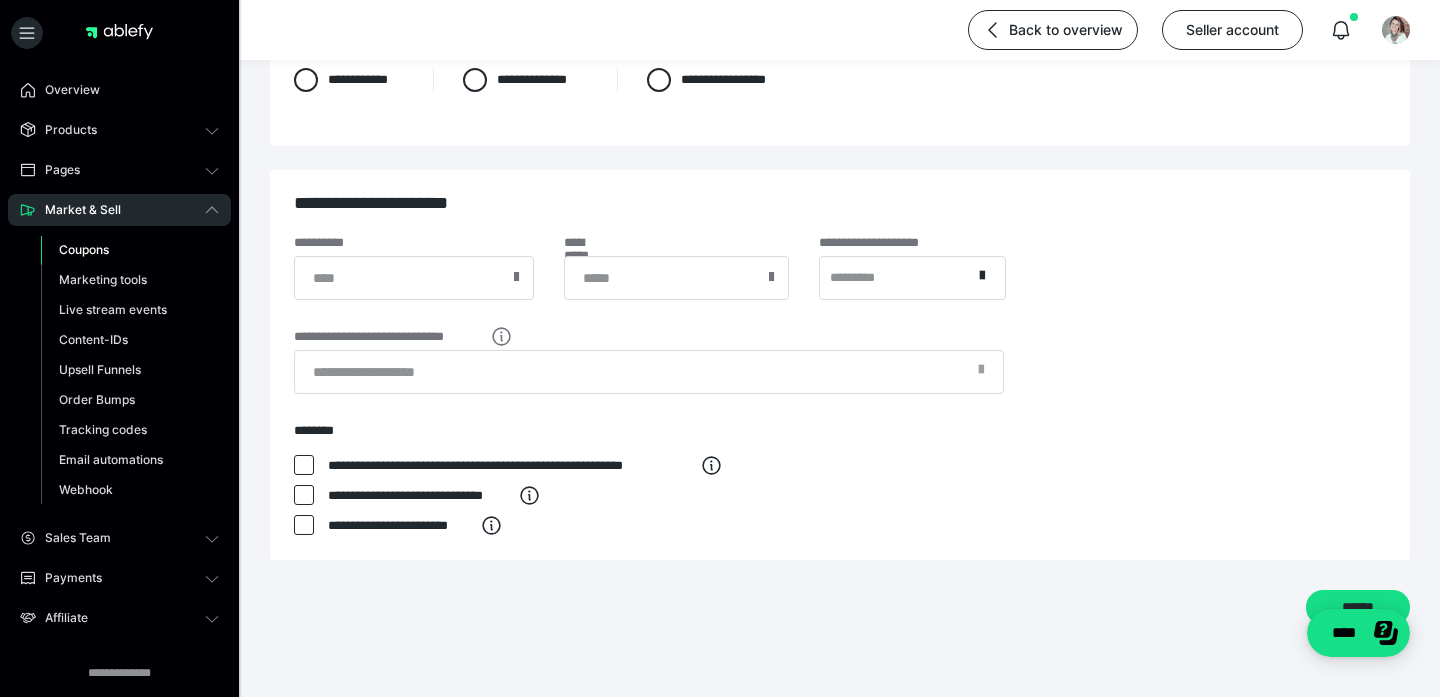 scroll, scrollTop: 539, scrollLeft: 0, axis: vertical 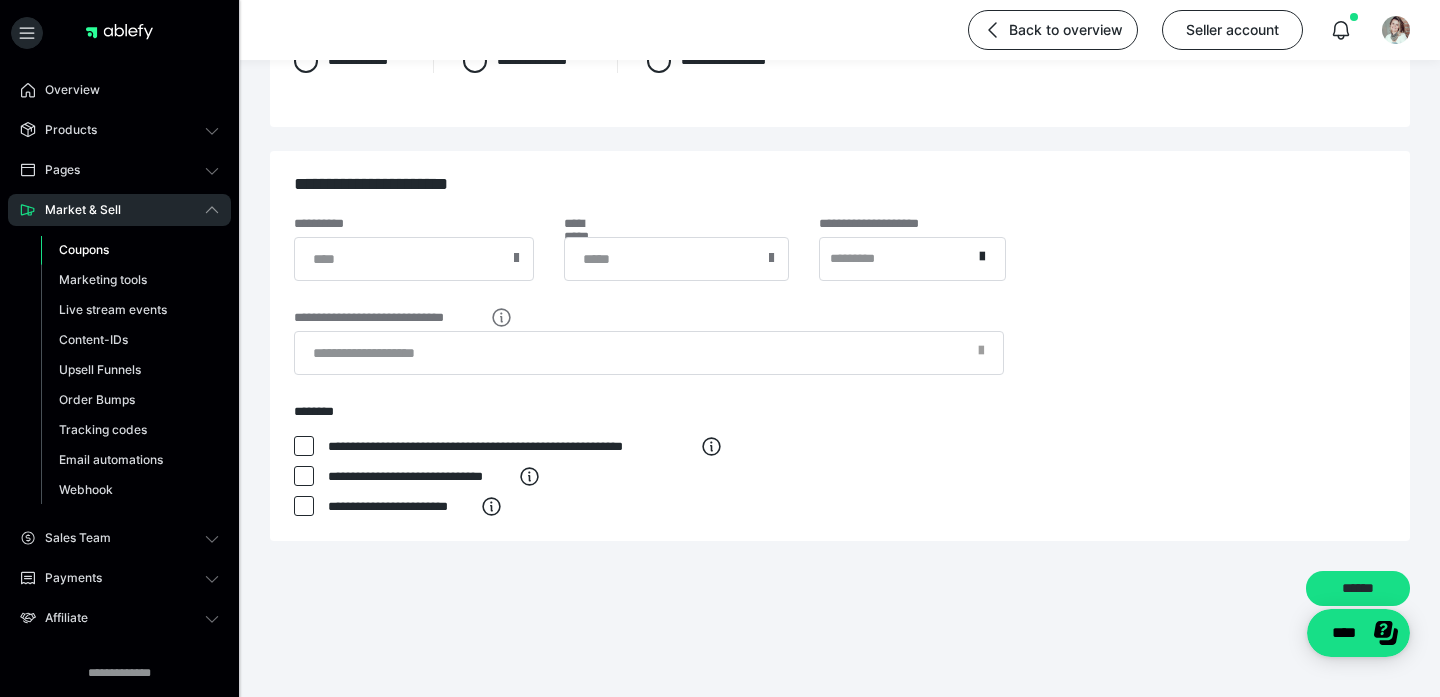 click at bounding box center [304, 446] 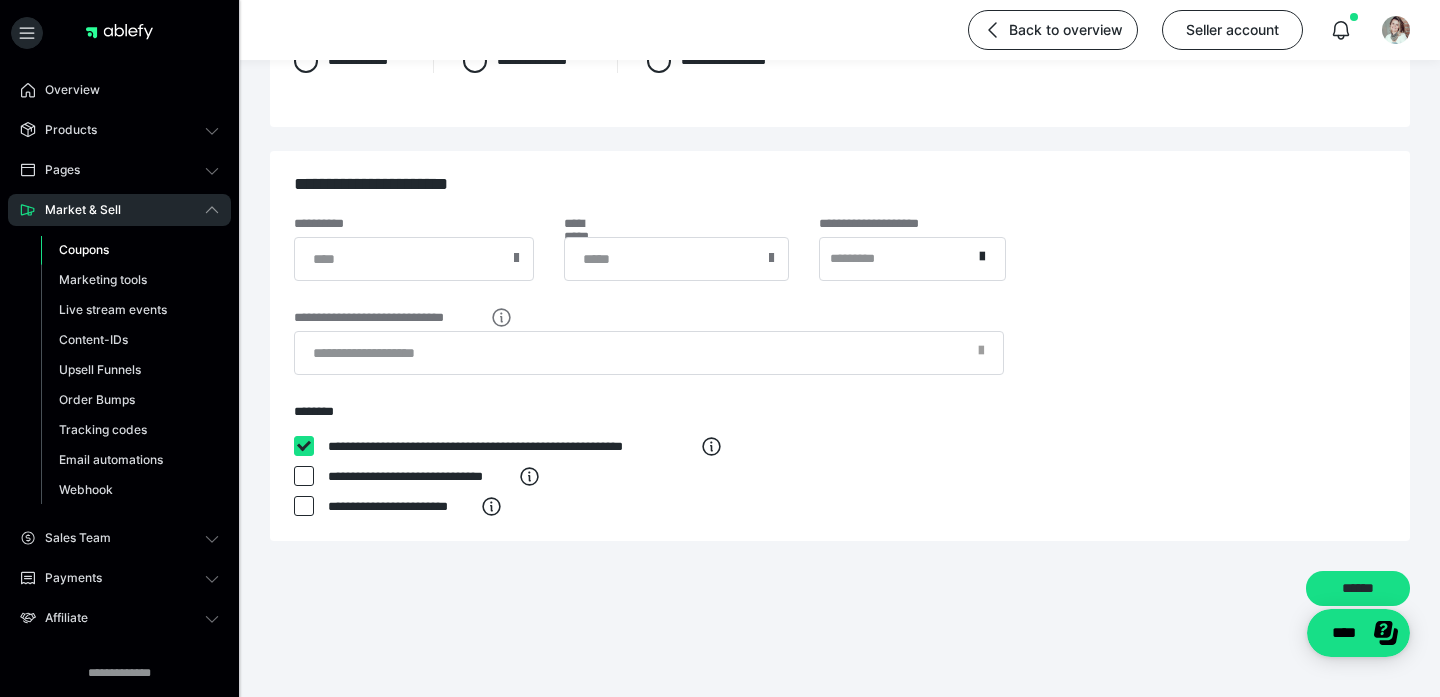 checkbox on "****" 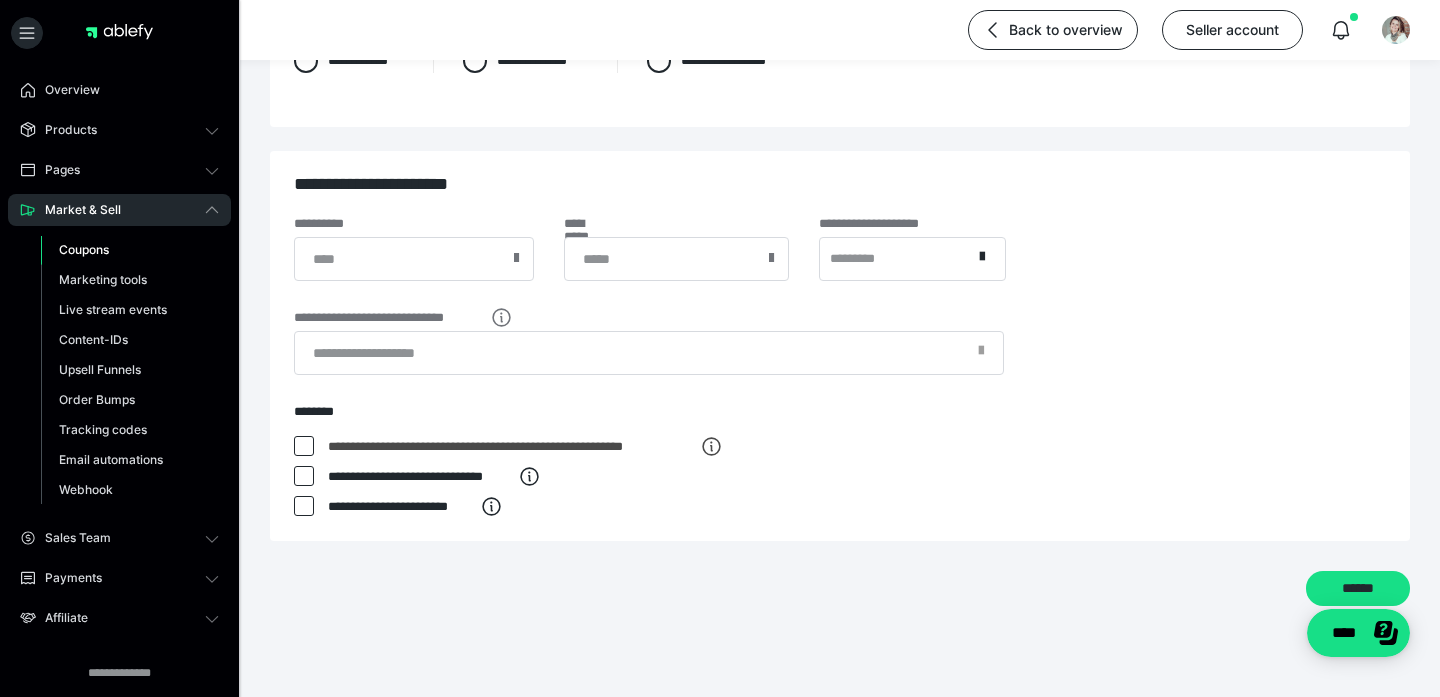 click at bounding box center [304, 476] 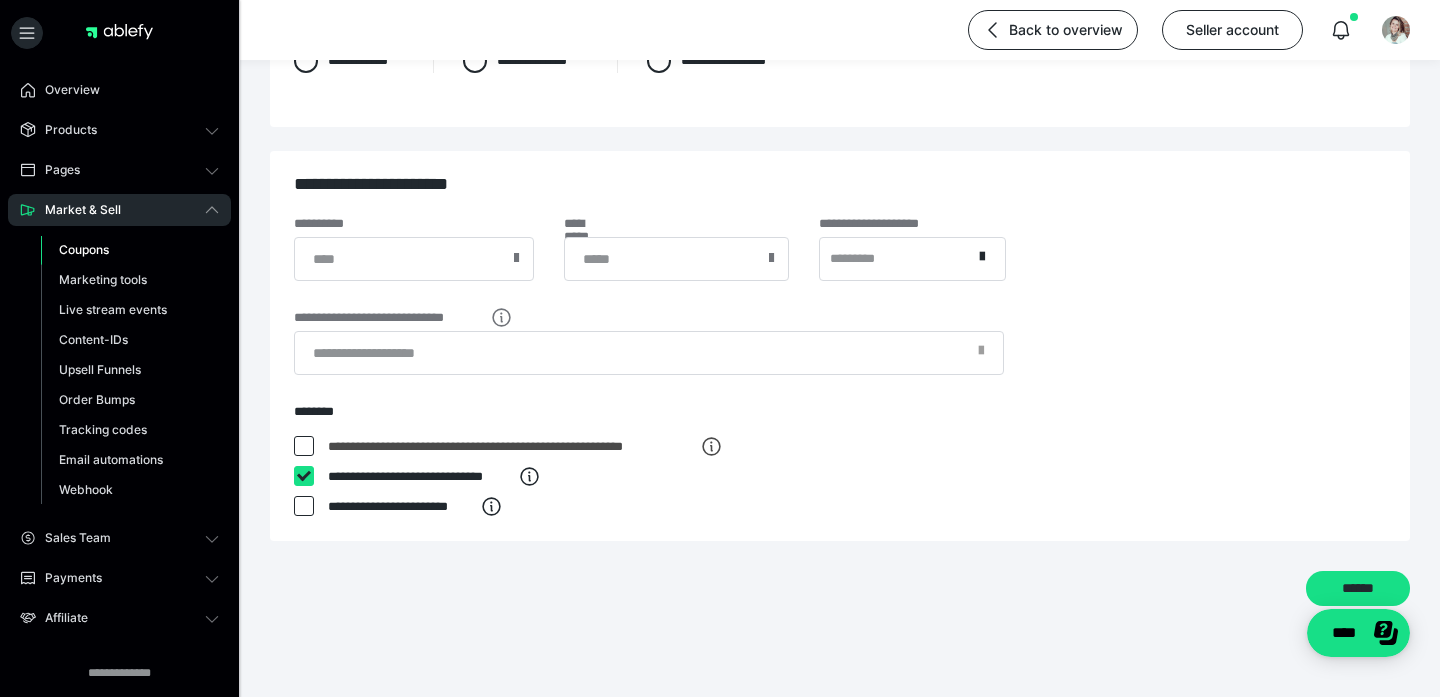 checkbox on "****" 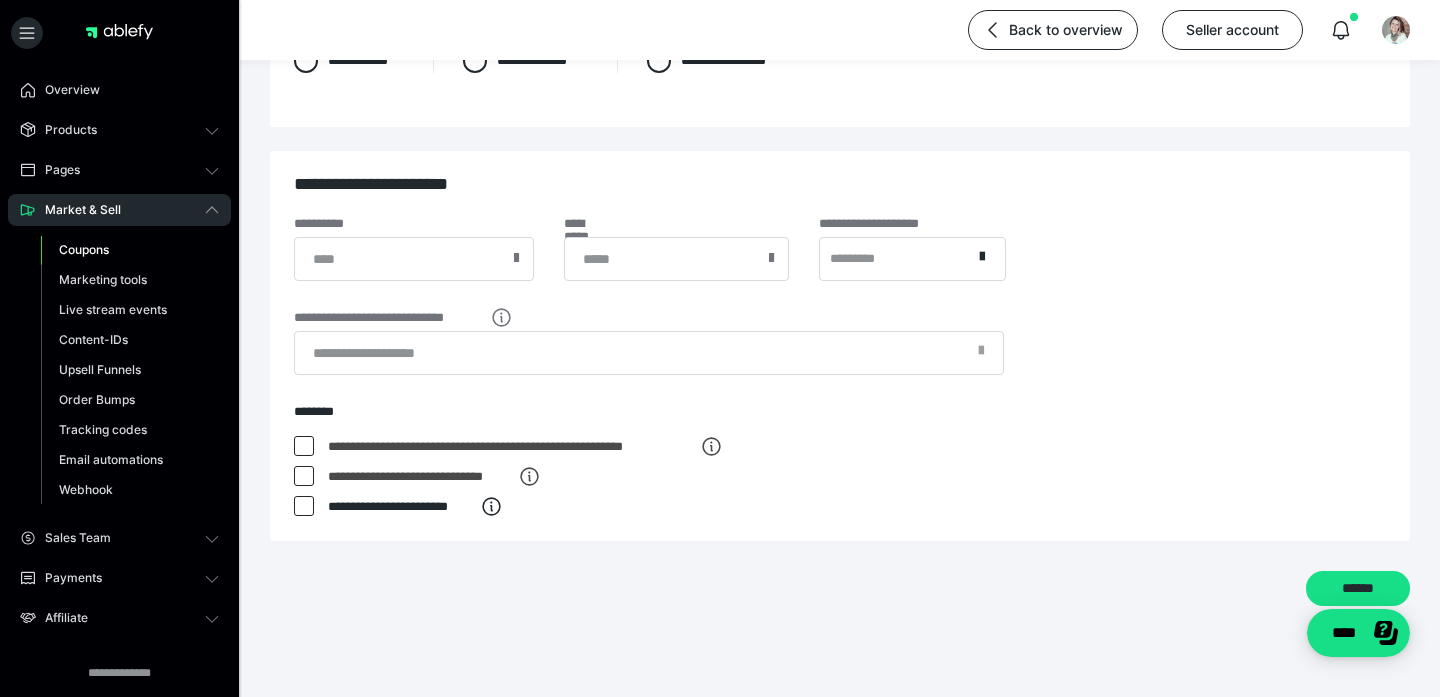 click on "**********" at bounding box center (398, 511) 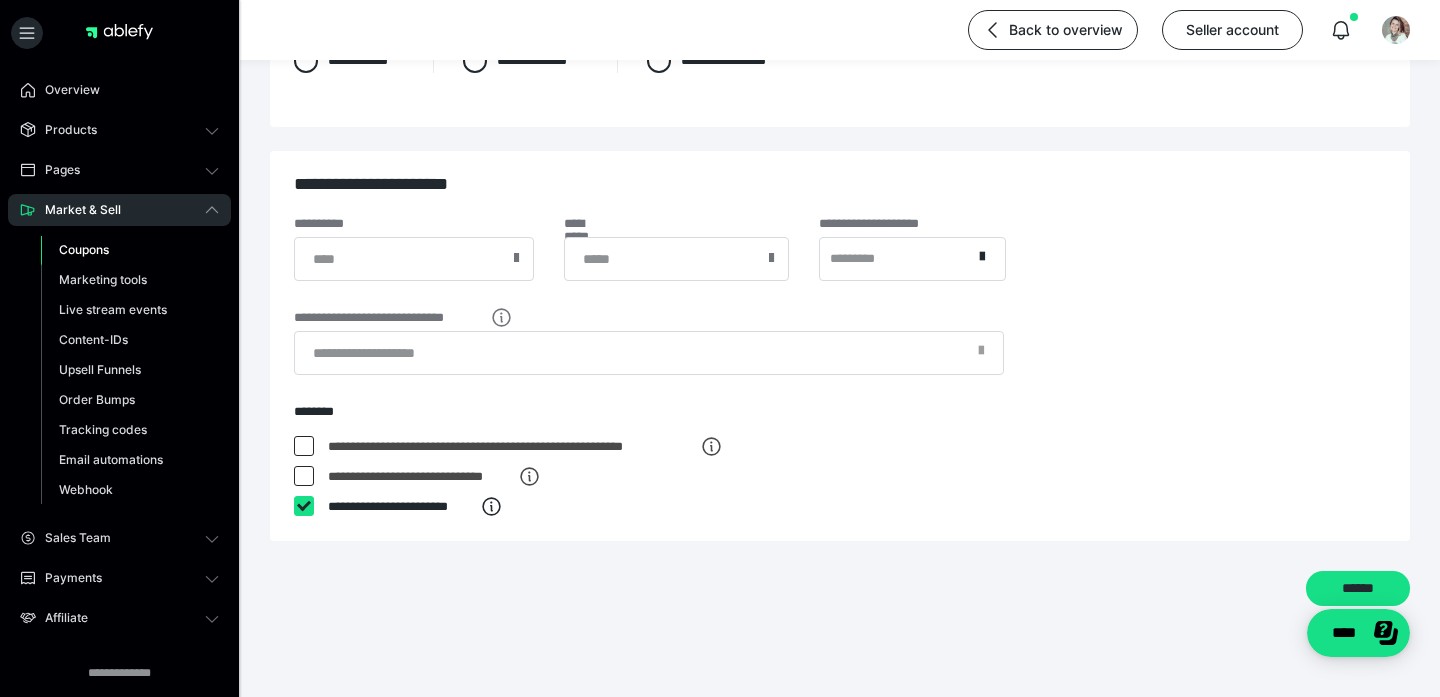 checkbox on "****" 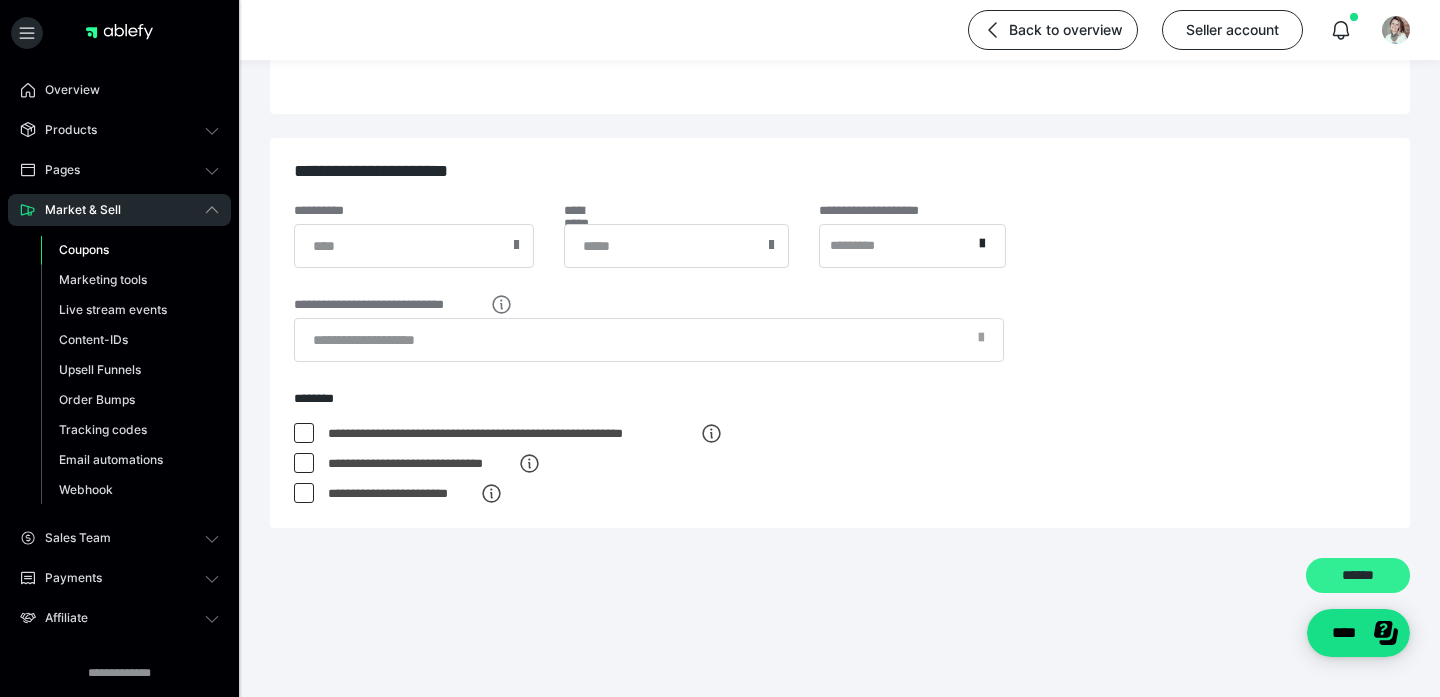 click on "******" at bounding box center (1358, 575) 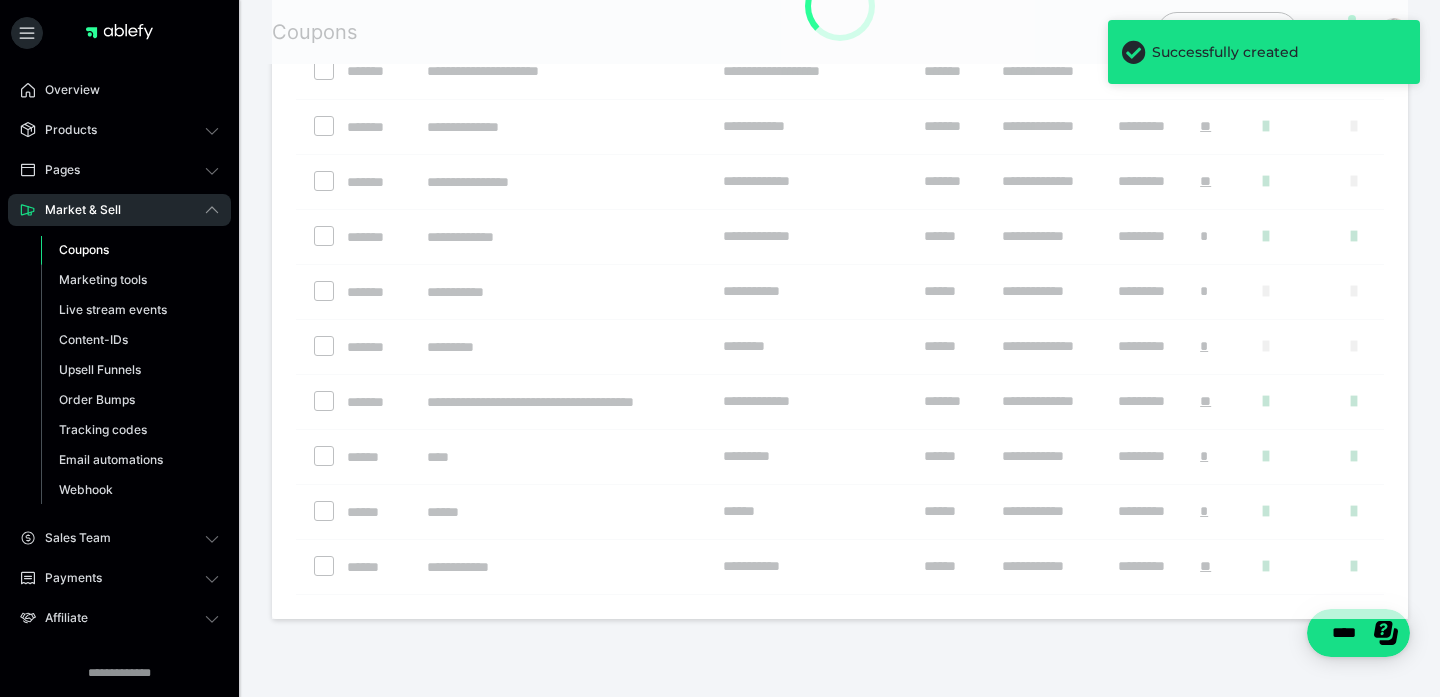 scroll, scrollTop: 0, scrollLeft: 0, axis: both 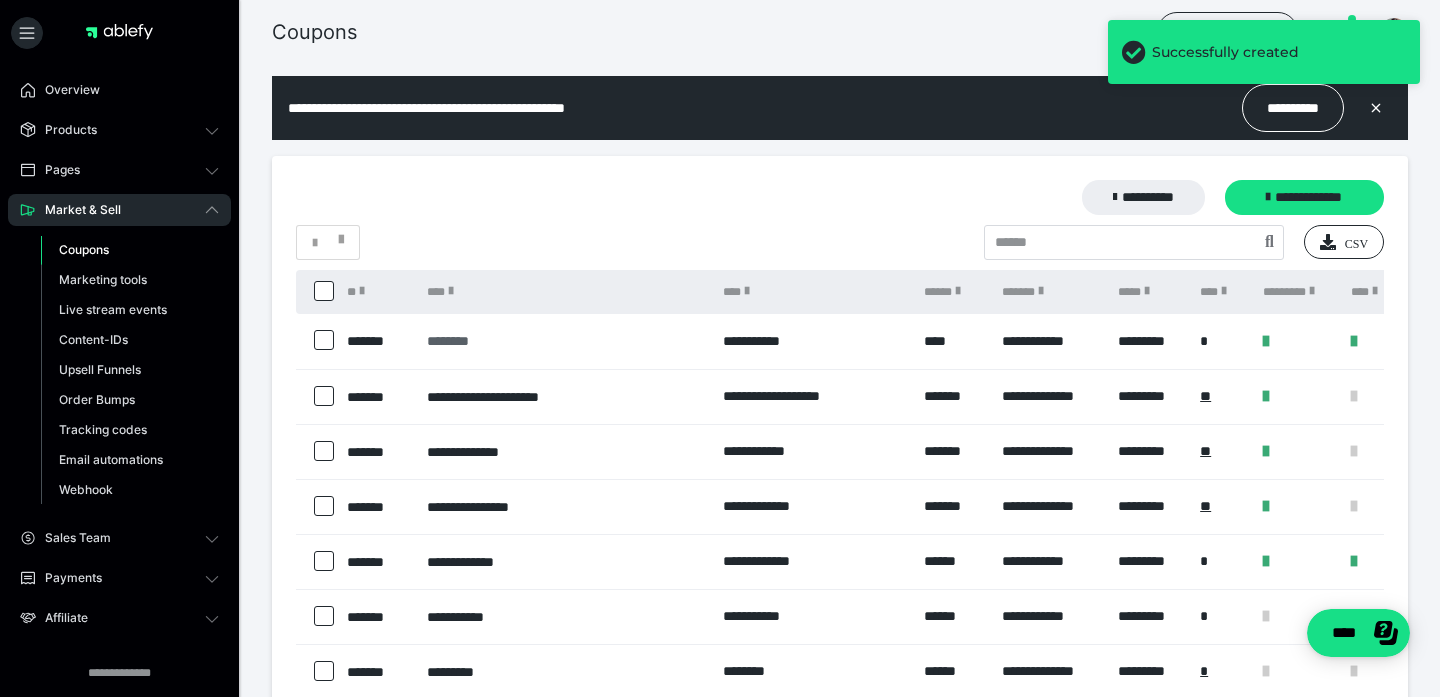click on "********" at bounding box center [565, 341] 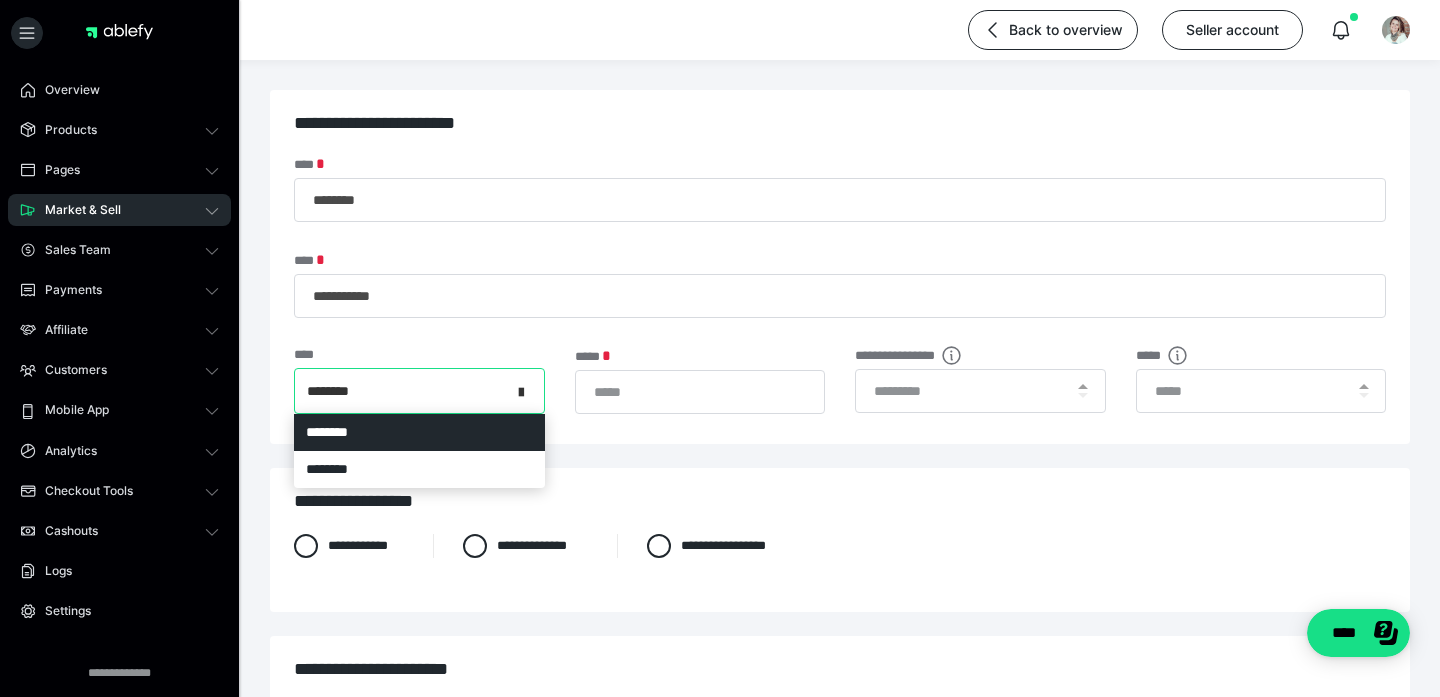 click at bounding box center [527, 391] 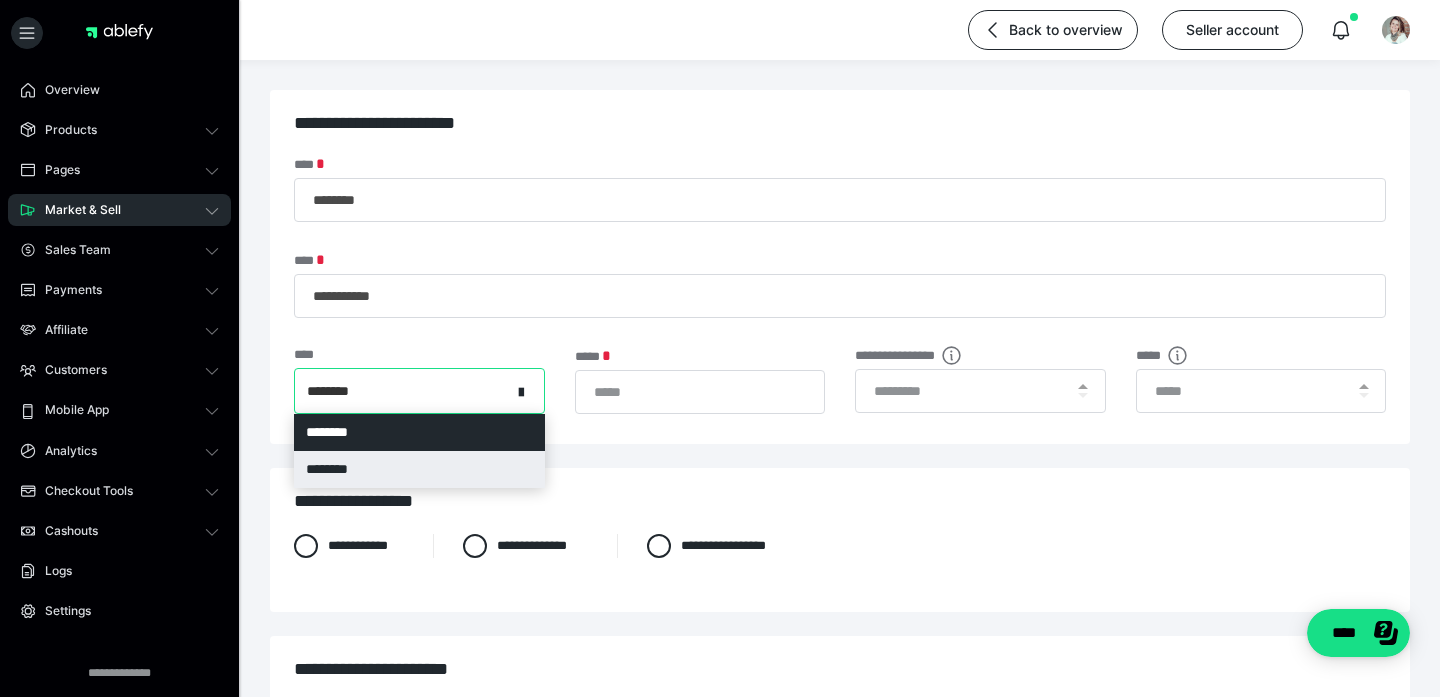 click on "********" at bounding box center [419, 469] 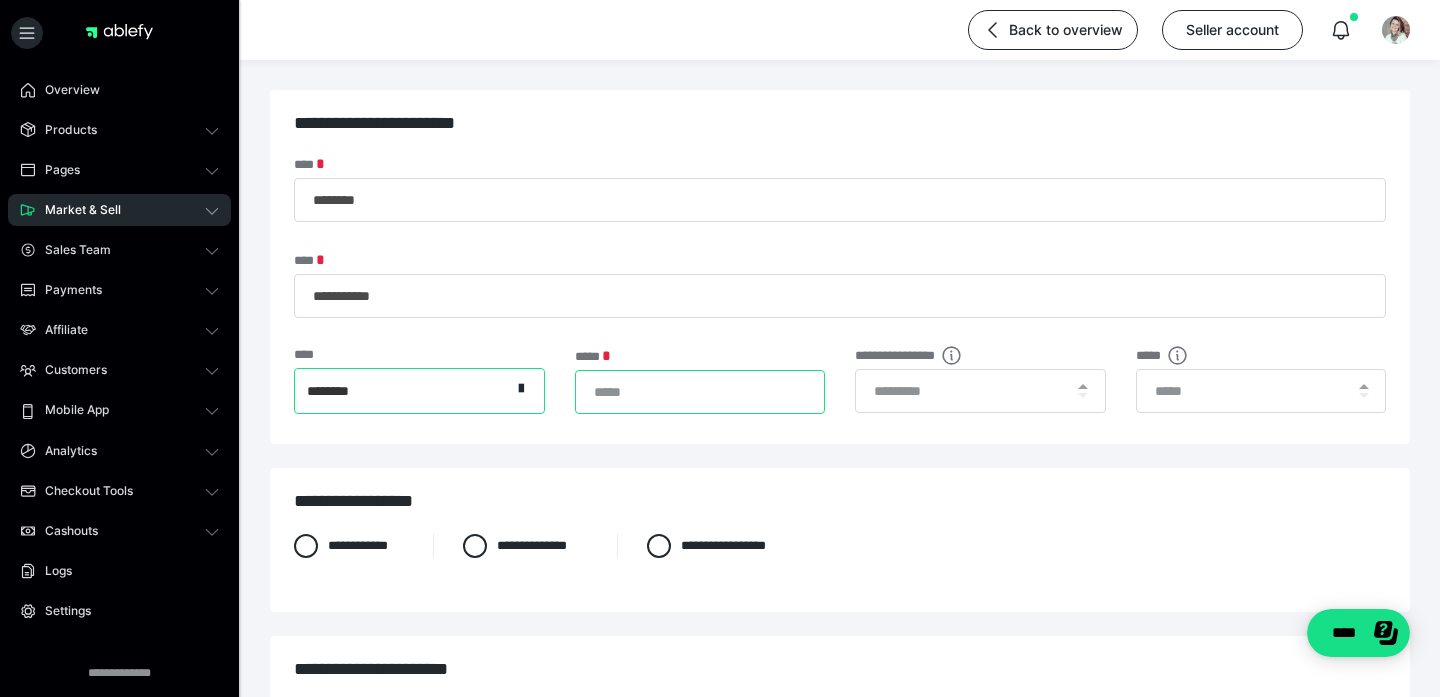 click on "***" at bounding box center (700, 392) 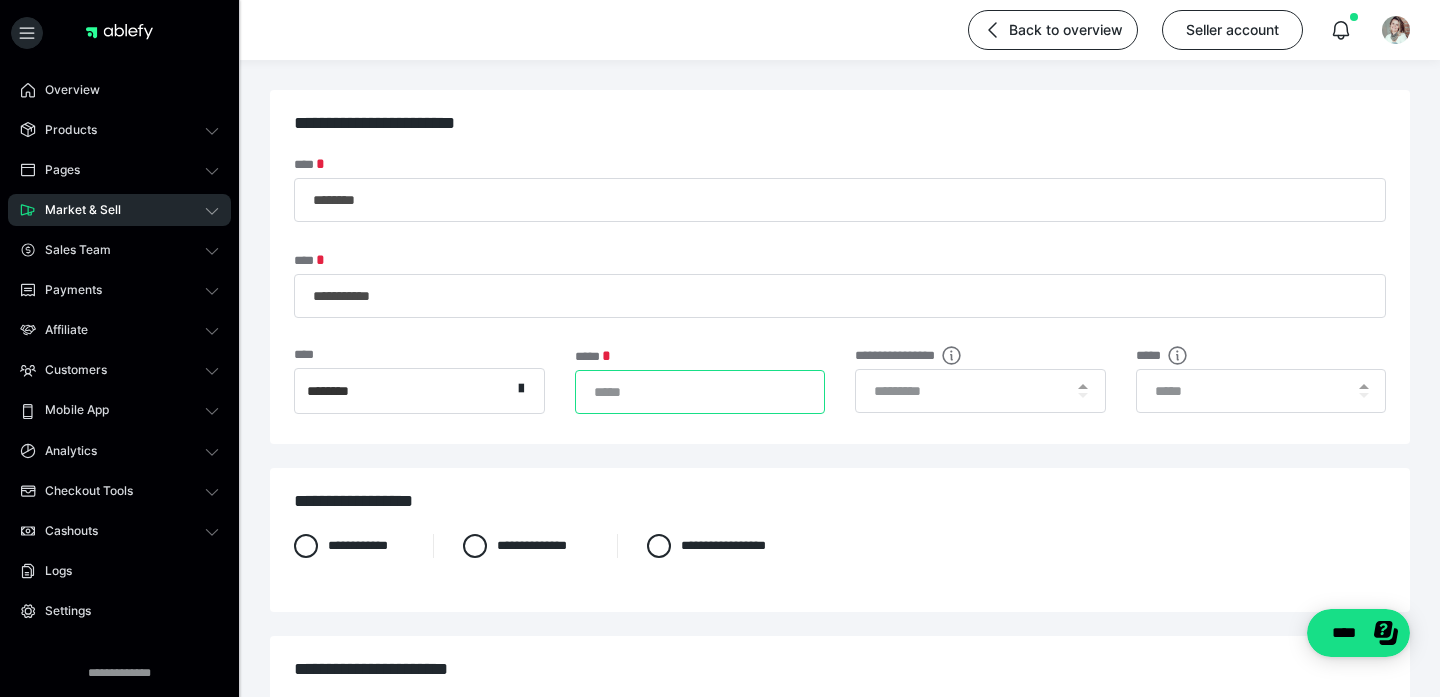 type on "***" 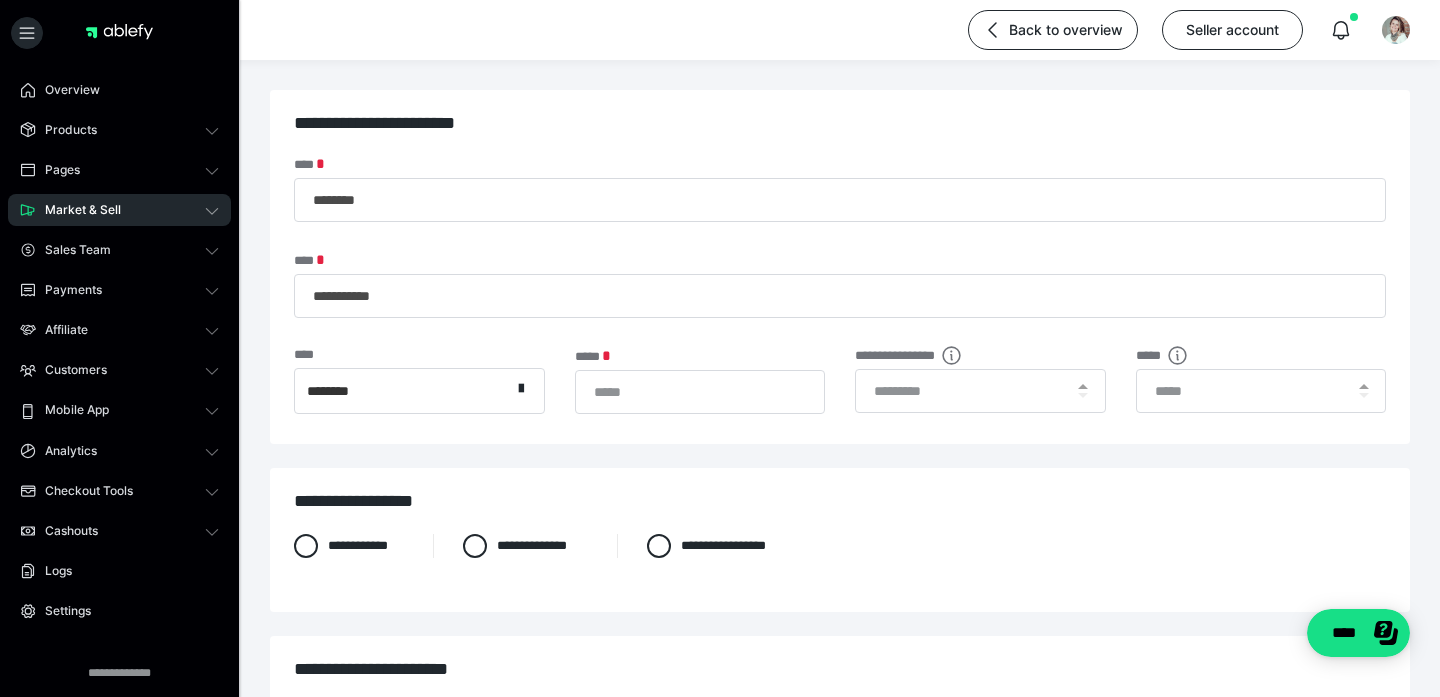 click on "**********" at bounding box center (840, 540) 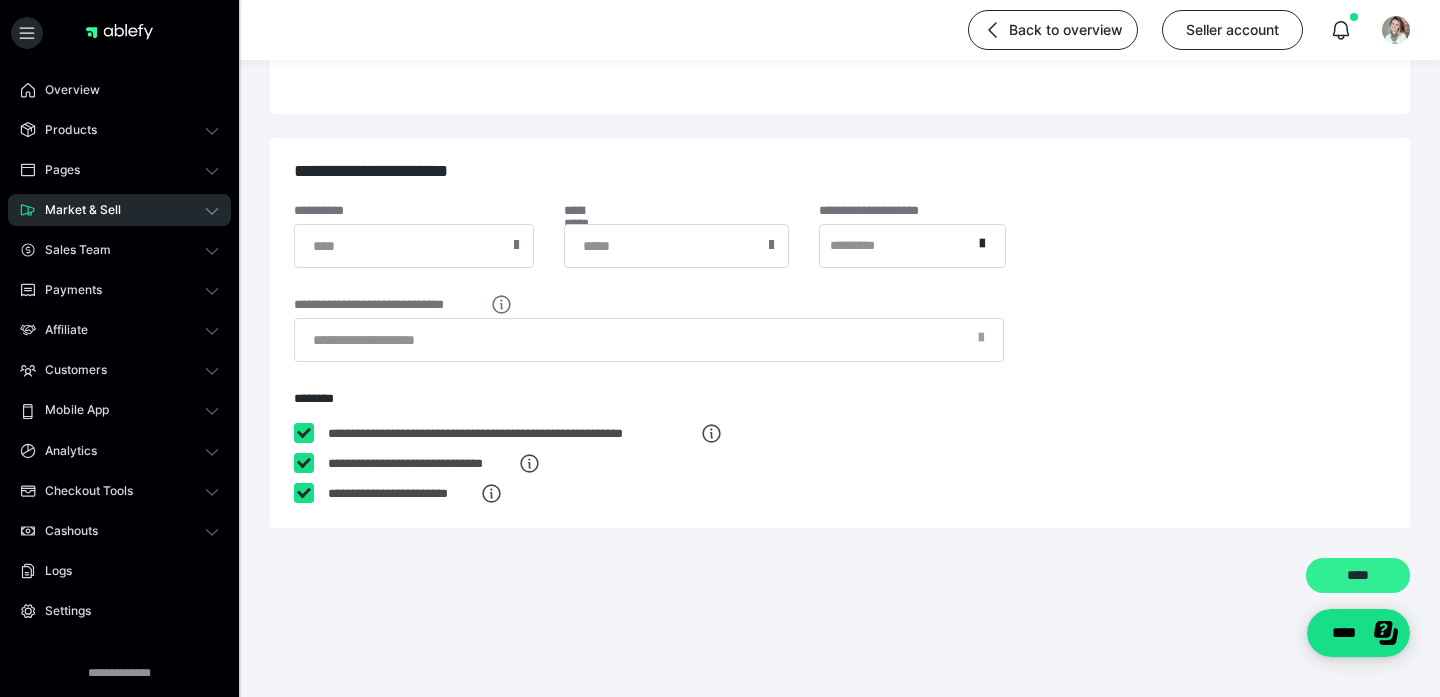 click on "****" at bounding box center [1358, 575] 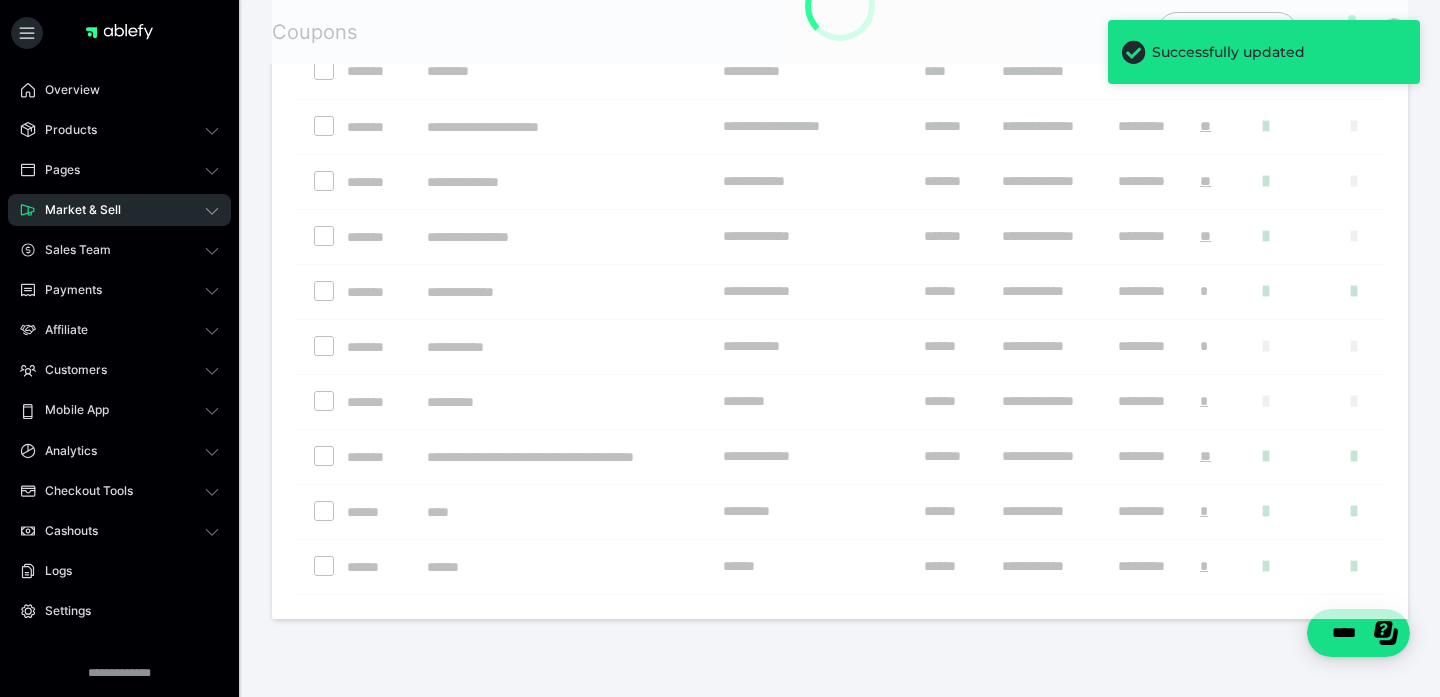 scroll, scrollTop: 0, scrollLeft: 0, axis: both 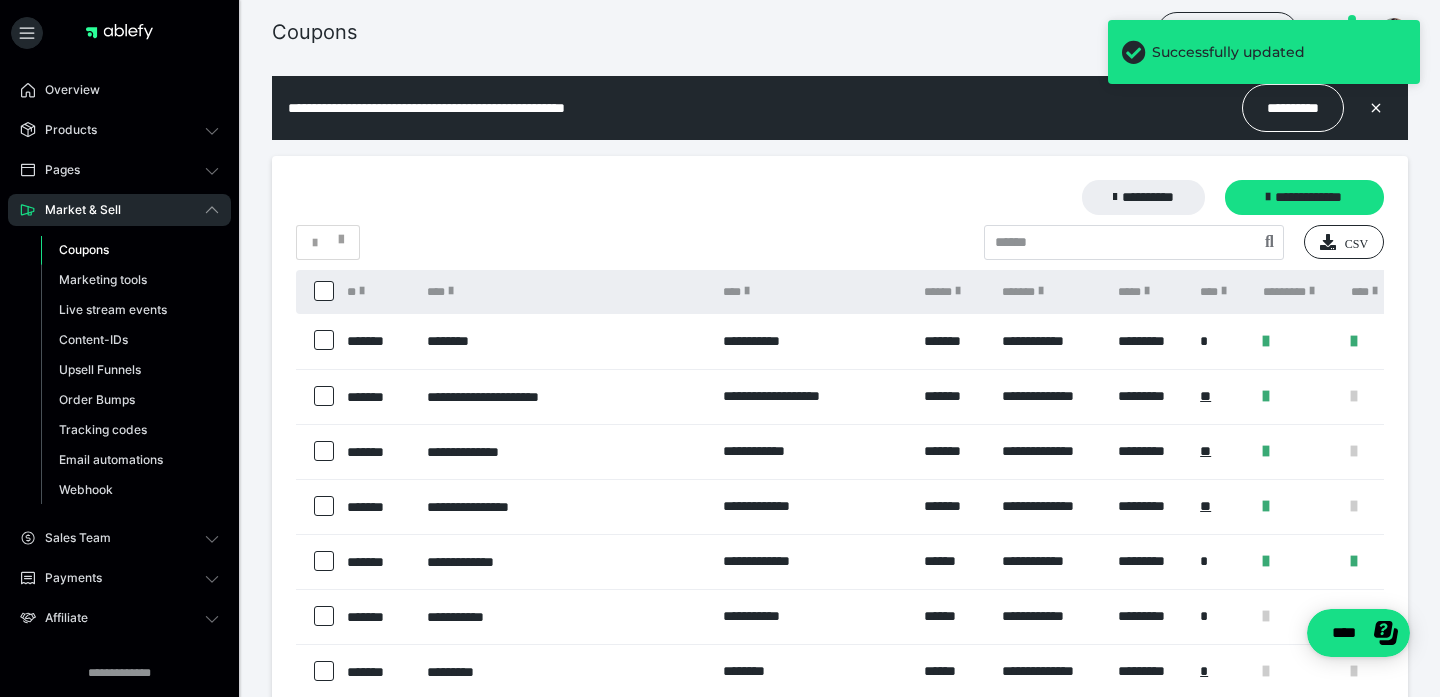 click on "Coupons Seller account" at bounding box center (720, 32) 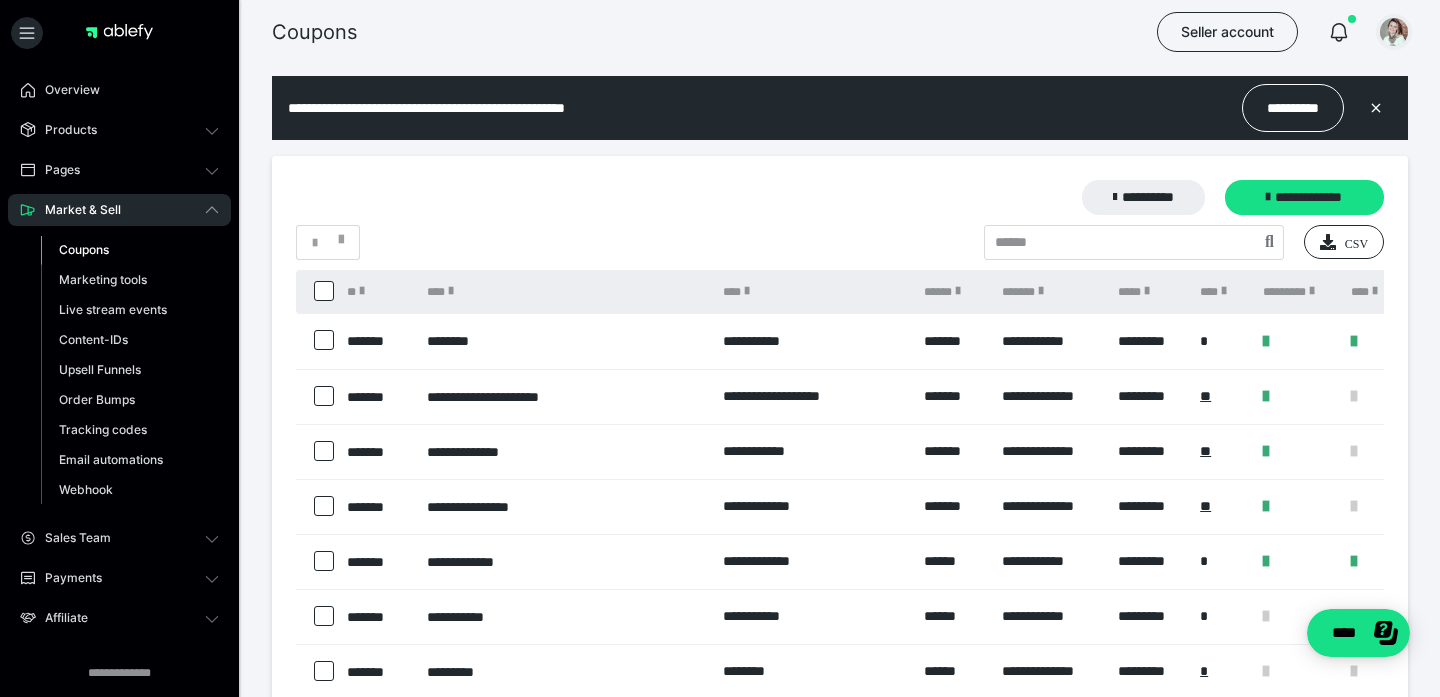 click at bounding box center [1394, 32] 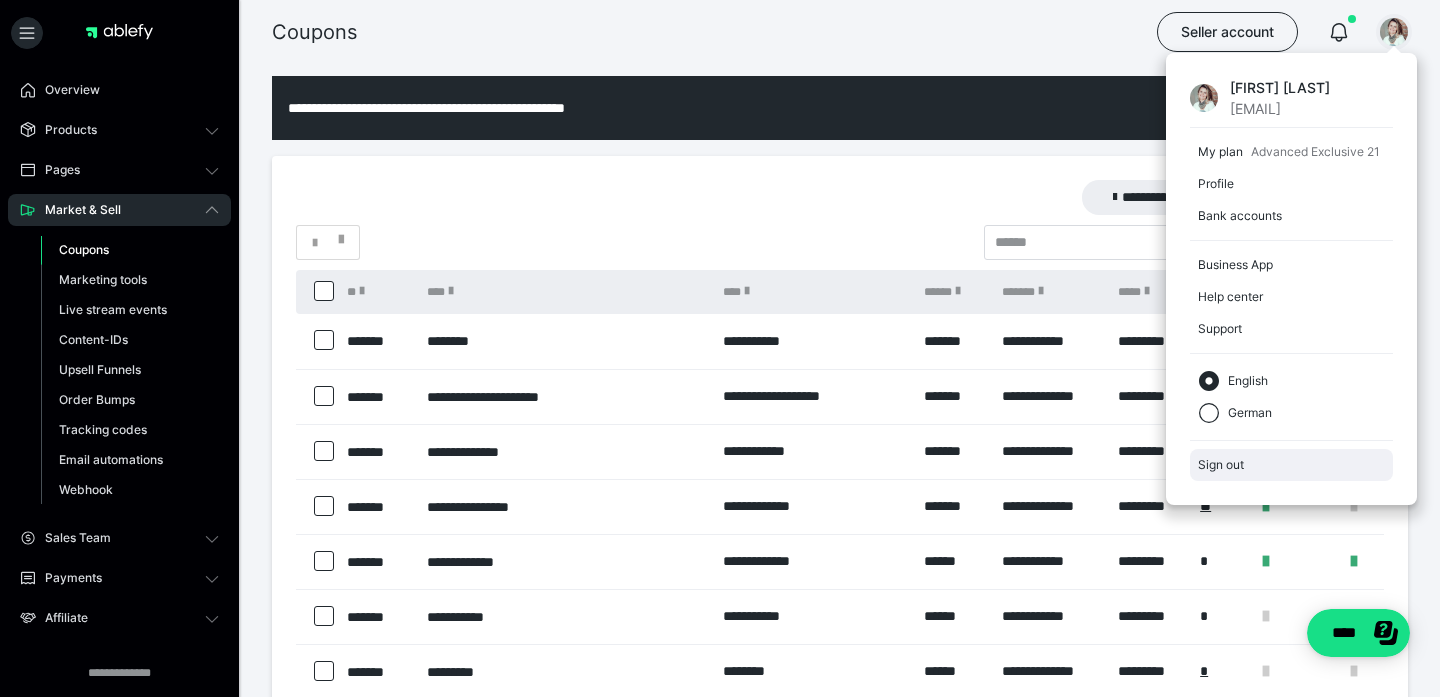 click on "Sign out" at bounding box center (1291, 465) 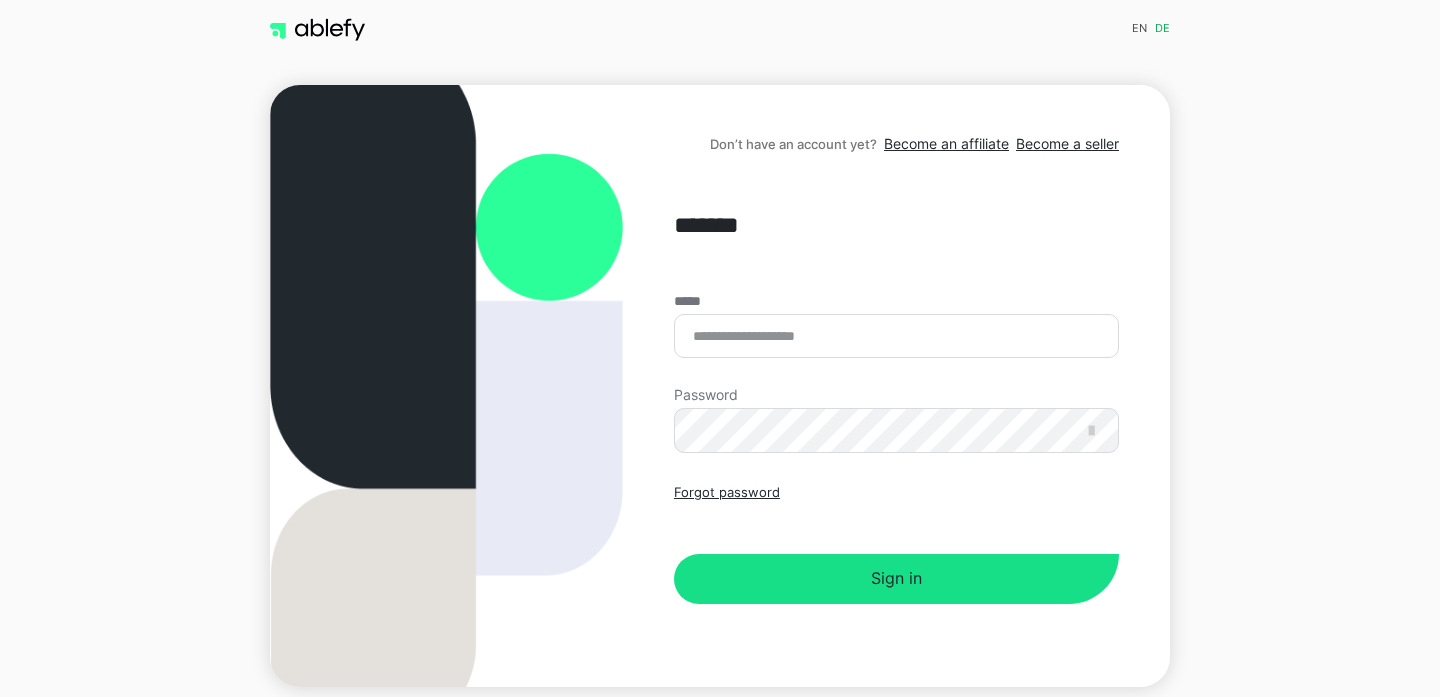 scroll, scrollTop: 0, scrollLeft: 0, axis: both 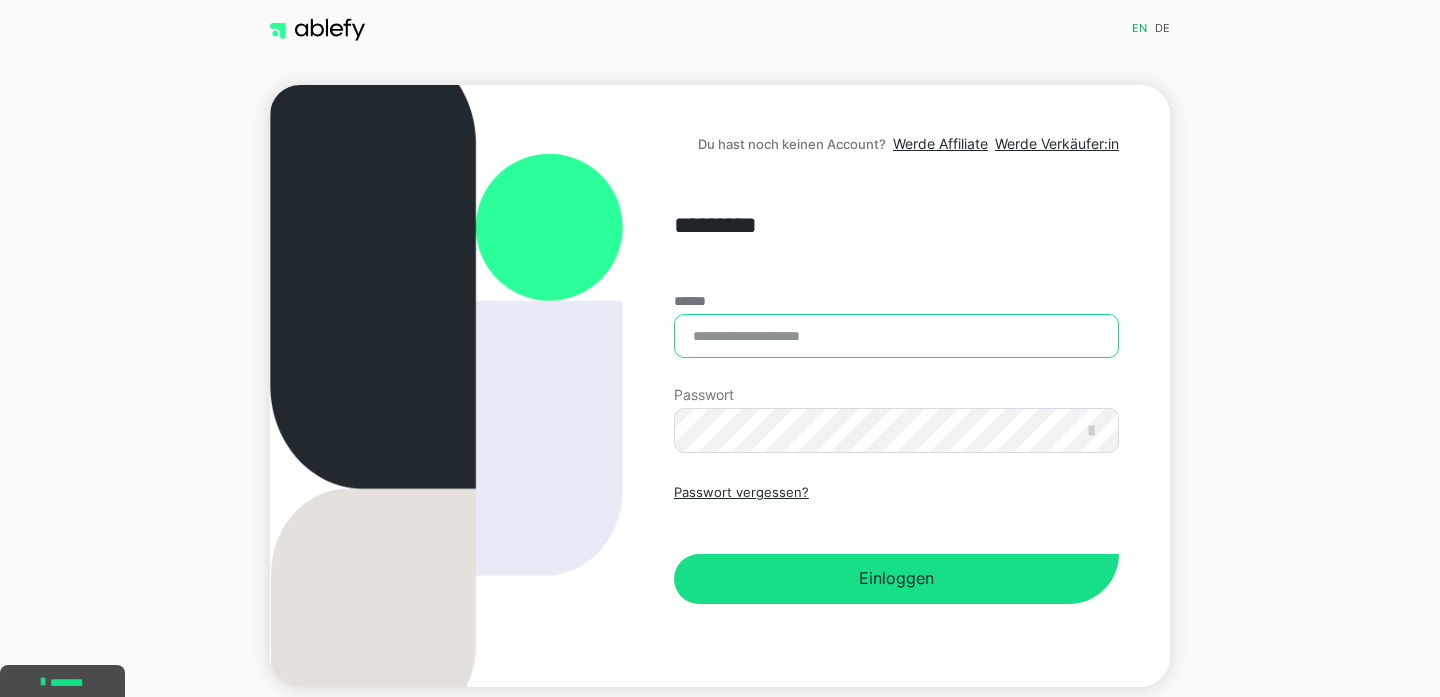 type on "**********" 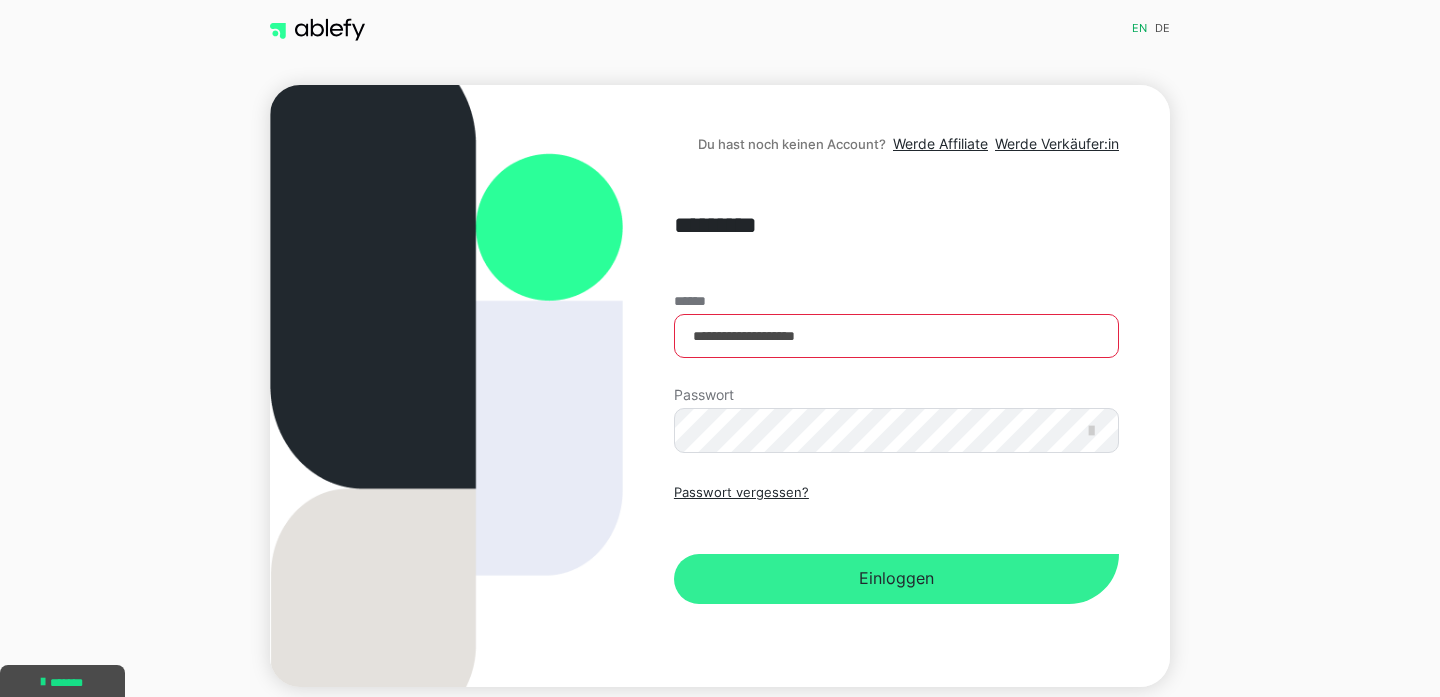 click on "Einloggen" at bounding box center [896, 579] 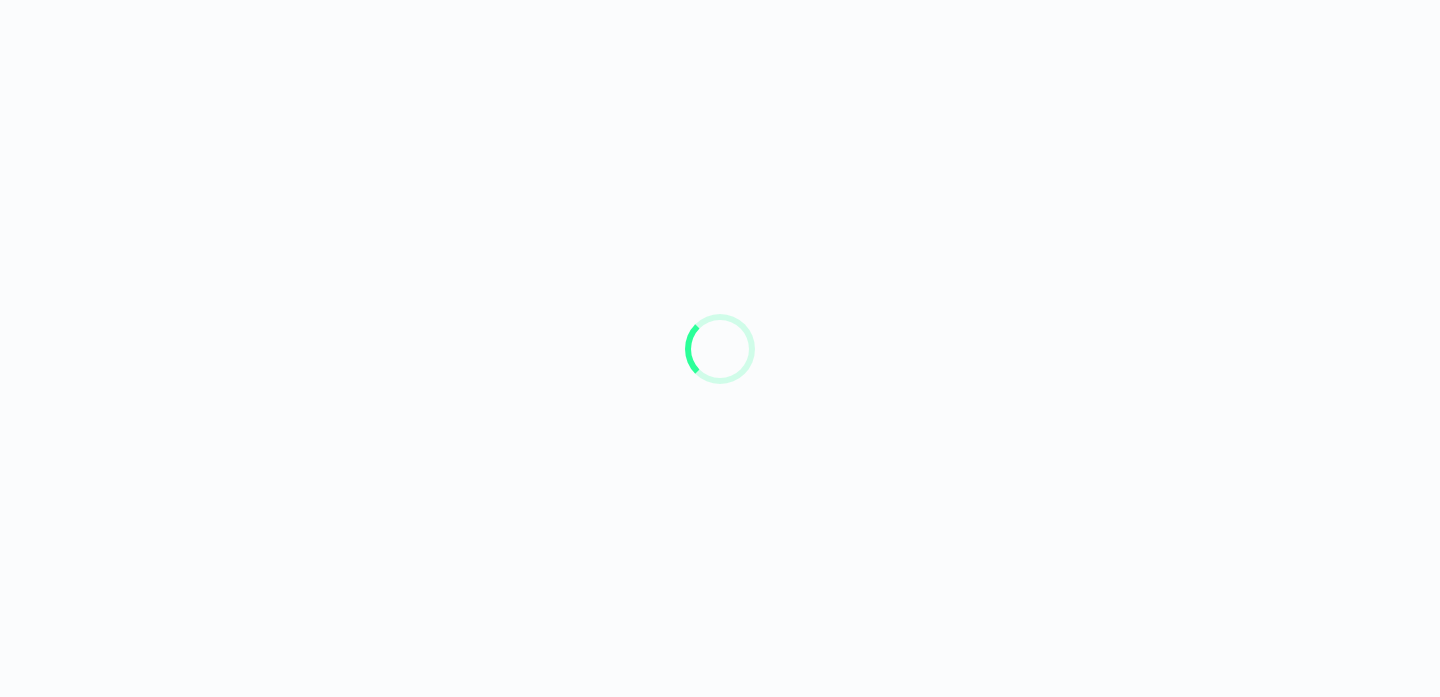 scroll, scrollTop: 0, scrollLeft: 0, axis: both 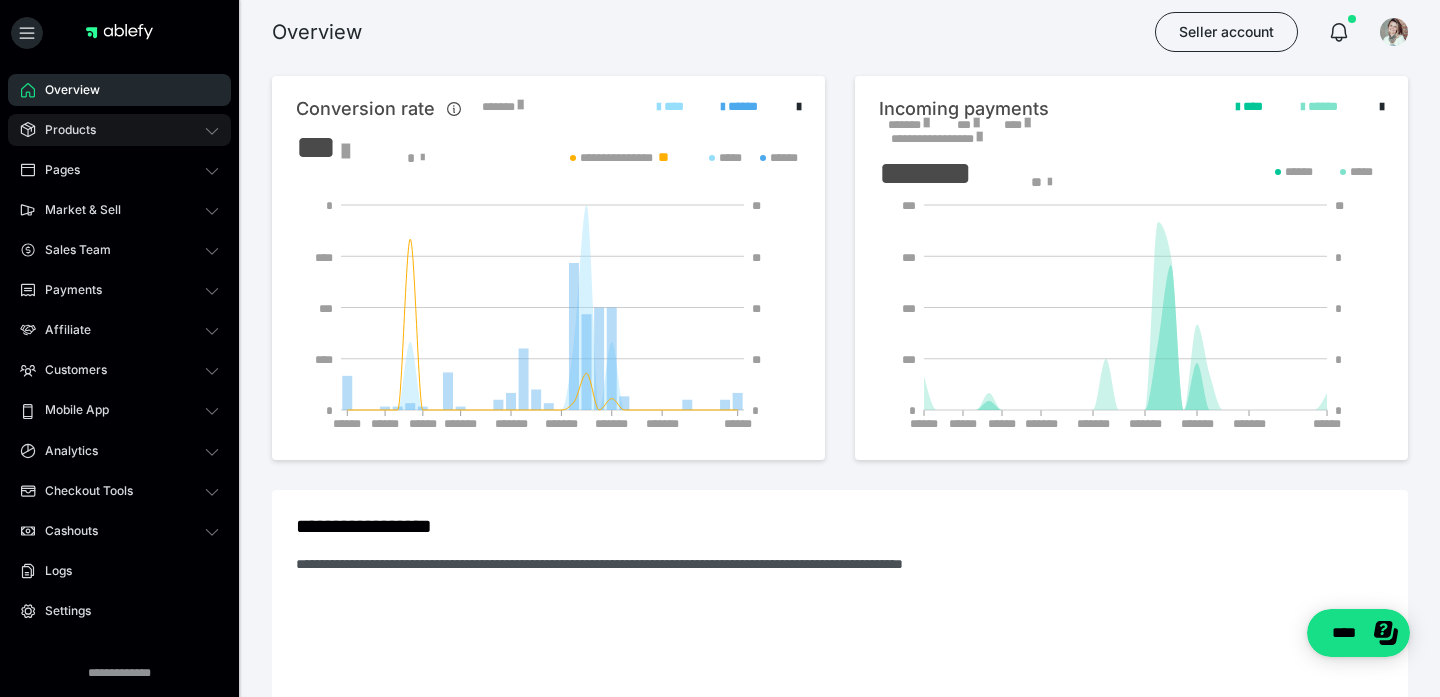 click on "Products" at bounding box center [63, 130] 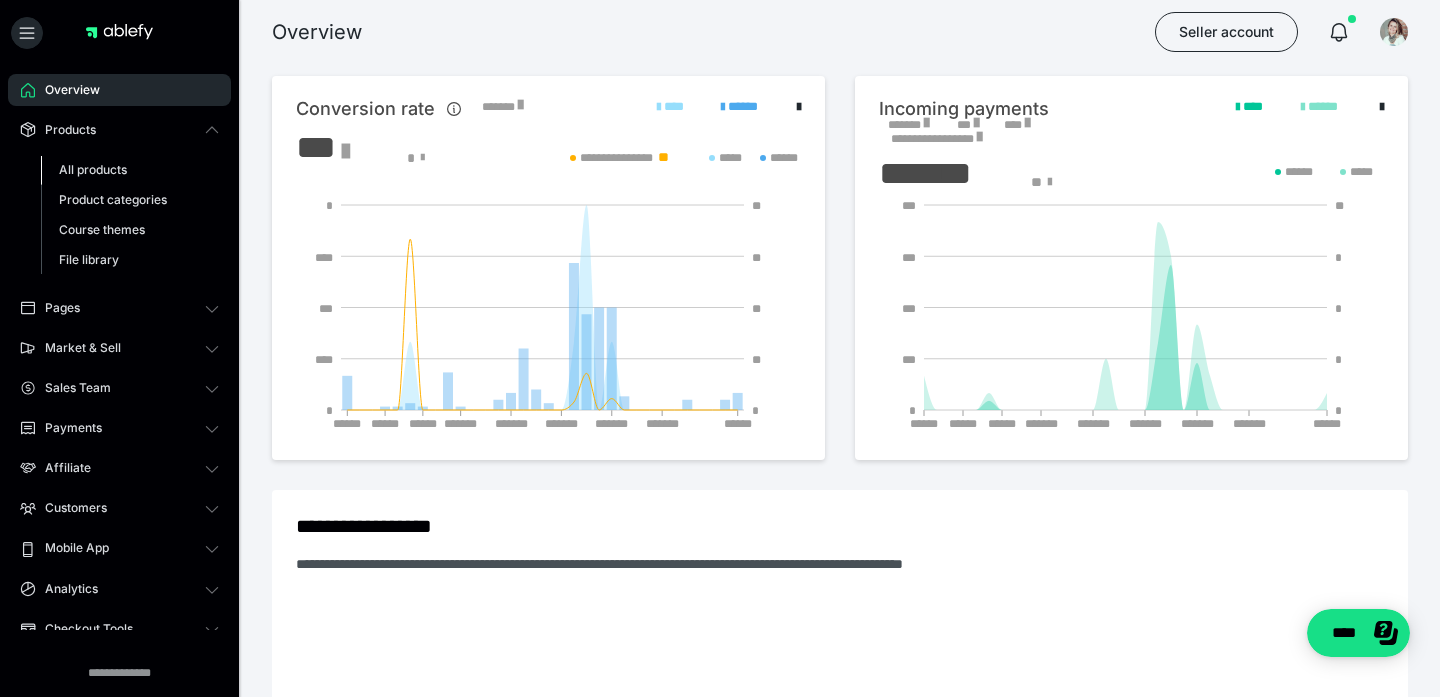click on "All products" at bounding box center (93, 169) 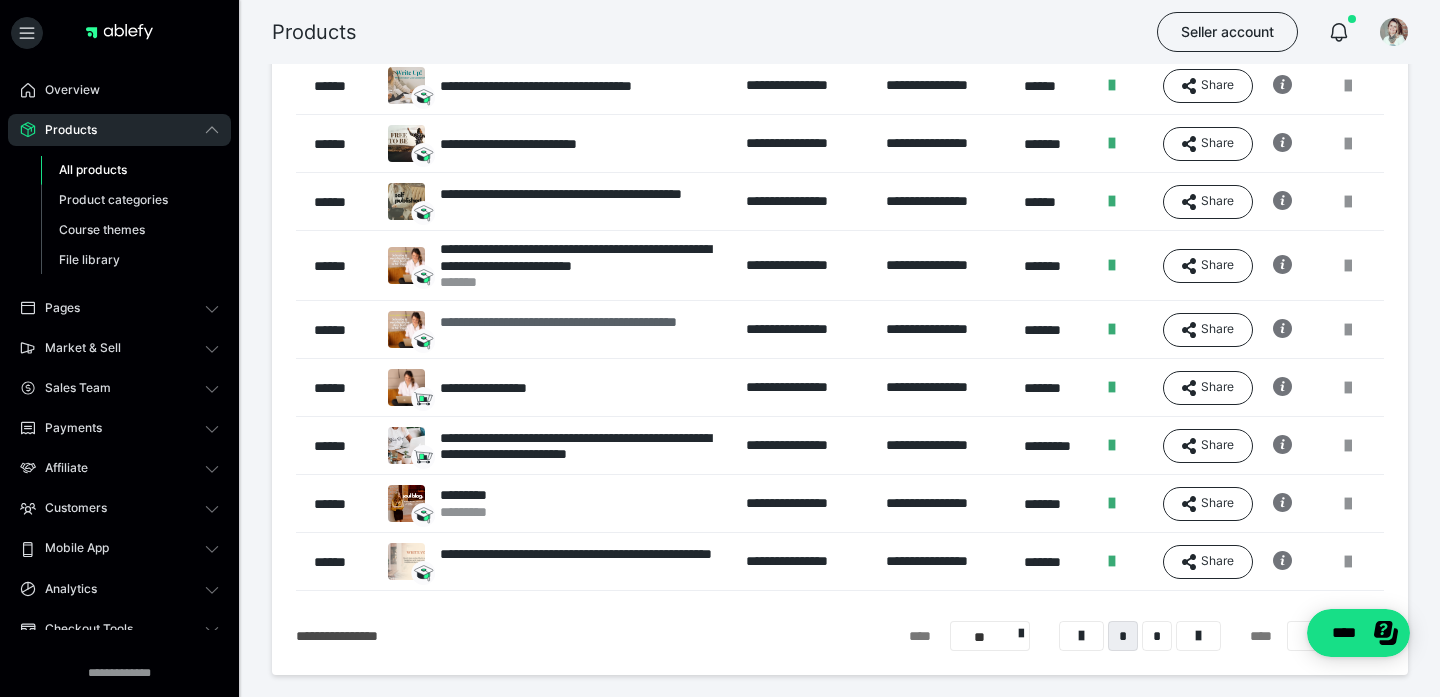 scroll, scrollTop: 245, scrollLeft: 0, axis: vertical 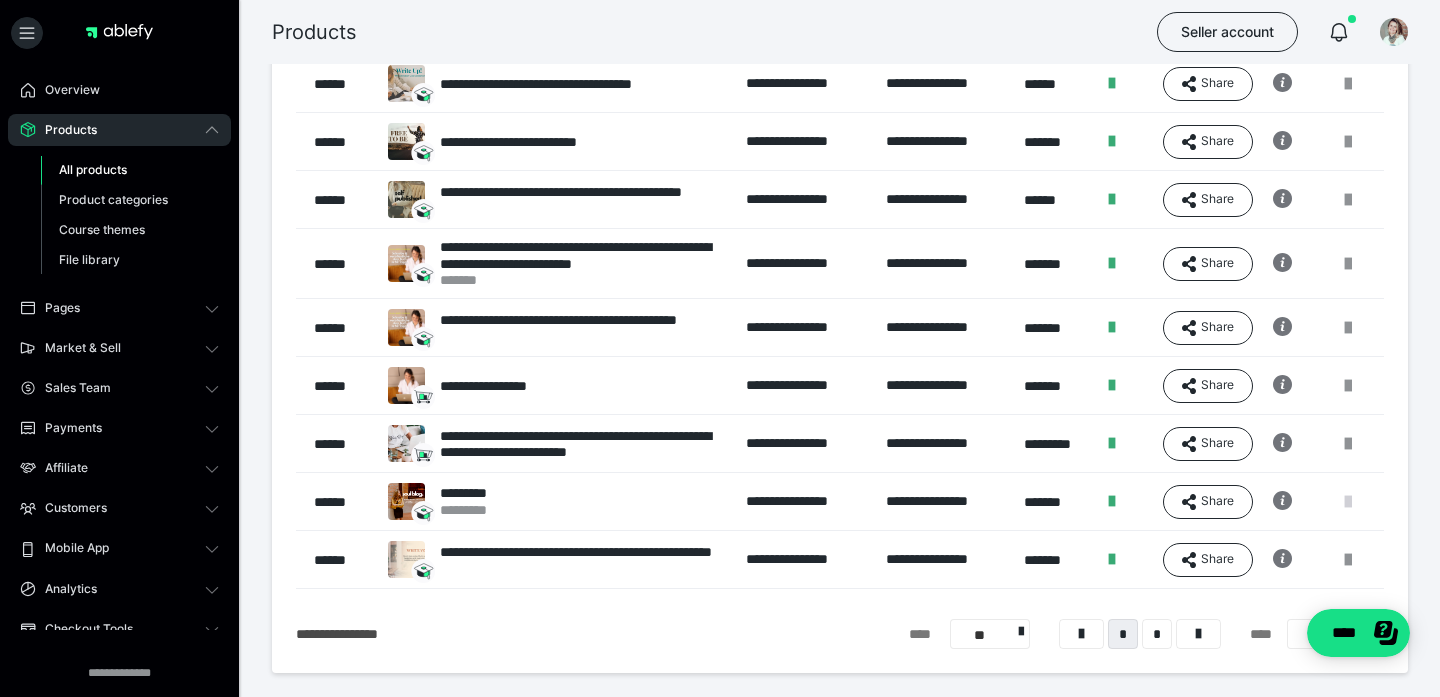 click at bounding box center [1348, 502] 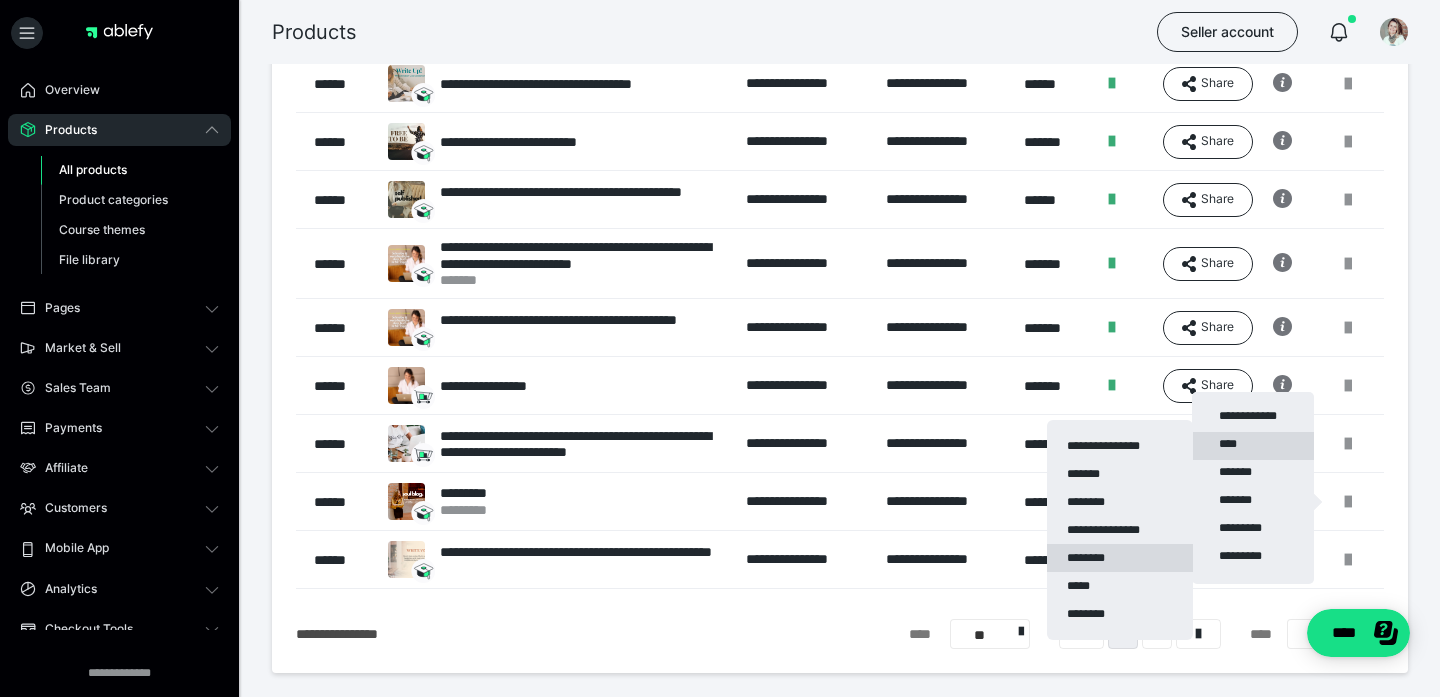click on "********" at bounding box center [1120, 558] 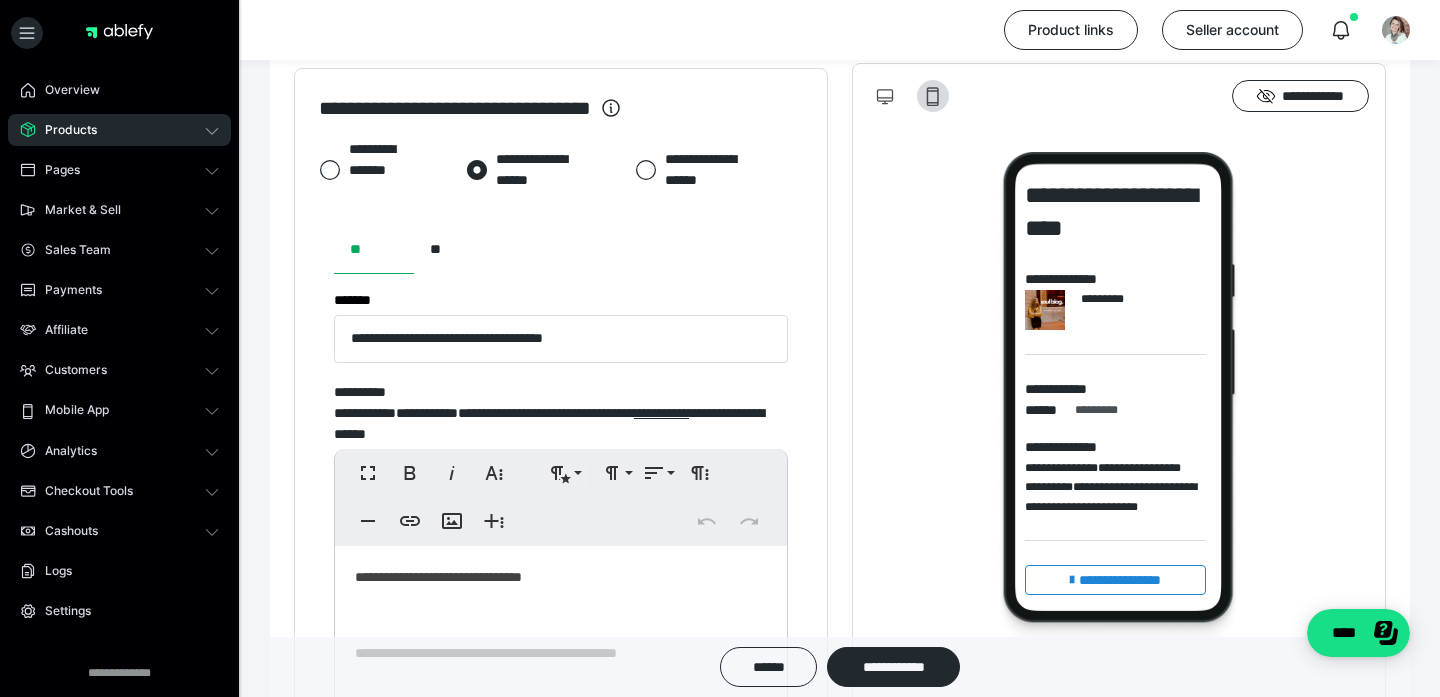 scroll, scrollTop: 2289, scrollLeft: 0, axis: vertical 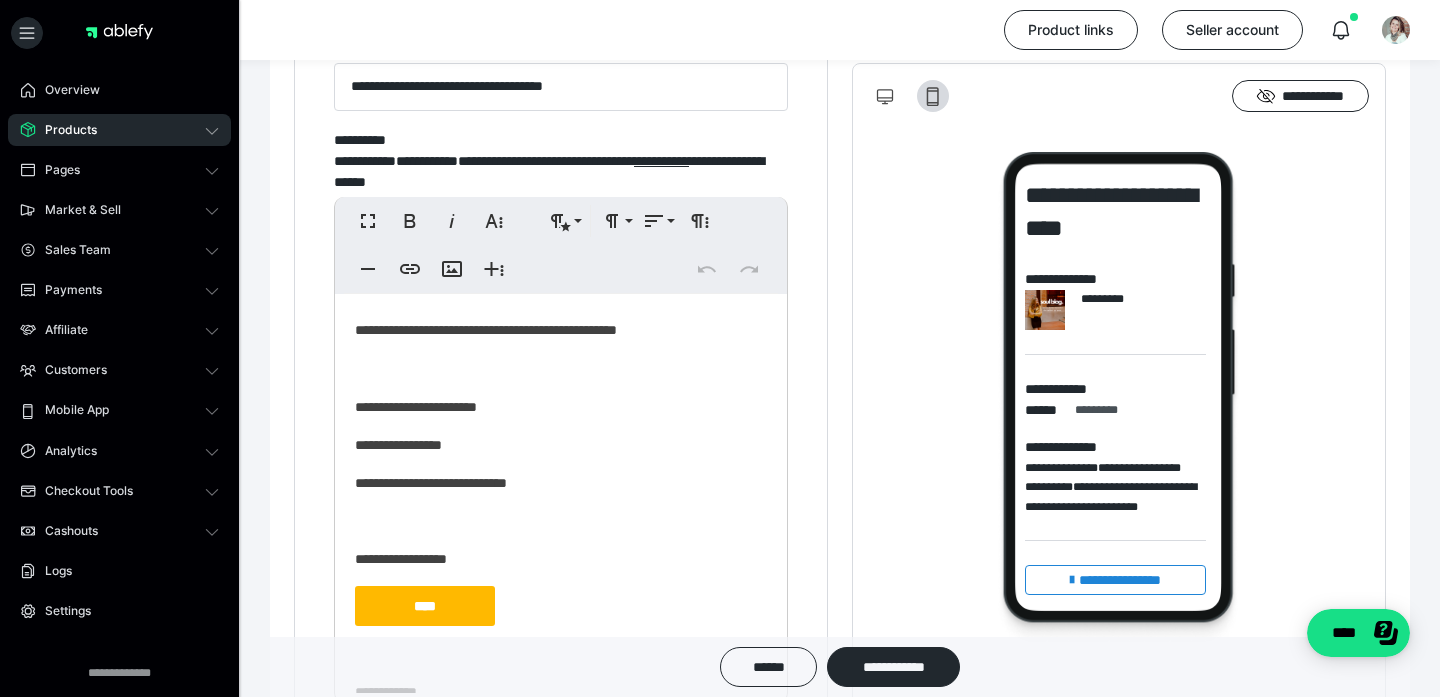 click on "**********" at bounding box center (561, 483) 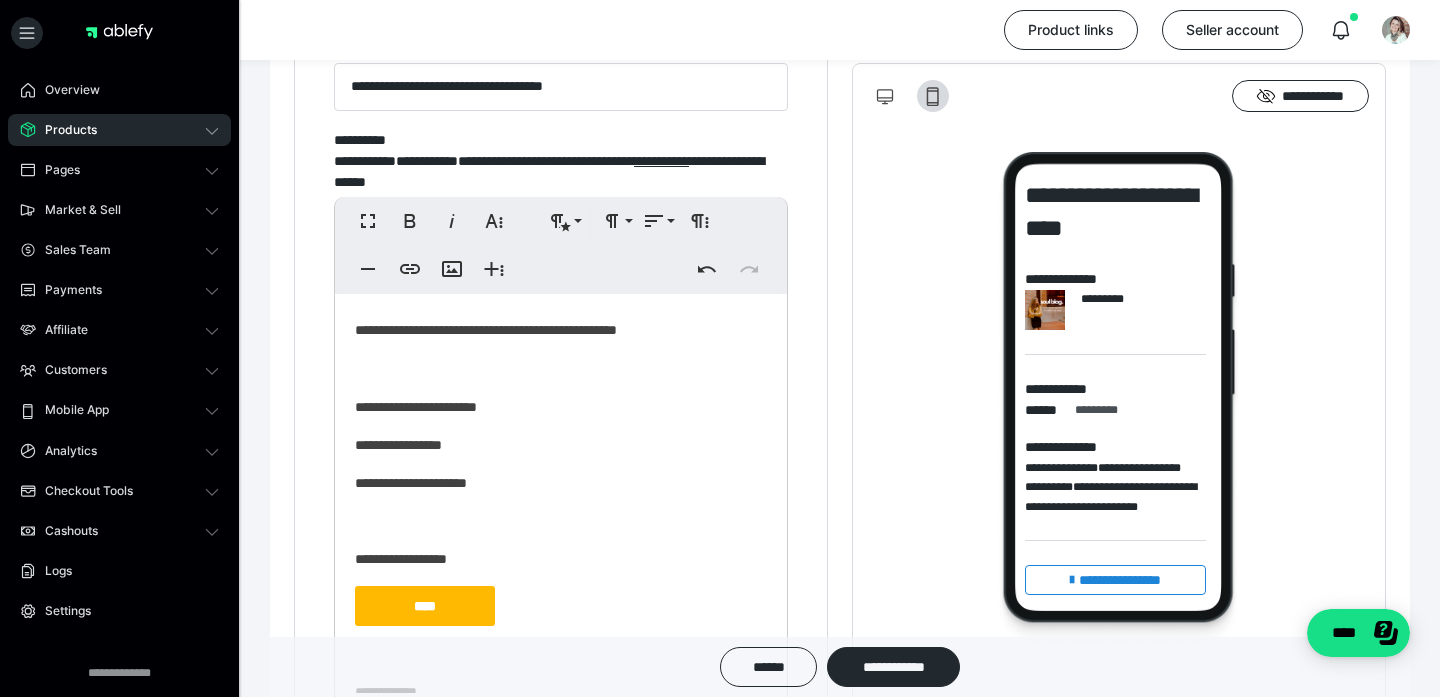 type 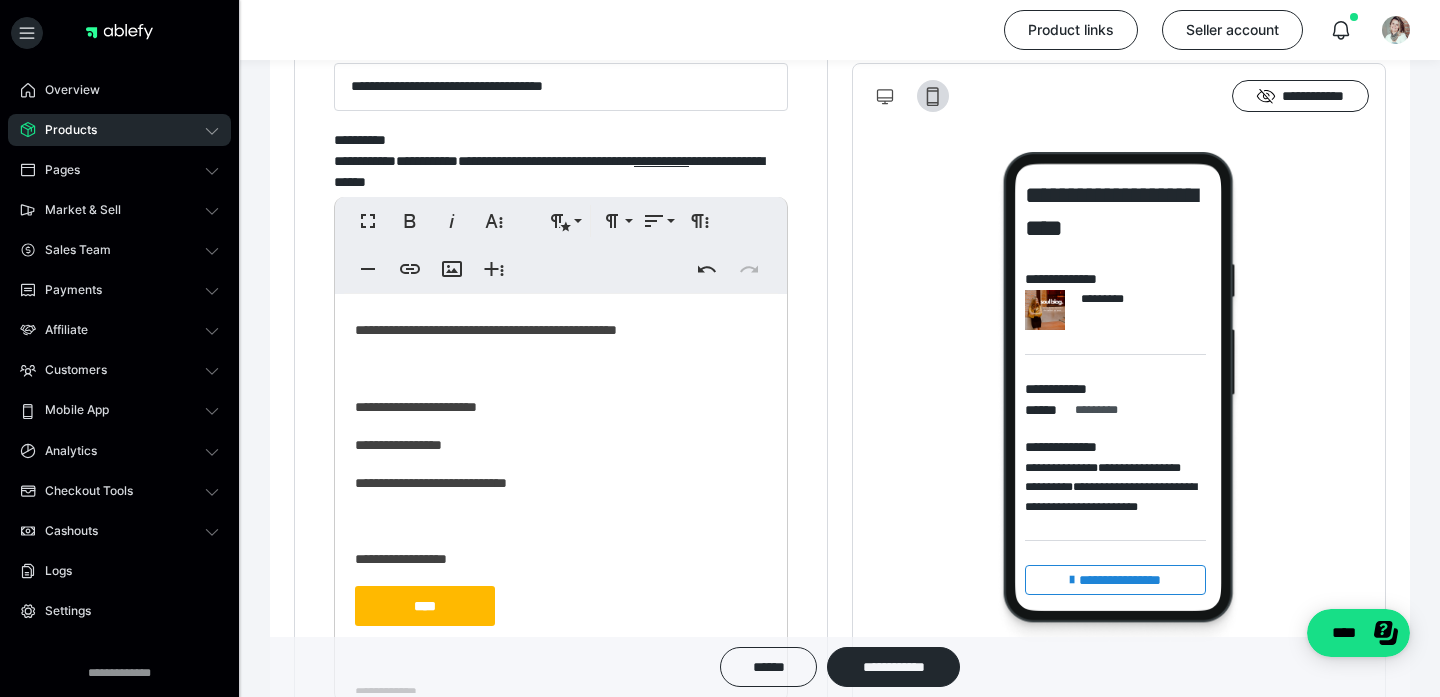 click on "**********" at bounding box center (561, 481) 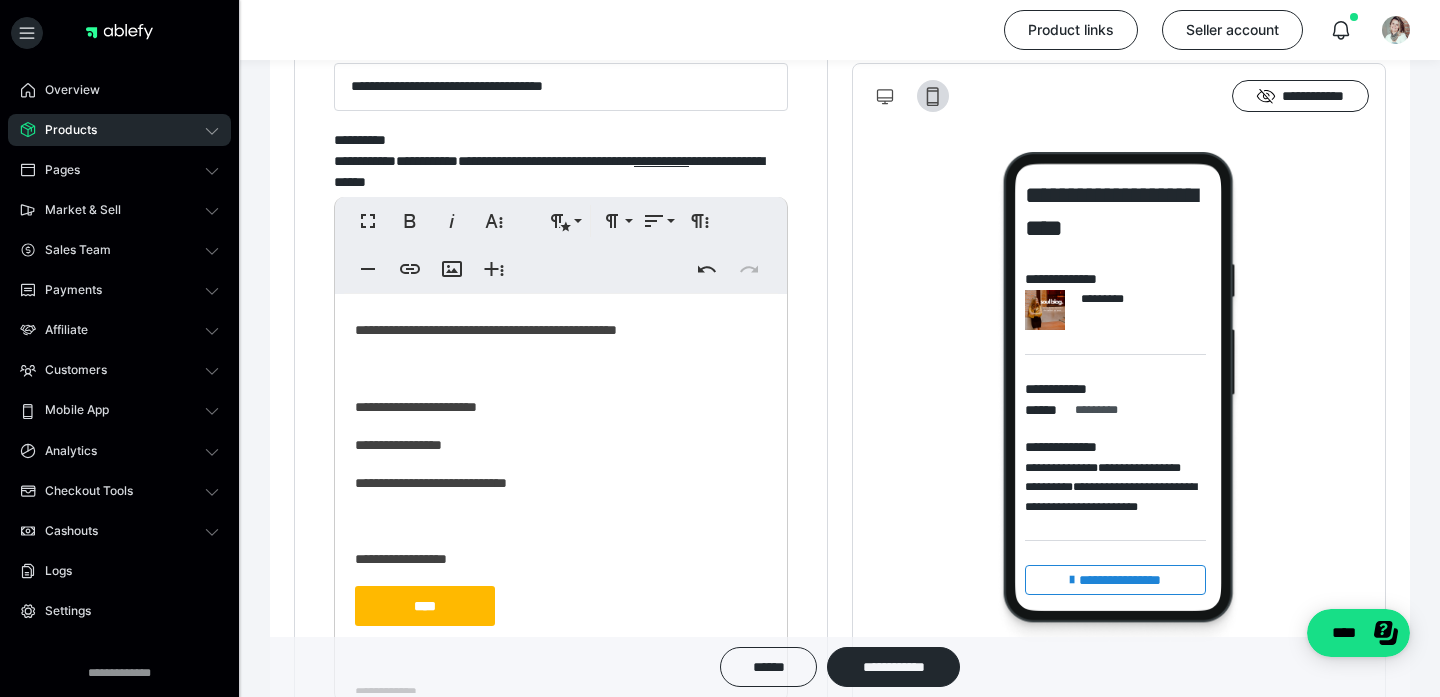 click on "**********" at bounding box center [561, 483] 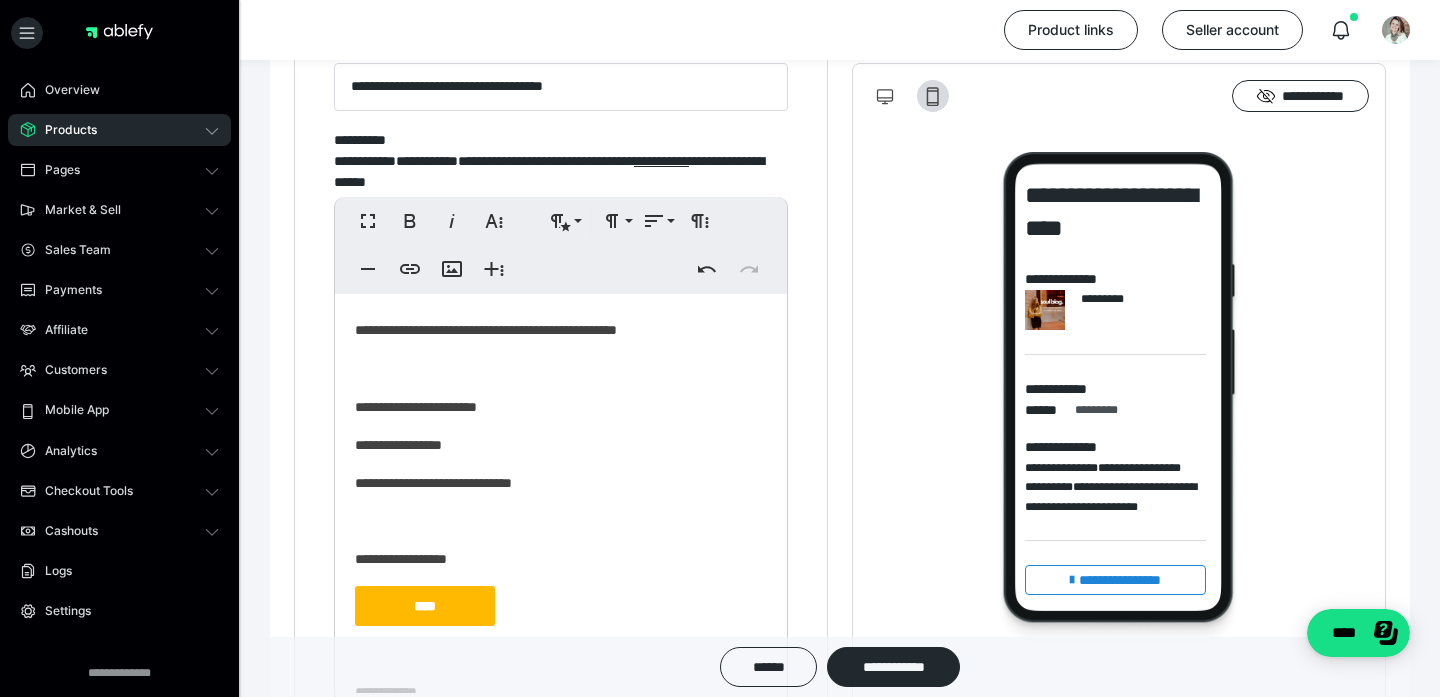 click at bounding box center (561, 521) 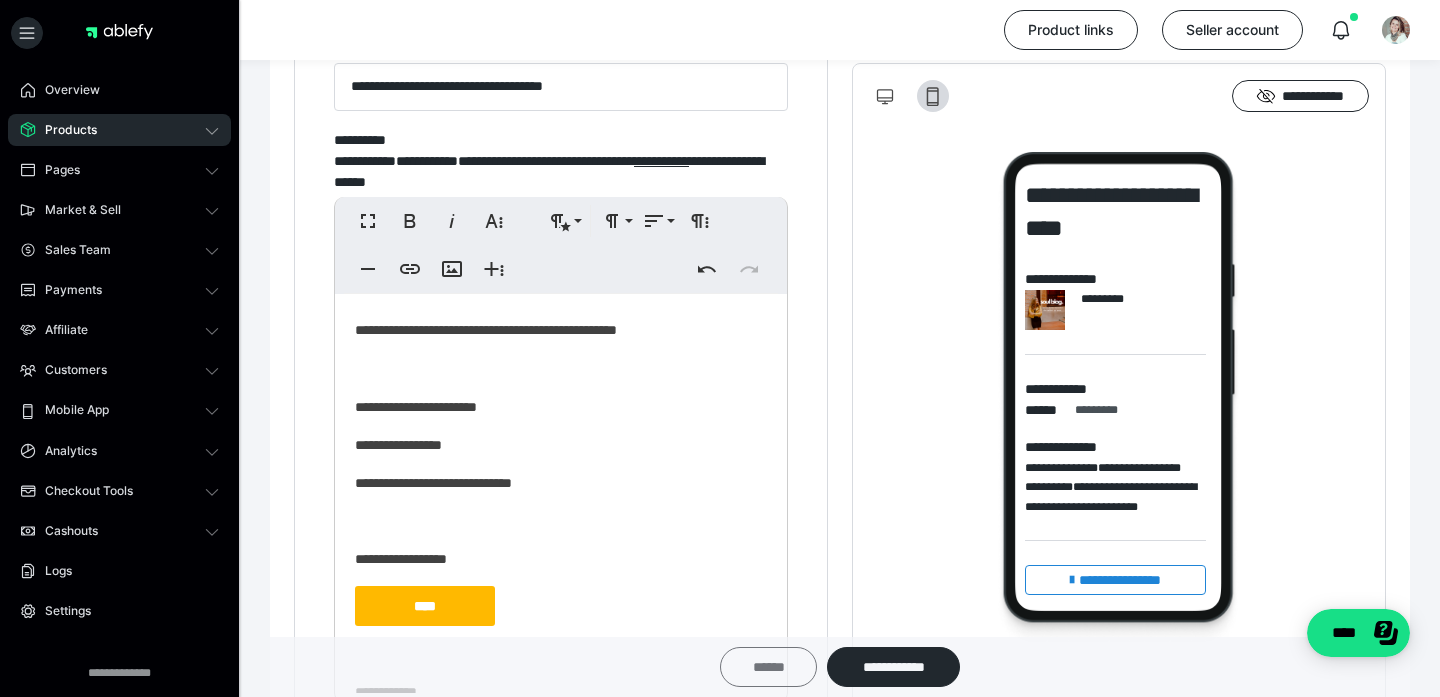 click on "******" at bounding box center (768, 667) 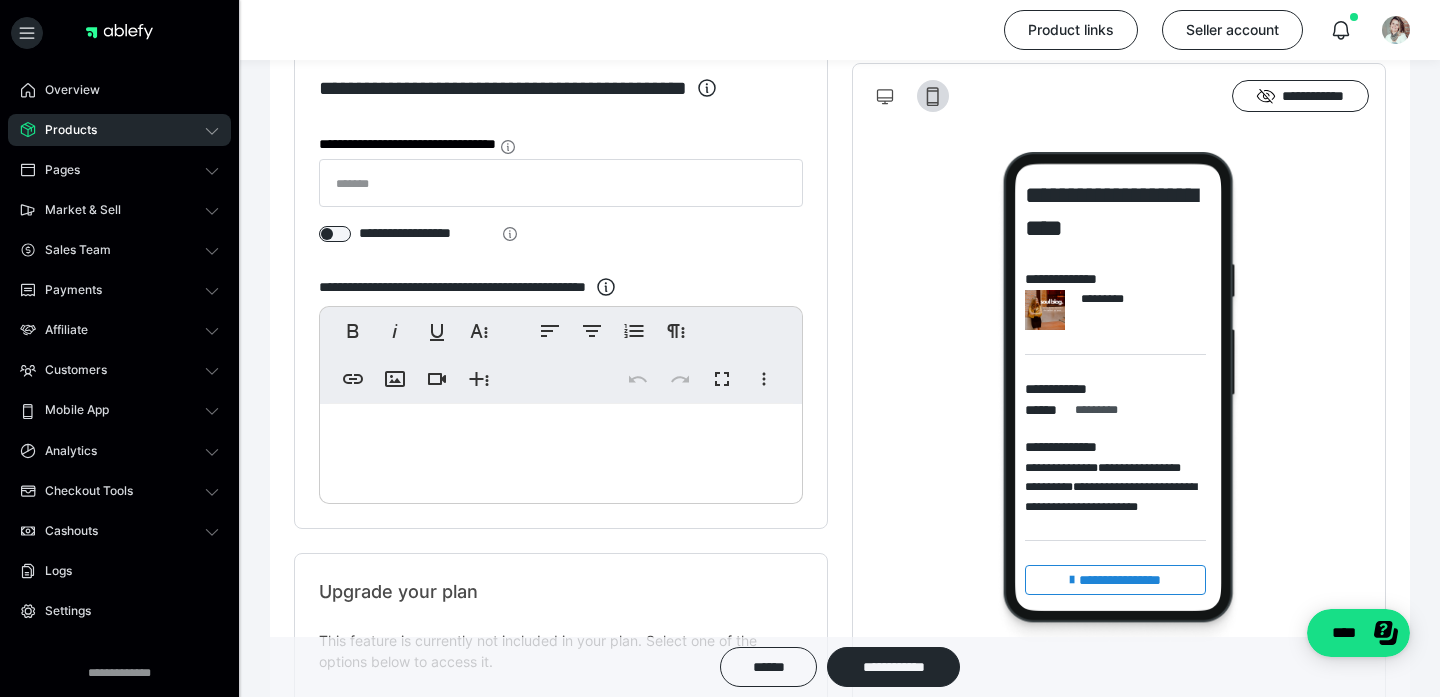 scroll, scrollTop: 351, scrollLeft: 0, axis: vertical 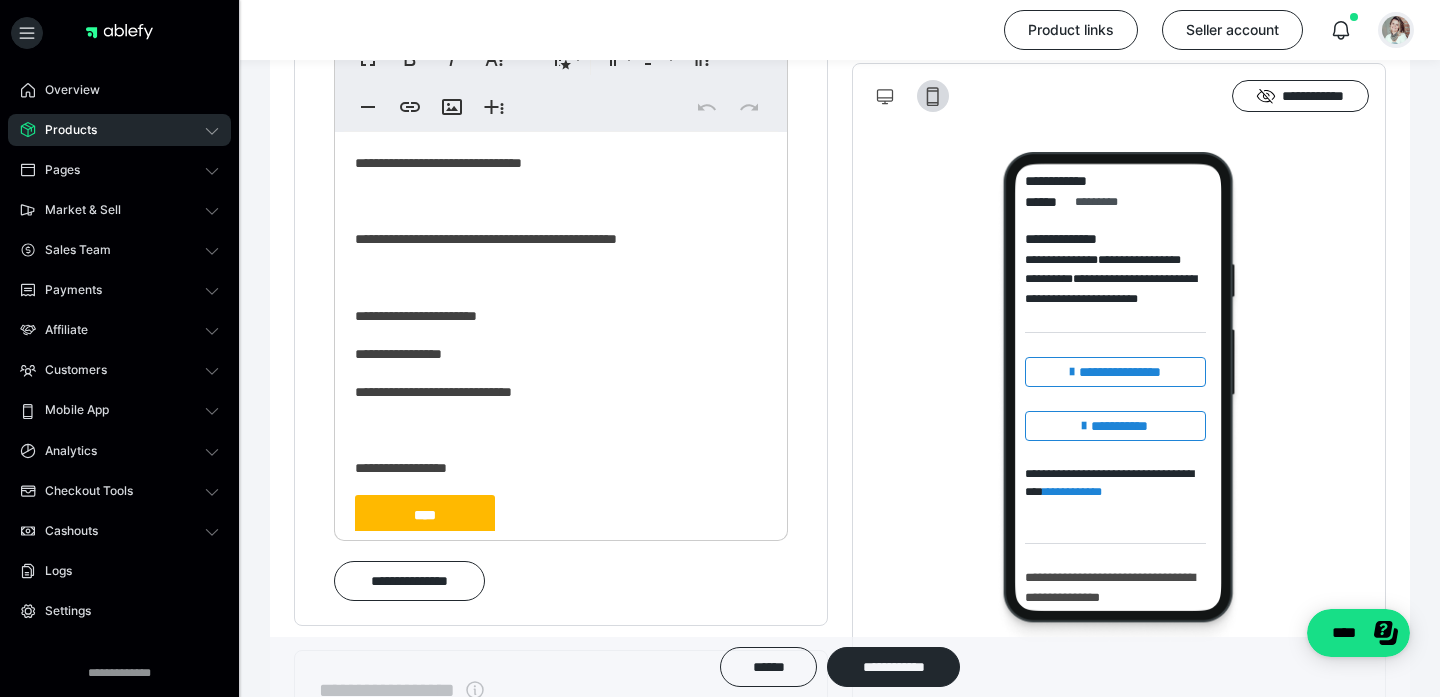 click at bounding box center (1396, 30) 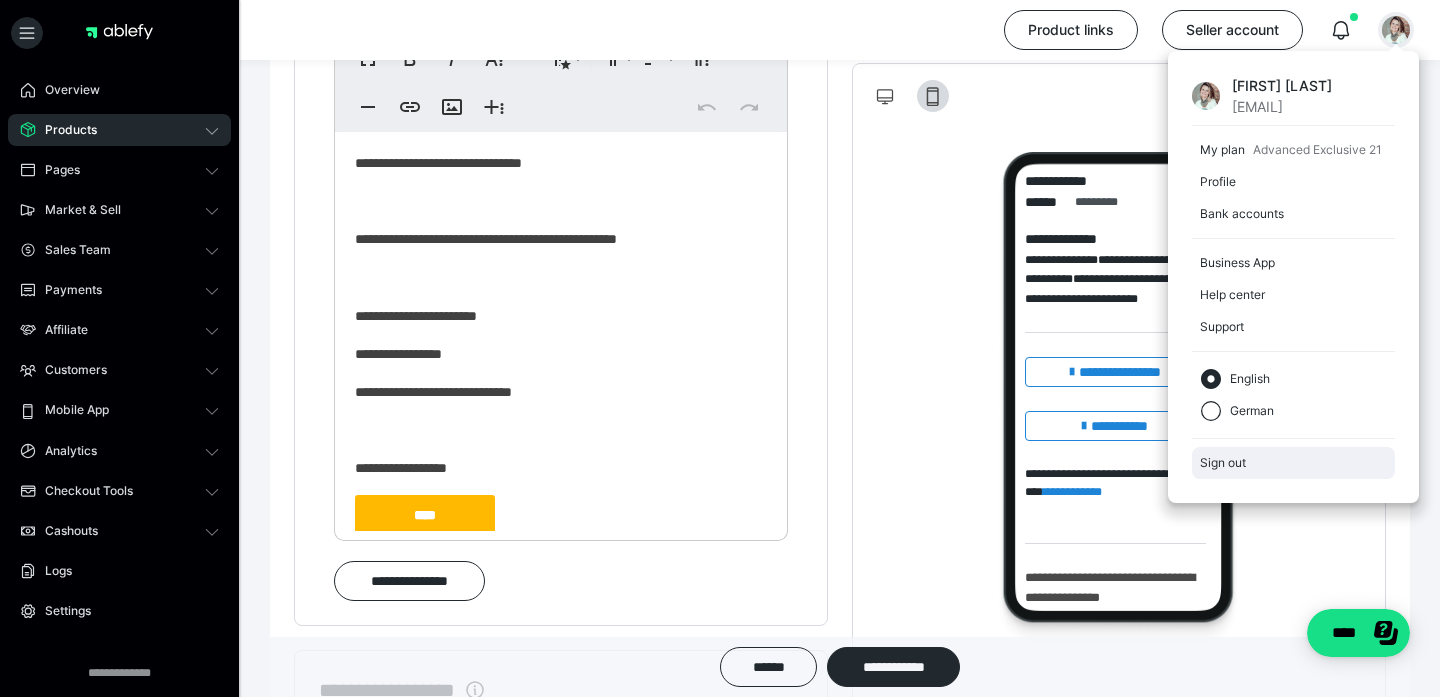 click on "Sign out" at bounding box center [1293, 463] 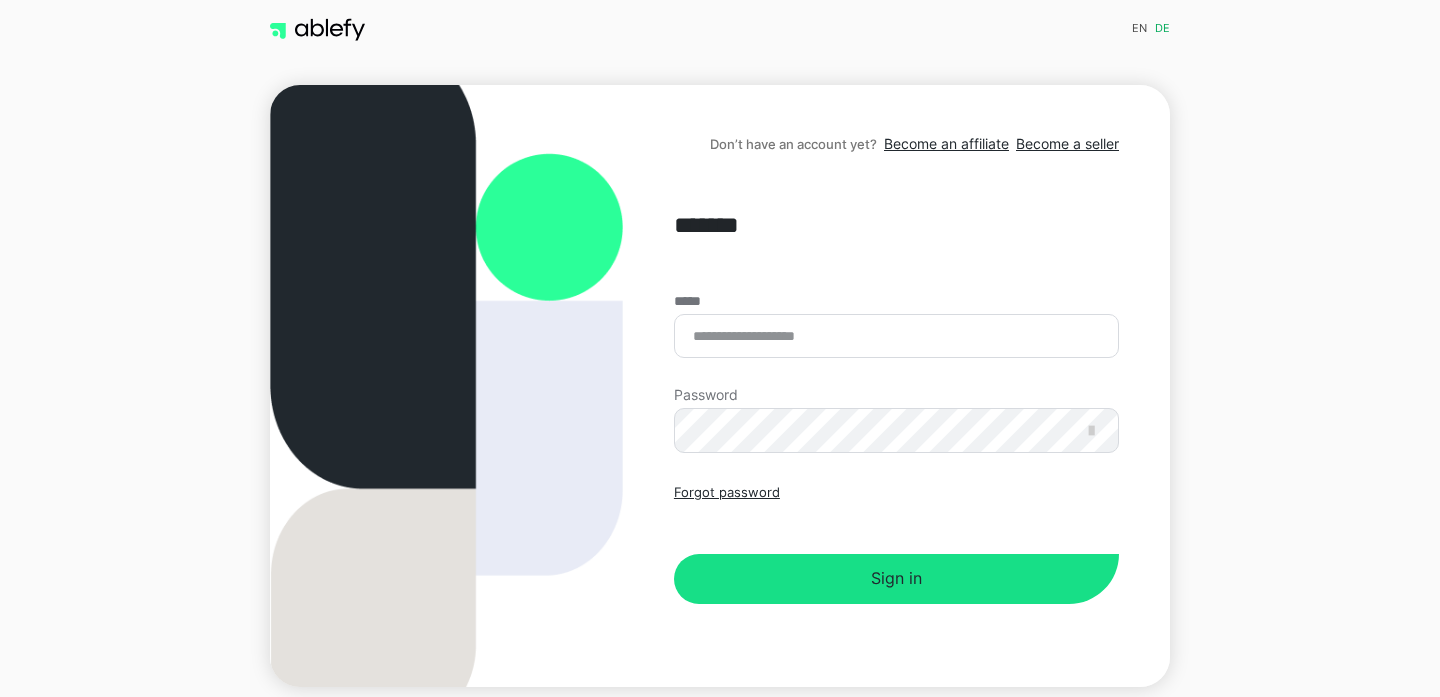 scroll, scrollTop: 0, scrollLeft: 0, axis: both 